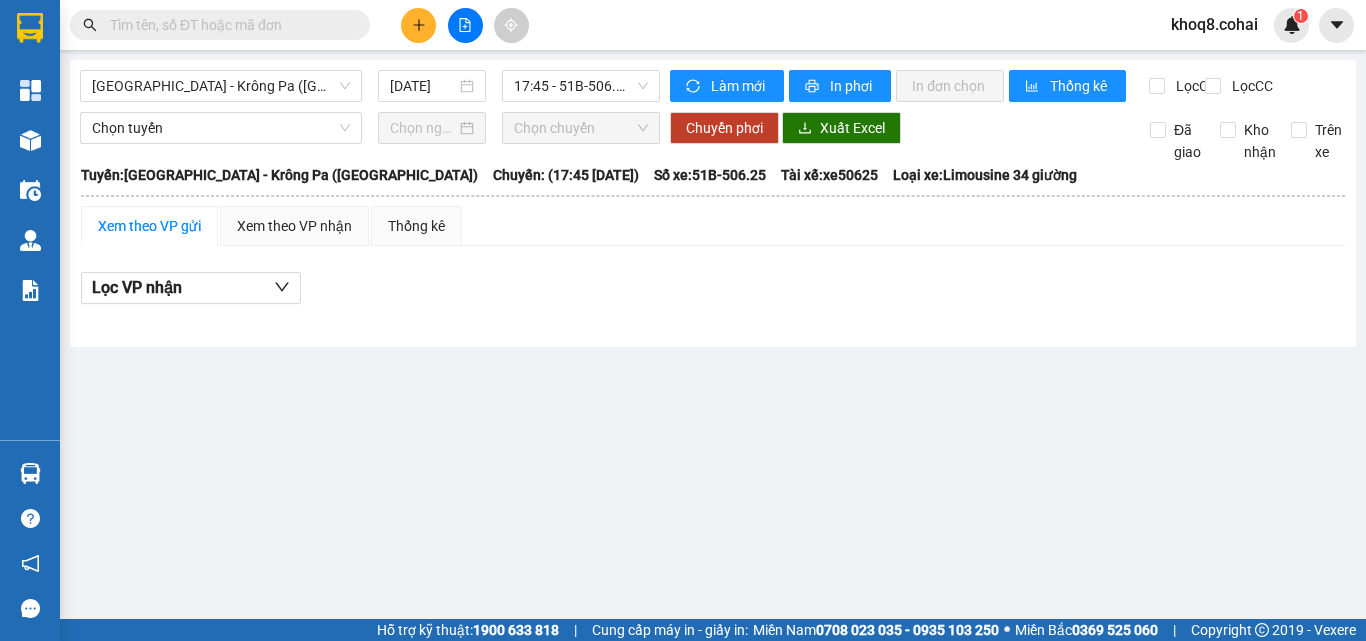 scroll, scrollTop: 0, scrollLeft: 0, axis: both 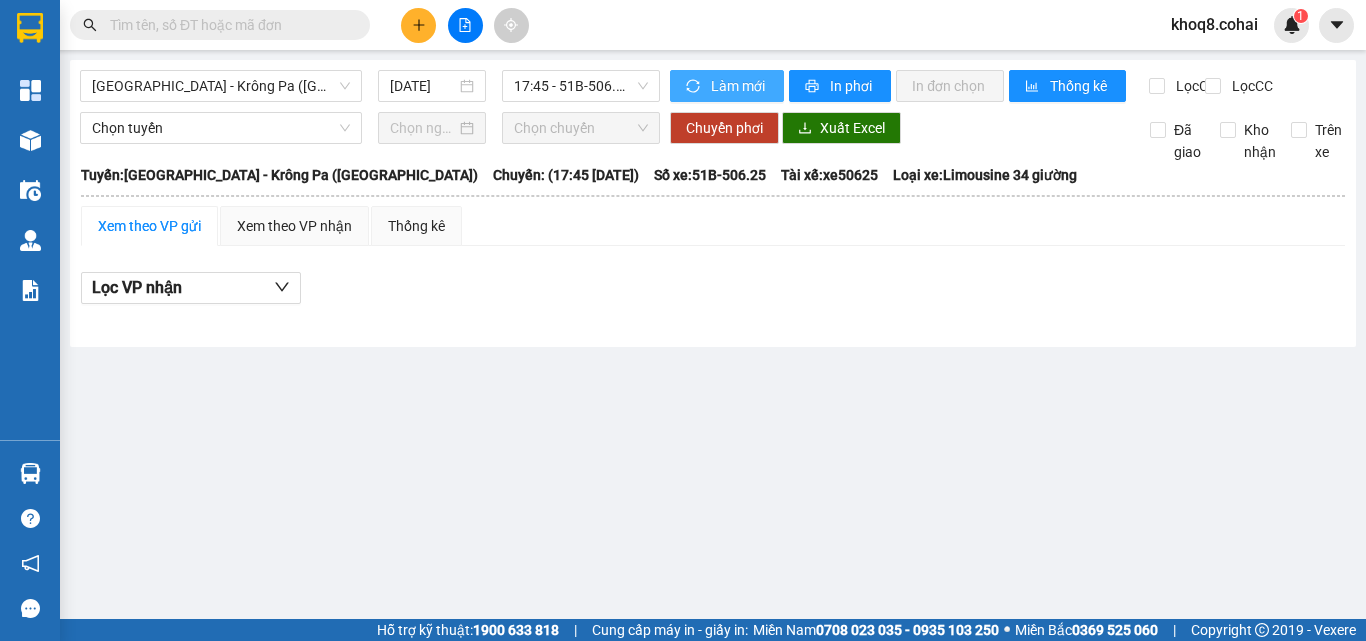 click on "Làm mới" at bounding box center [739, 86] 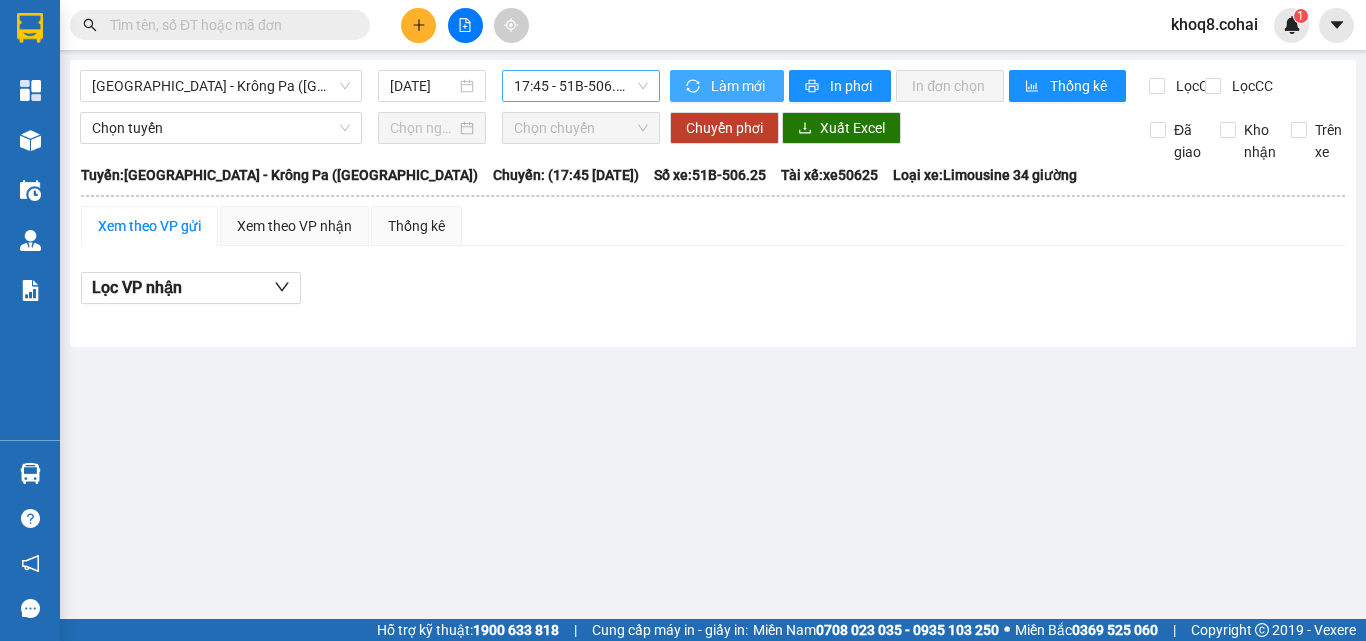 click on "17:45     - 51B-506.25" at bounding box center (581, 86) 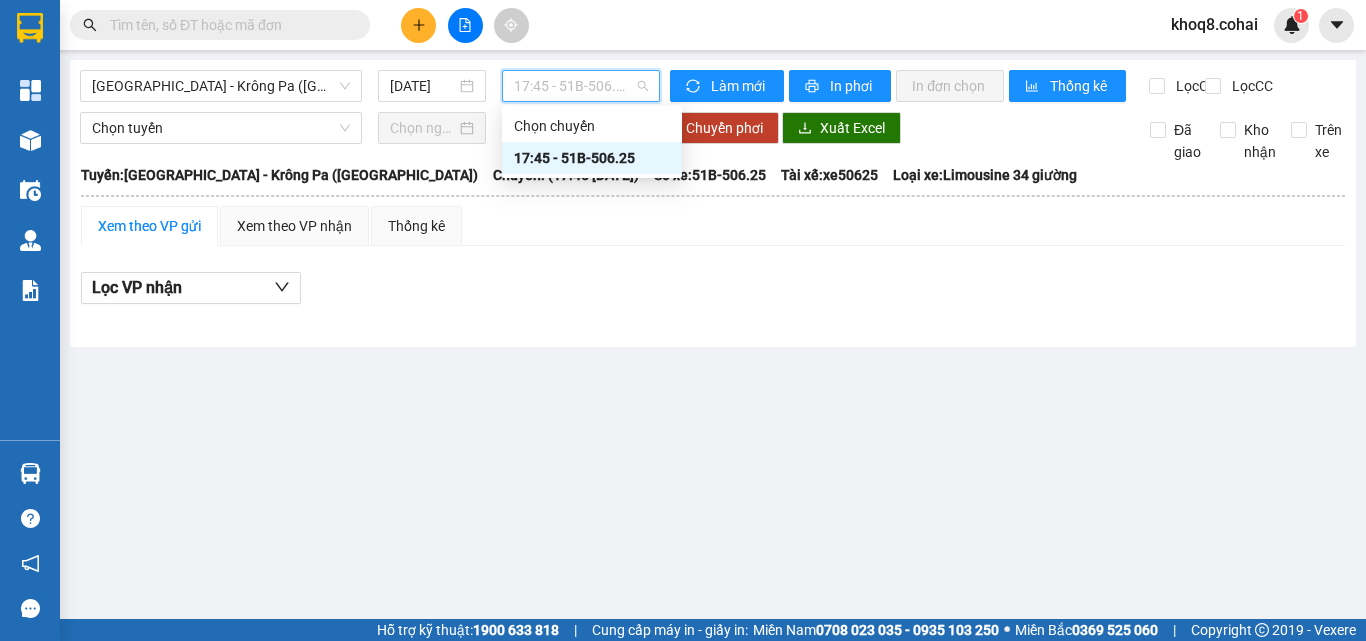 click on "17:45     - 51B-506.25" at bounding box center (581, 86) 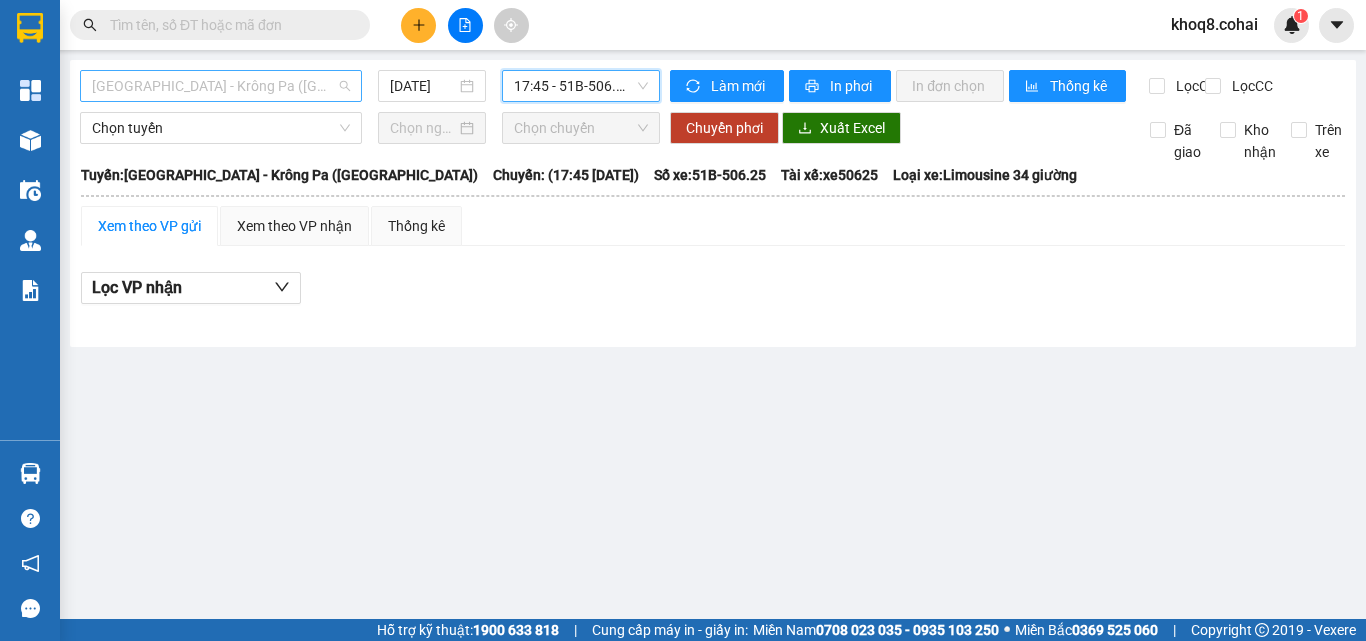 click on "[GEOGRAPHIC_DATA] - Krông Pa ([GEOGRAPHIC_DATA])" at bounding box center [221, 86] 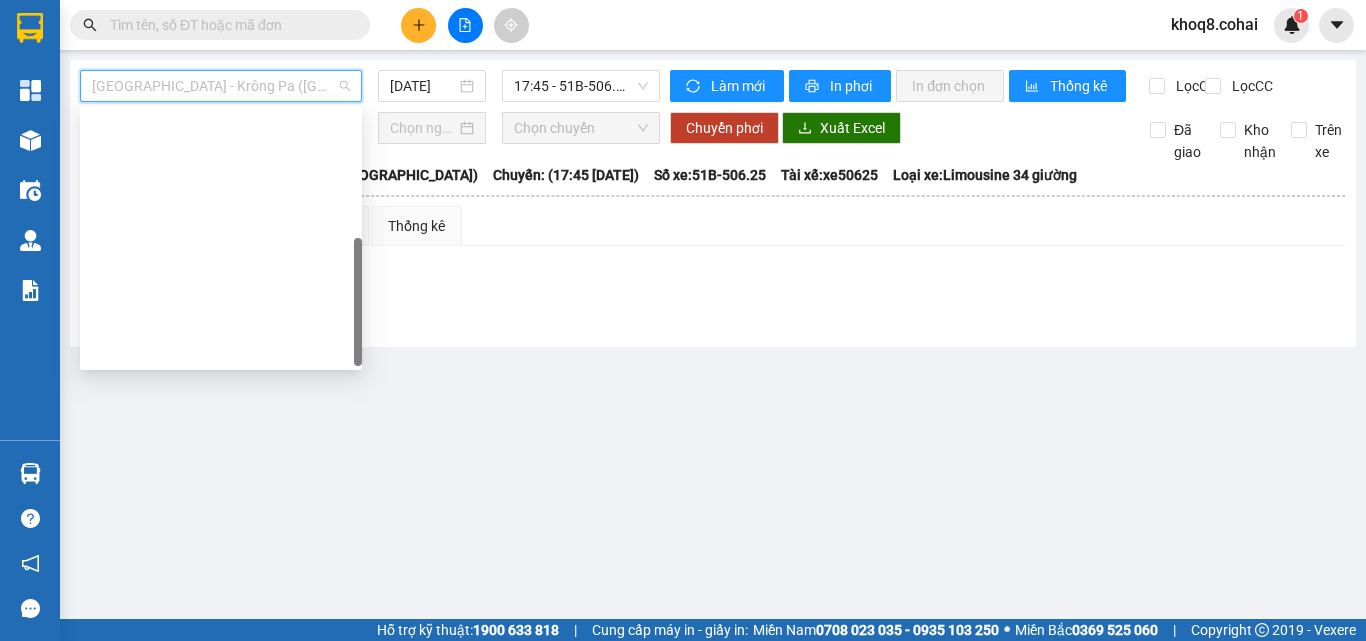 click on "[GEOGRAPHIC_DATA] - Krông Pa ([GEOGRAPHIC_DATA])" at bounding box center [221, 414] 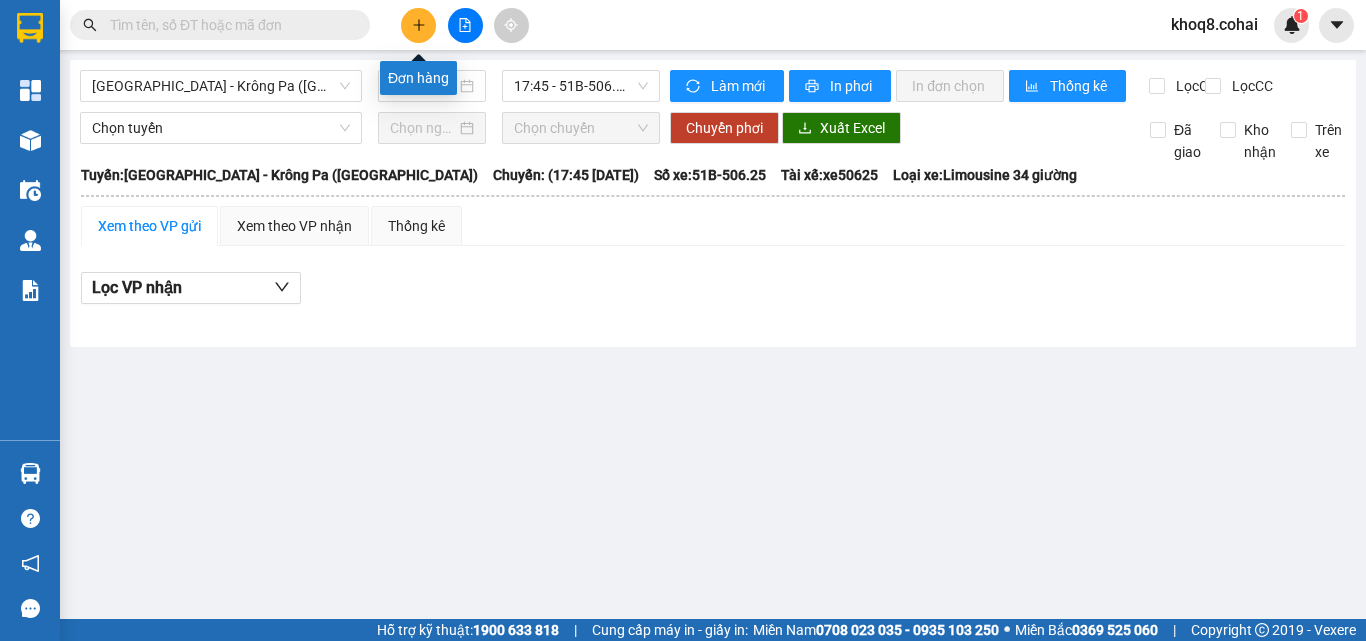 click 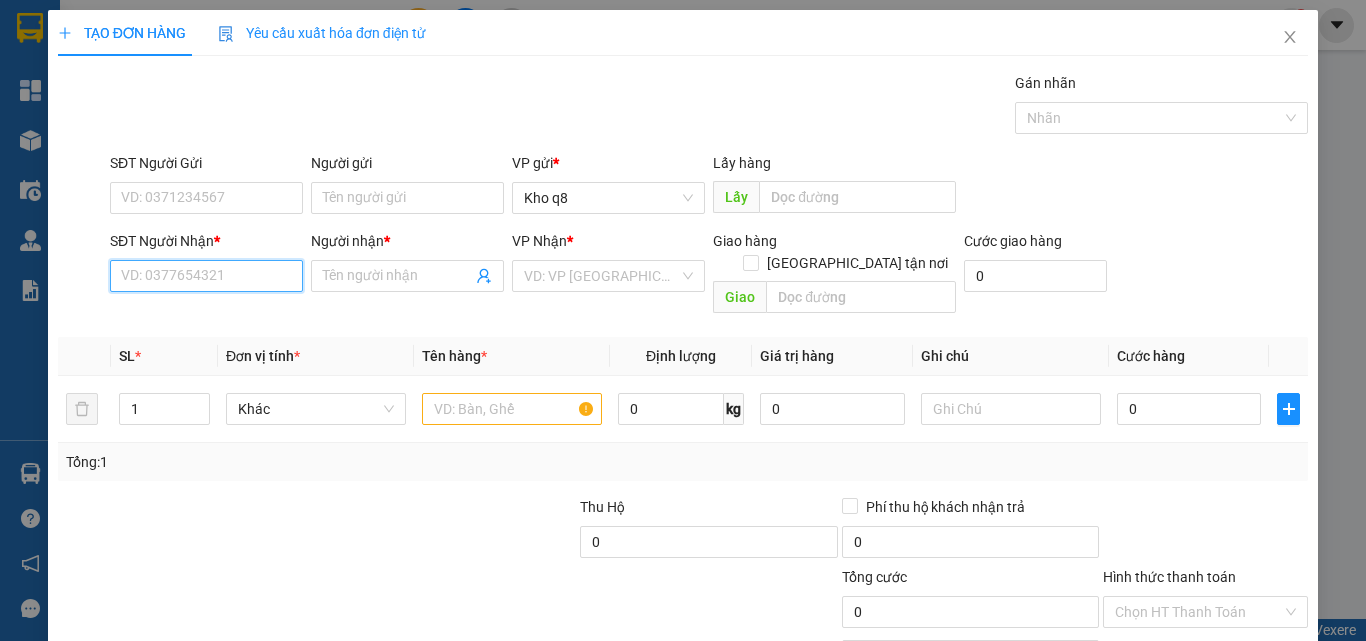 click on "SĐT Người Nhận  *" at bounding box center (206, 276) 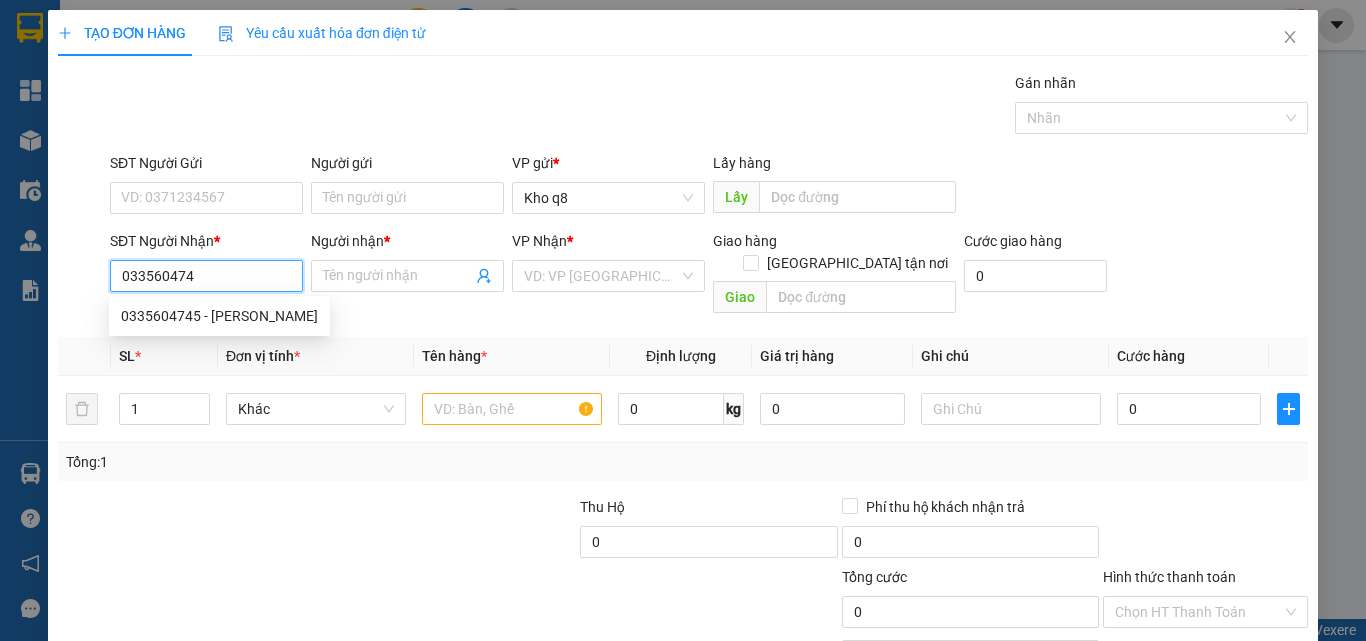 type on "0335604745" 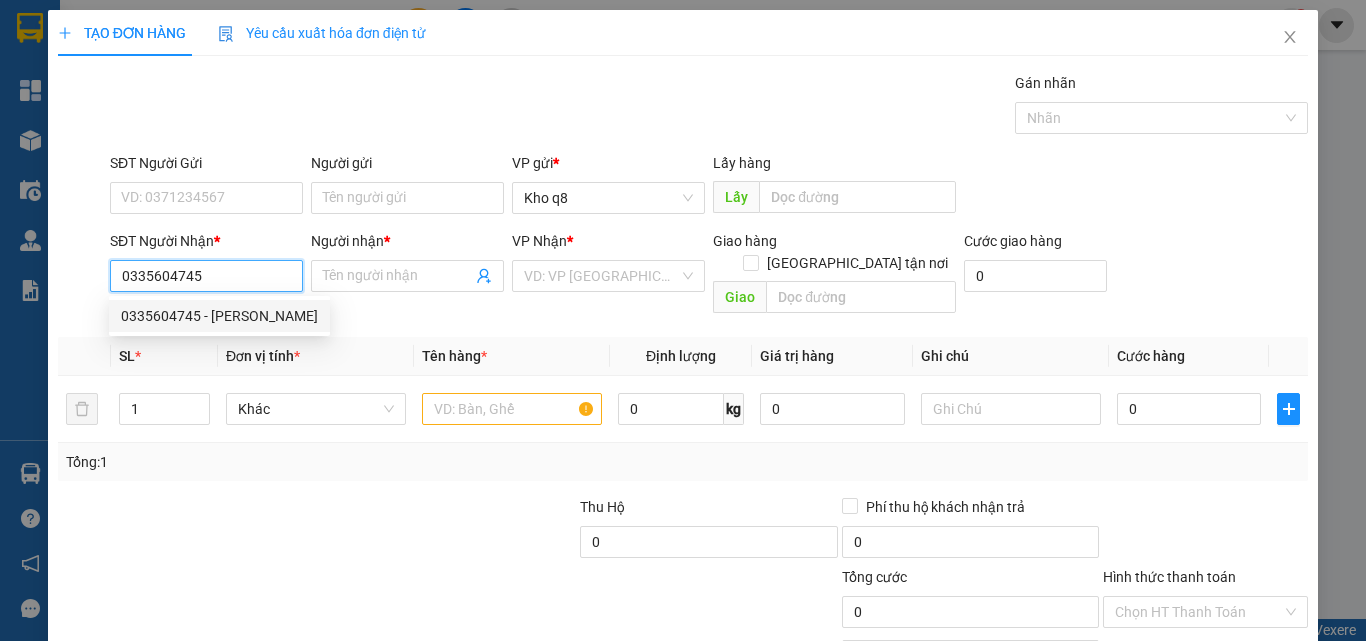 click on "0335604745 - VŨ" at bounding box center (219, 316) 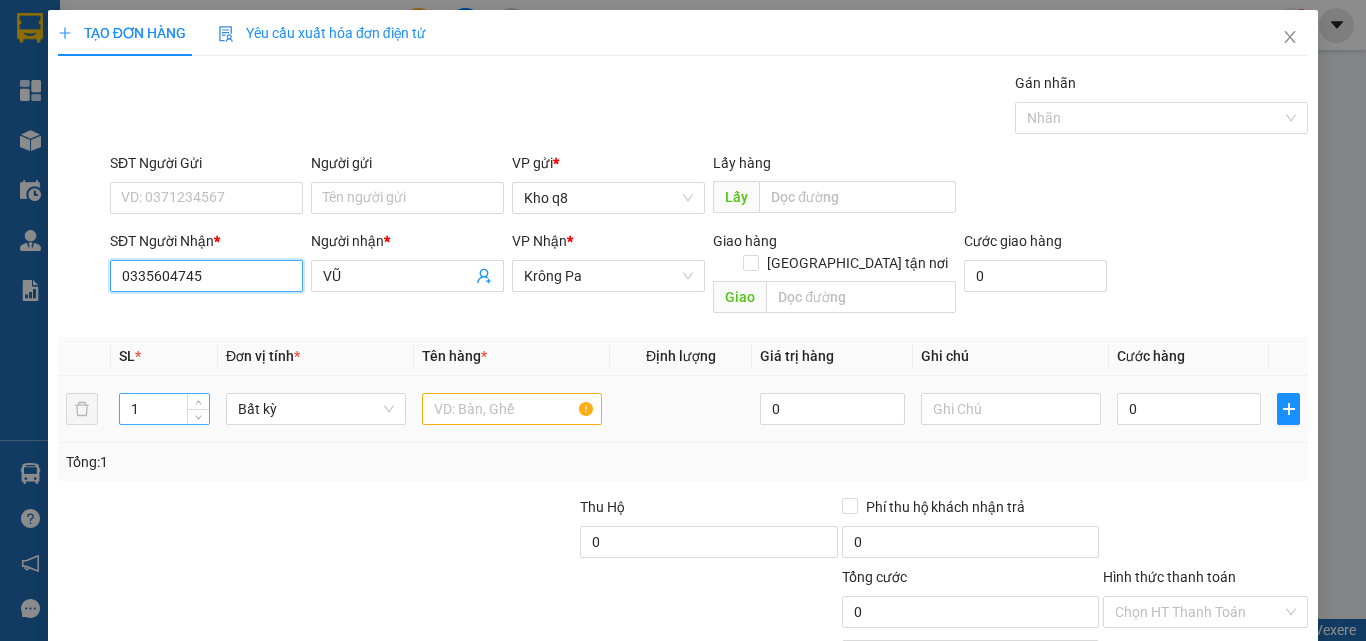 type on "0335604745" 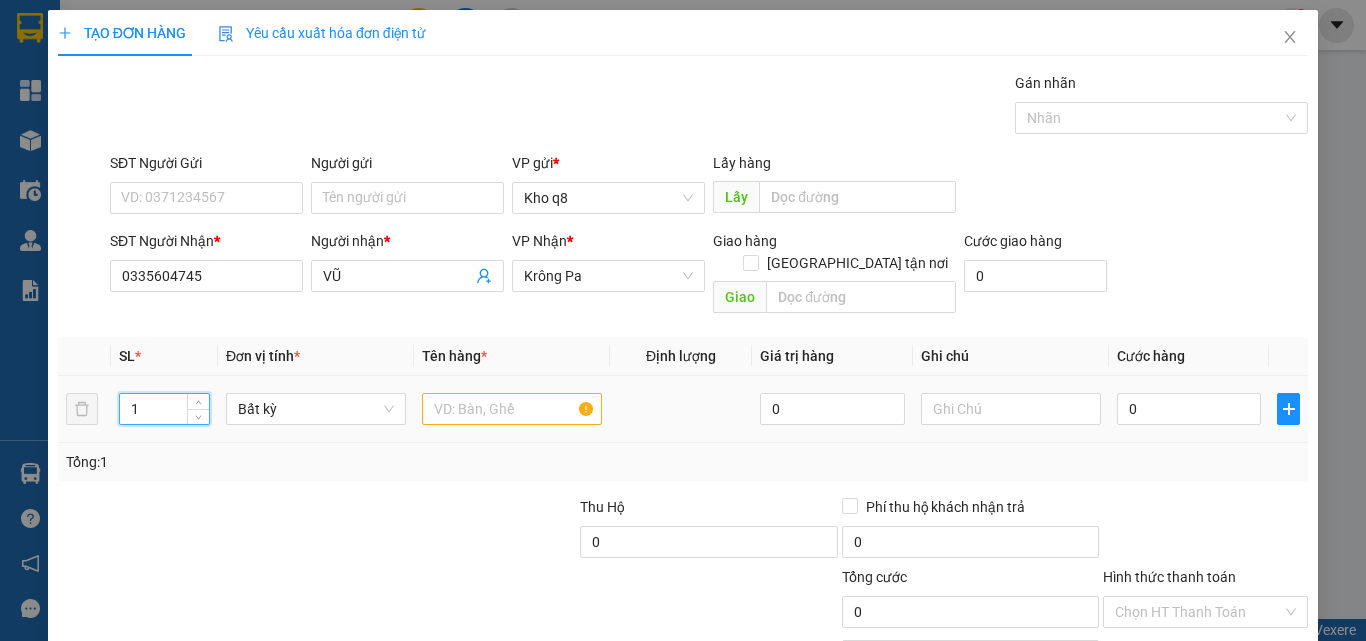 click on "1" at bounding box center (164, 409) 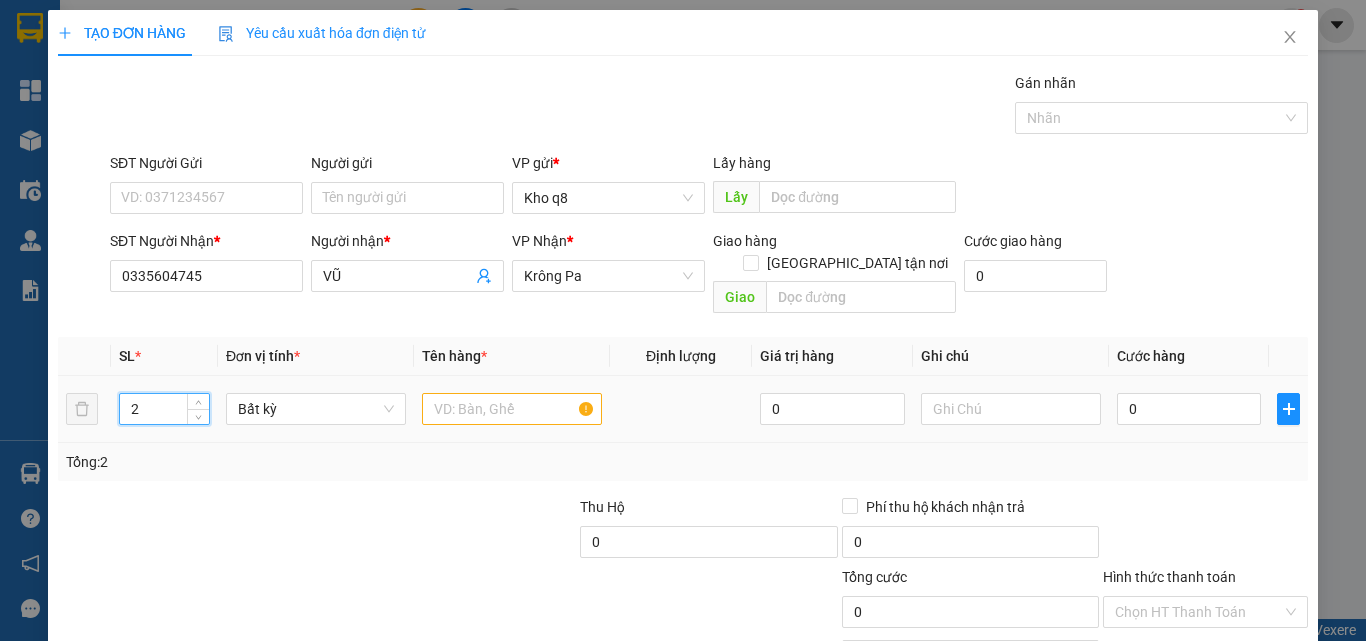 type on "2" 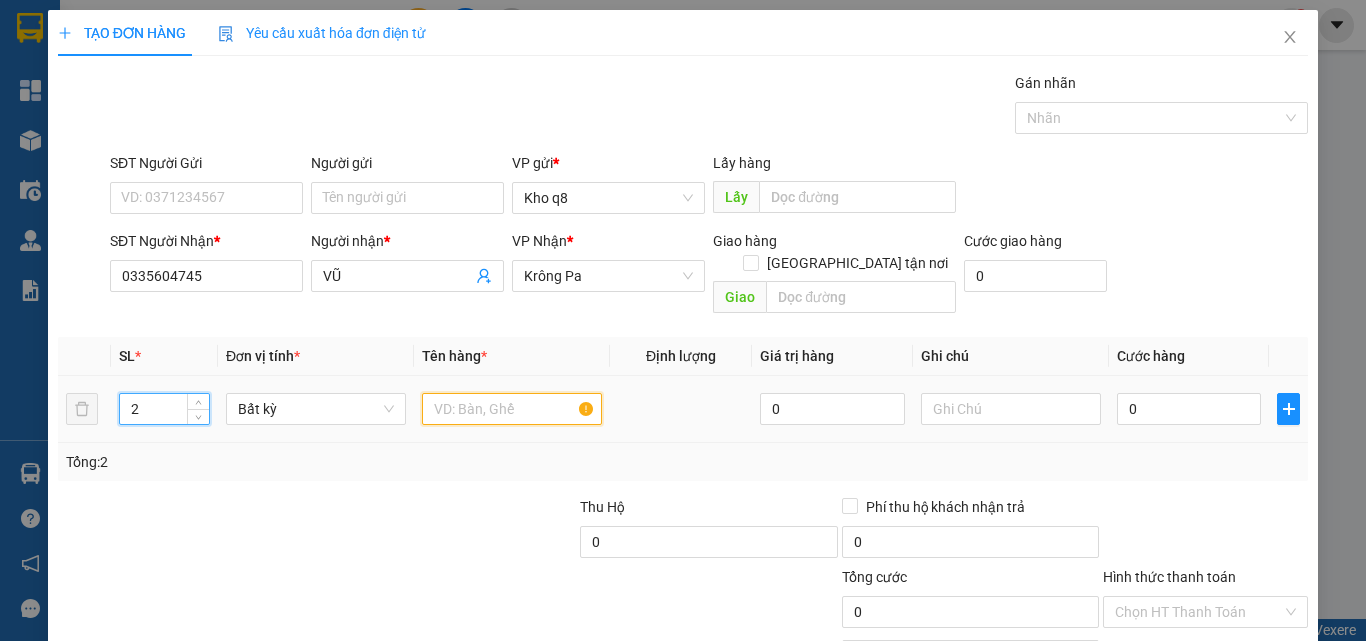 click at bounding box center (512, 409) 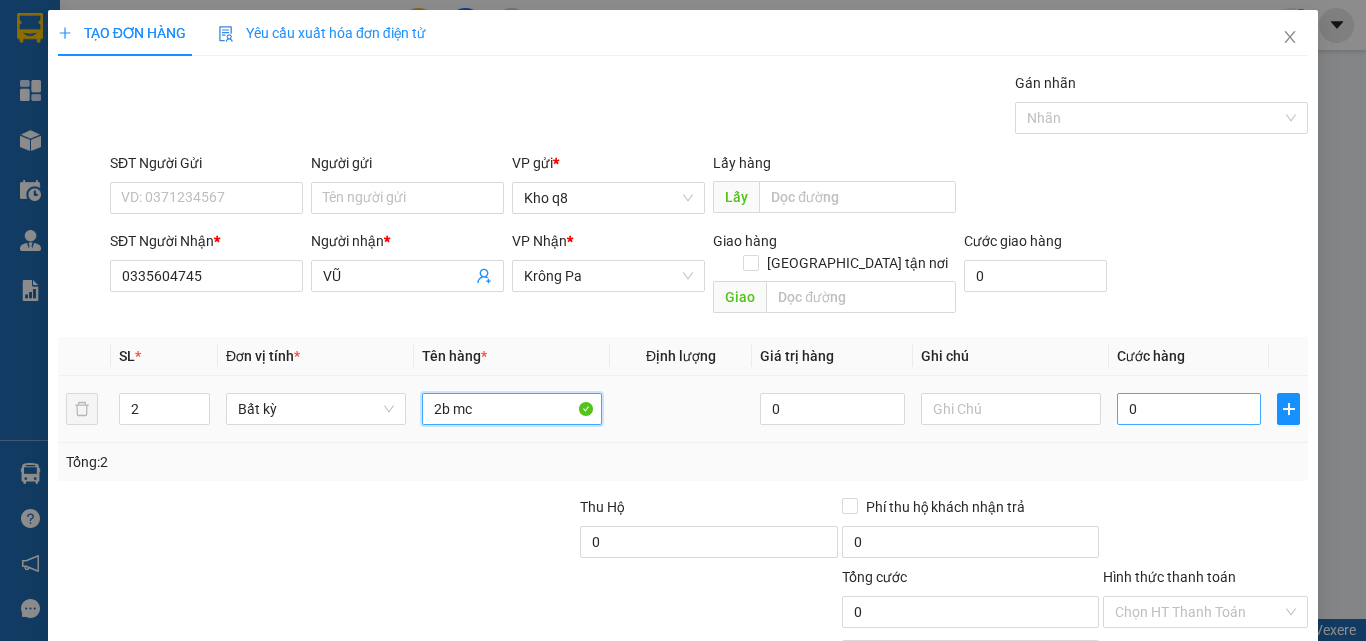 type on "2b mc" 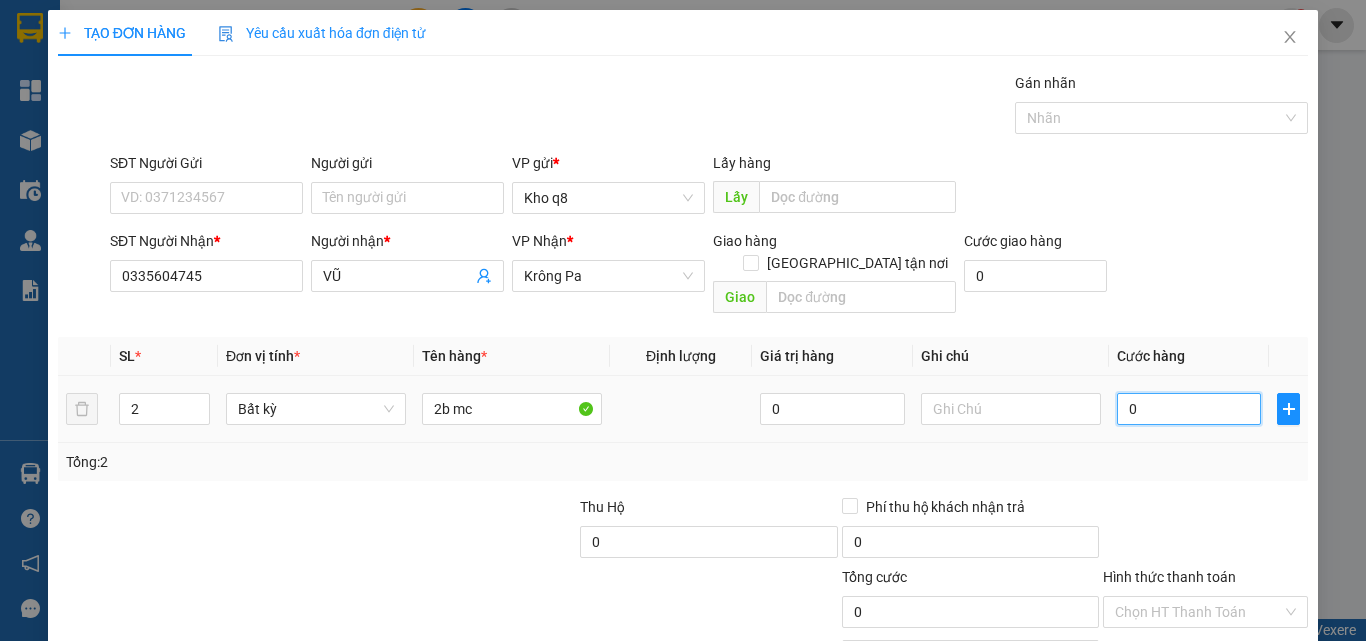 click on "0" at bounding box center (1189, 409) 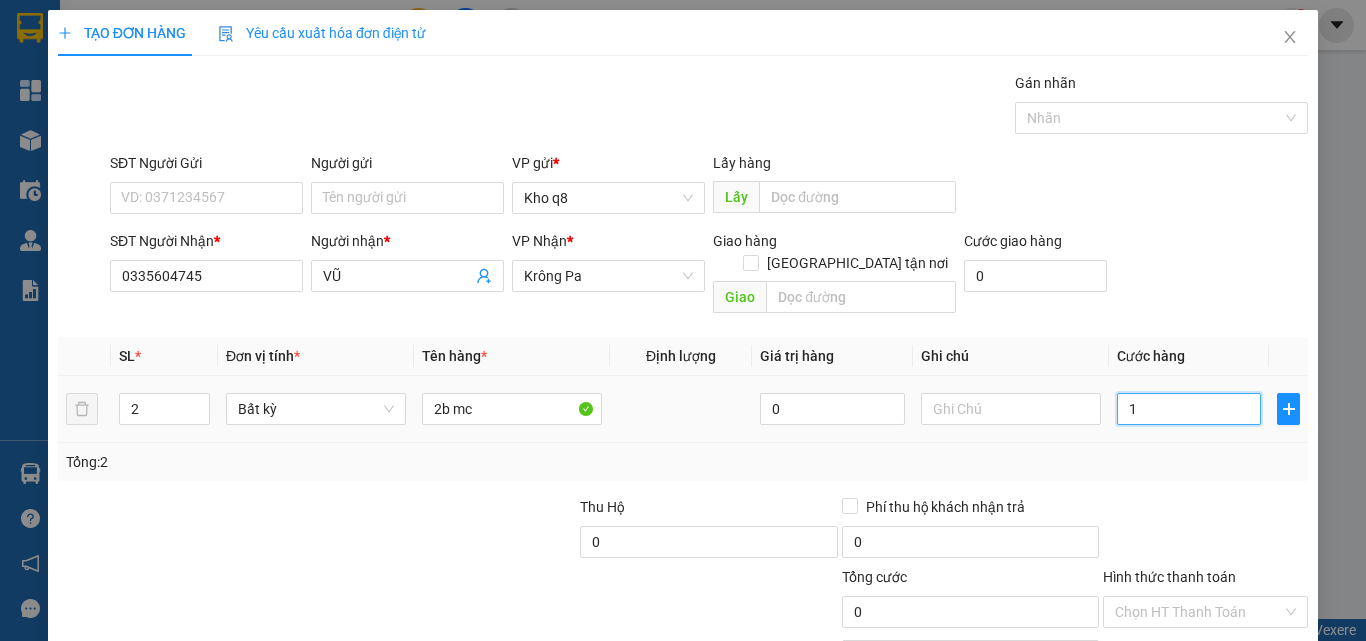 type on "1" 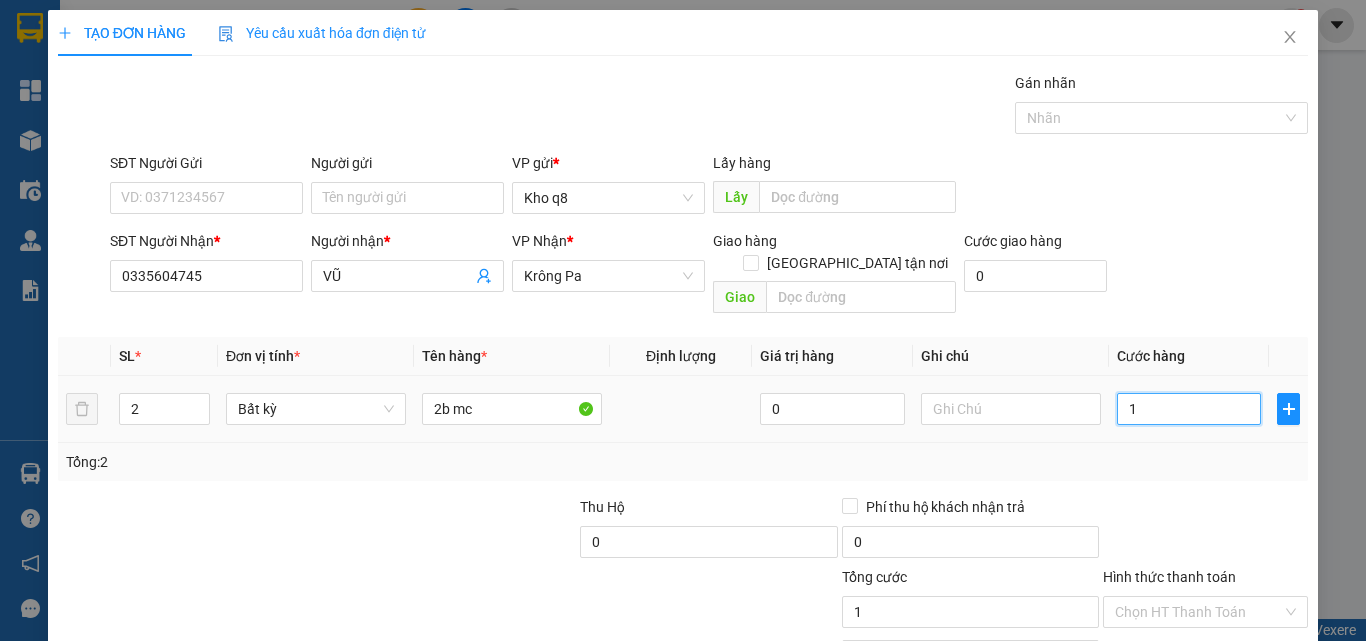 type on "14" 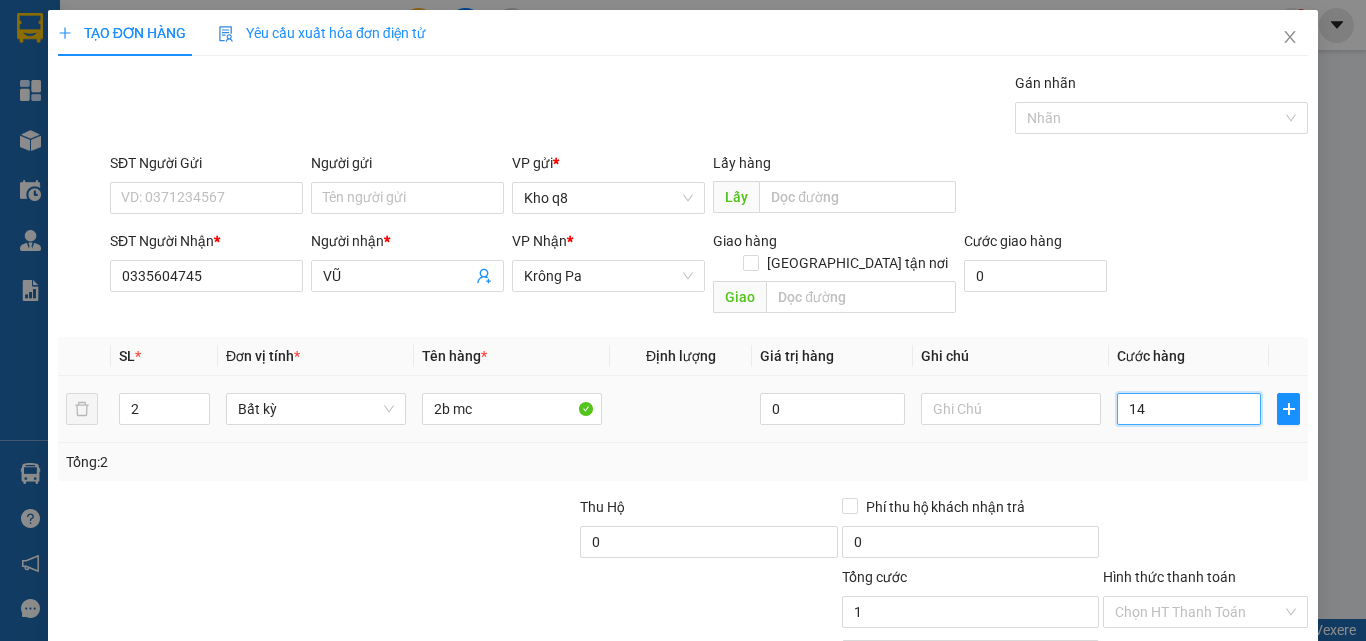type on "14" 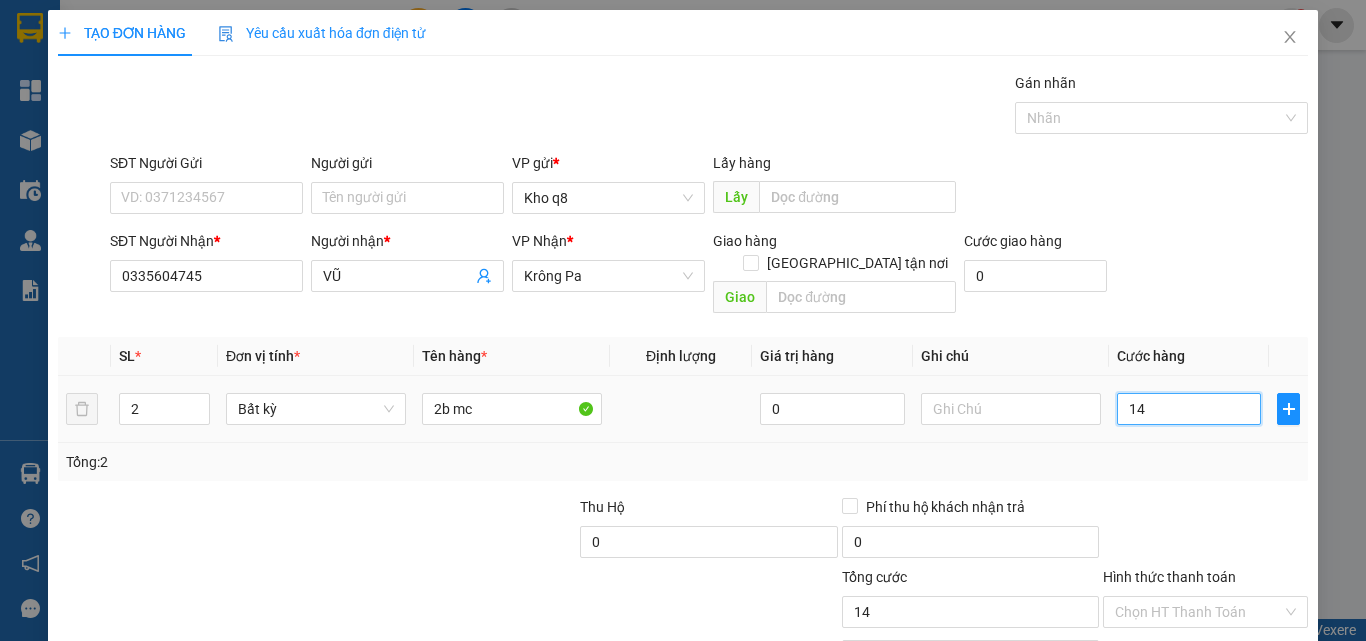 type on "140" 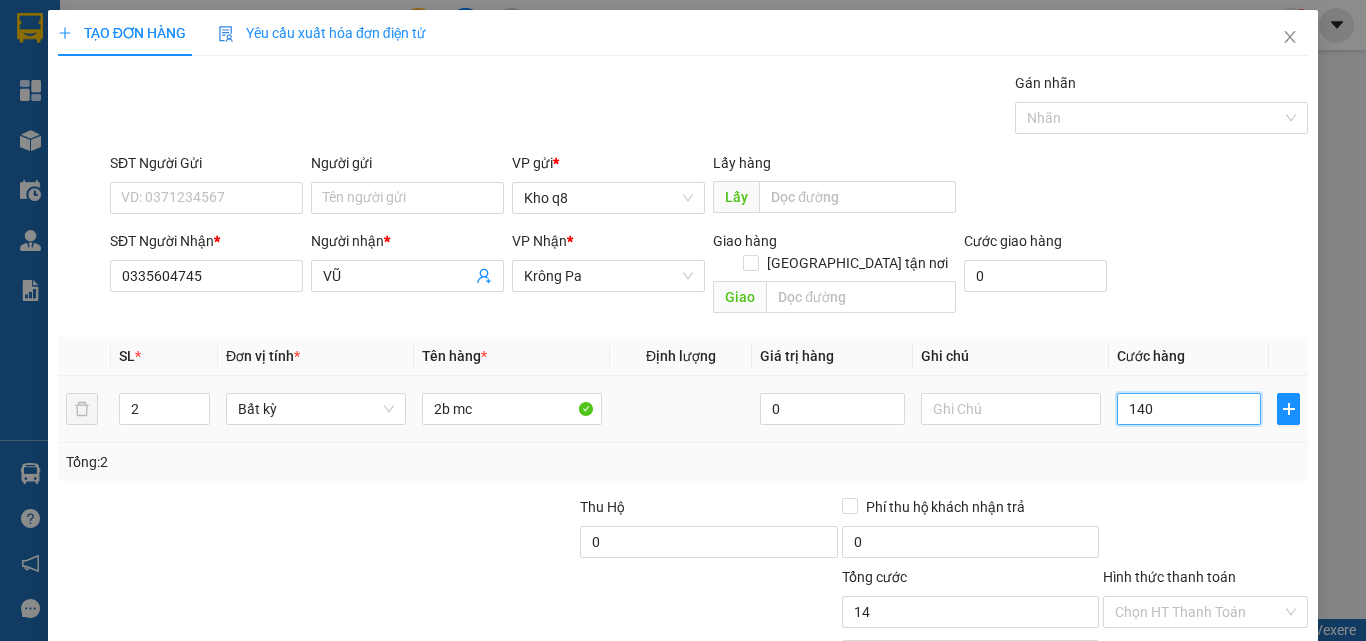 type on "140" 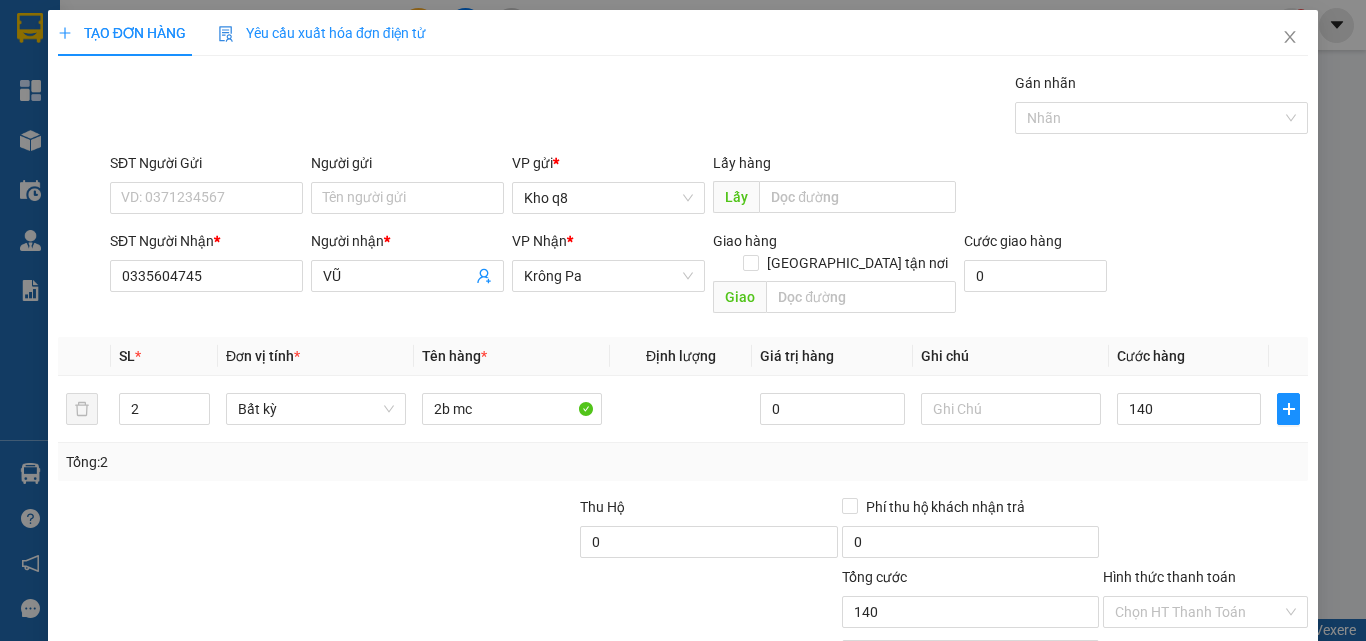 type on "140.000" 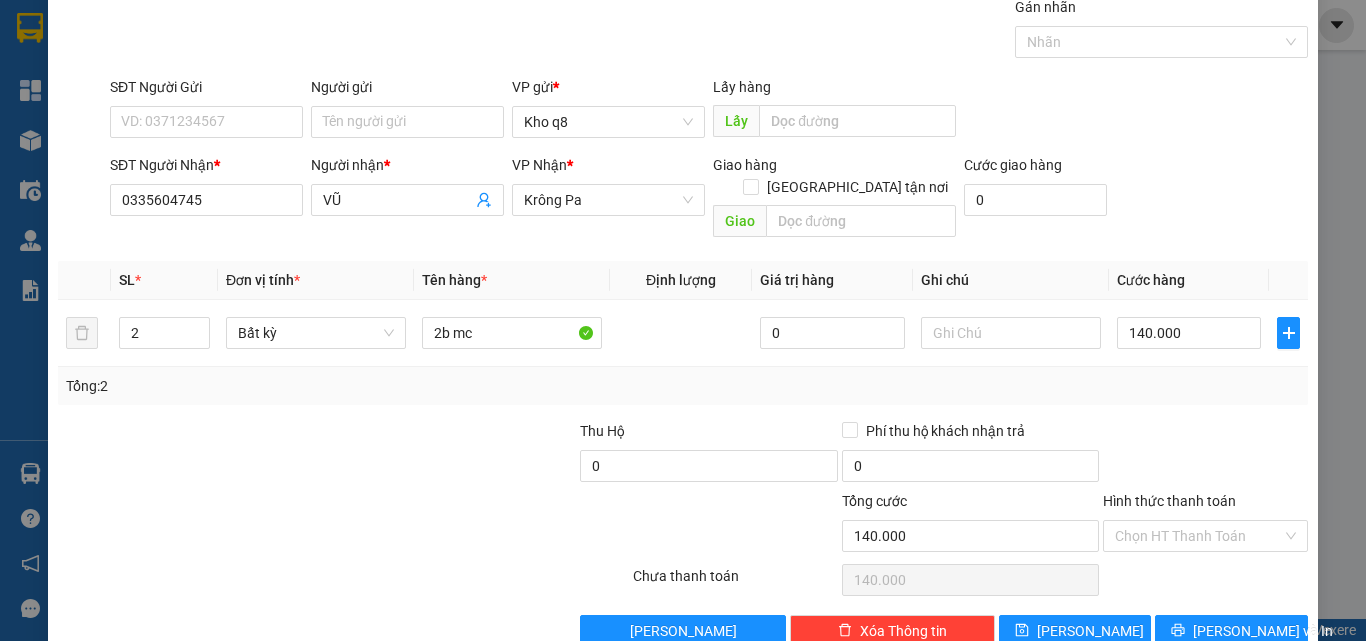 scroll, scrollTop: 99, scrollLeft: 0, axis: vertical 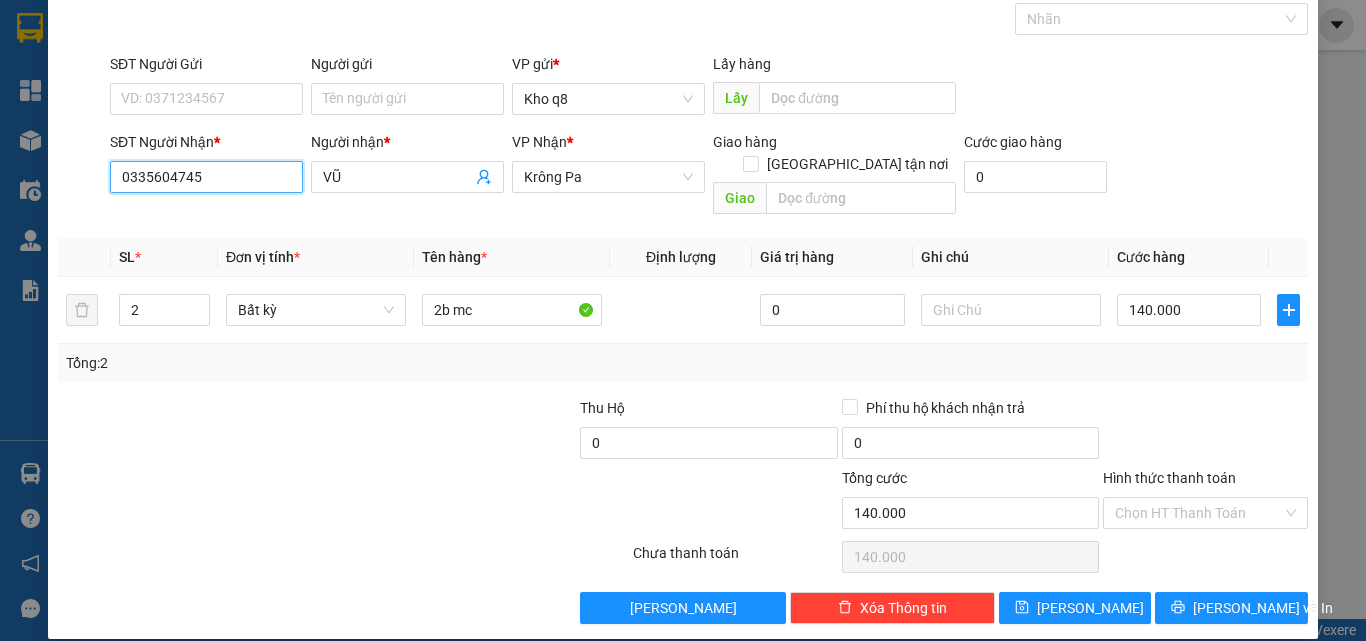 click on "0335604745" at bounding box center (206, 177) 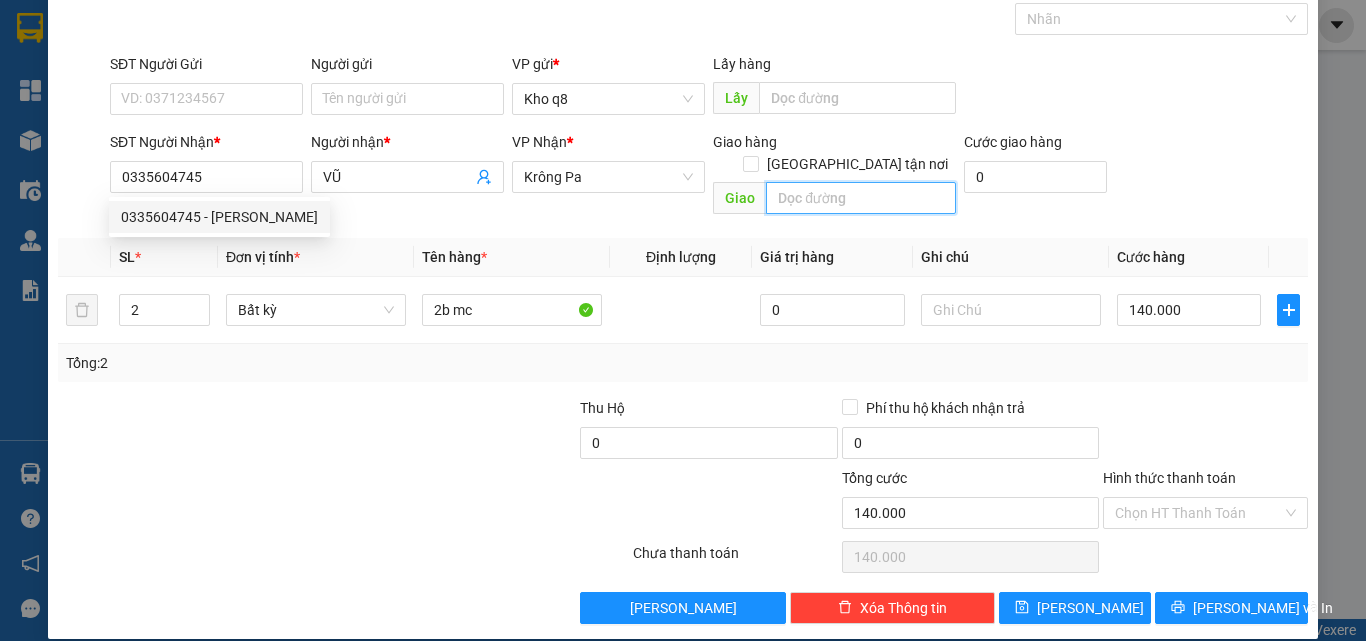 click at bounding box center (861, 198) 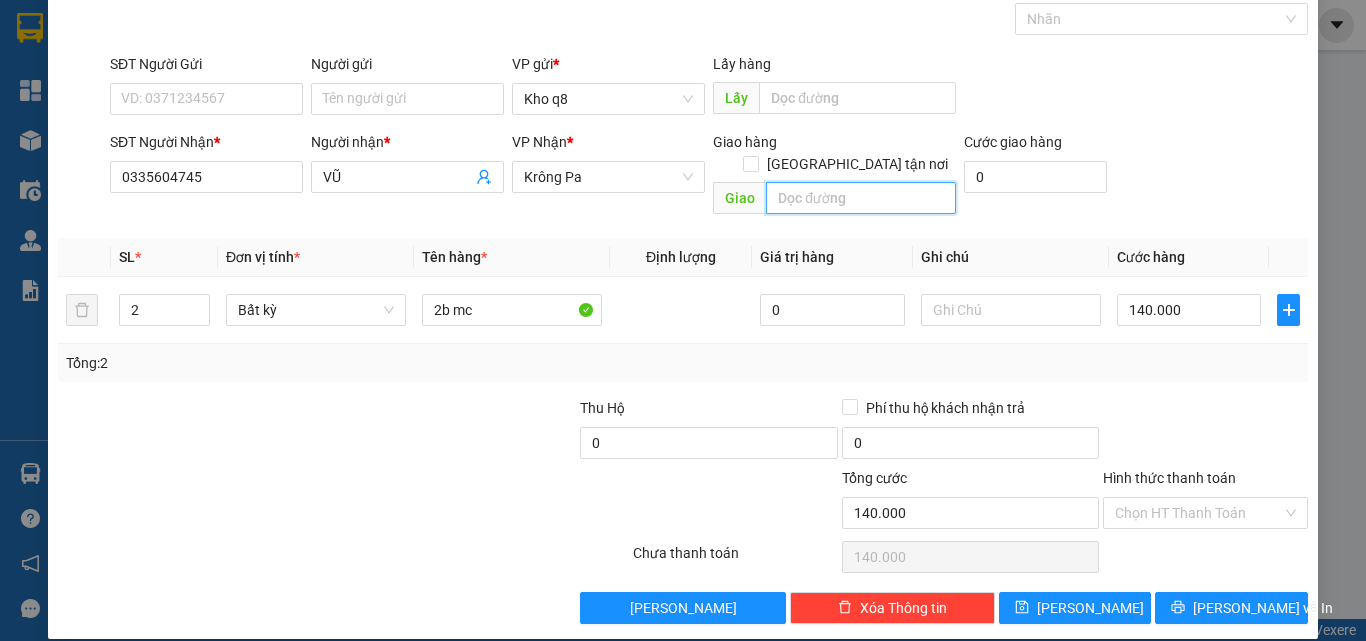 click at bounding box center (861, 198) 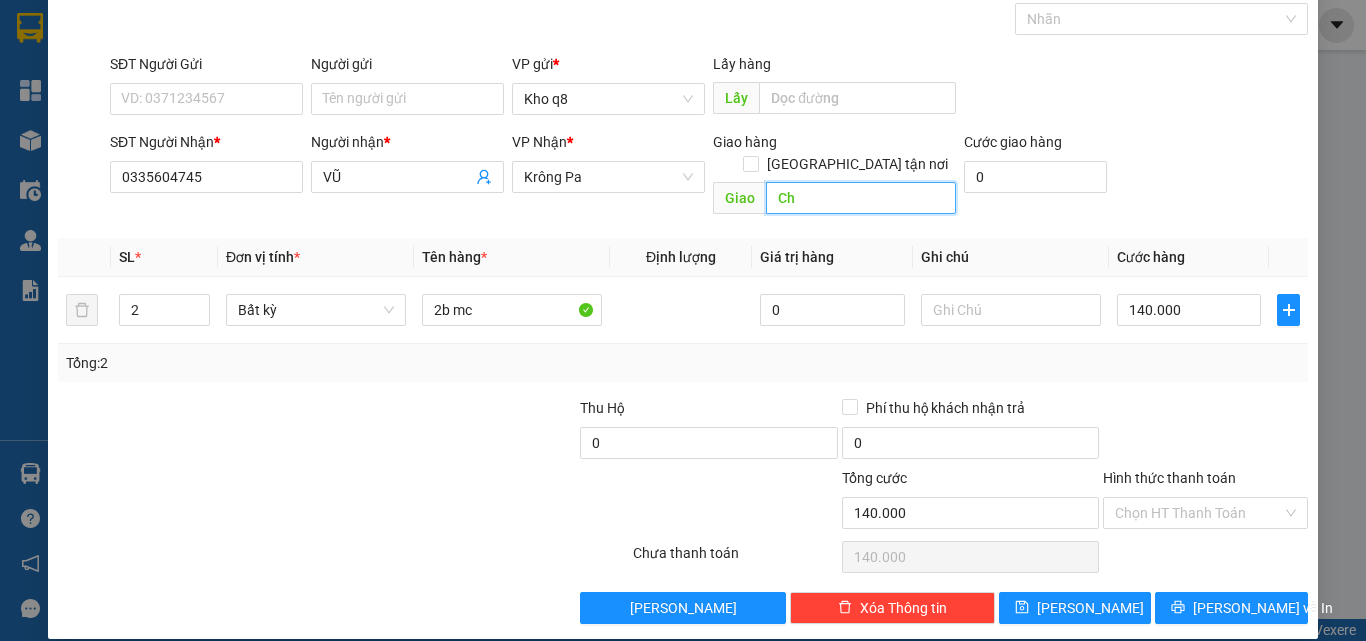 paste on "ư" 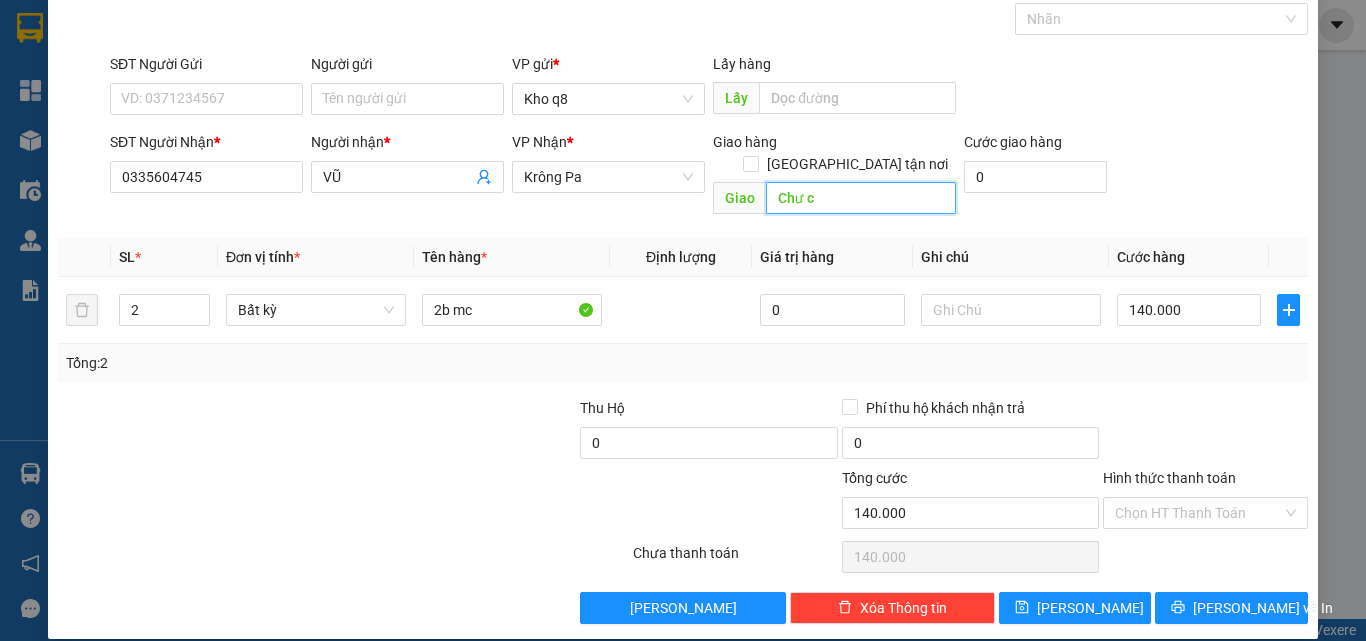 paste on "ă" 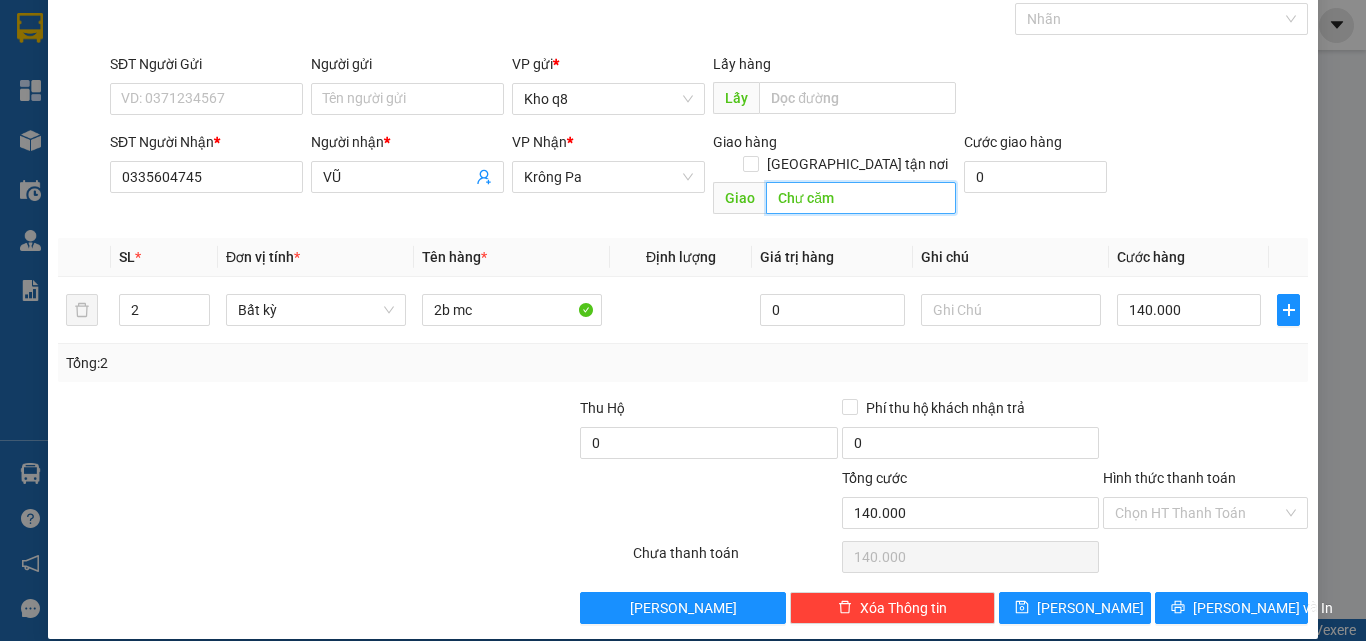 click on "Chư căm" at bounding box center [861, 198] 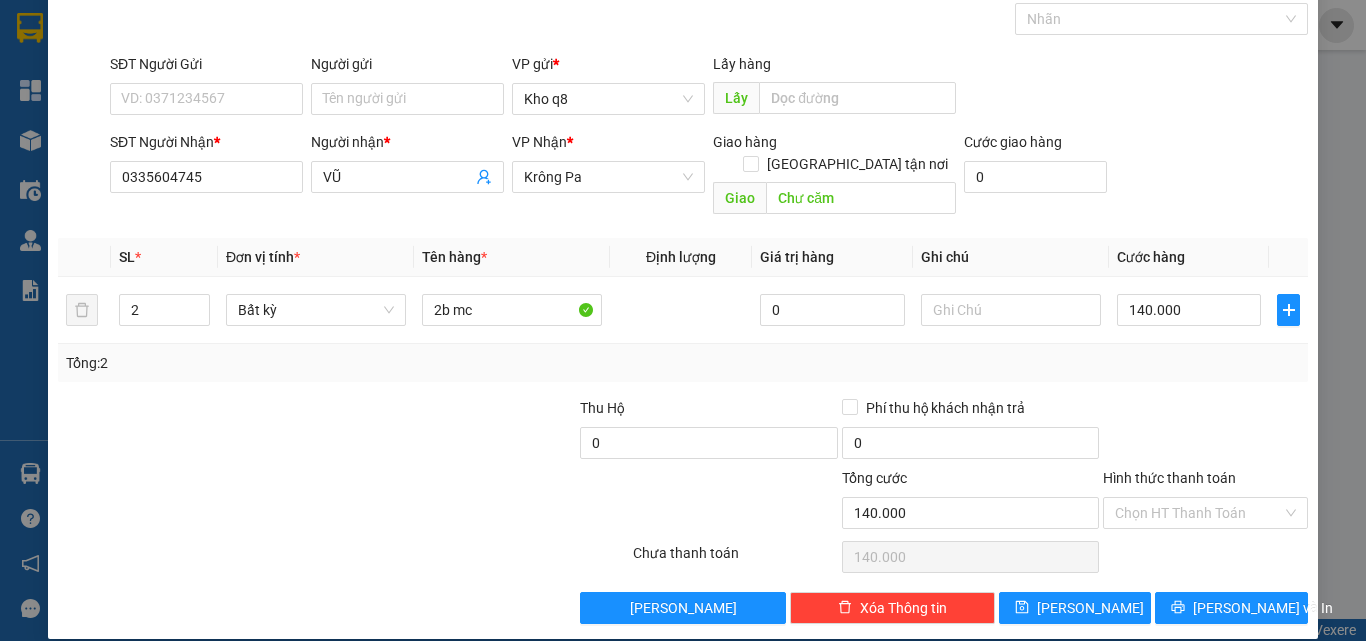 click on "Giao hàng Giao tận nơi" at bounding box center (834, 157) 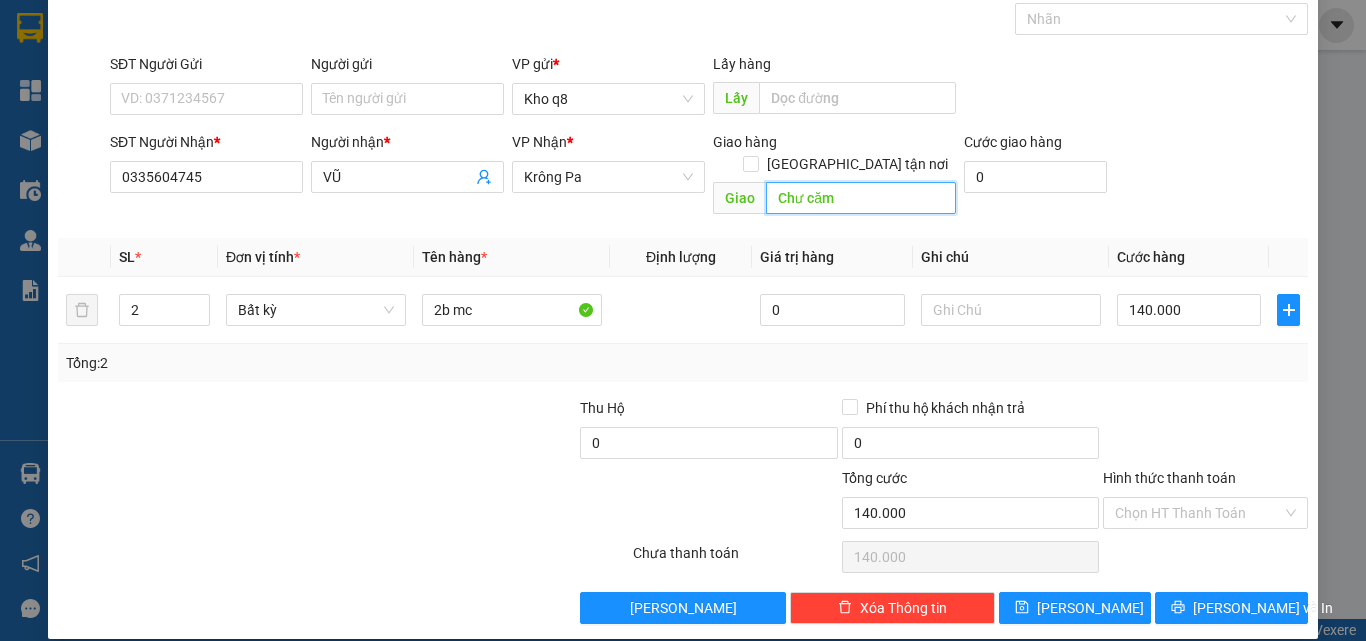 click on "Chư căm" at bounding box center (861, 198) 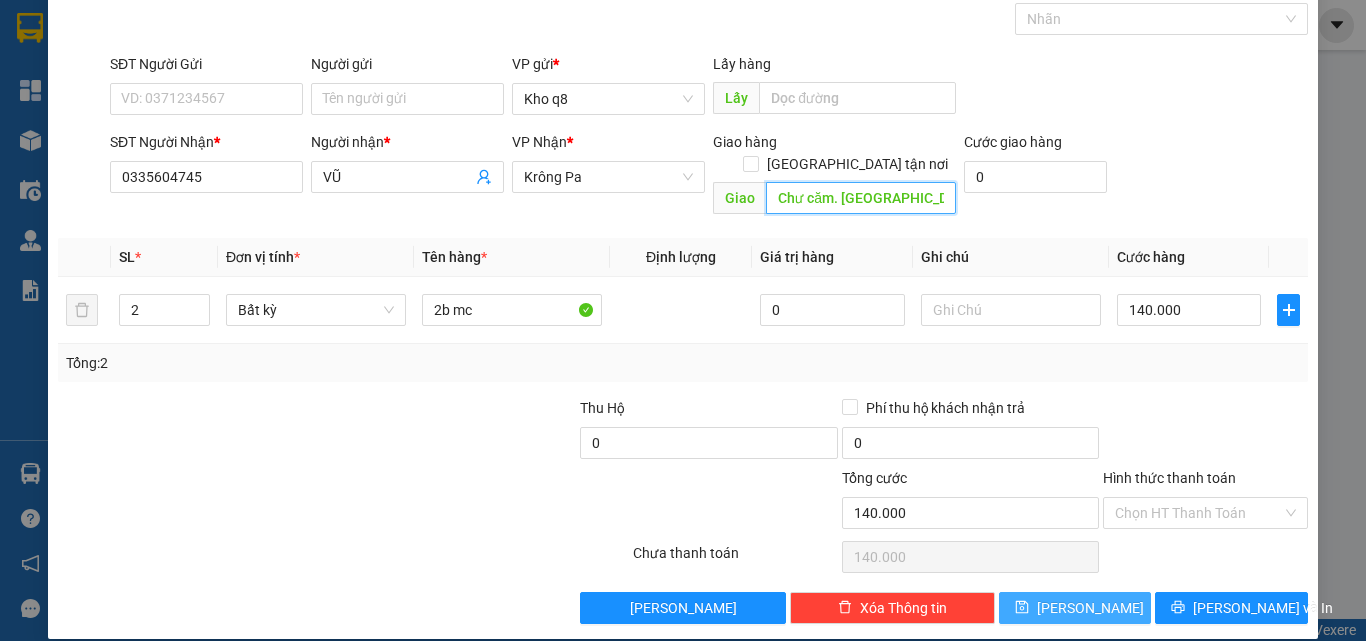 type on "Chư căm. [GEOGRAPHIC_DATA]" 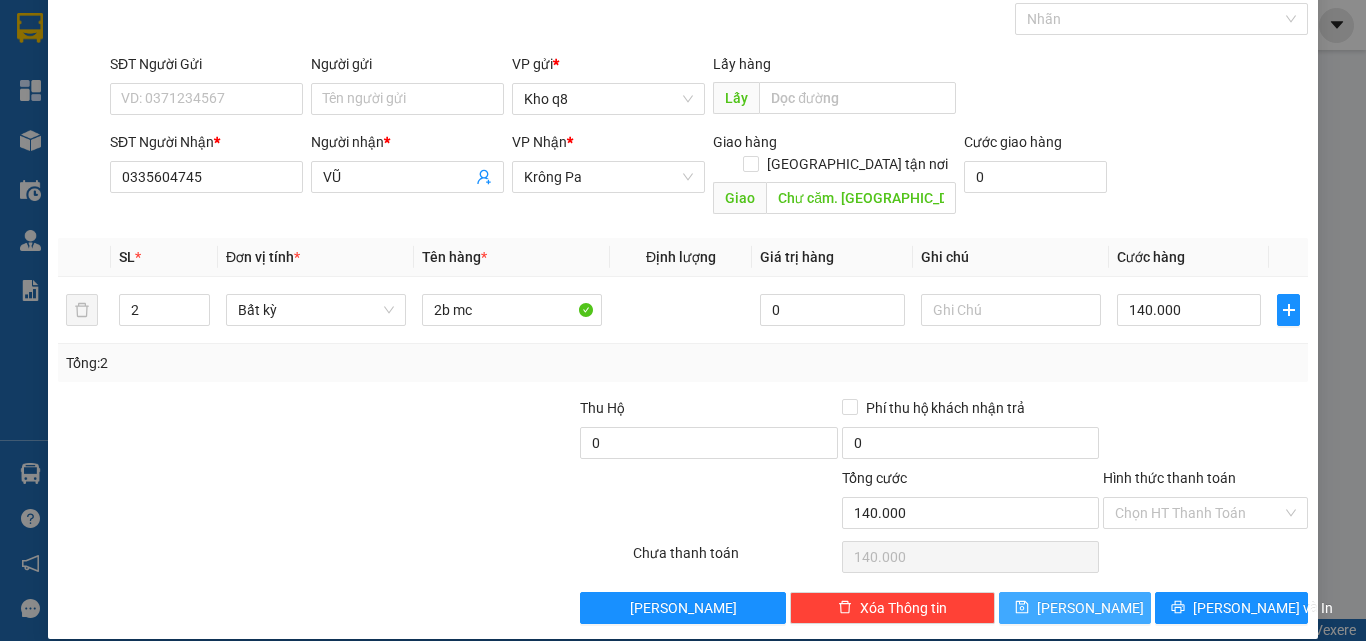 click on "[PERSON_NAME]" at bounding box center (1090, 608) 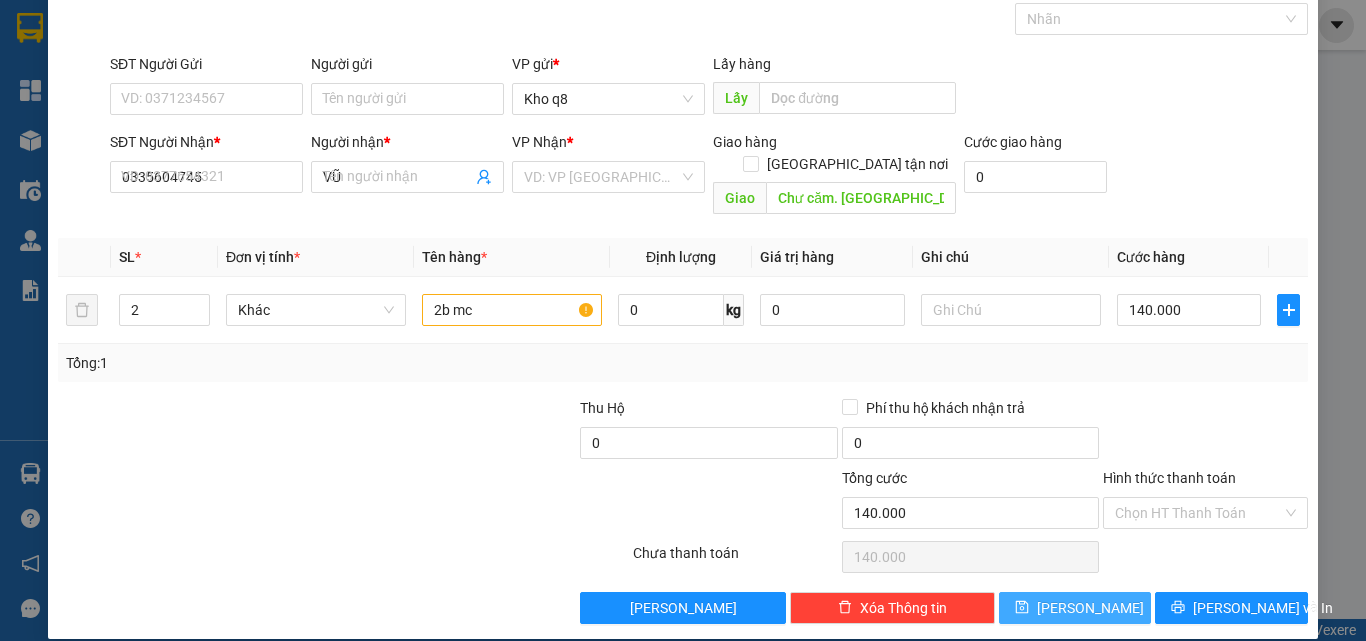 type 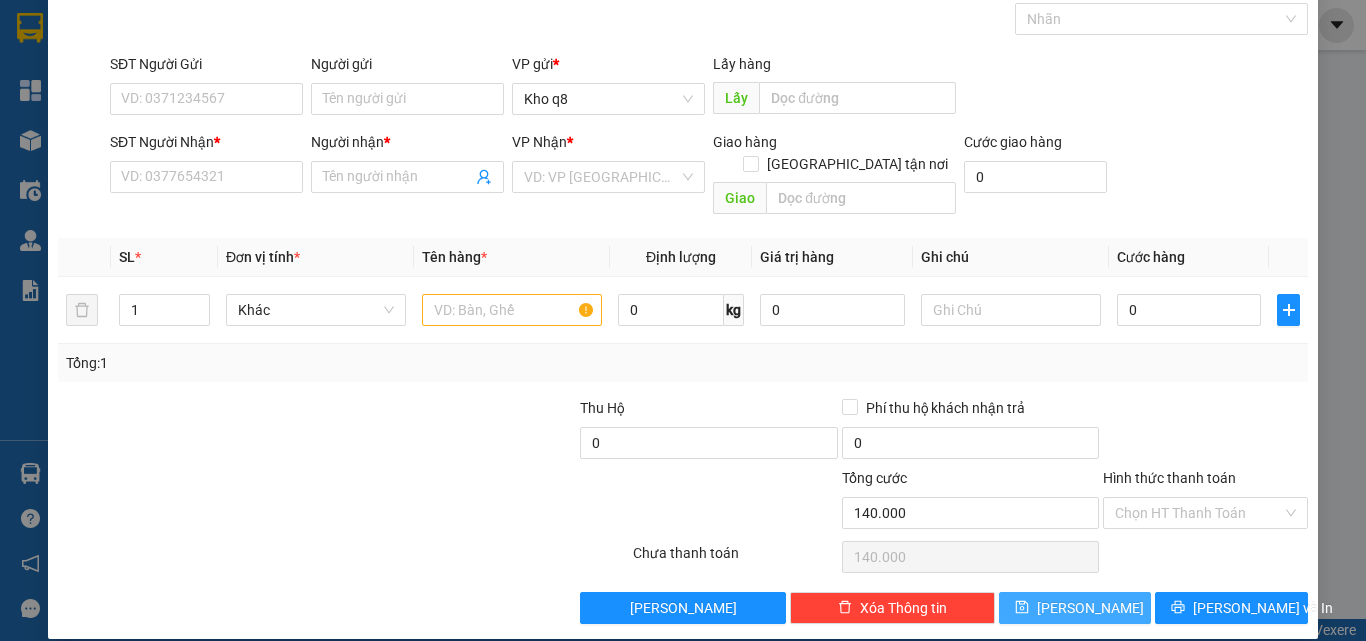 type on "0" 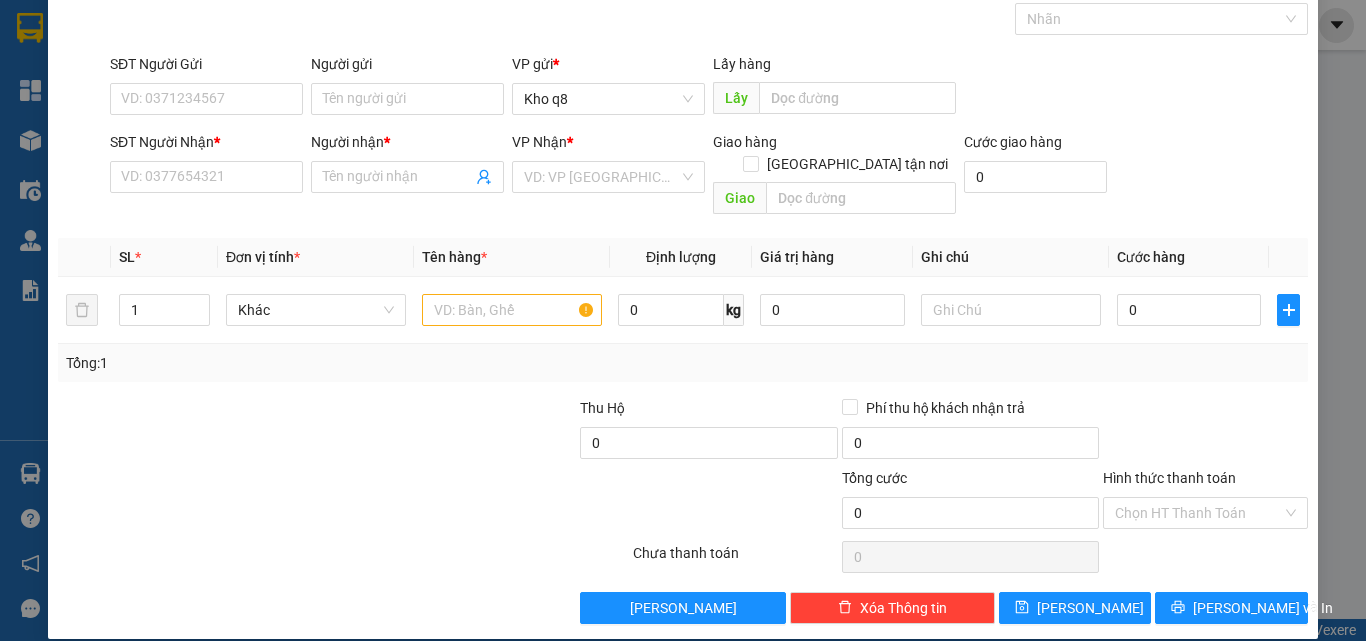 scroll, scrollTop: 0, scrollLeft: 0, axis: both 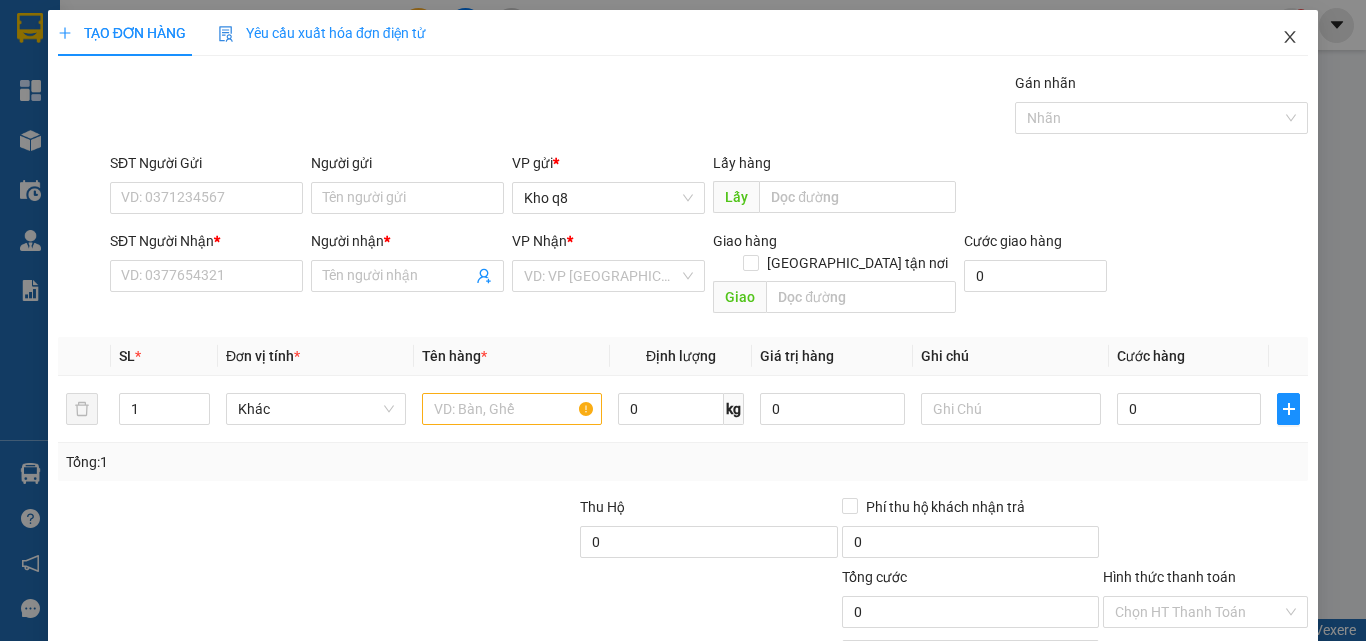 click 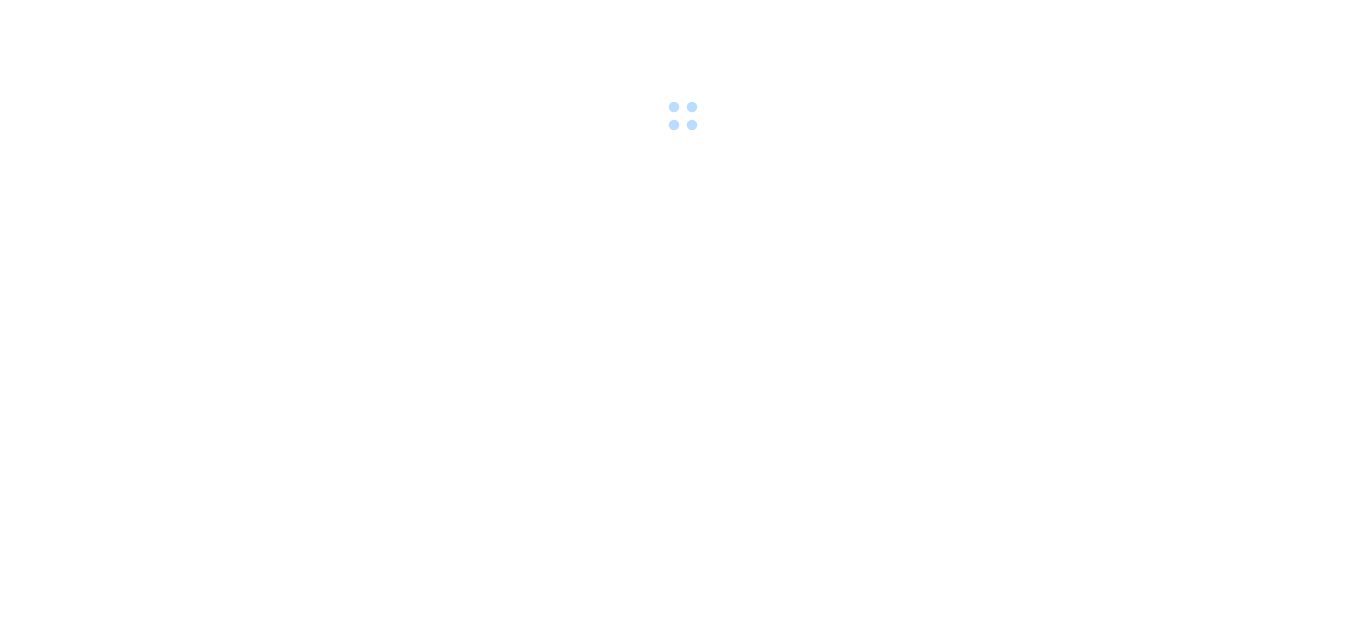 scroll, scrollTop: 0, scrollLeft: 0, axis: both 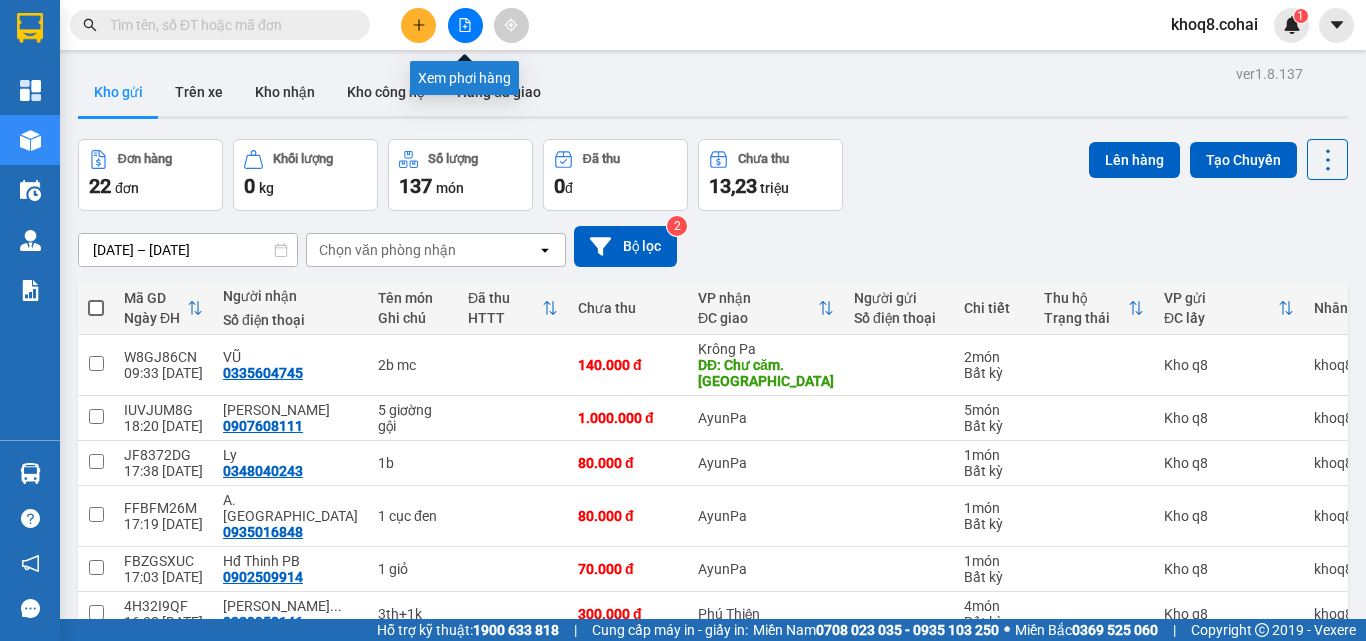 click 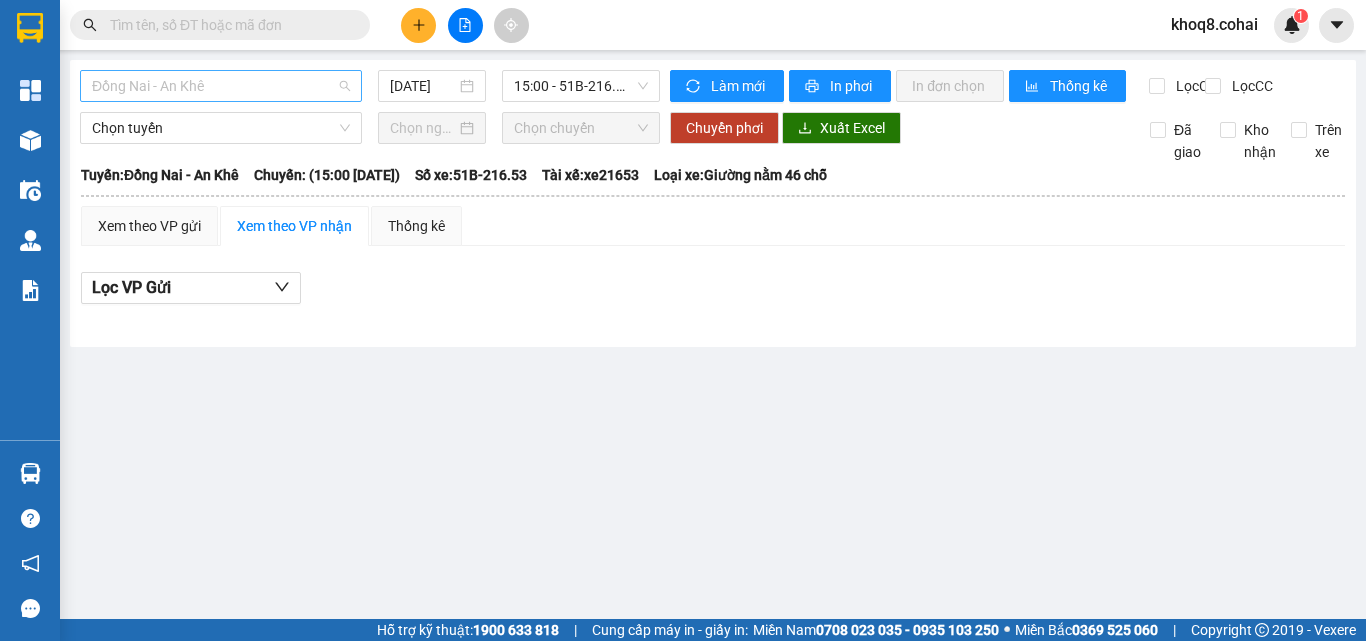 click on "Đồng Nai - An Khê" at bounding box center [221, 86] 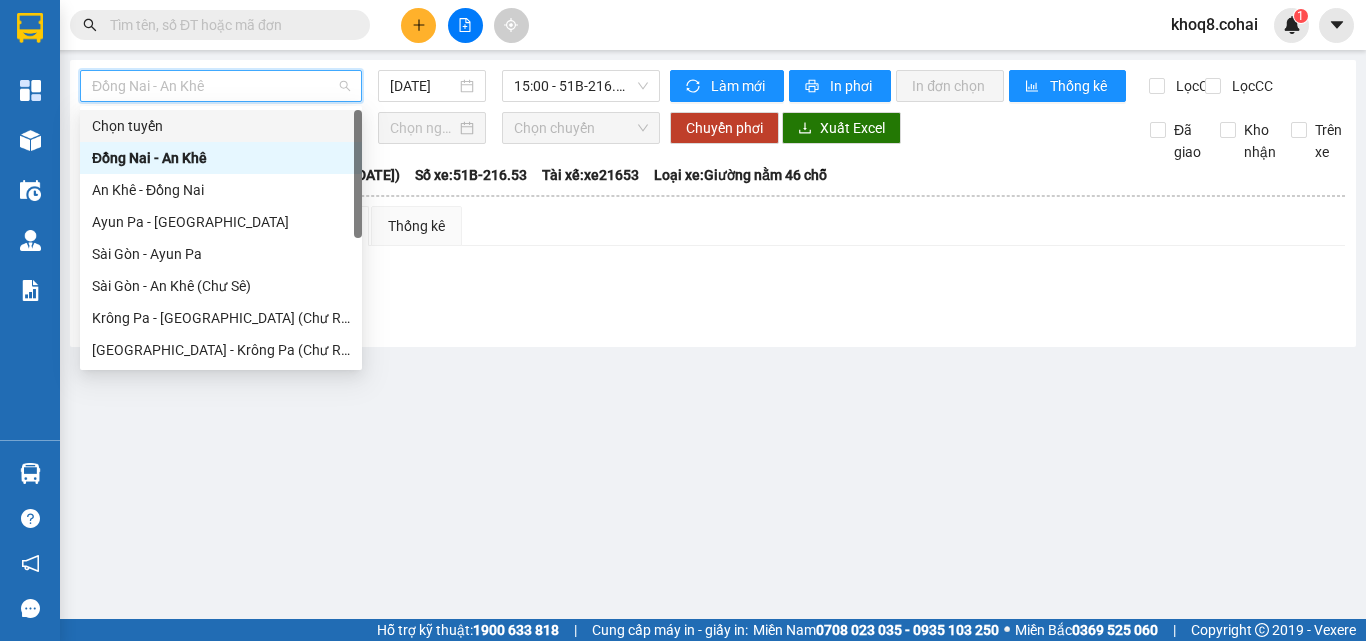 drag, startPoint x: 357, startPoint y: 151, endPoint x: 355, endPoint y: 306, distance: 155.01291 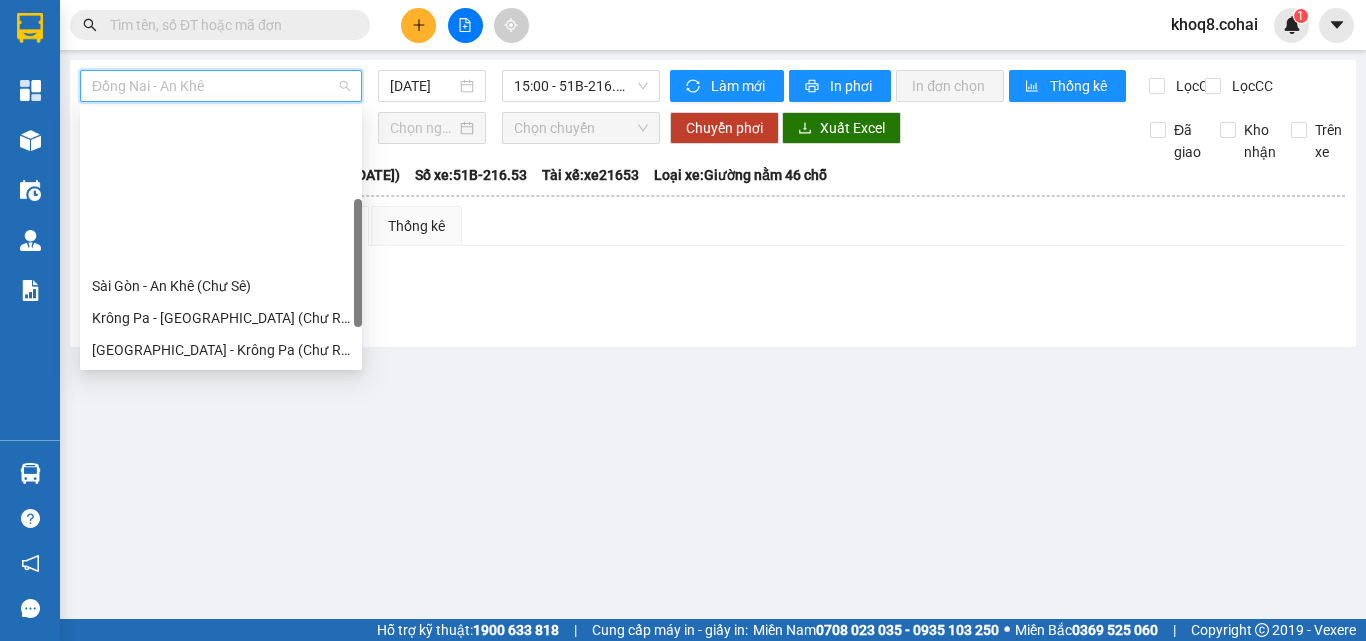 scroll, scrollTop: 288, scrollLeft: 0, axis: vertical 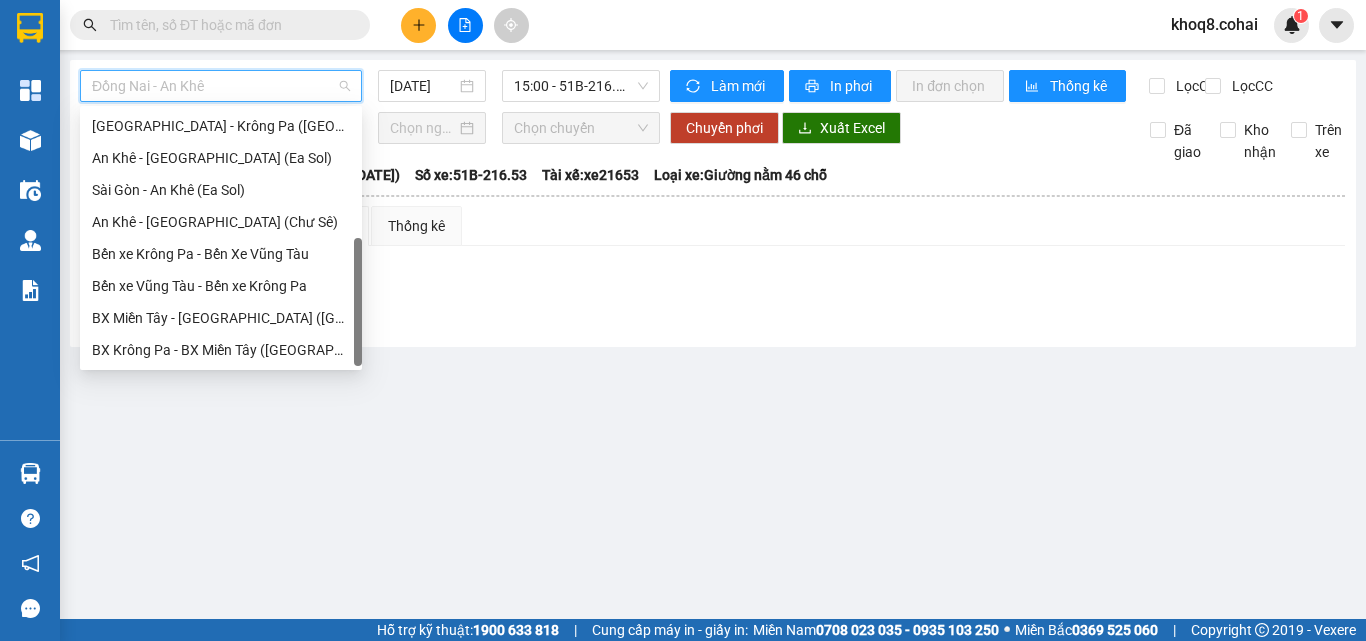 drag, startPoint x: 355, startPoint y: 306, endPoint x: 355, endPoint y: 370, distance: 64 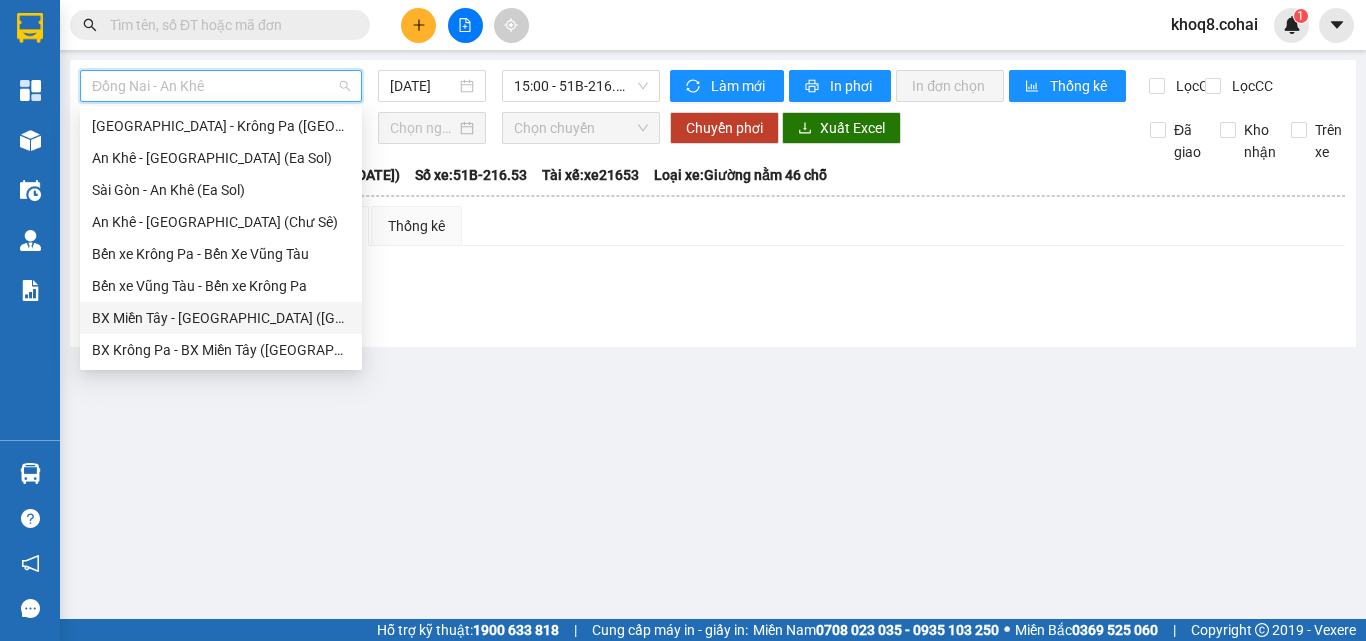 click on "BX Miền Tây - [GEOGRAPHIC_DATA] ([GEOGRAPHIC_DATA] - [GEOGRAPHIC_DATA])" at bounding box center (221, 318) 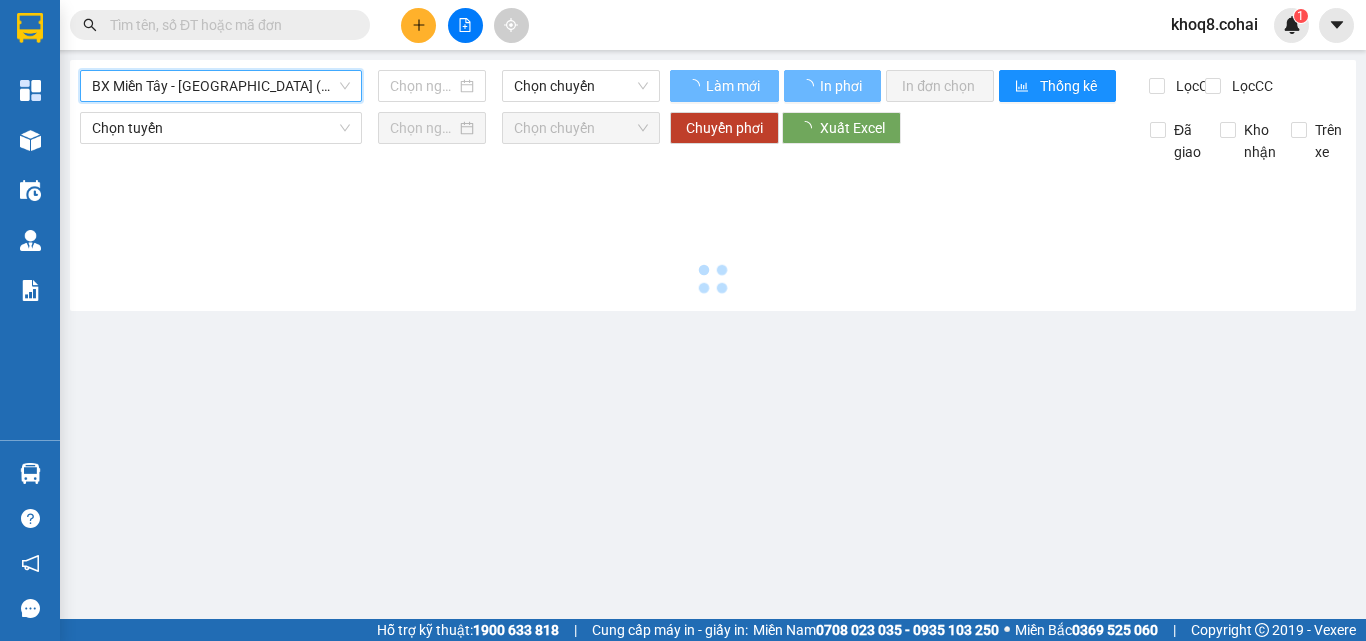 type on "[DATE]" 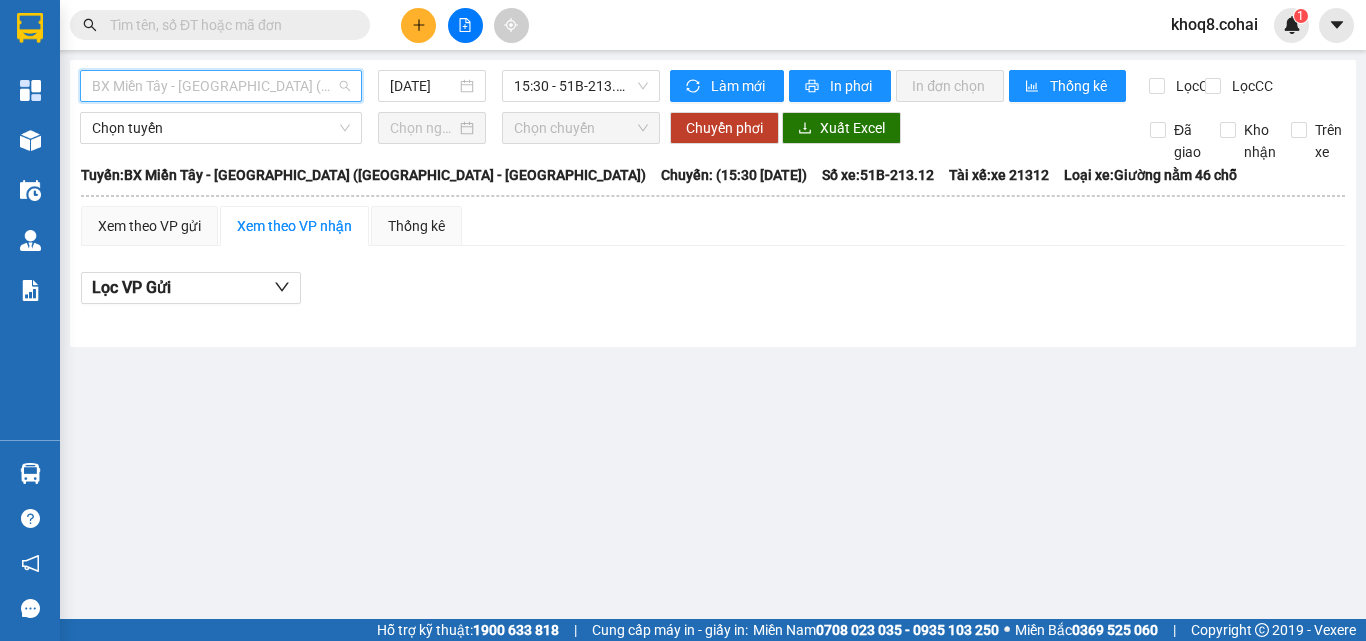 click on "BX Miền Tây - [GEOGRAPHIC_DATA] ([GEOGRAPHIC_DATA] - [GEOGRAPHIC_DATA])" at bounding box center (221, 86) 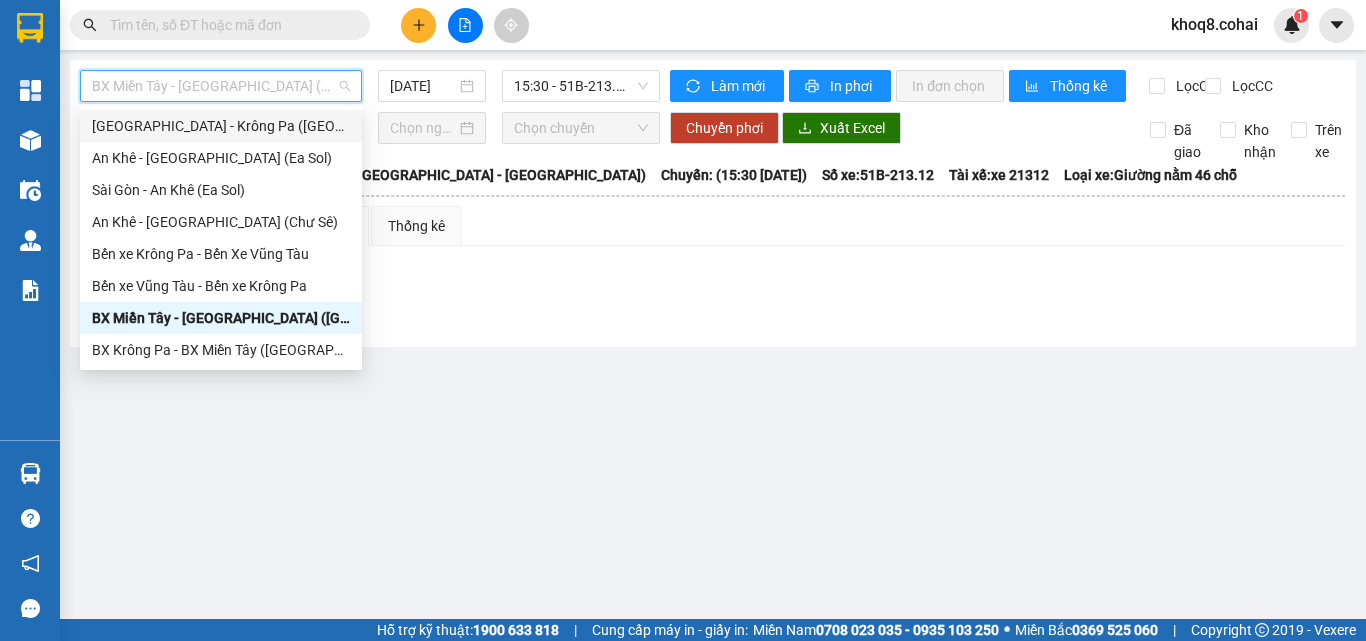 click on "[GEOGRAPHIC_DATA] - Krông Pa ([GEOGRAPHIC_DATA])" at bounding box center [221, 126] 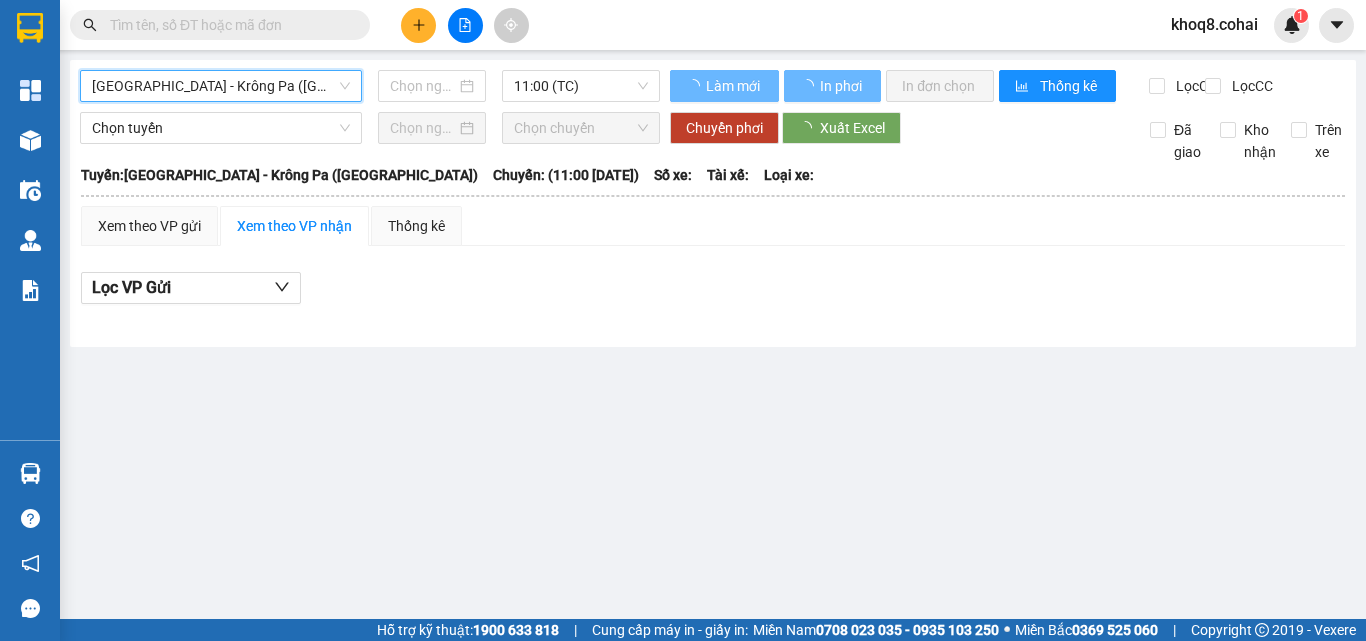 type on "[DATE]" 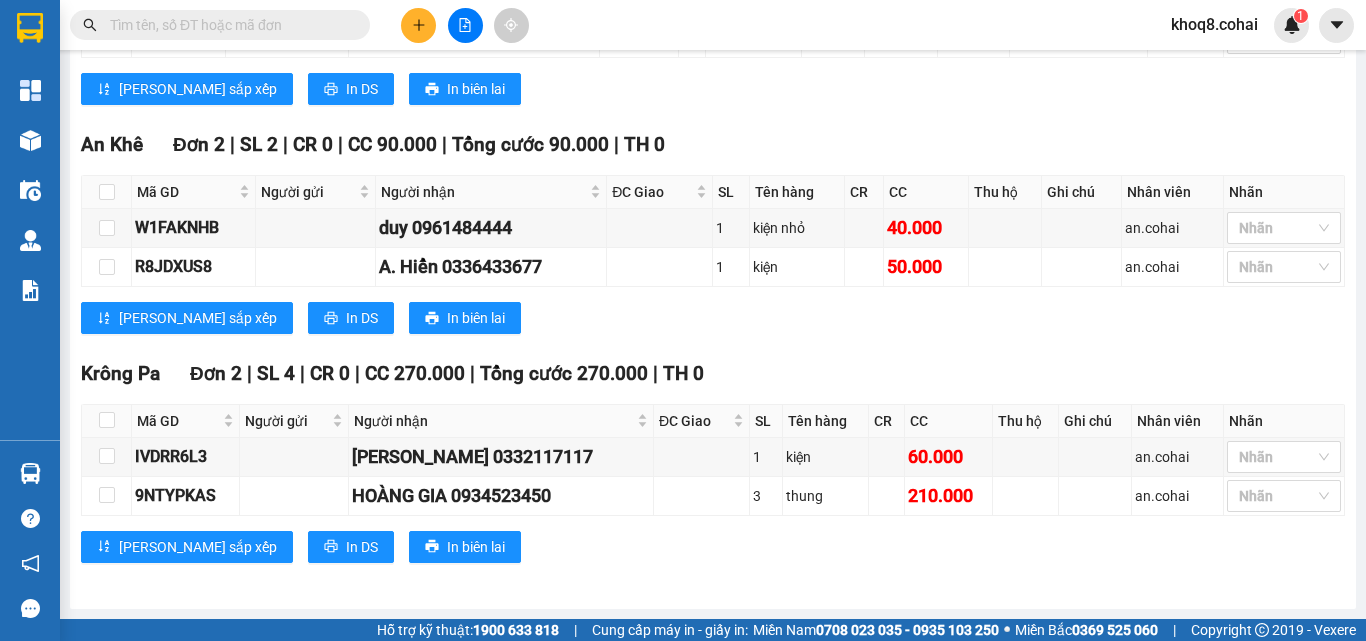 scroll, scrollTop: 1171, scrollLeft: 0, axis: vertical 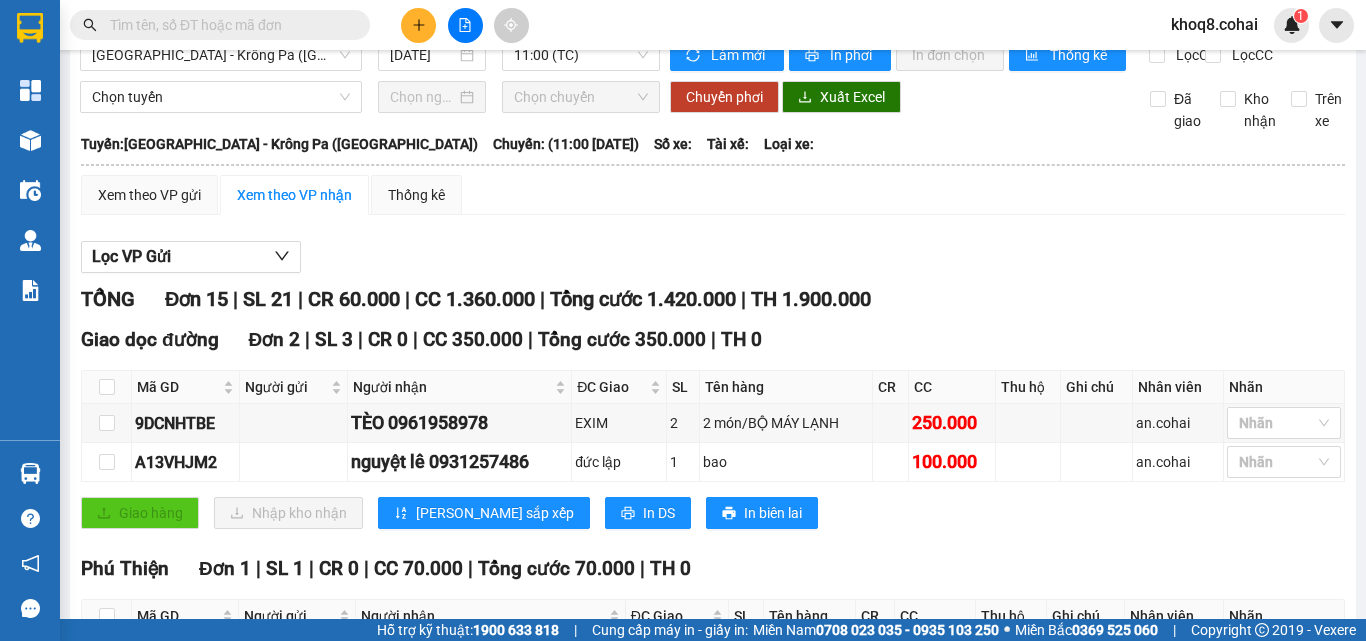 click on "Sài Gòn - Krông Pa (Uar) 10/07/2025 11:00   (TC)   Làm mới In phơi In đơn chọn Thống kê Lọc  CR Lọc  CC Chọn tuyến Chọn chuyến Chuyển phơi Xuất Excel Đã giao Kho nhận Trên xe Cô Hai   (08) 3924.2264   319 Trần Phú, Phường 8 PHƠI HÀNG 09:39 - 10/07/2025 Tuyến:  Sài Gòn - Krông Pa (Uar) Chuyến:   (11:00 - 10/07/2025) Tuyến:  Sài Gòn - Krông Pa (Uar) Chuyến:   (11:00 - 10/07/2025) Số xe:  Tài xế:  Loại xe:  Xem theo VP gửi Xem theo VP nhận Thống kê Lọc VP Gửi TỔNG Đơn   15 | SL   21 | CR   60.000 | CC   1.360.000 | Tổng cước   1.420.000 | TH   1.900.000 Giao dọc đường Đơn   2 | SL   3 | CR   0 | CC   350.000 | Tổng cước   350.000 | TH   0 Mã GD Người gửi Người nhận ĐC Giao SL Tên hàng CR CC Thu hộ Ghi chú Nhân viên Nhãn Ký nhận                             9DCNHTBE   TÈO 0961958978 EXIM 2 2 món/BỘ MÁY LẠNH 250.000 an.cohai   Nhãn A13VHJM2   nguyệt lê 0931257486 1" at bounding box center (683, 309) 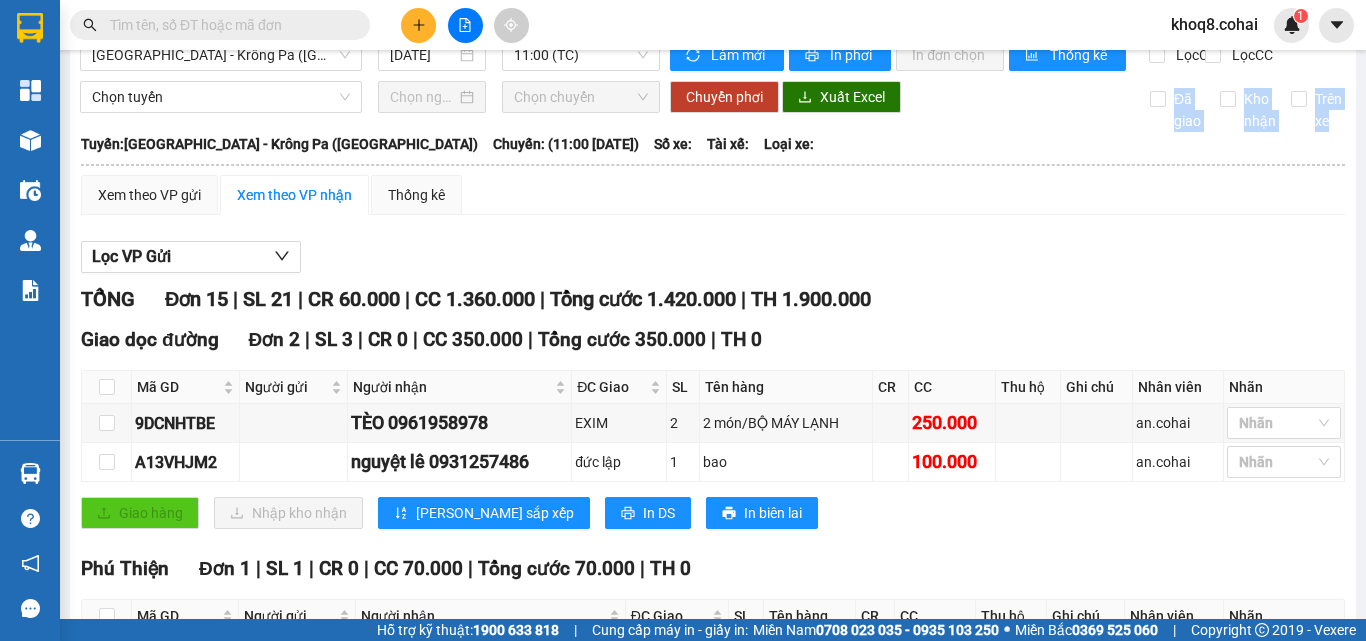 drag, startPoint x: 1344, startPoint y: 126, endPoint x: 1344, endPoint y: 172, distance: 46 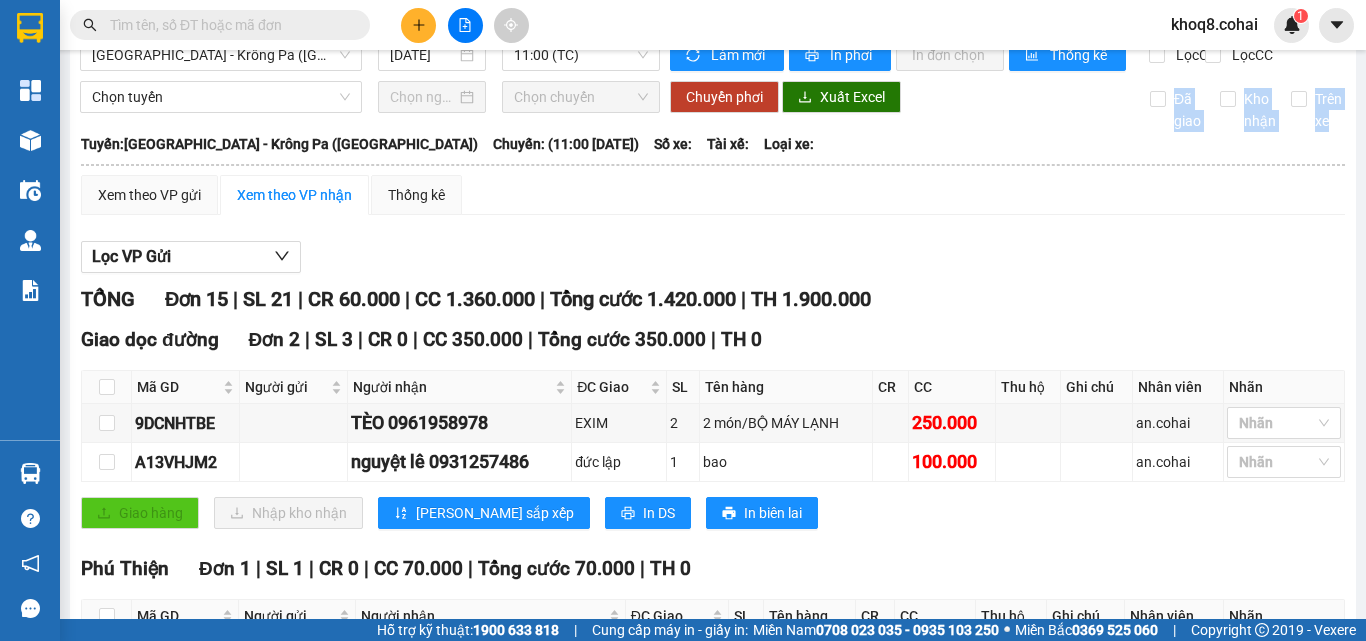 click on "Sài Gòn - Krông Pa (Uar) 10/07/2025 11:00   (TC)   Làm mới In phơi In đơn chọn Thống kê Lọc  CR Lọc  CC Chọn tuyến Chọn chuyến Chuyển phơi Xuất Excel Đã giao Kho nhận Trên xe Cô Hai   (08) 3924.2264   319 Trần Phú, Phường 8 PHƠI HÀNG 09:39 - 10/07/2025 Tuyến:  Sài Gòn - Krông Pa (Uar) Chuyến:   (11:00 - 10/07/2025) Tuyến:  Sài Gòn - Krông Pa (Uar) Chuyến:   (11:00 - 10/07/2025) Số xe:  Tài xế:  Loại xe:  Xem theo VP gửi Xem theo VP nhận Thống kê Lọc VP Gửi TỔNG Đơn   15 | SL   21 | CR   60.000 | CC   1.360.000 | Tổng cước   1.420.000 | TH   1.900.000 Giao dọc đường Đơn   2 | SL   3 | CR   0 | CC   350.000 | Tổng cước   350.000 | TH   0 Mã GD Người gửi Người nhận ĐC Giao SL Tên hàng CR CC Thu hộ Ghi chú Nhân viên Nhãn Ký nhận                             9DCNHTBE   TÈO 0961958978 EXIM 2 2 món/BỘ MÁY LẠNH 250.000 an.cohai   Nhãn A13VHJM2   nguyệt lê 0931257486 1" at bounding box center [683, 309] 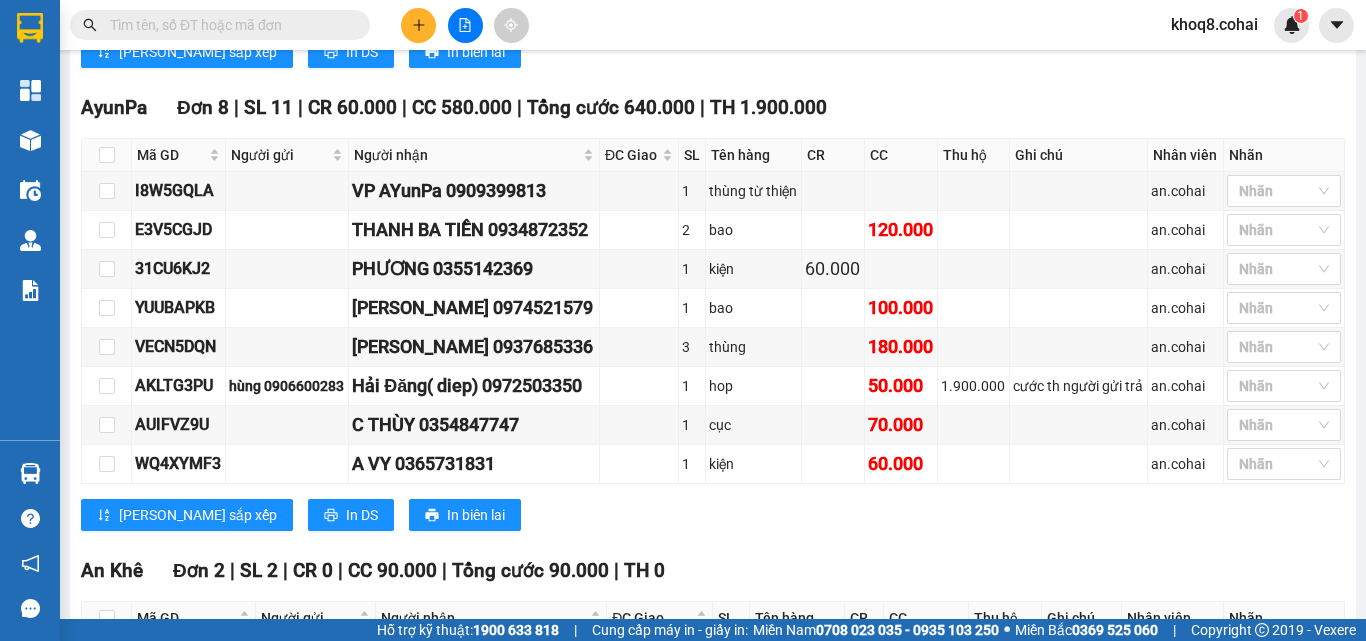scroll, scrollTop: 1171, scrollLeft: 0, axis: vertical 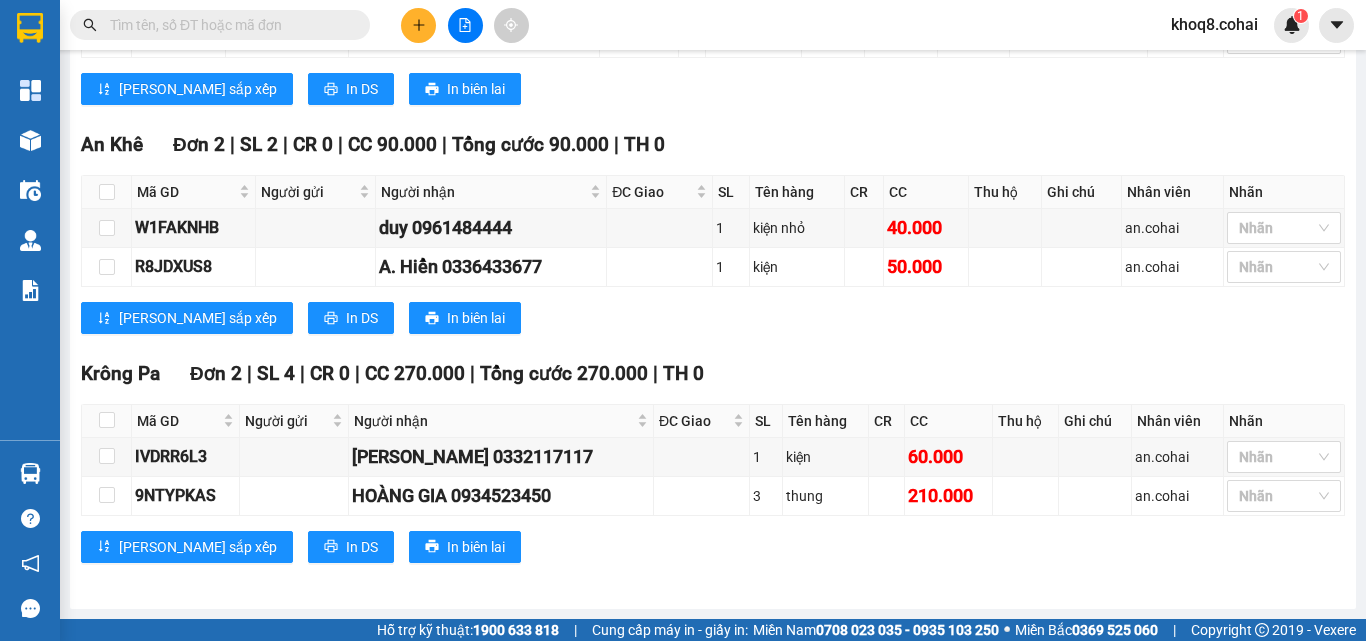 click on "Lưu sắp xếp In DS In biên lai" at bounding box center (713, 89) 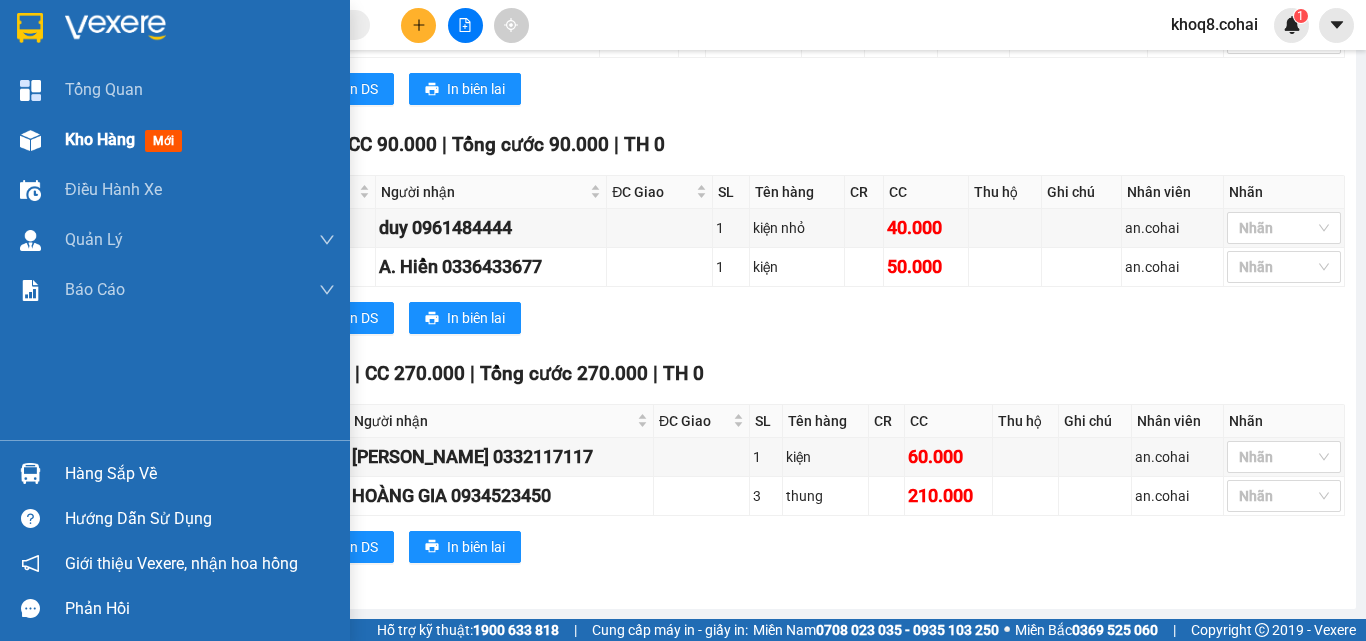click at bounding box center [30, 140] 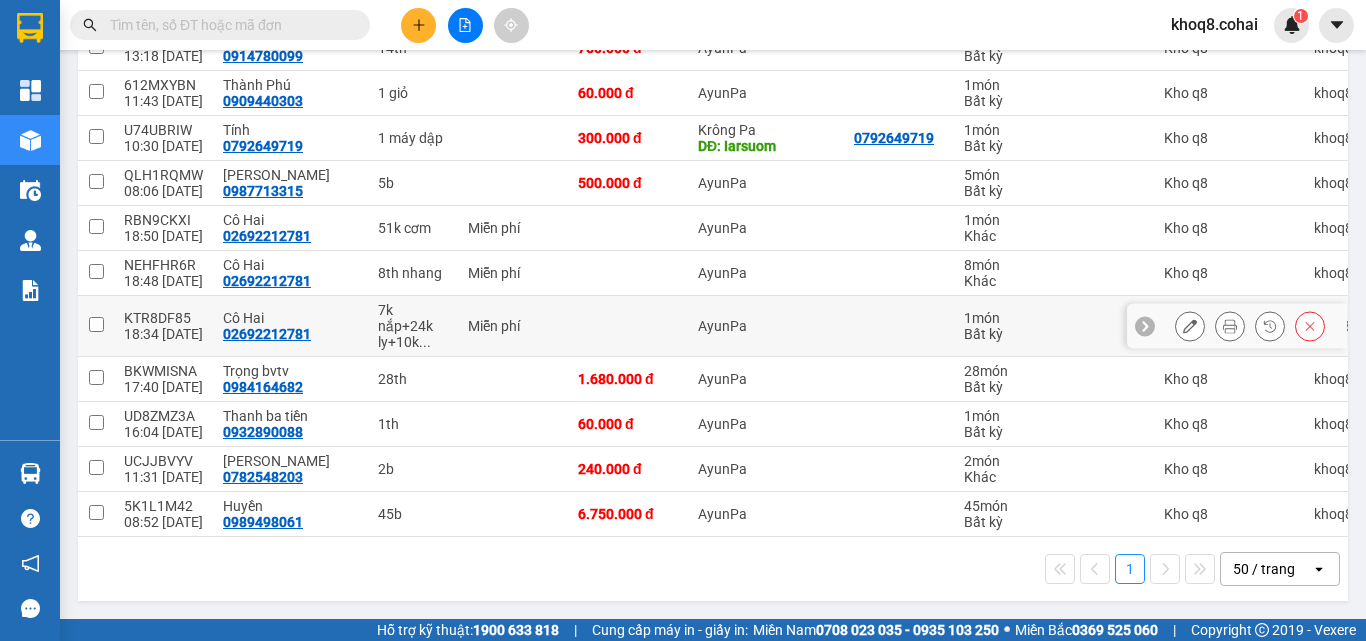 scroll, scrollTop: 828, scrollLeft: 0, axis: vertical 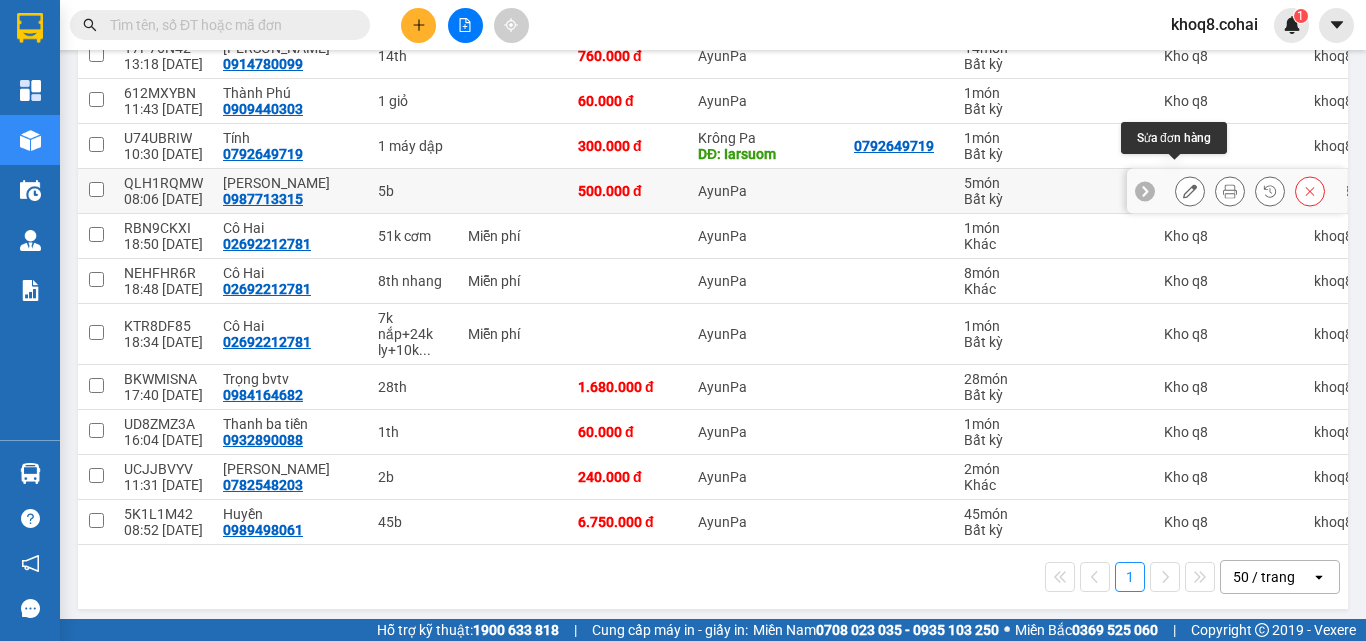 click 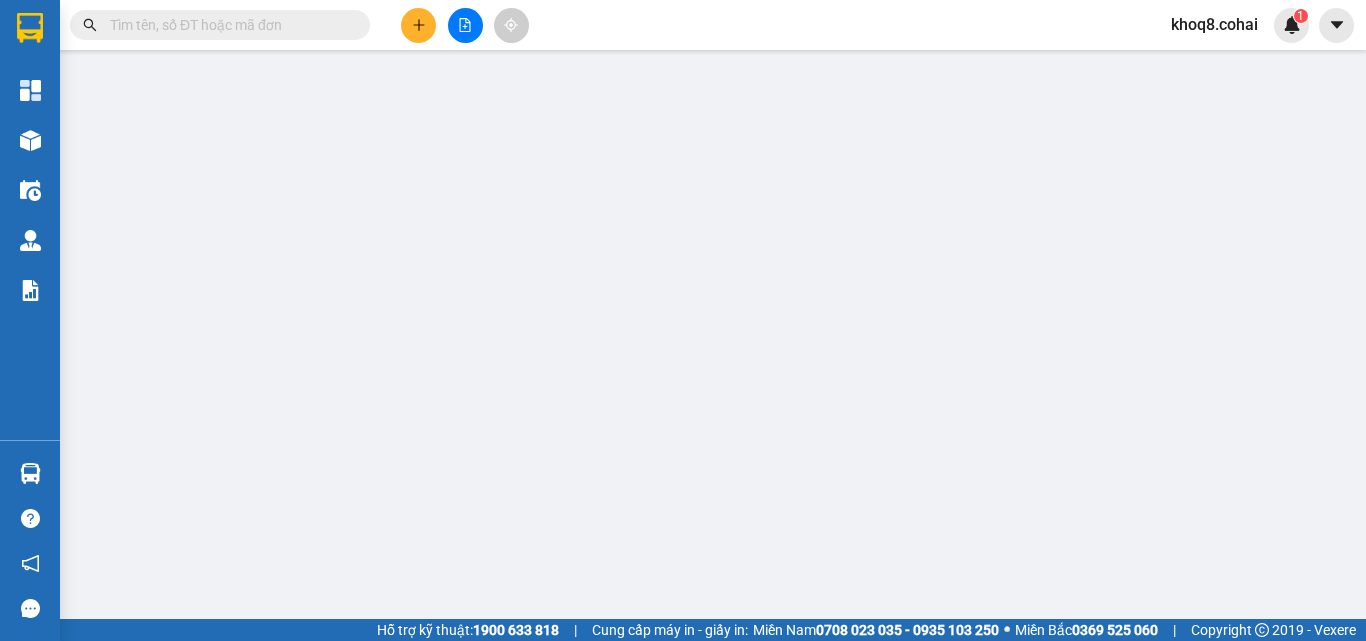 scroll, scrollTop: 0, scrollLeft: 0, axis: both 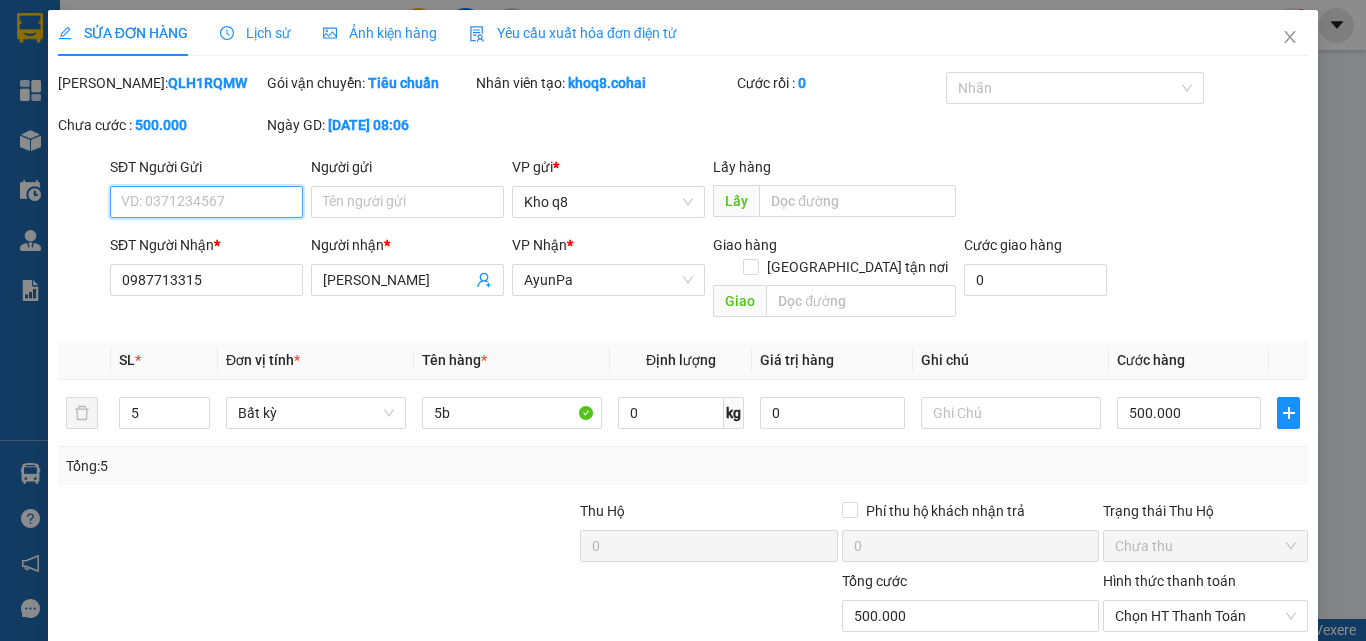 type on "0987713315" 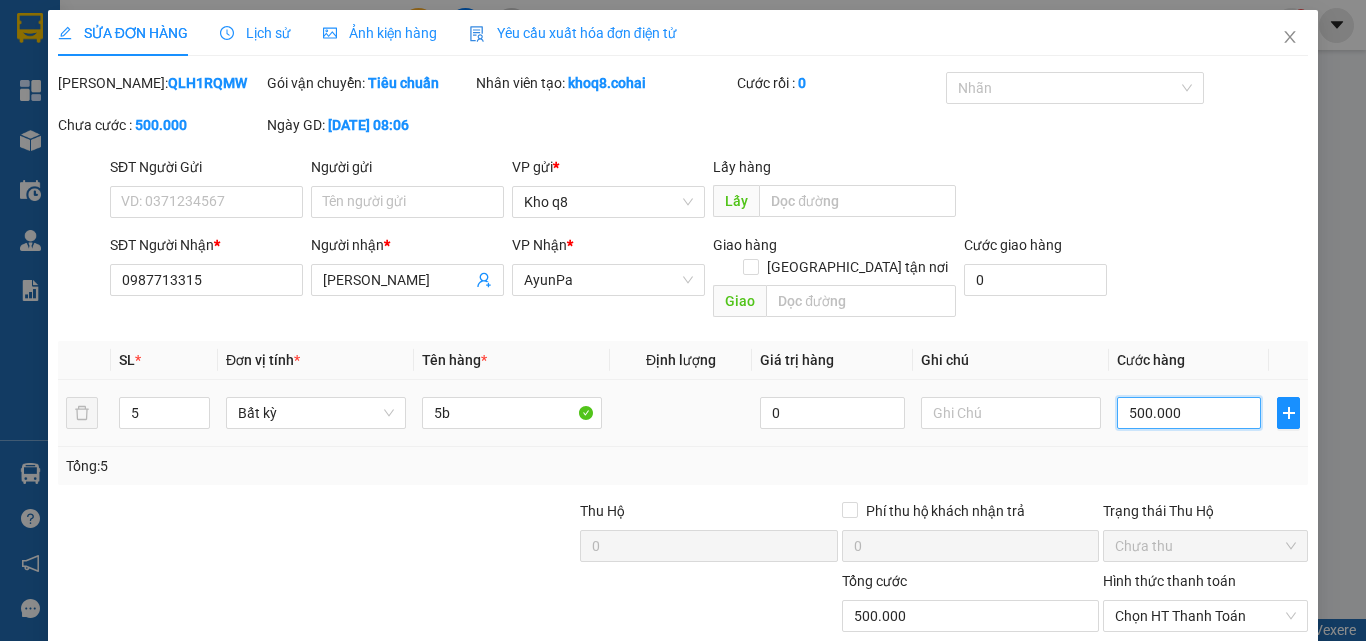 click on "500.000" at bounding box center [1189, 413] 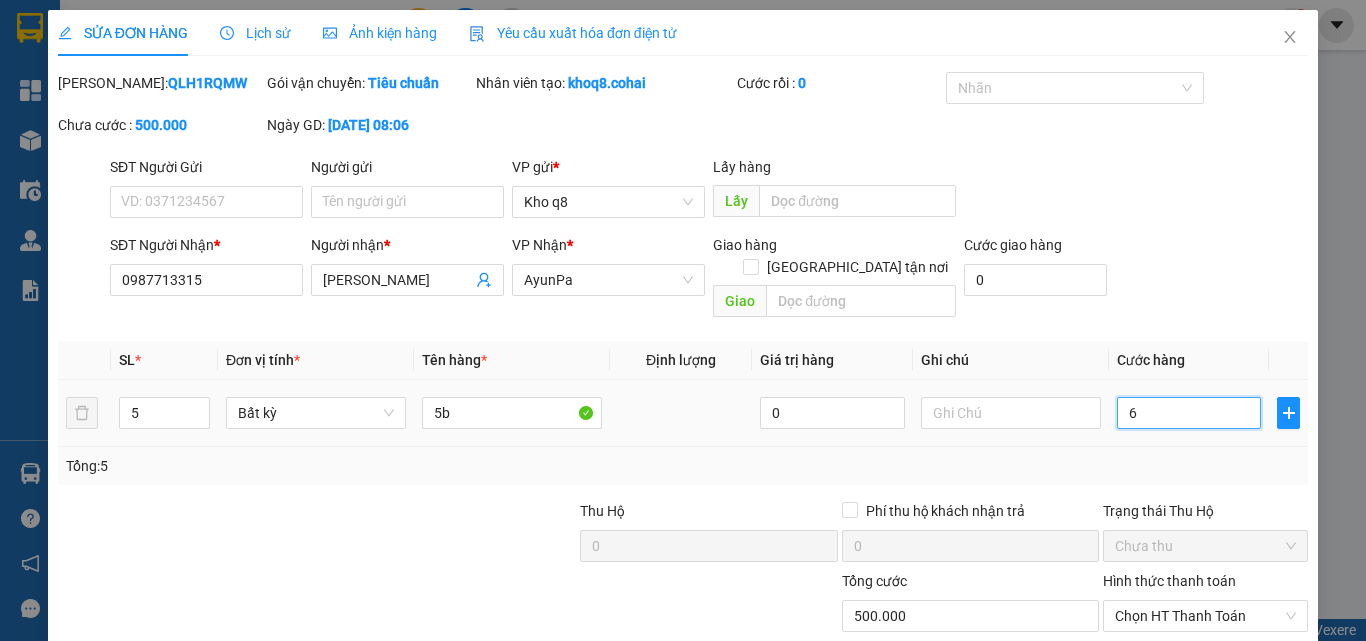 type on "6" 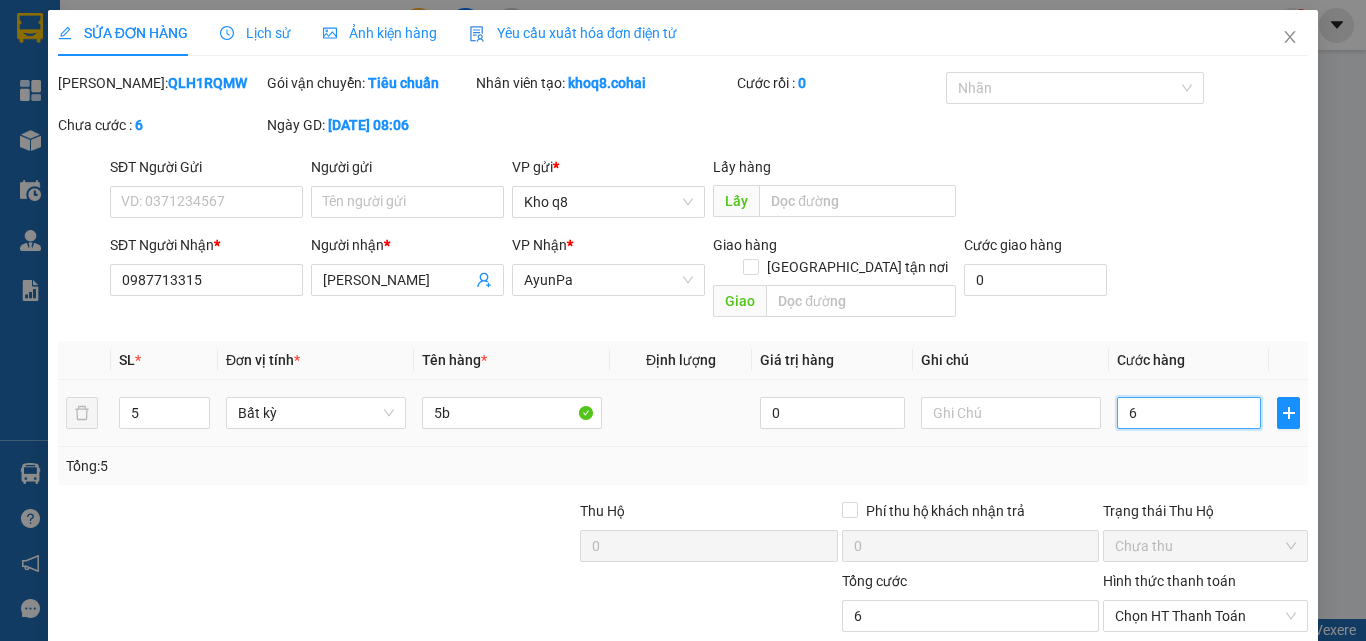 type on "60" 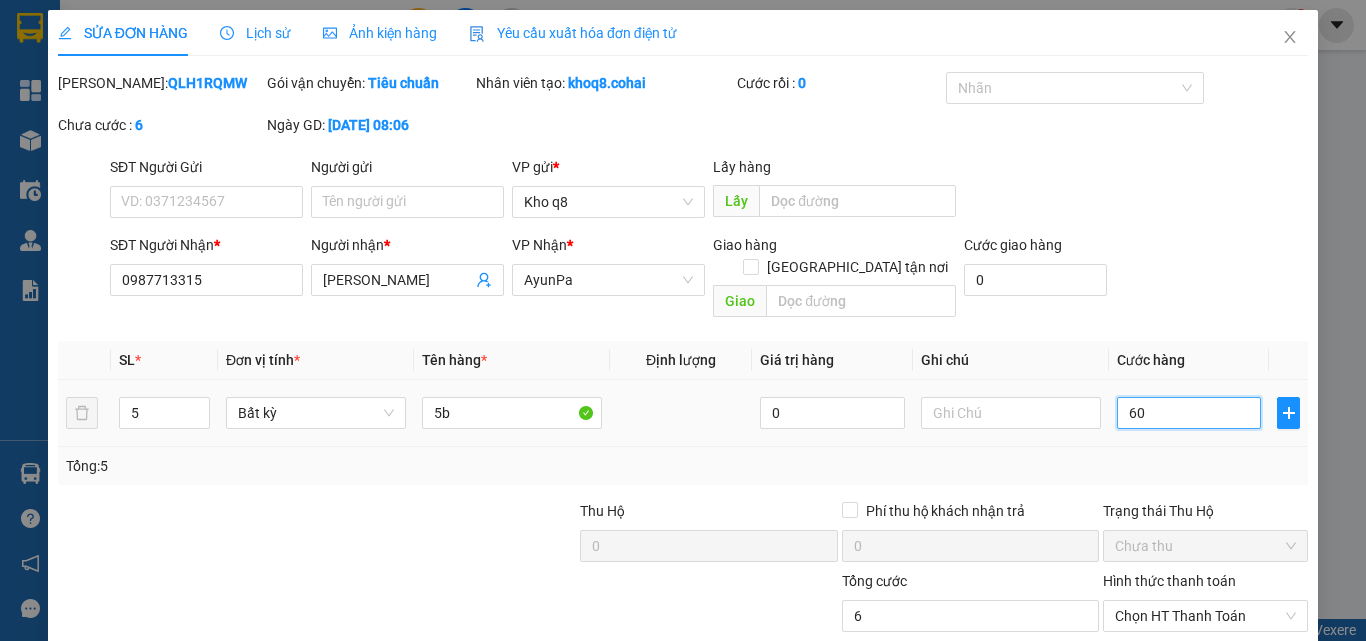 type on "600" 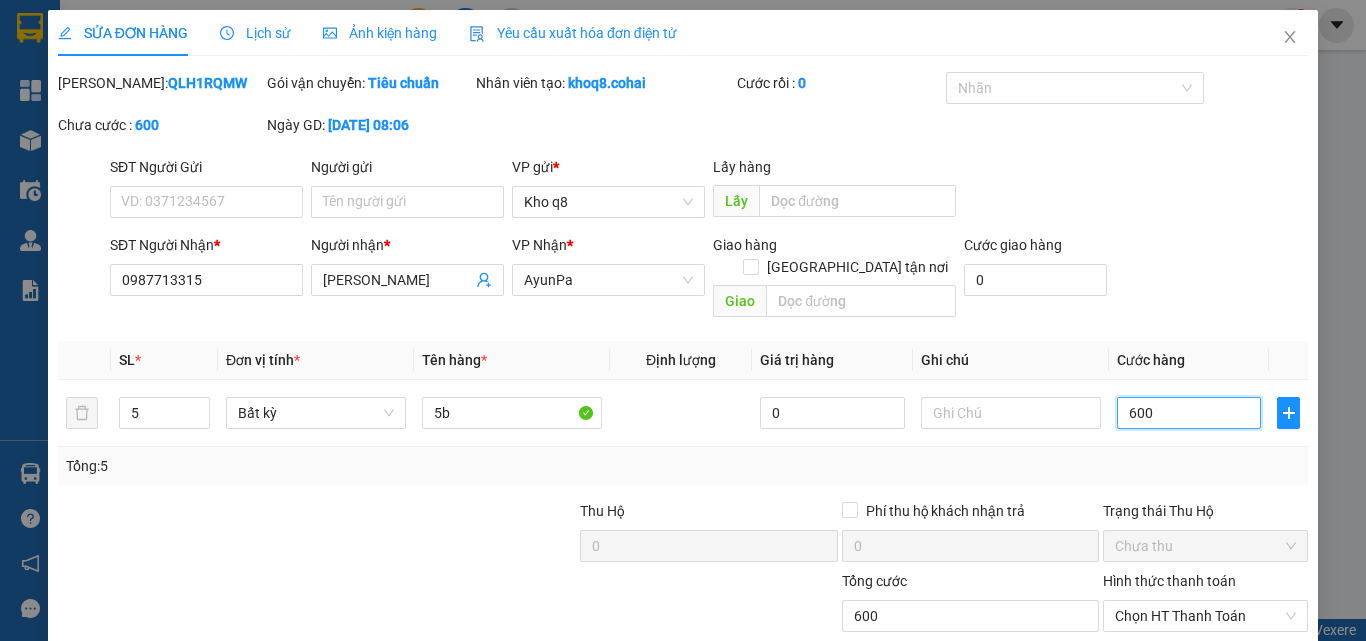 type on "600" 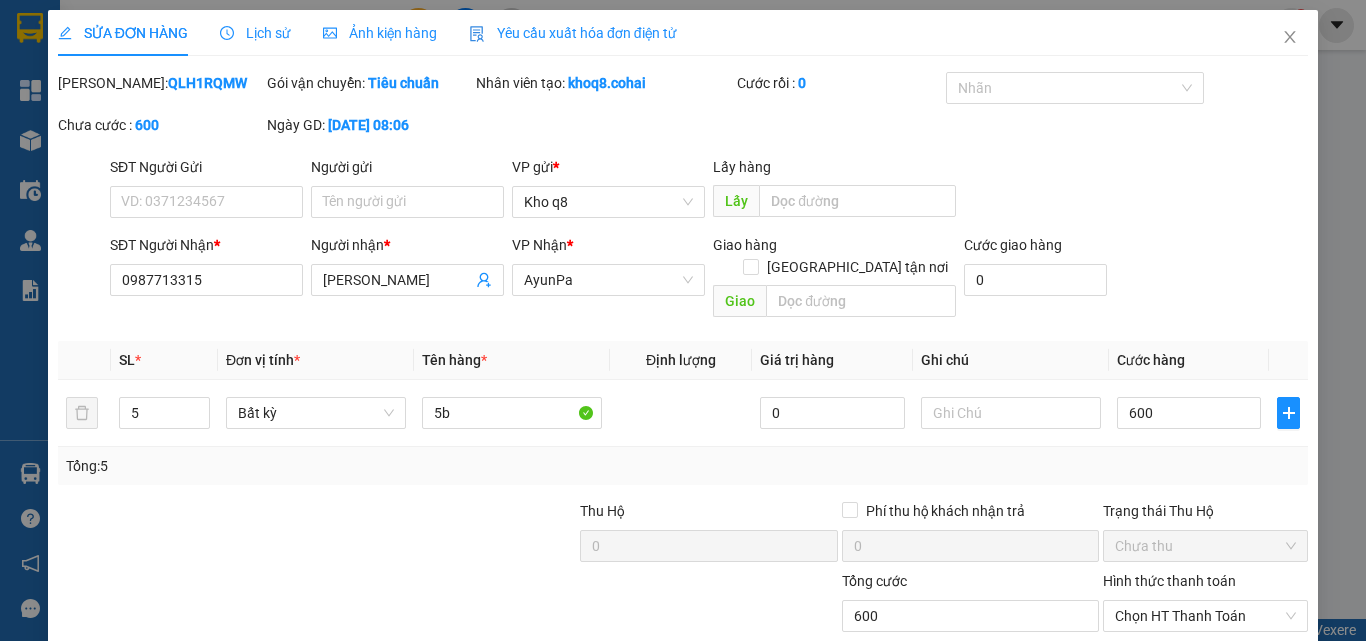 type on "600.000" 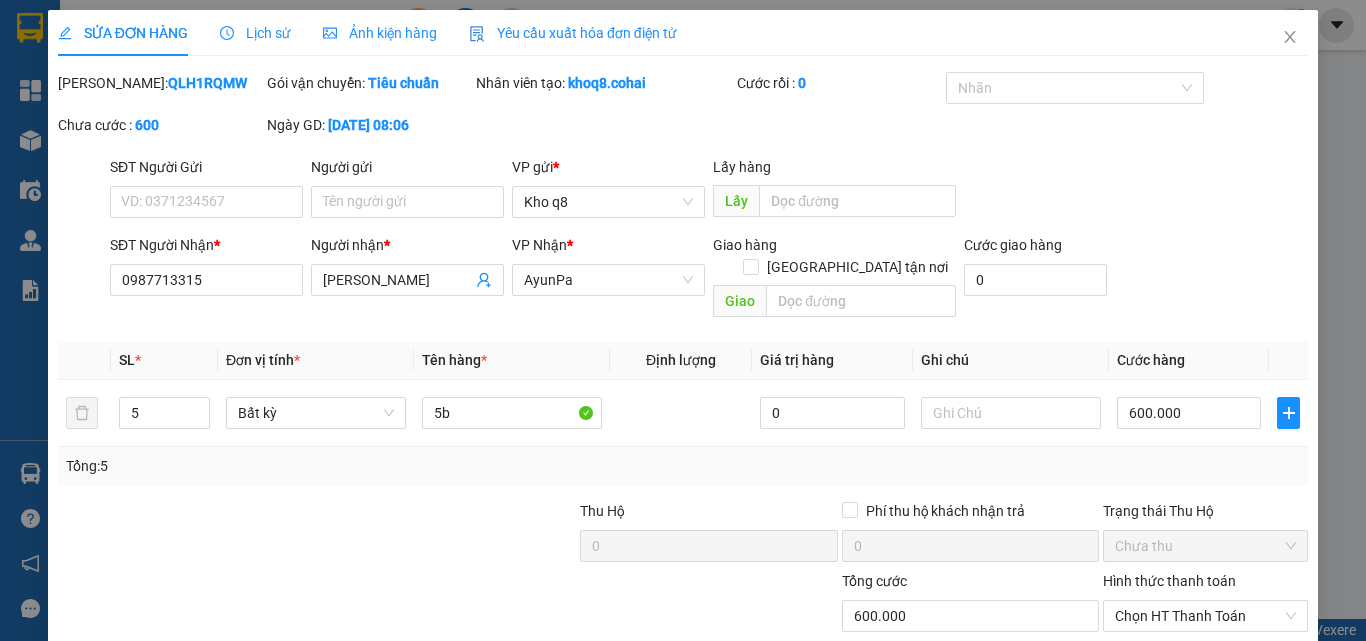 scroll, scrollTop: 103, scrollLeft: 0, axis: vertical 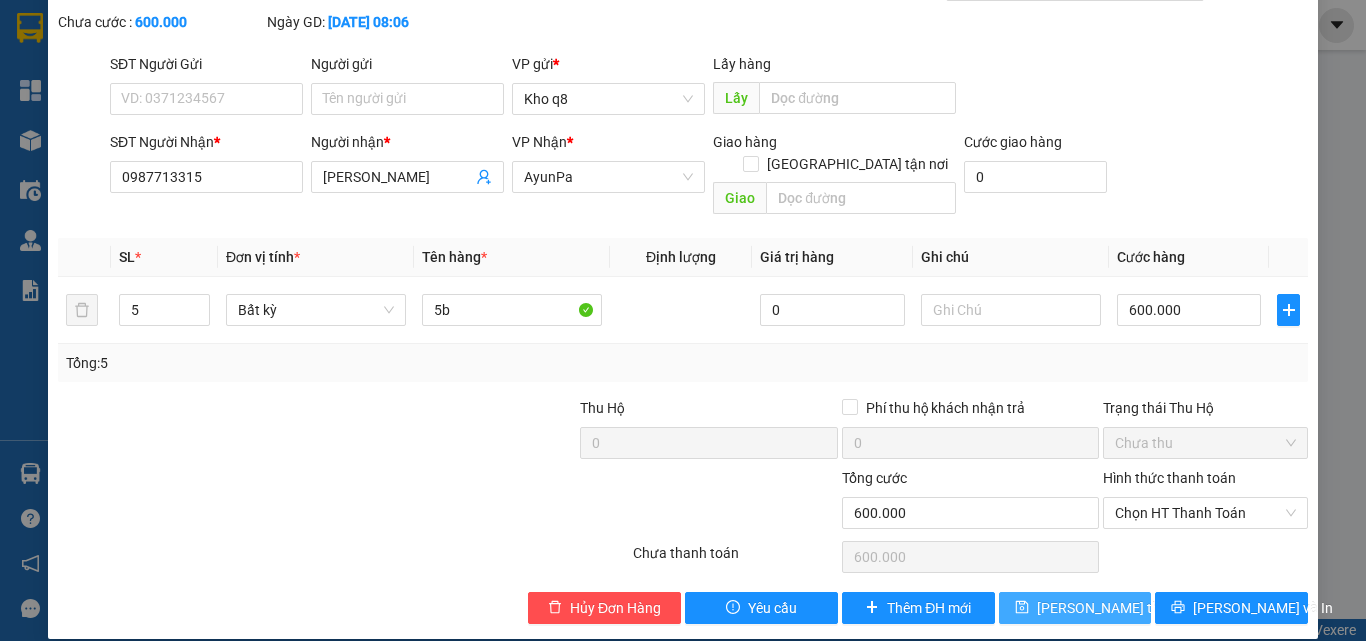 click on "[PERSON_NAME] thay đổi" at bounding box center [1117, 608] 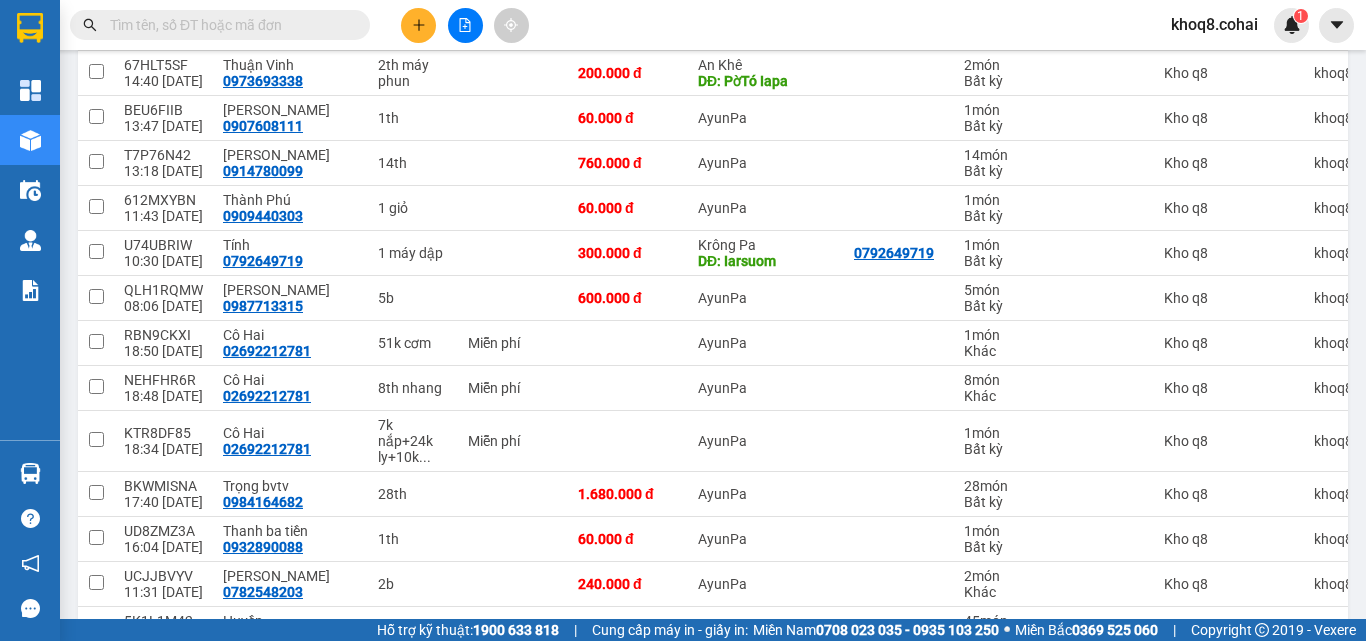 scroll, scrollTop: 828, scrollLeft: 0, axis: vertical 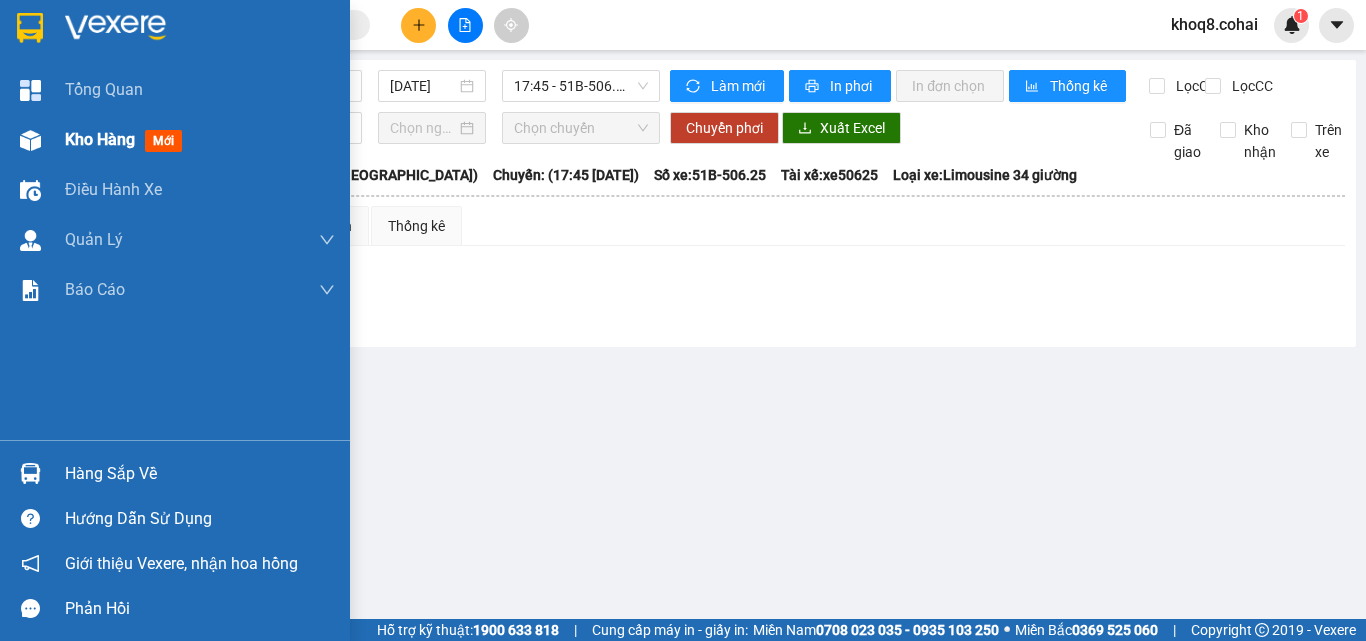 click at bounding box center (30, 140) 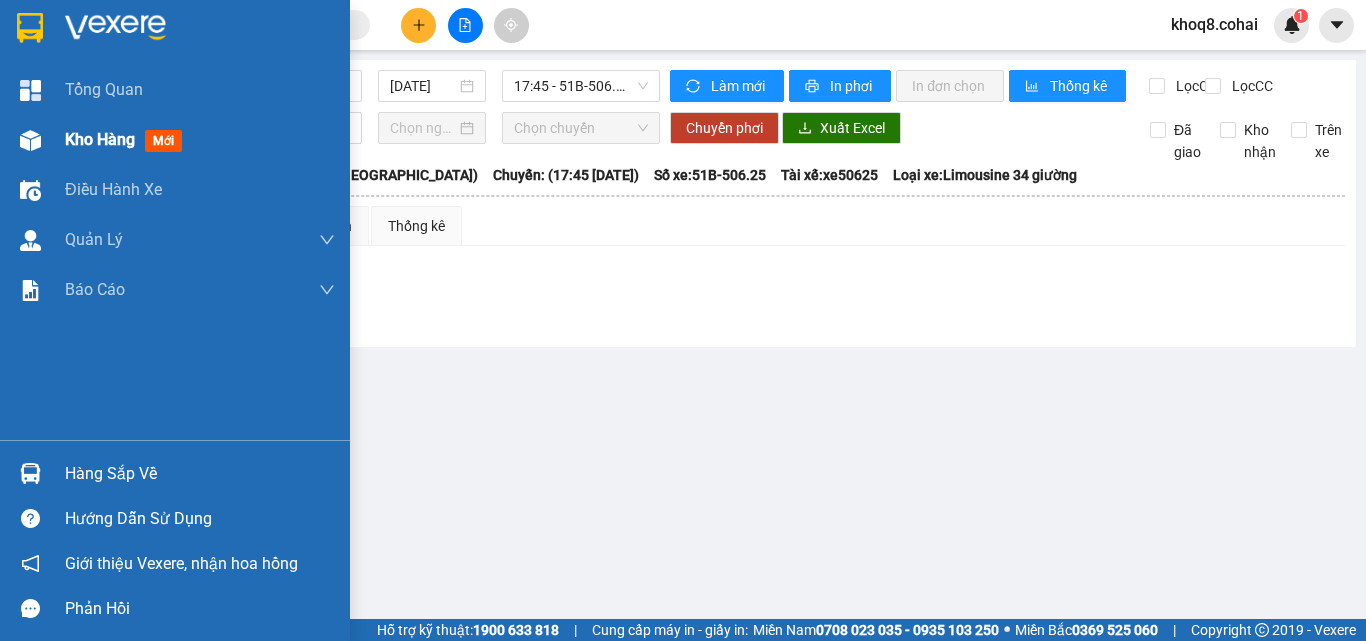 click at bounding box center [30, 140] 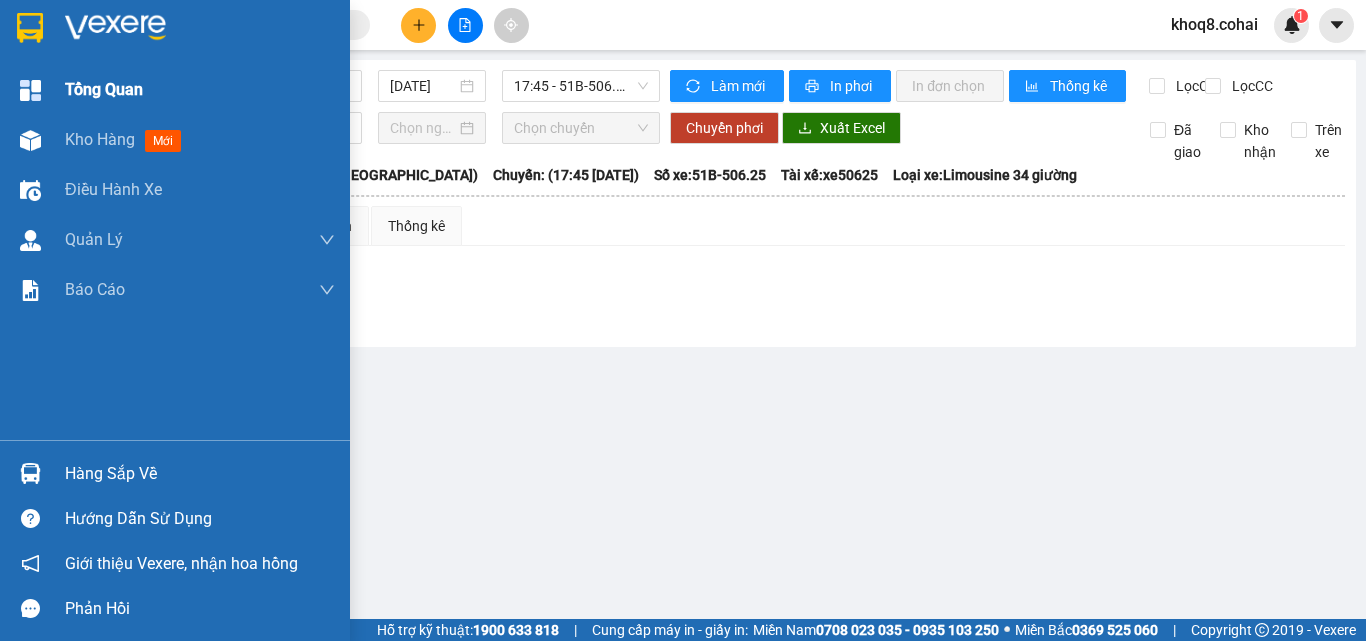 click on "Kho hàng" at bounding box center (100, 139) 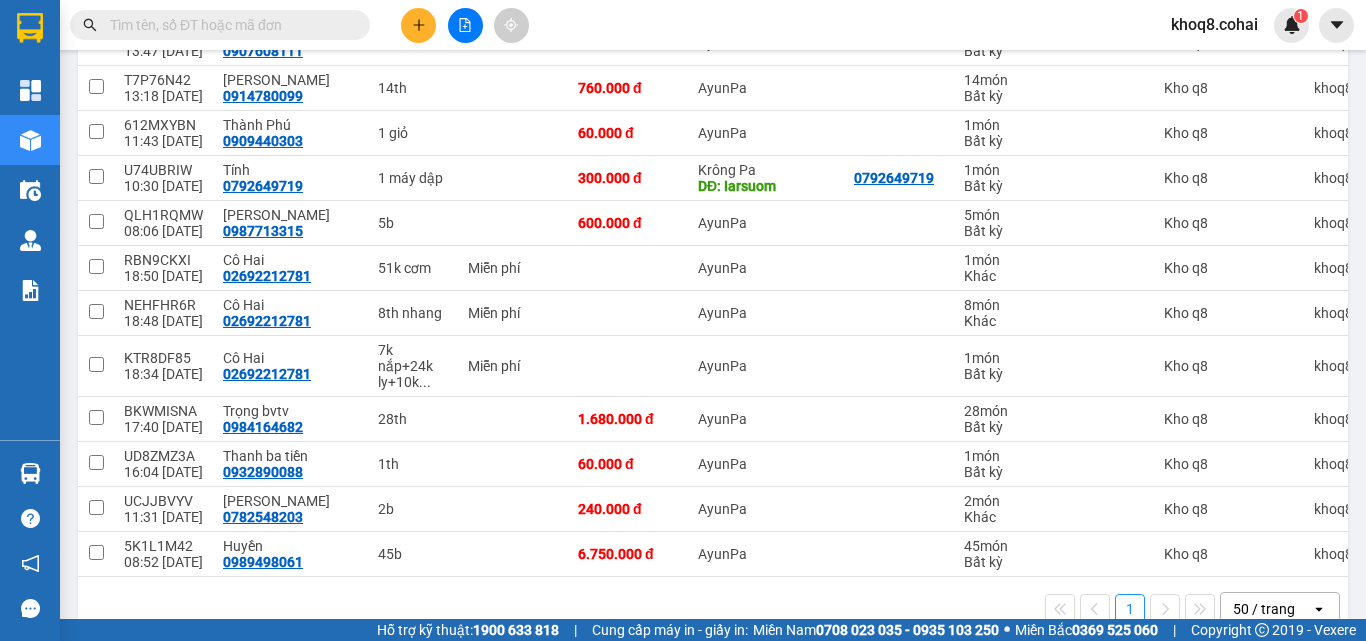 scroll, scrollTop: 828, scrollLeft: 0, axis: vertical 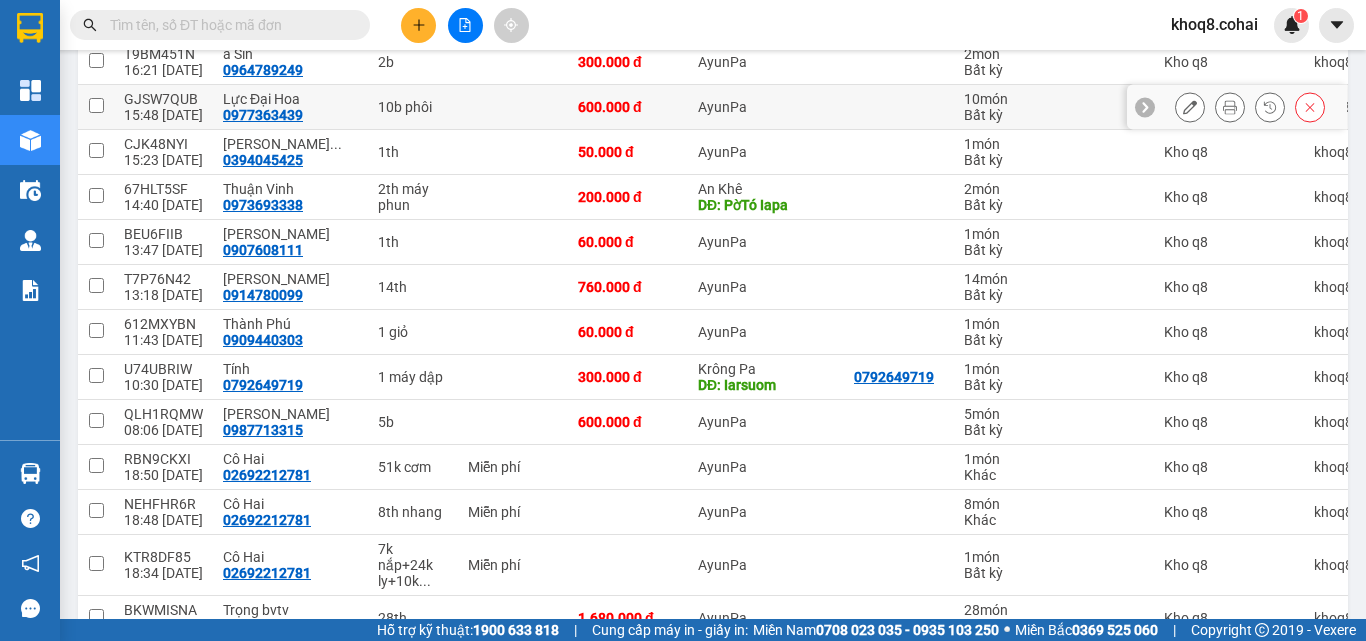 click on "10b phôi" at bounding box center [413, 107] 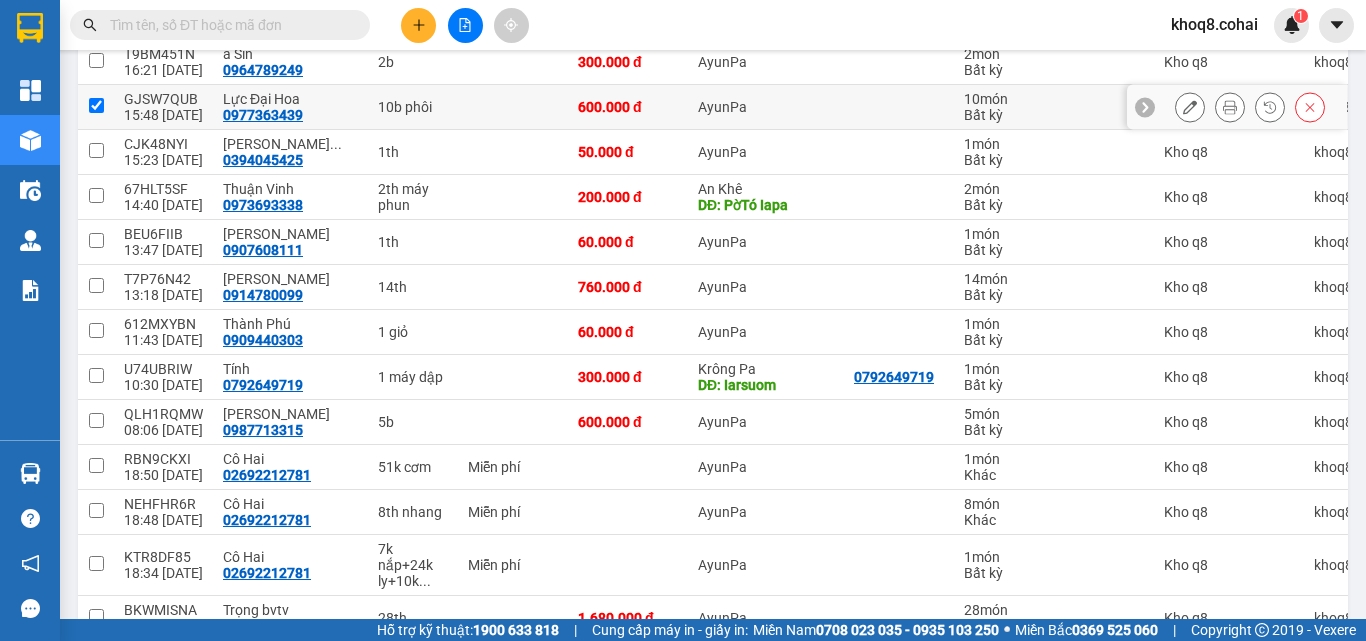checkbox on "true" 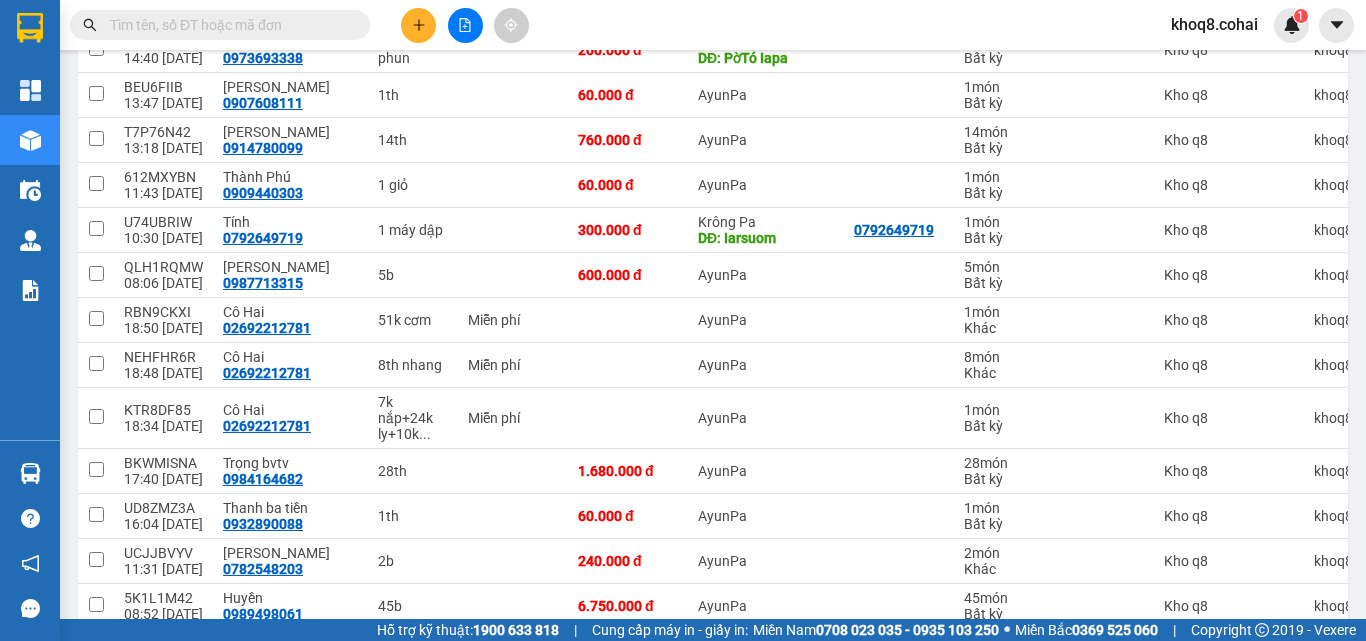 scroll, scrollTop: 751, scrollLeft: 0, axis: vertical 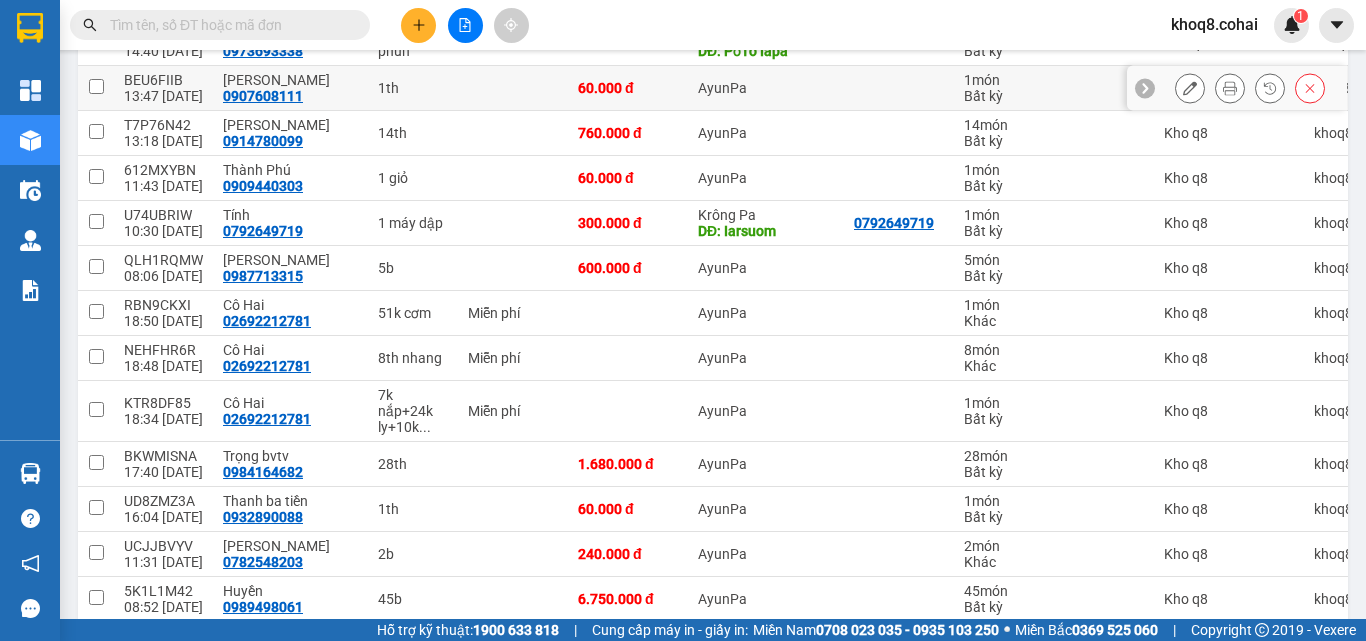 click on "1th" at bounding box center (413, 88) 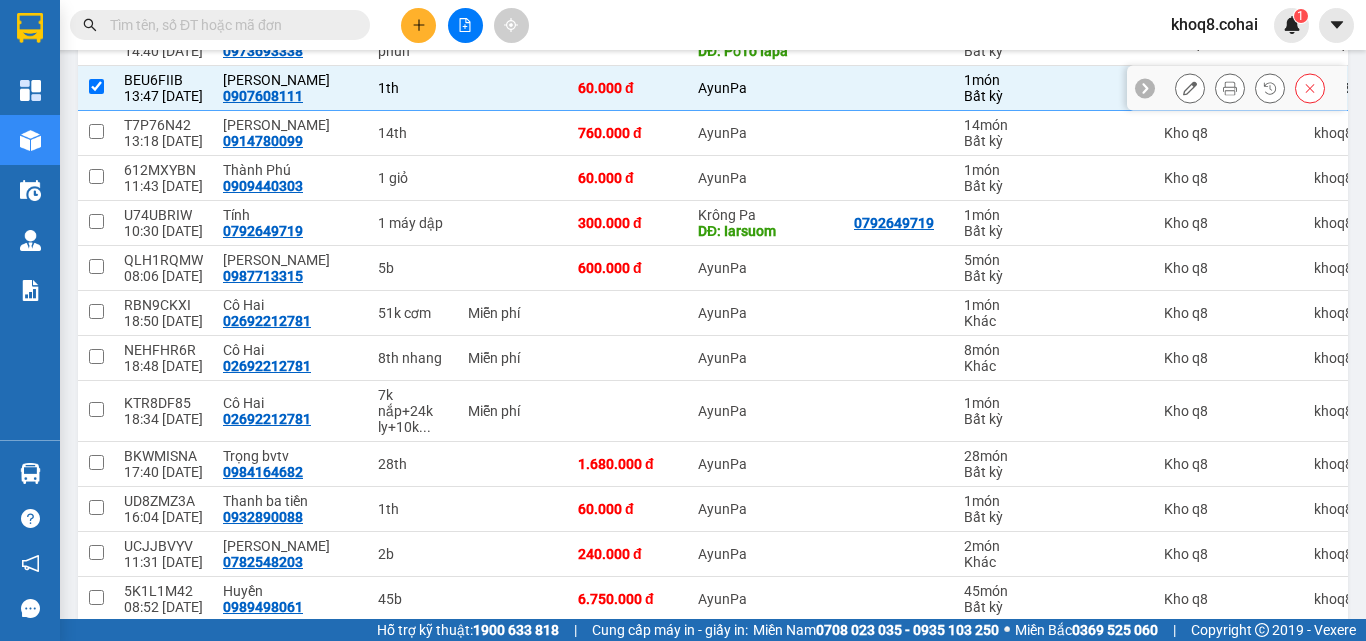 click on "1th" at bounding box center (413, 88) 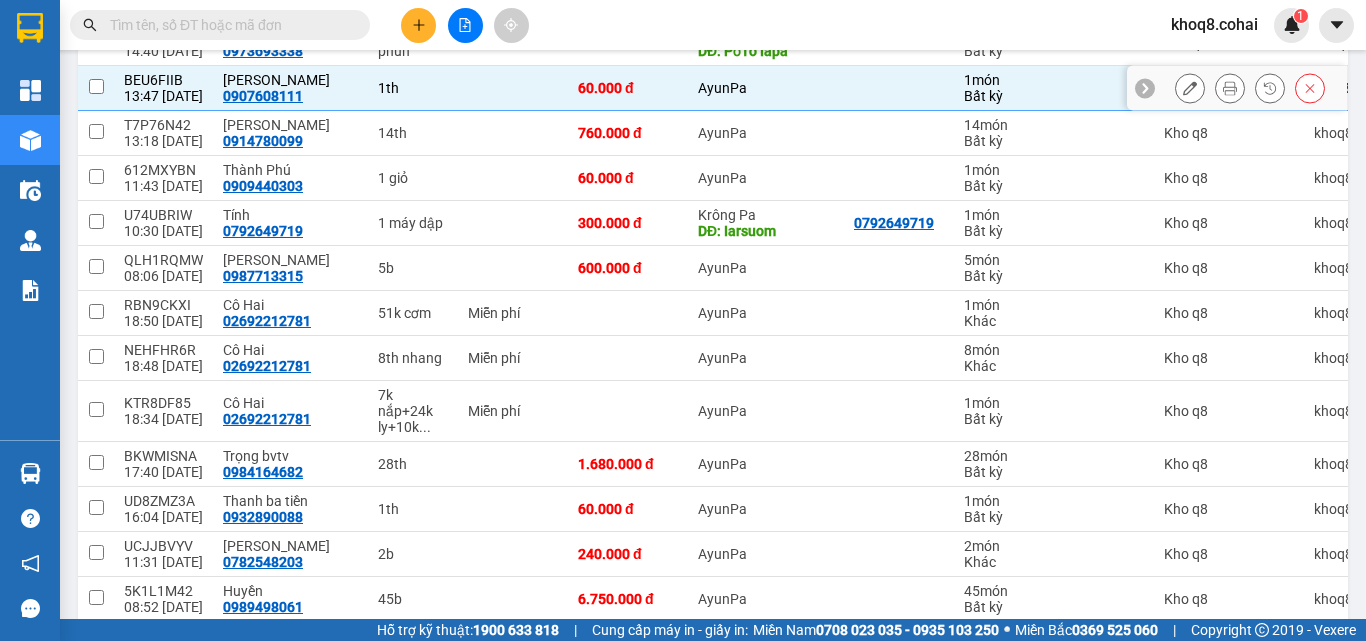 click on "1th" at bounding box center [413, 88] 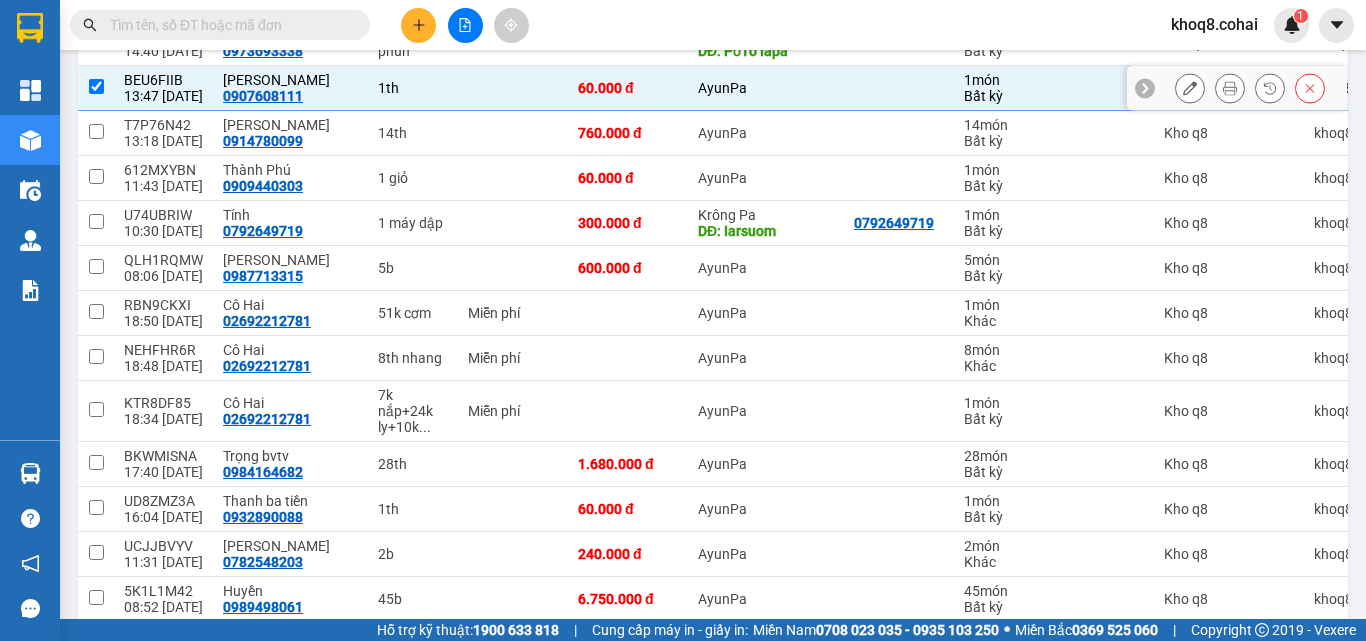 click on "1th" at bounding box center (413, 88) 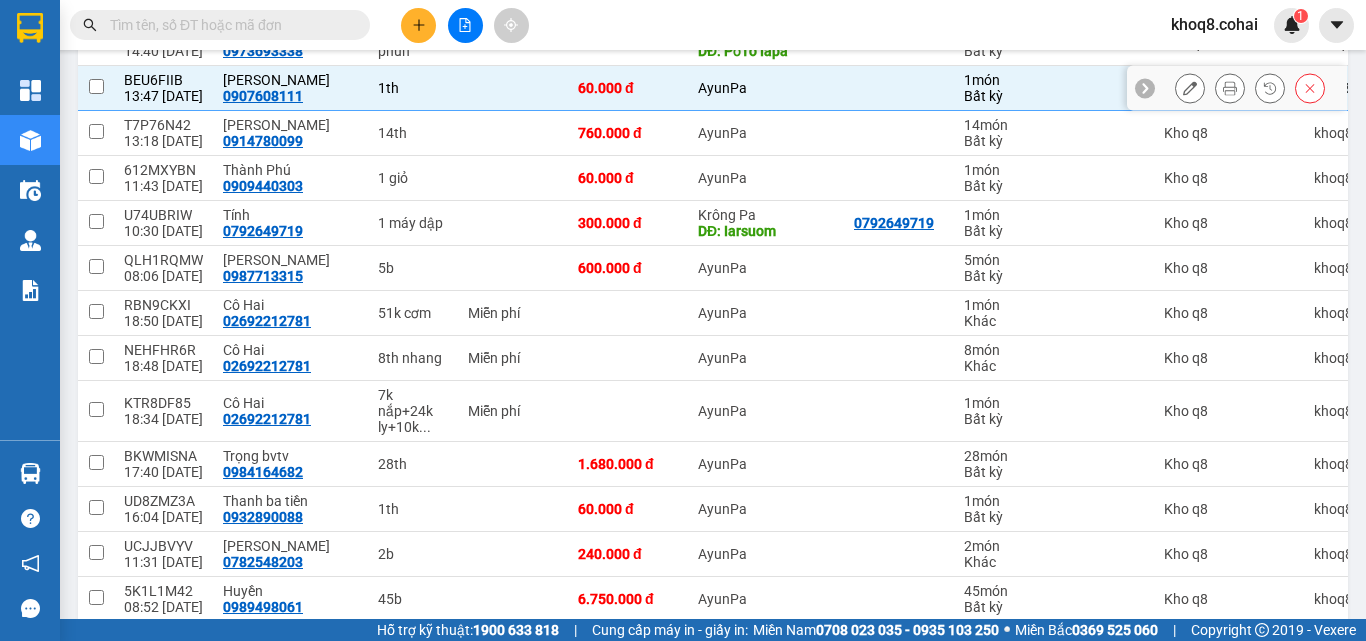 checkbox on "false" 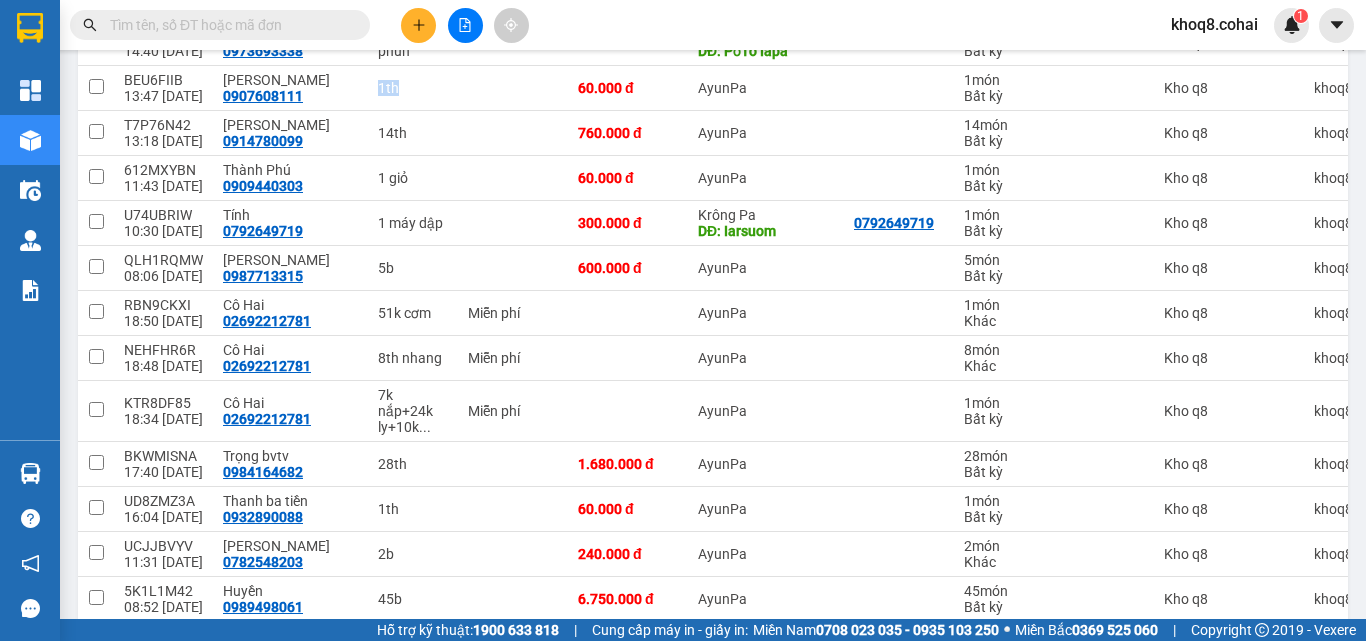 scroll, scrollTop: 828, scrollLeft: 0, axis: vertical 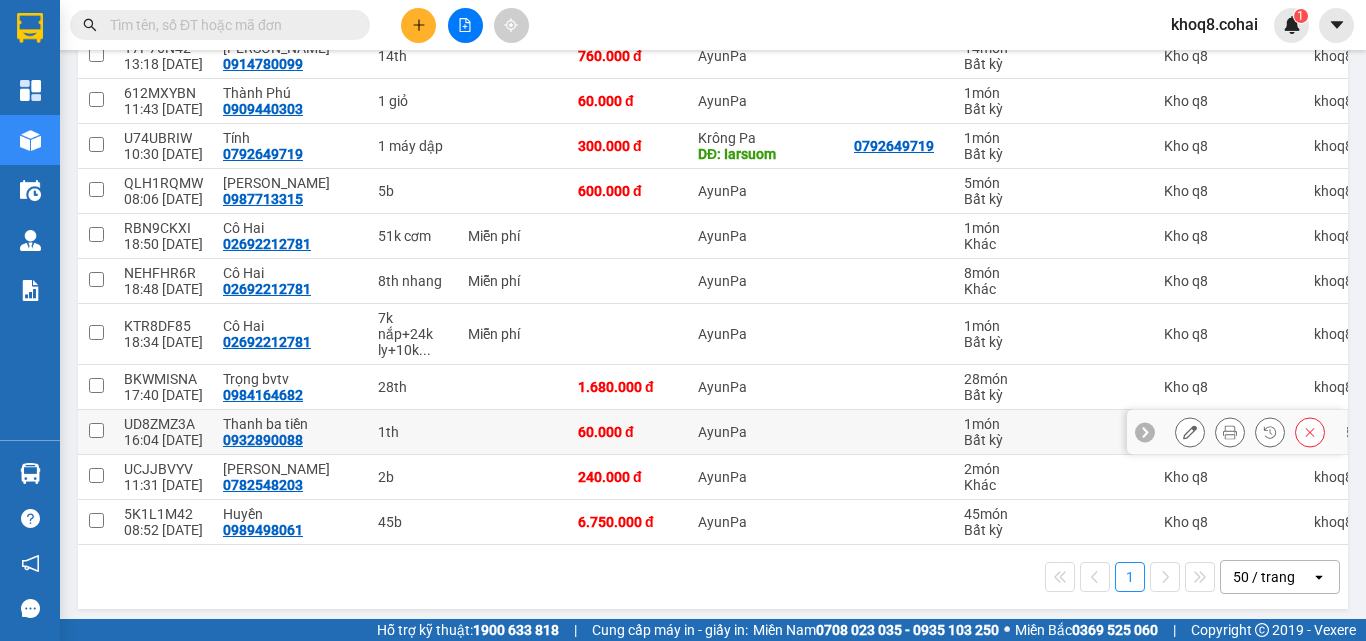 click on "1th" at bounding box center [413, 432] 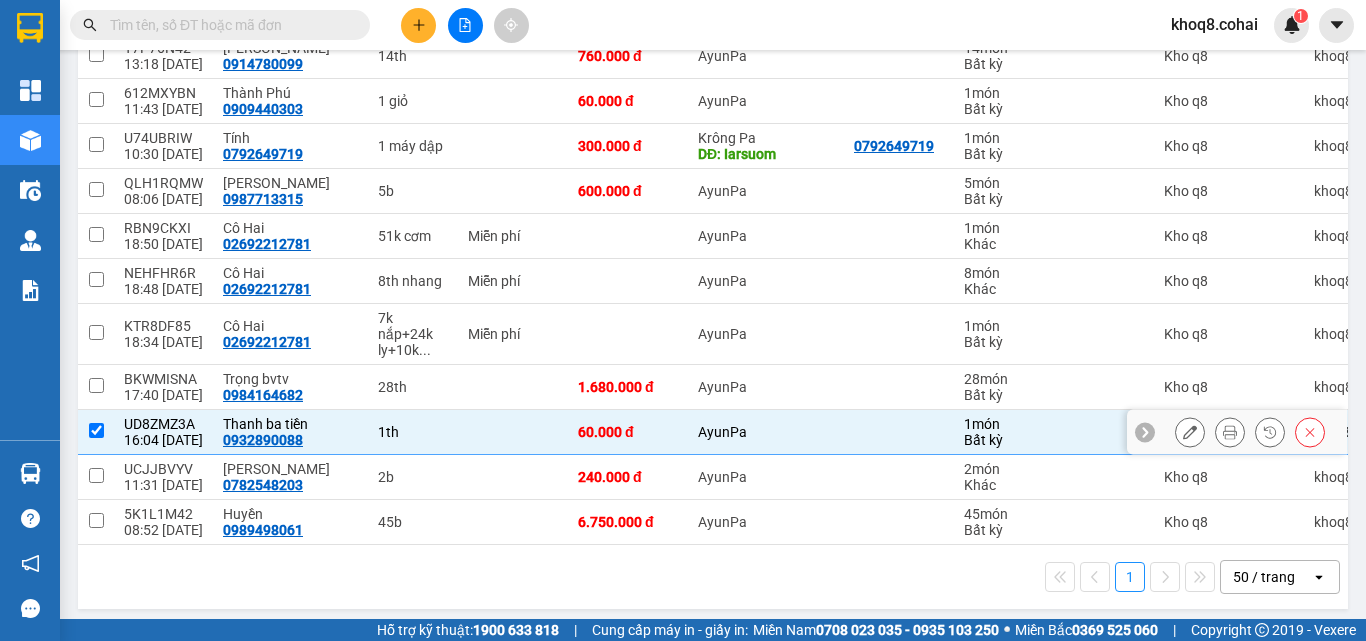 click on "1th" at bounding box center (413, 432) 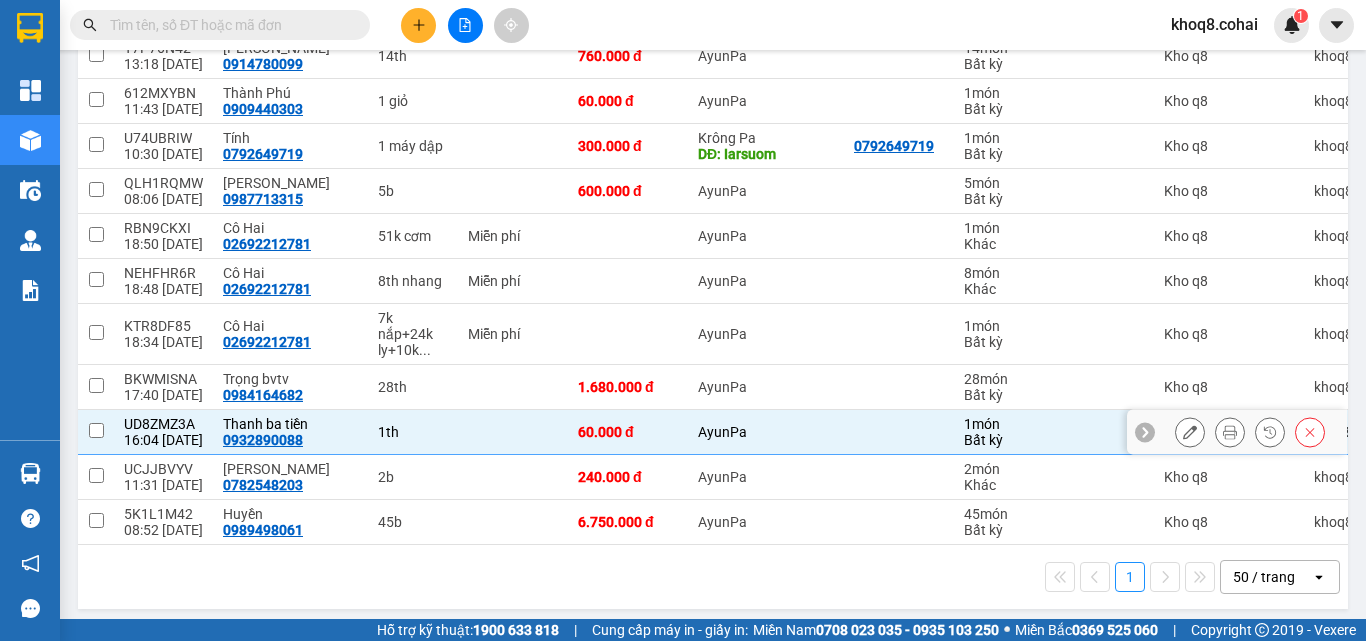 checkbox on "false" 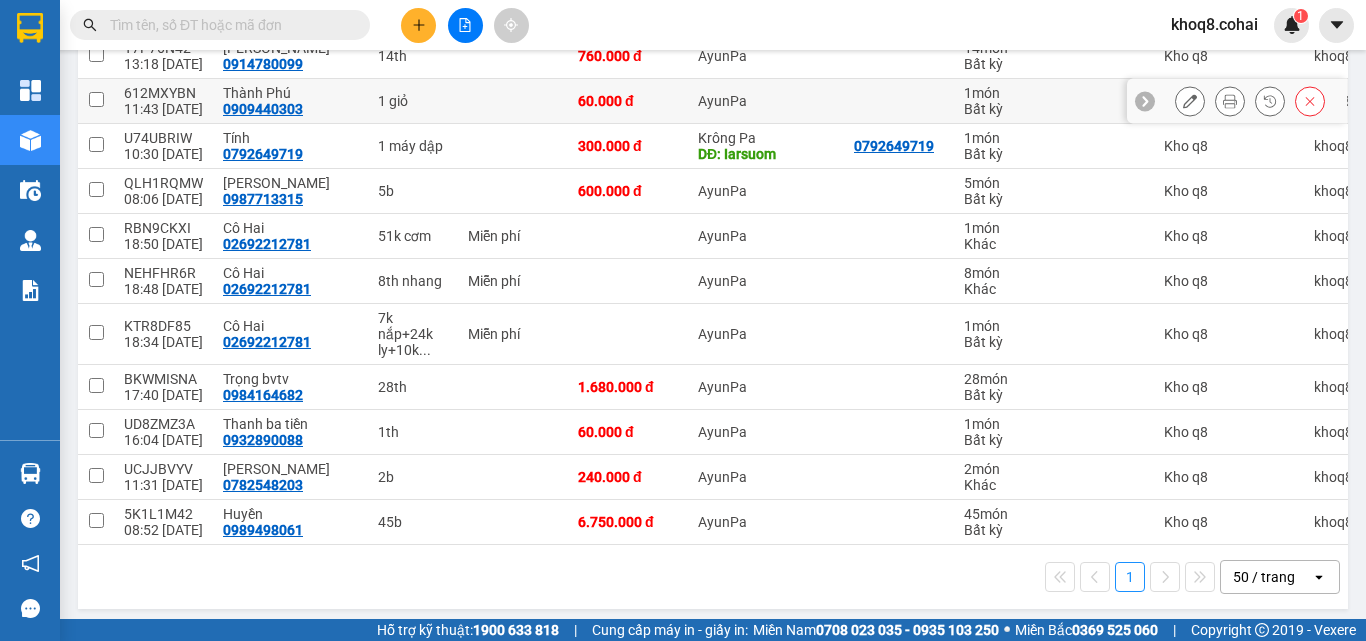 click on "1 giỏ" at bounding box center [413, 101] 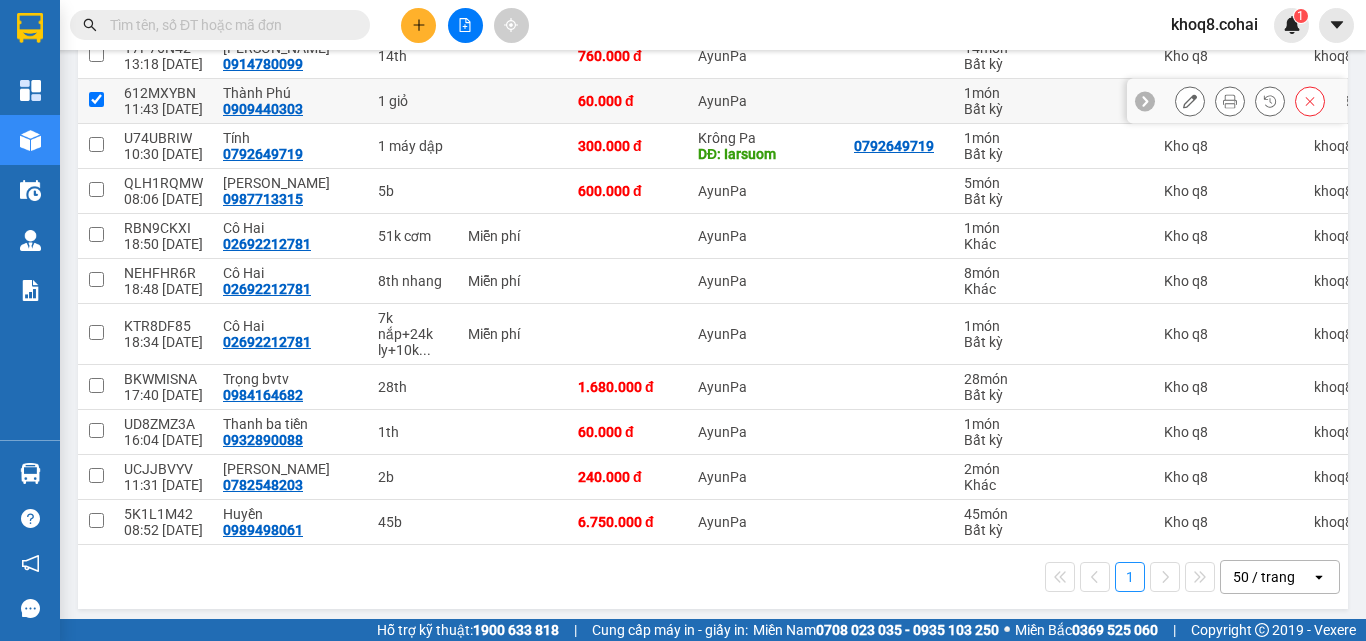 checkbox on "true" 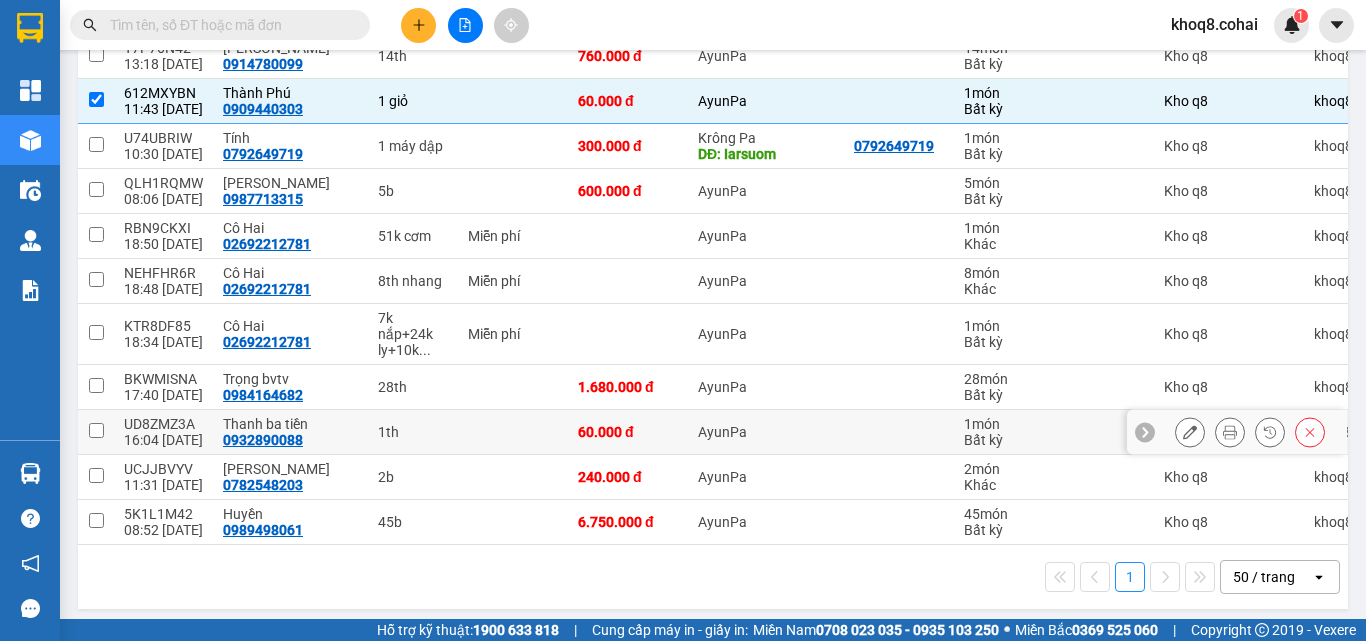 click on "1th" at bounding box center [413, 432] 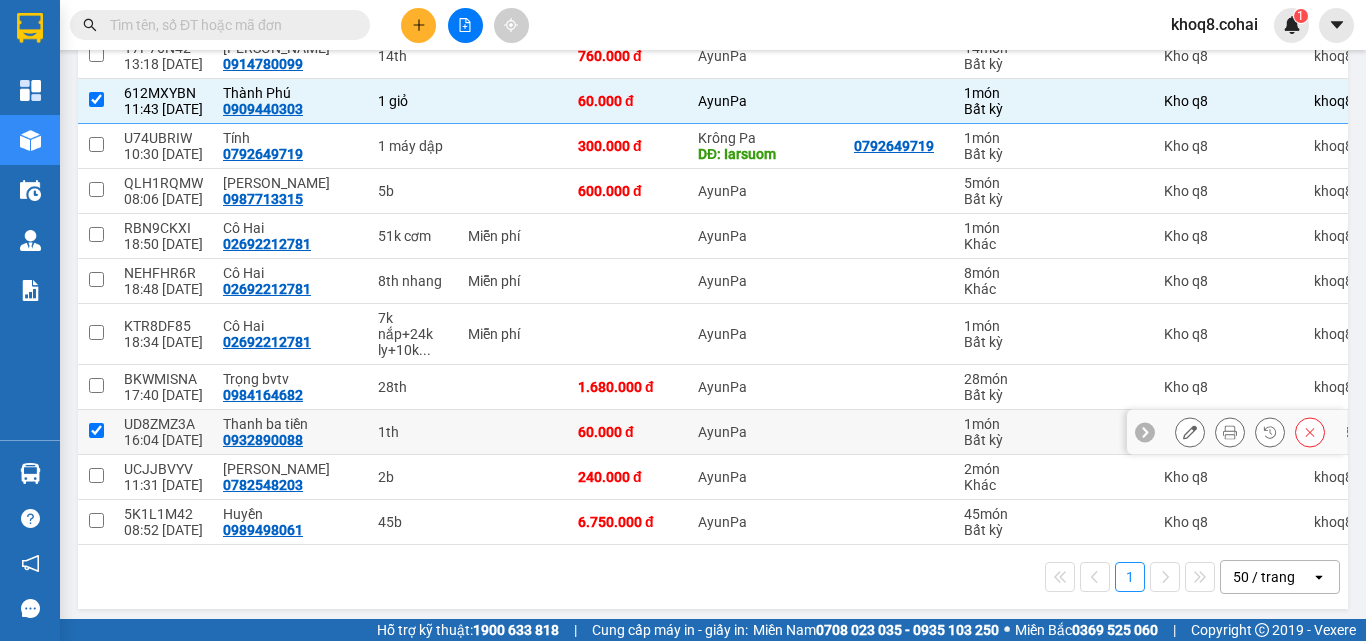 checkbox on "true" 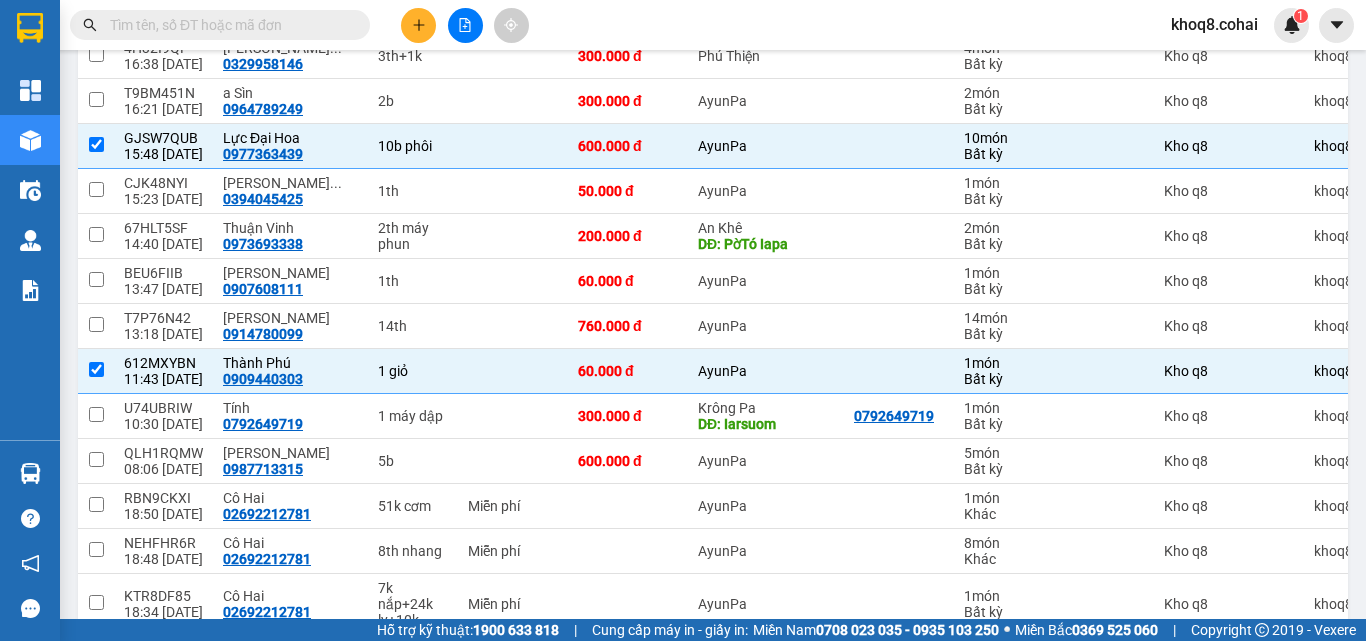 scroll, scrollTop: 555, scrollLeft: 0, axis: vertical 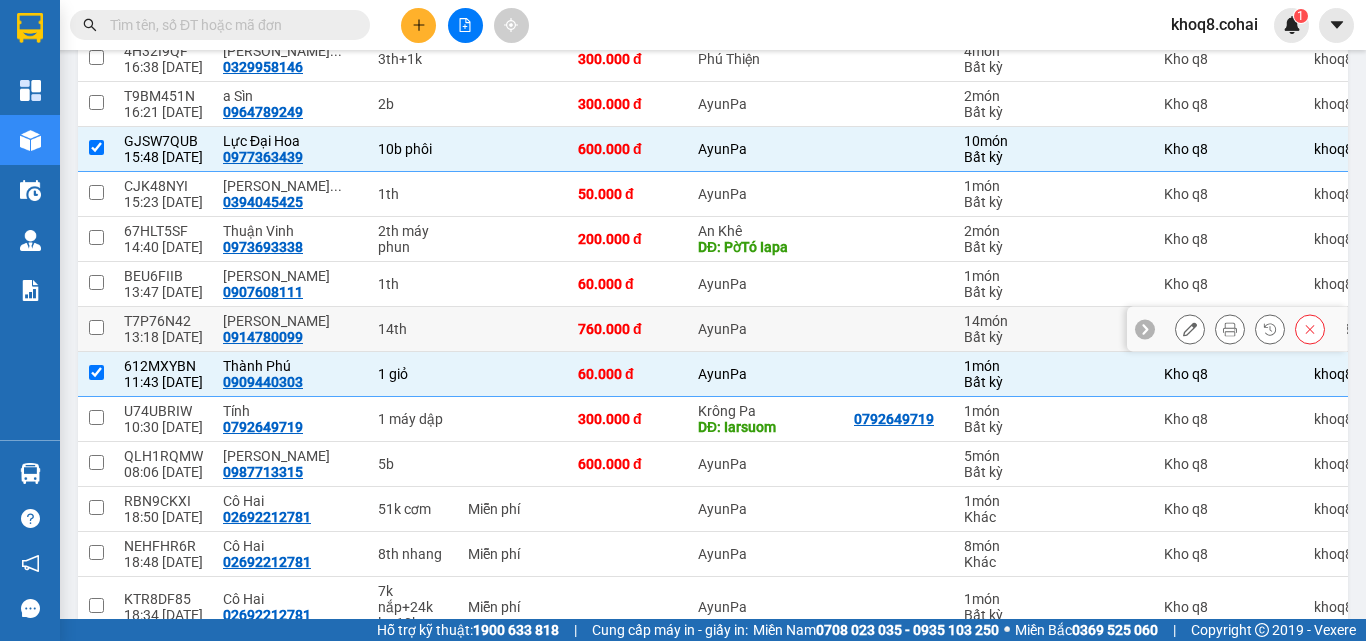 click on "14th" at bounding box center [413, 329] 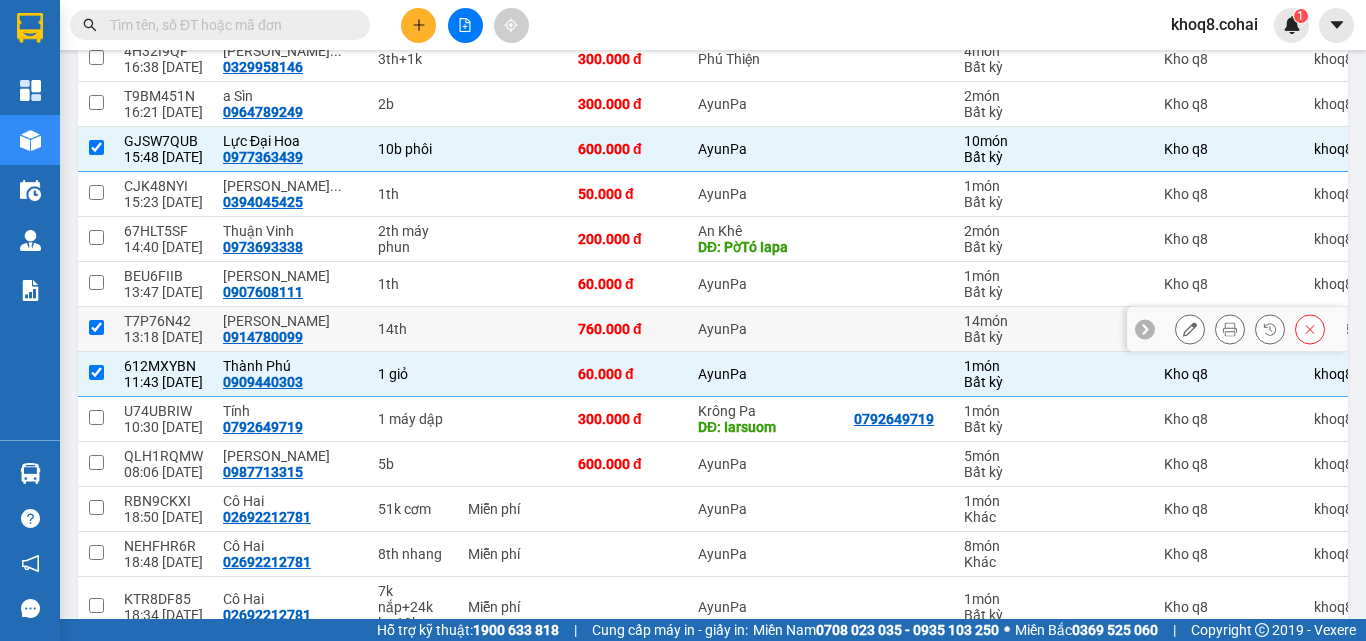 checkbox on "true" 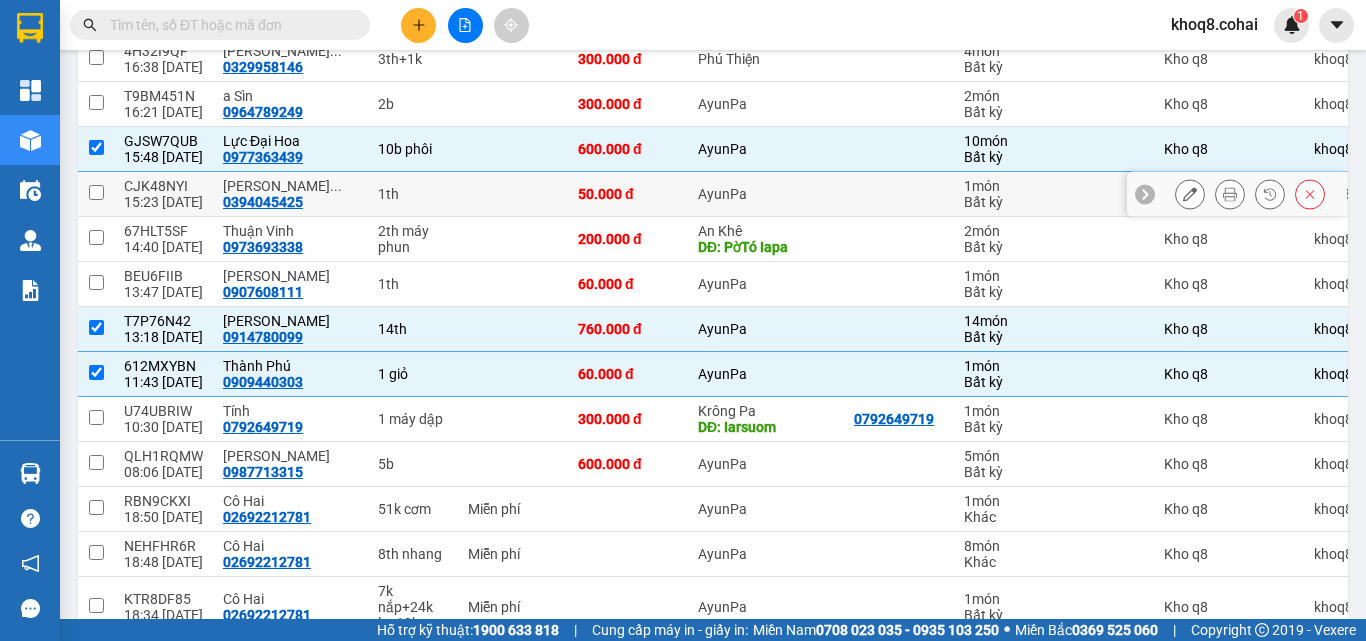 click on "1th" at bounding box center [413, 194] 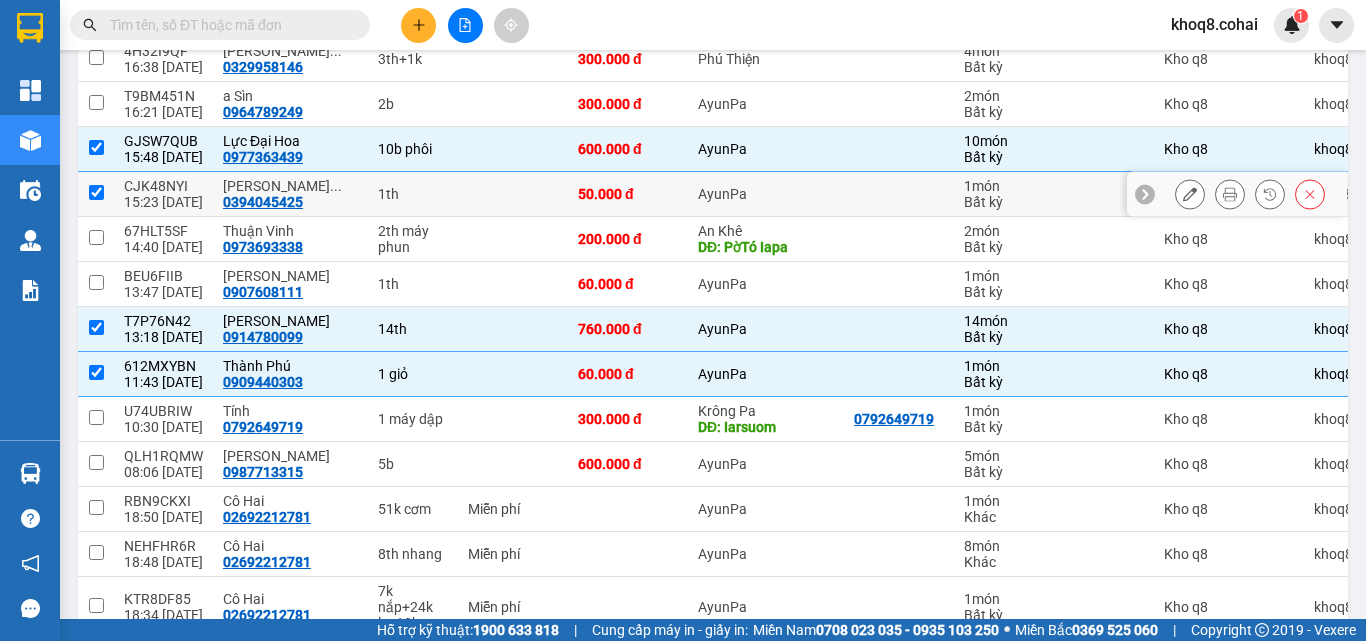 checkbox on "true" 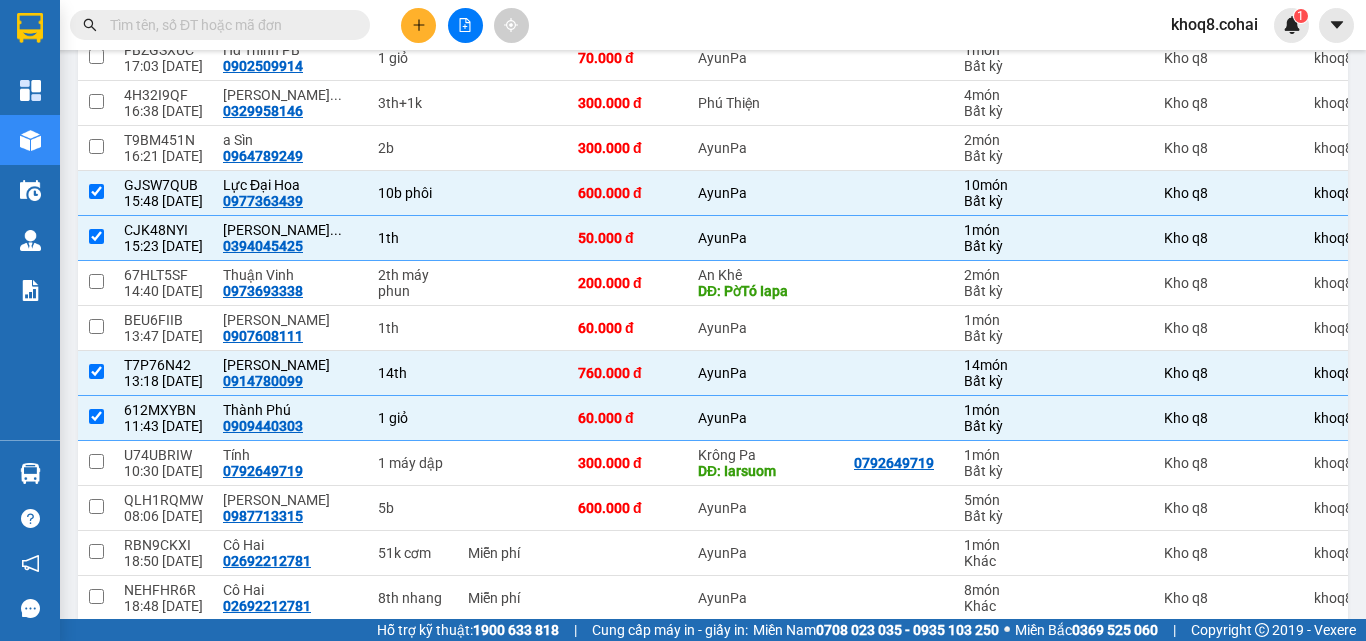 scroll, scrollTop: 513, scrollLeft: 0, axis: vertical 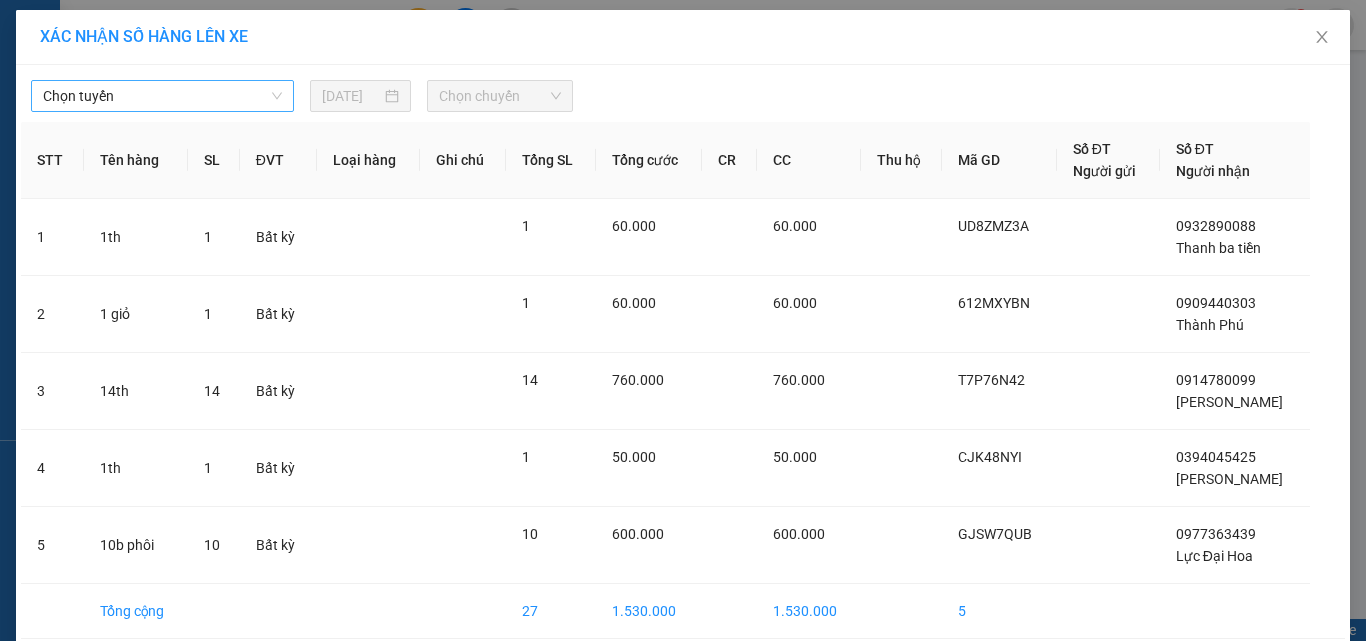 click on "Chọn tuyến" at bounding box center (162, 96) 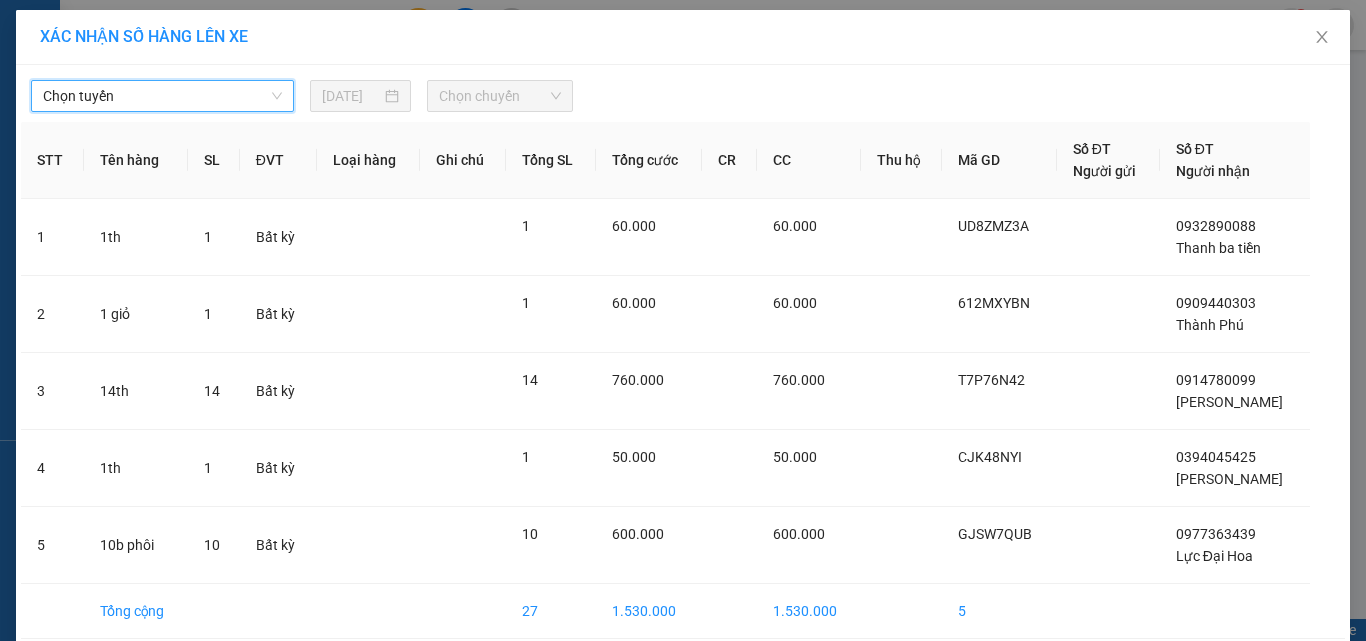 click on "Chọn tuyến" at bounding box center (162, 96) 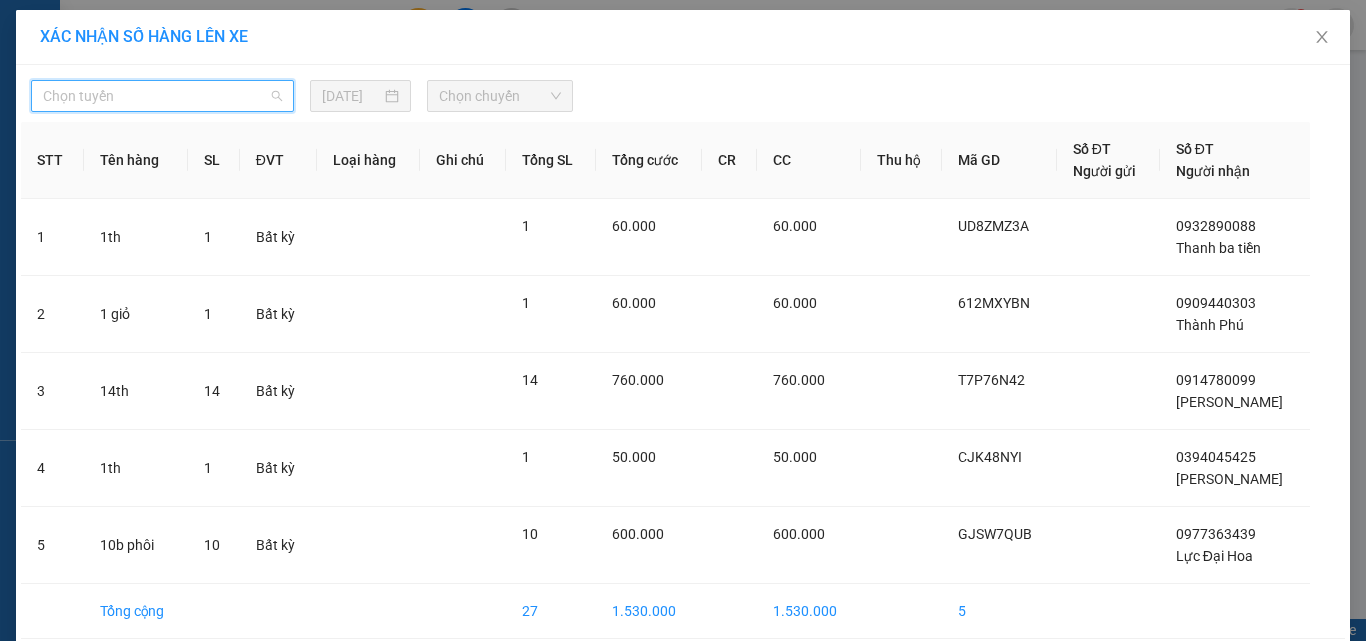click on "Chọn tuyến" at bounding box center (162, 96) 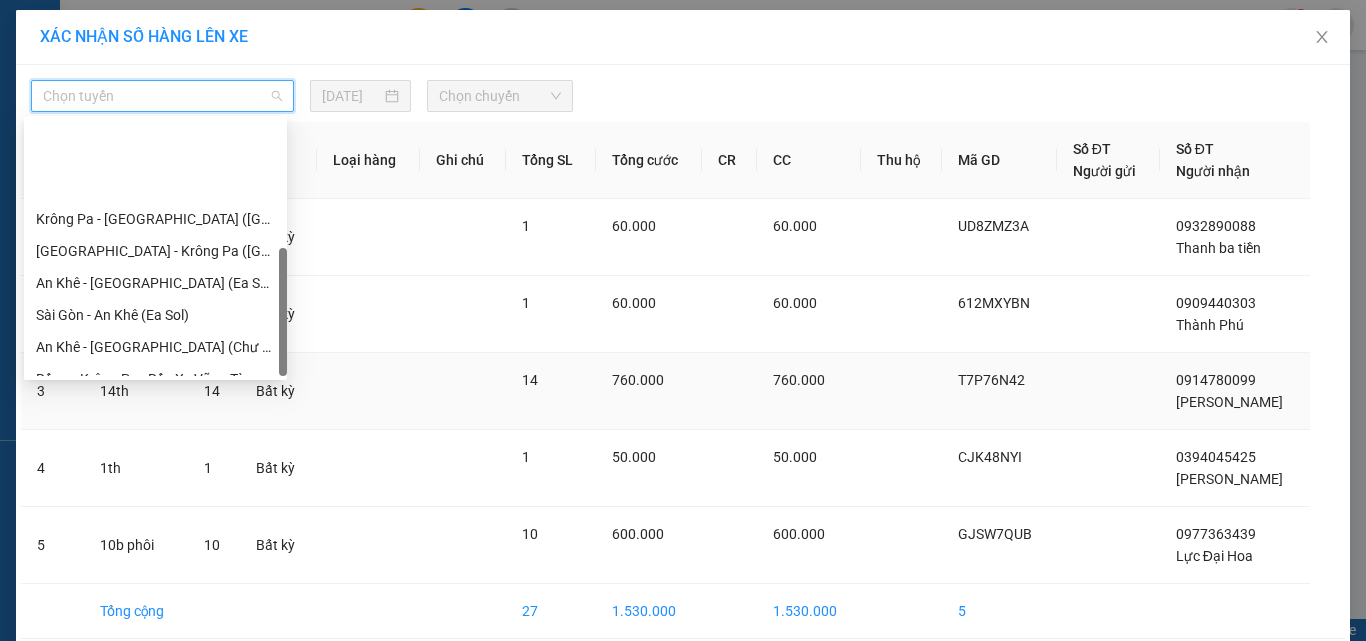 scroll, scrollTop: 288, scrollLeft: 0, axis: vertical 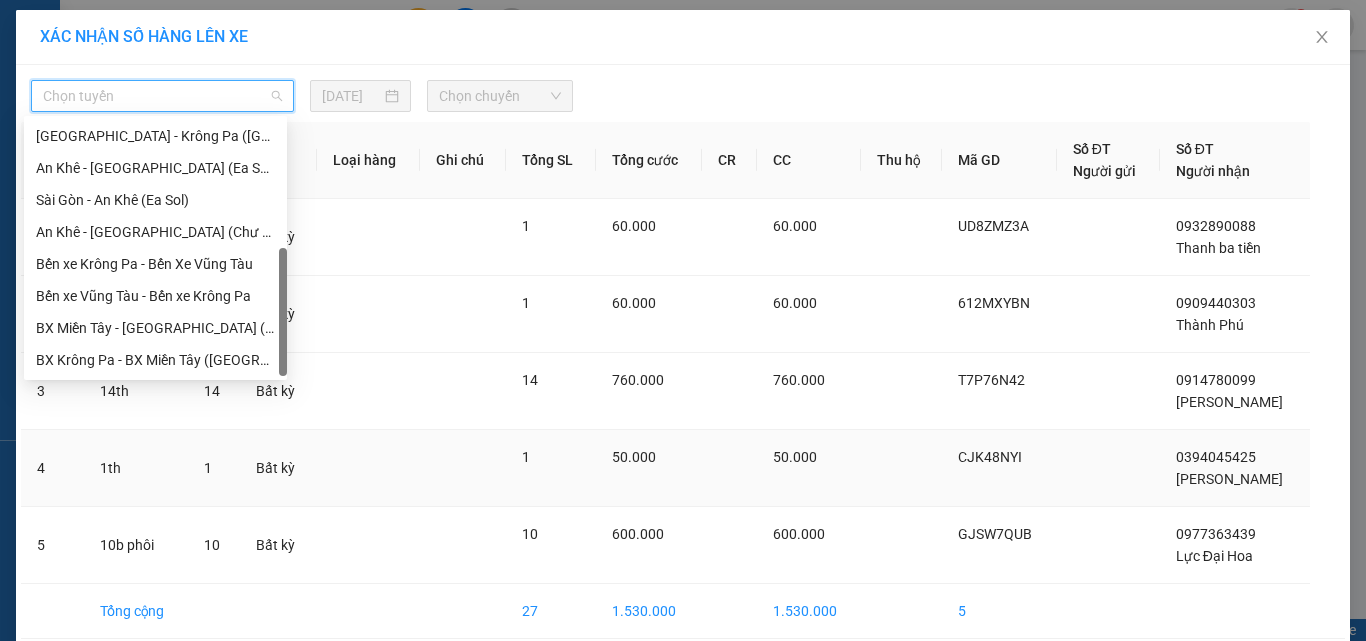 drag, startPoint x: 285, startPoint y: 161, endPoint x: 263, endPoint y: 435, distance: 274.8818 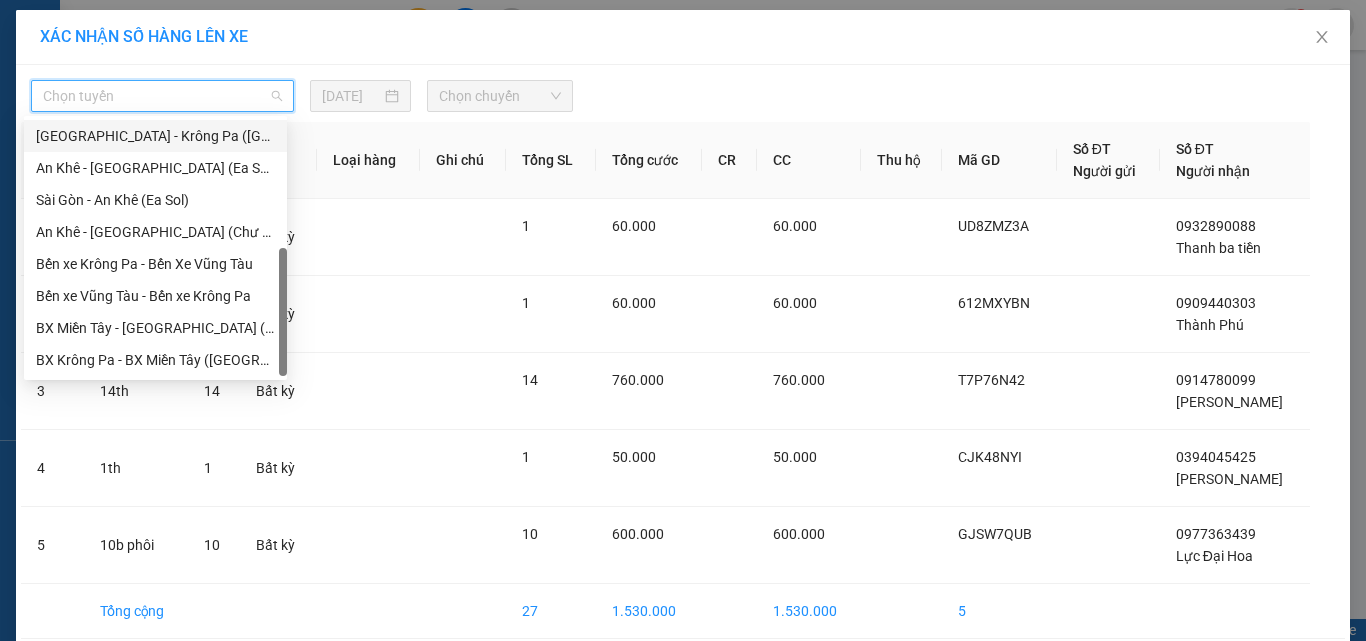 click on "[GEOGRAPHIC_DATA] - Krông Pa ([GEOGRAPHIC_DATA])" at bounding box center (155, 136) 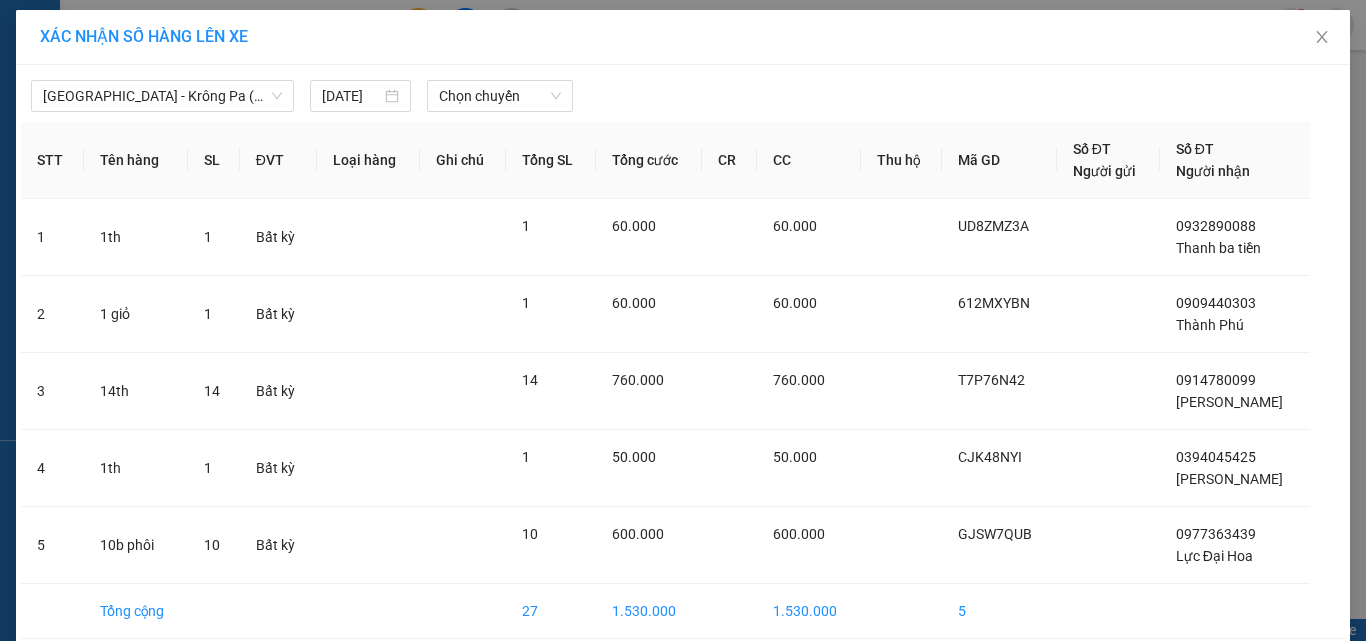 scroll, scrollTop: 89, scrollLeft: 0, axis: vertical 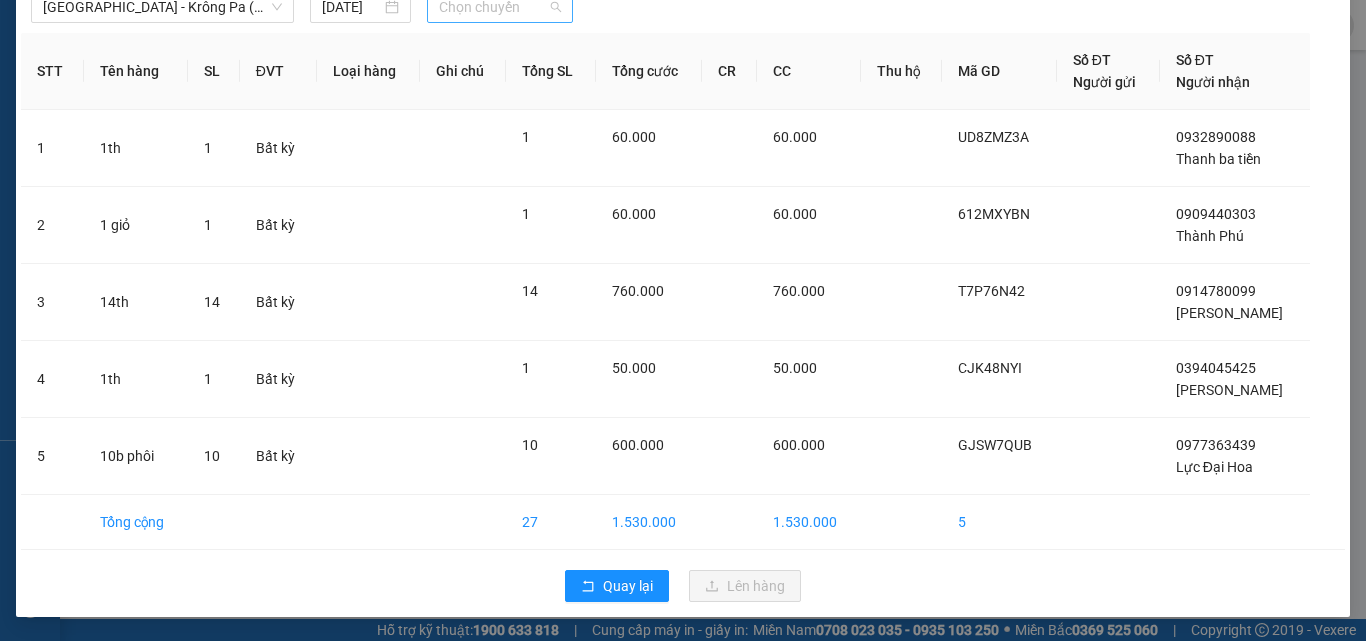 click on "Chọn chuyến" at bounding box center (500, 7) 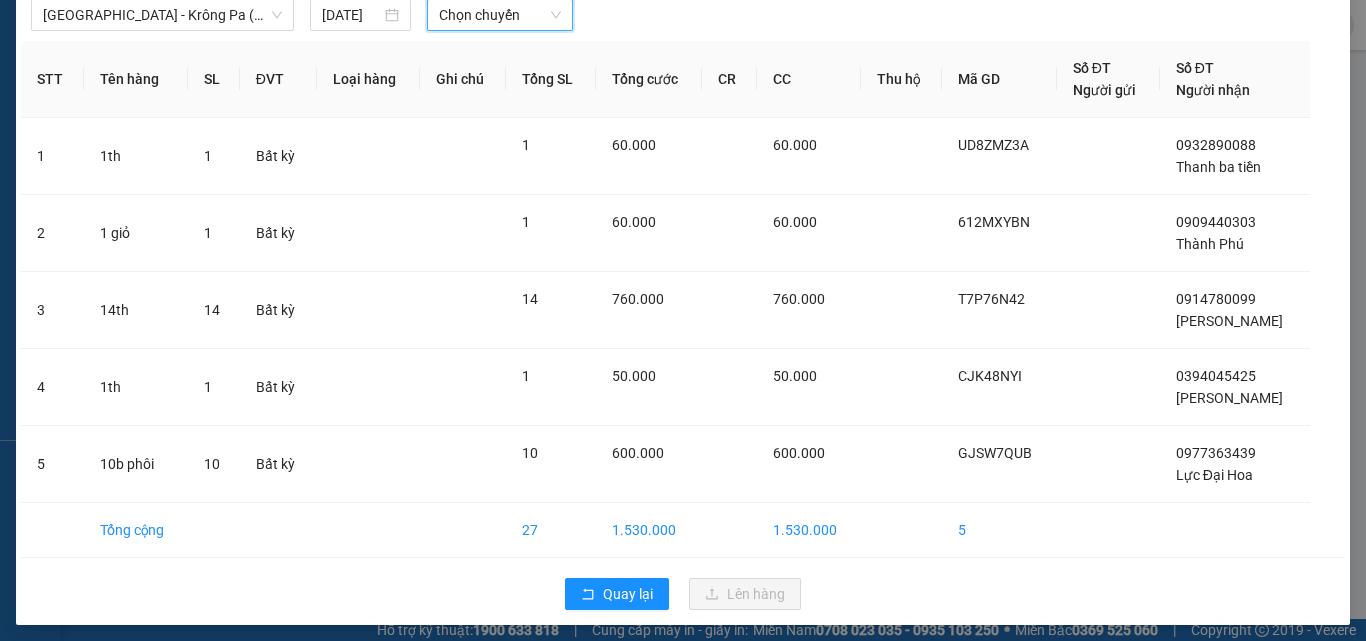 click on "Chọn chuyến" at bounding box center [500, 15] 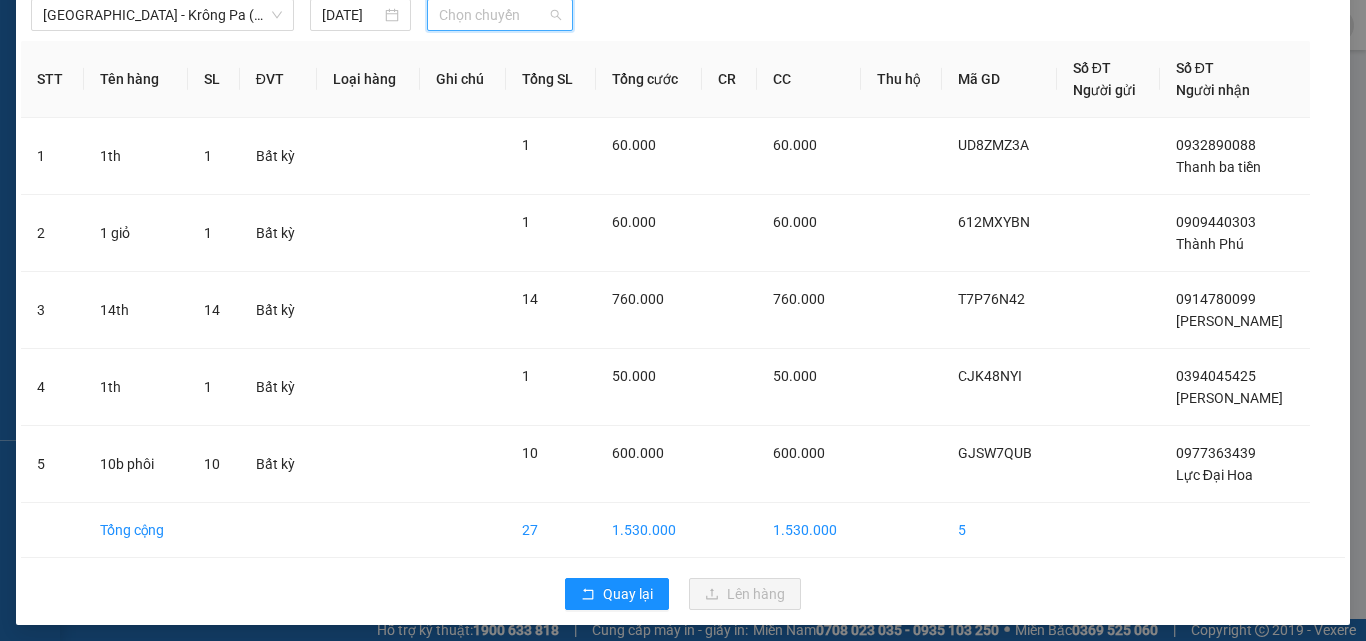 click on "Chọn chuyến" at bounding box center [500, 15] 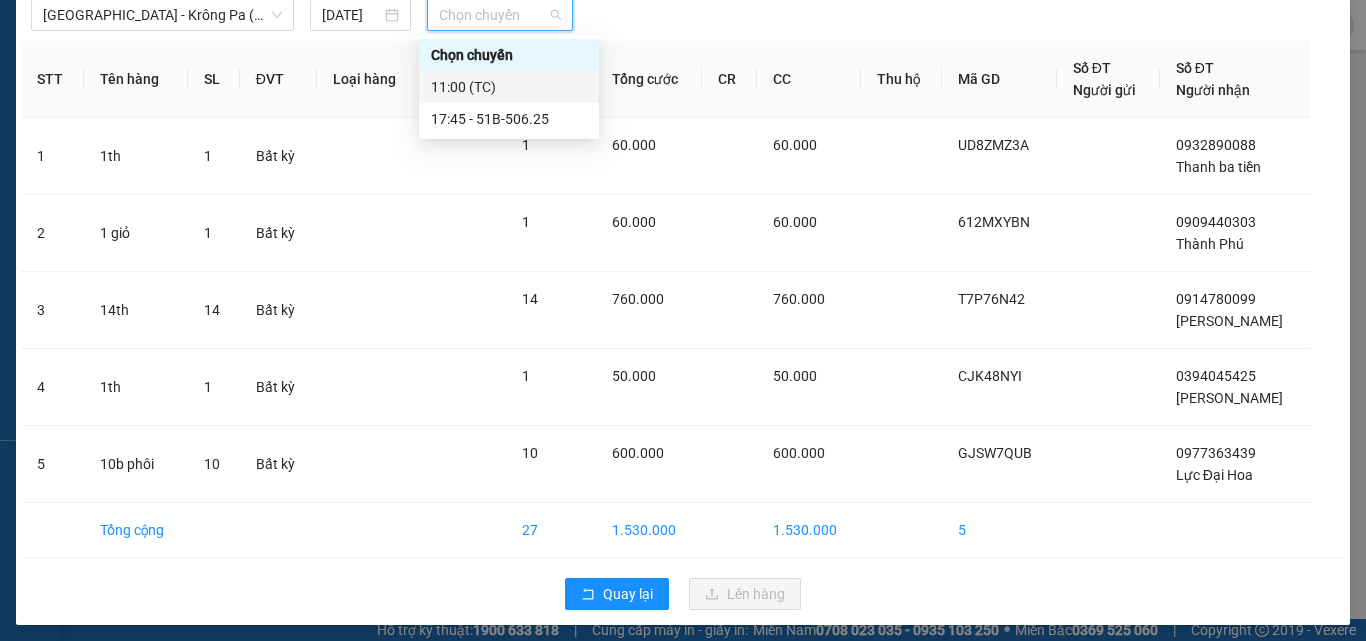 click on "11:00   (TC)" at bounding box center (509, 87) 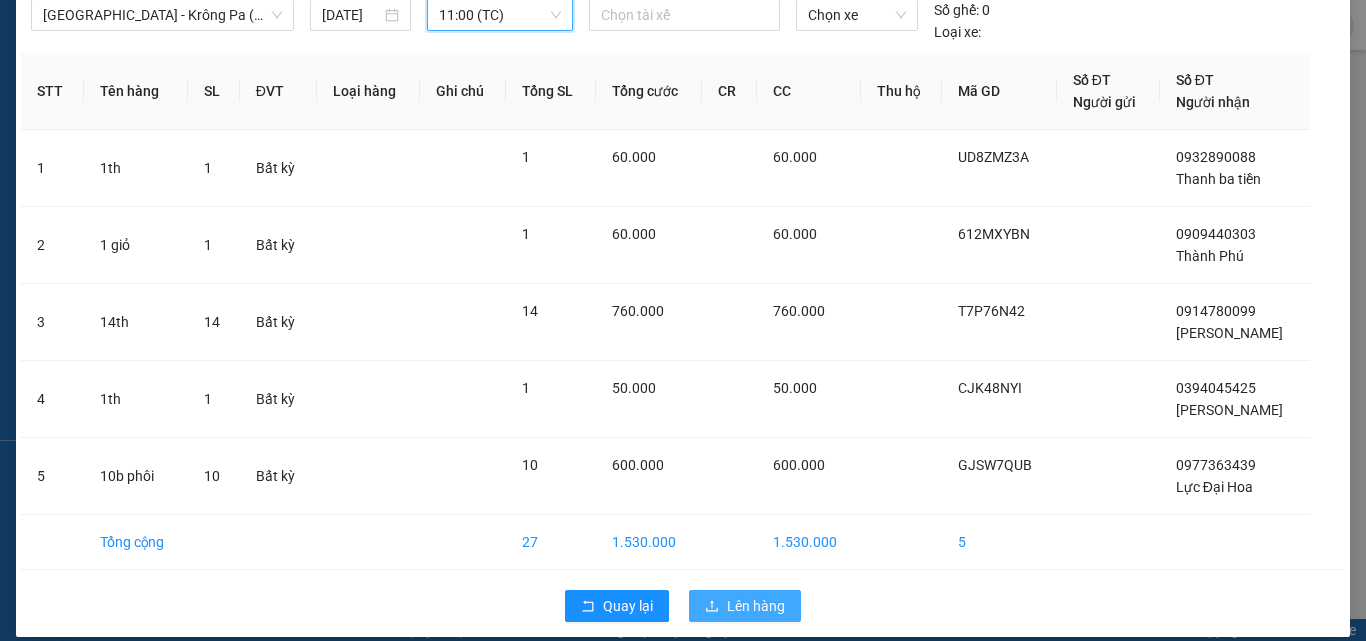 click on "Lên hàng" at bounding box center (756, 606) 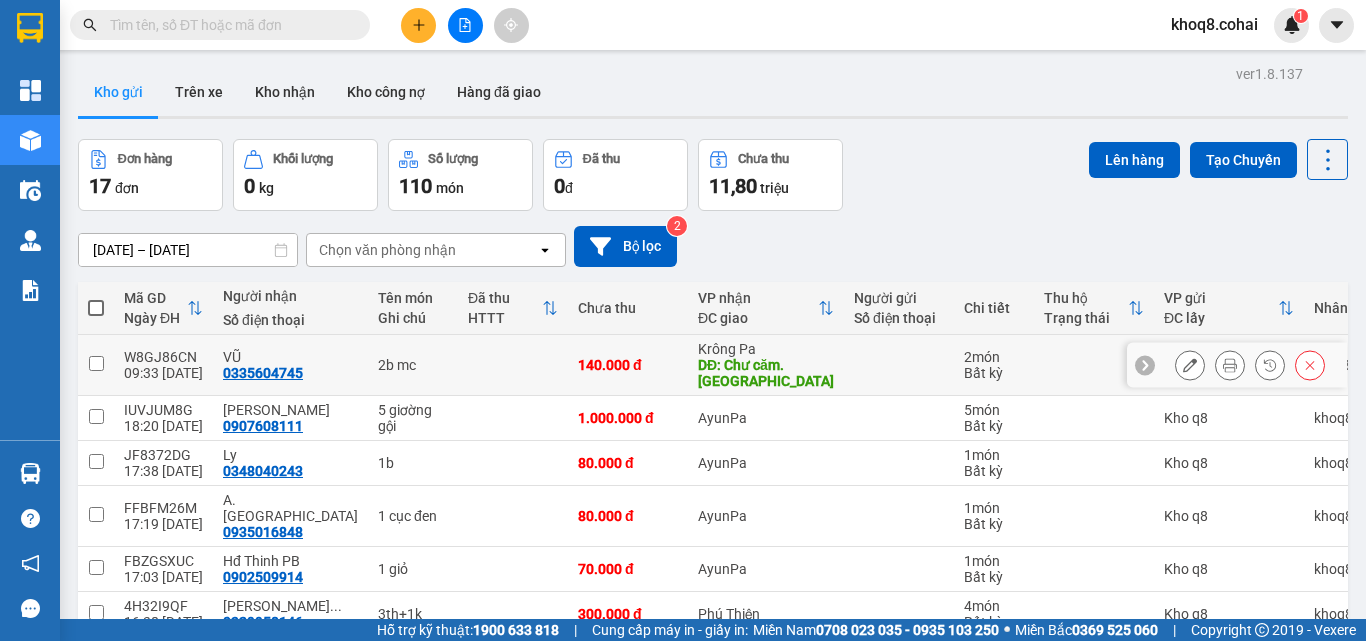 click on "2b mc" at bounding box center (413, 365) 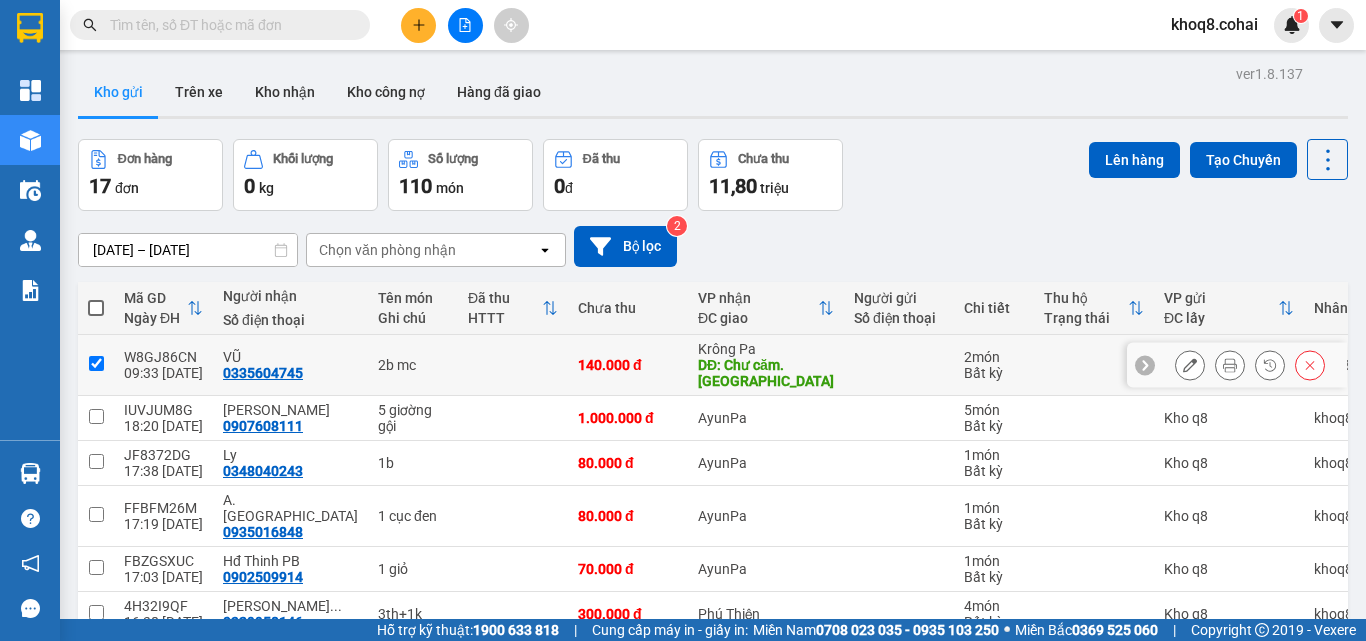 click on "2b mc" at bounding box center [413, 365] 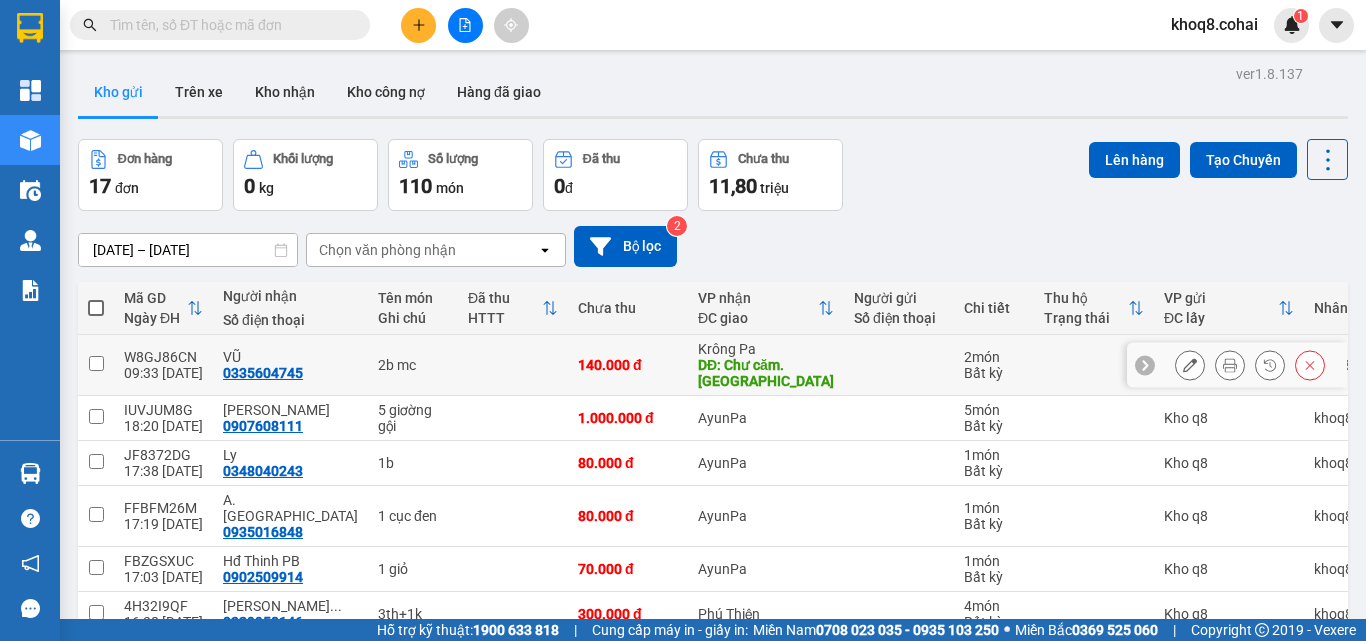 checkbox on "false" 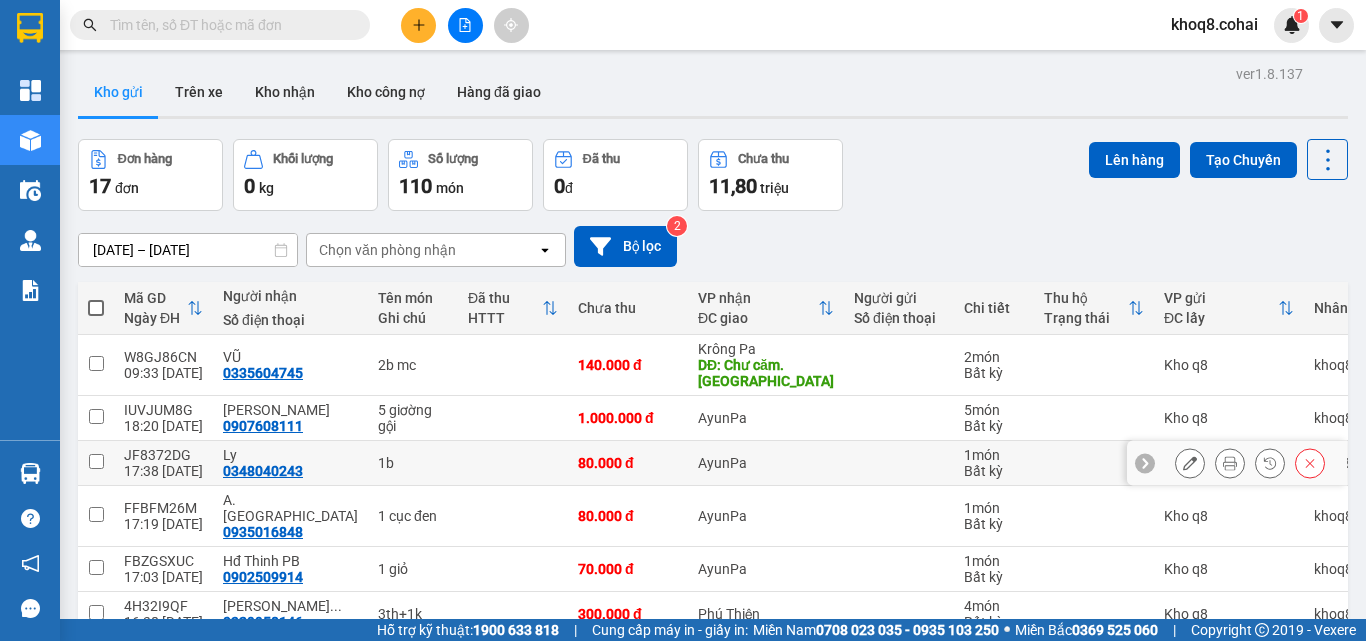 click on "1b" at bounding box center [413, 463] 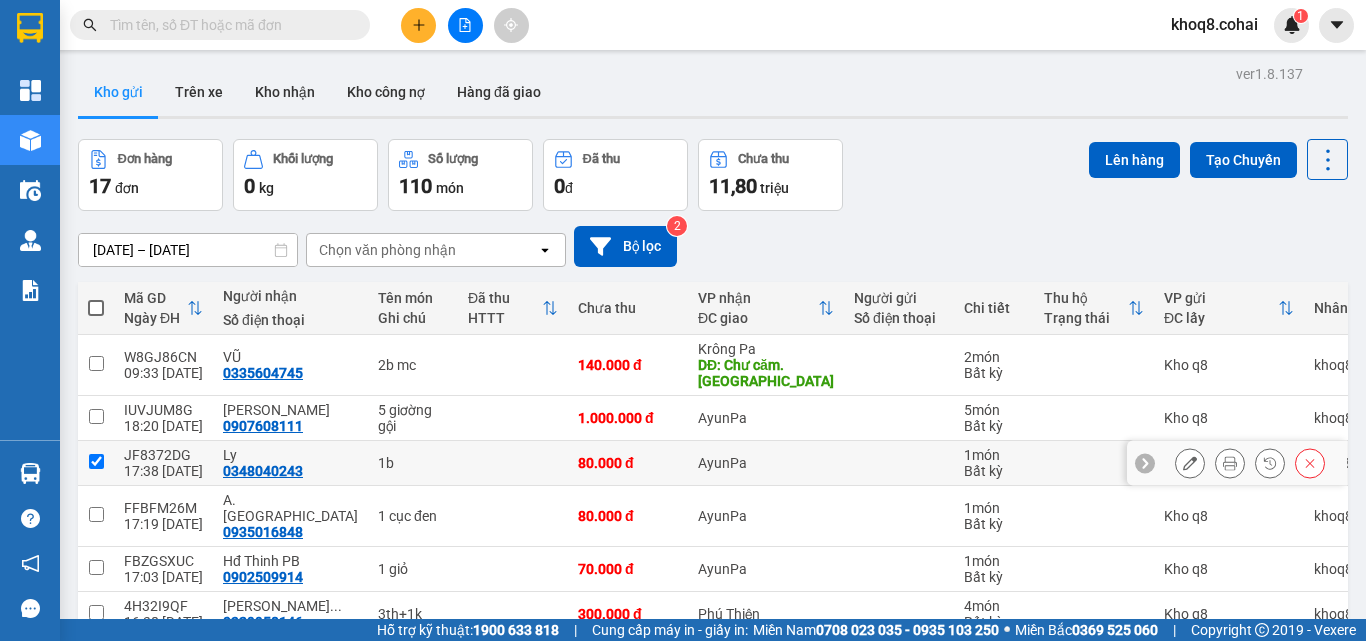 checkbox on "true" 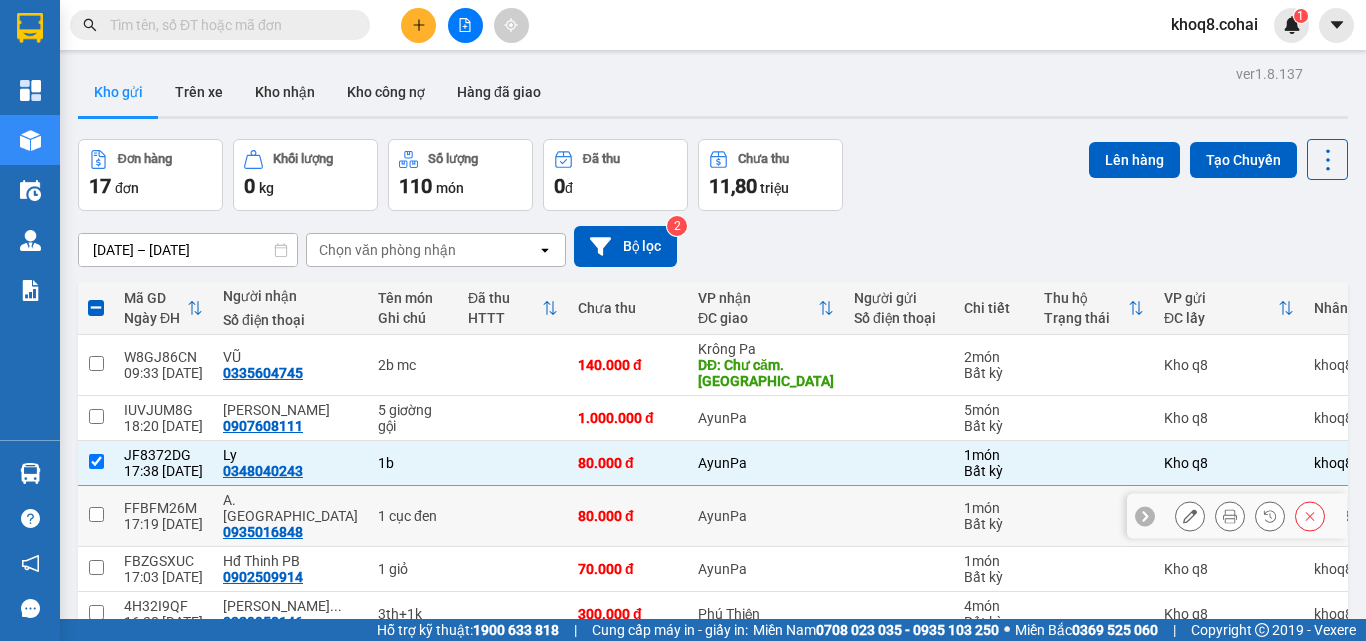 click on "1 cục đen" at bounding box center [413, 516] 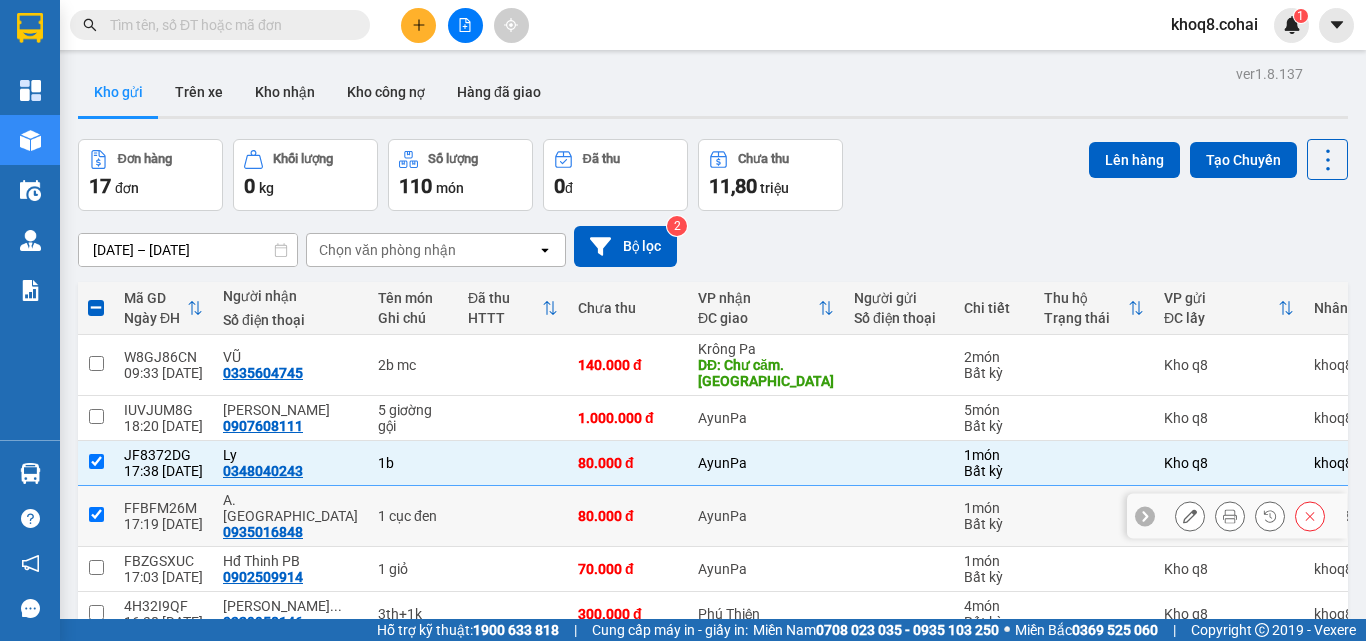 checkbox on "true" 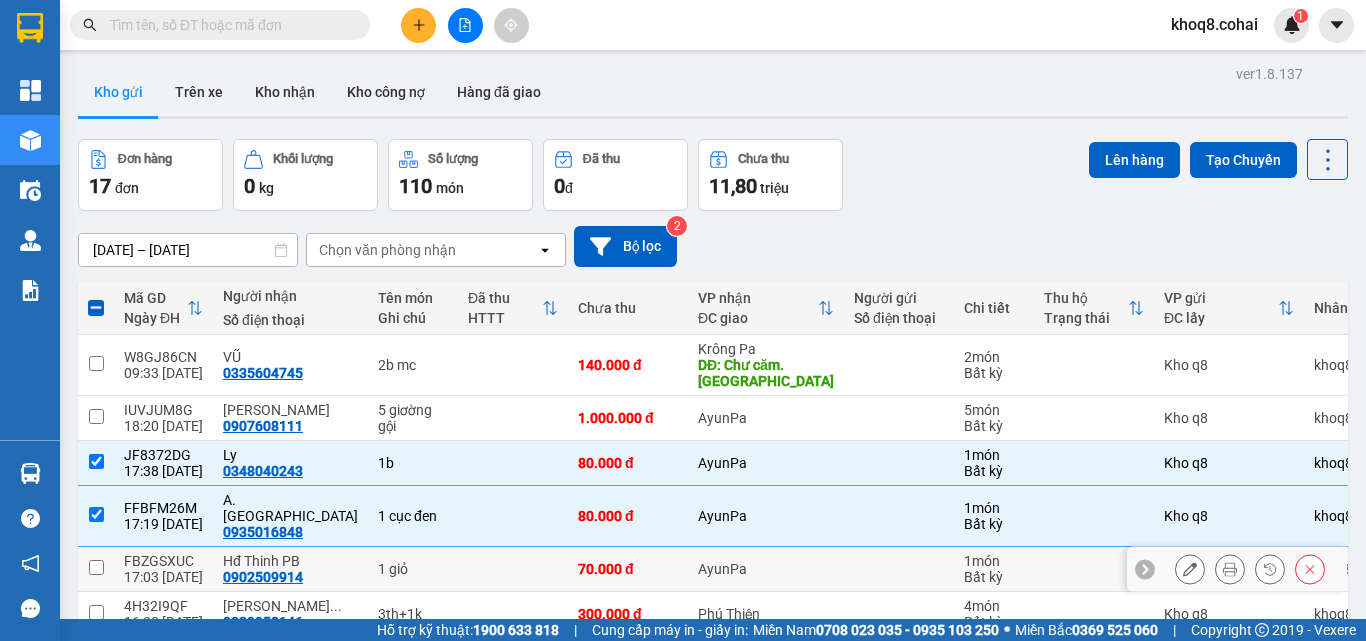 click on "1 giỏ" at bounding box center (413, 569) 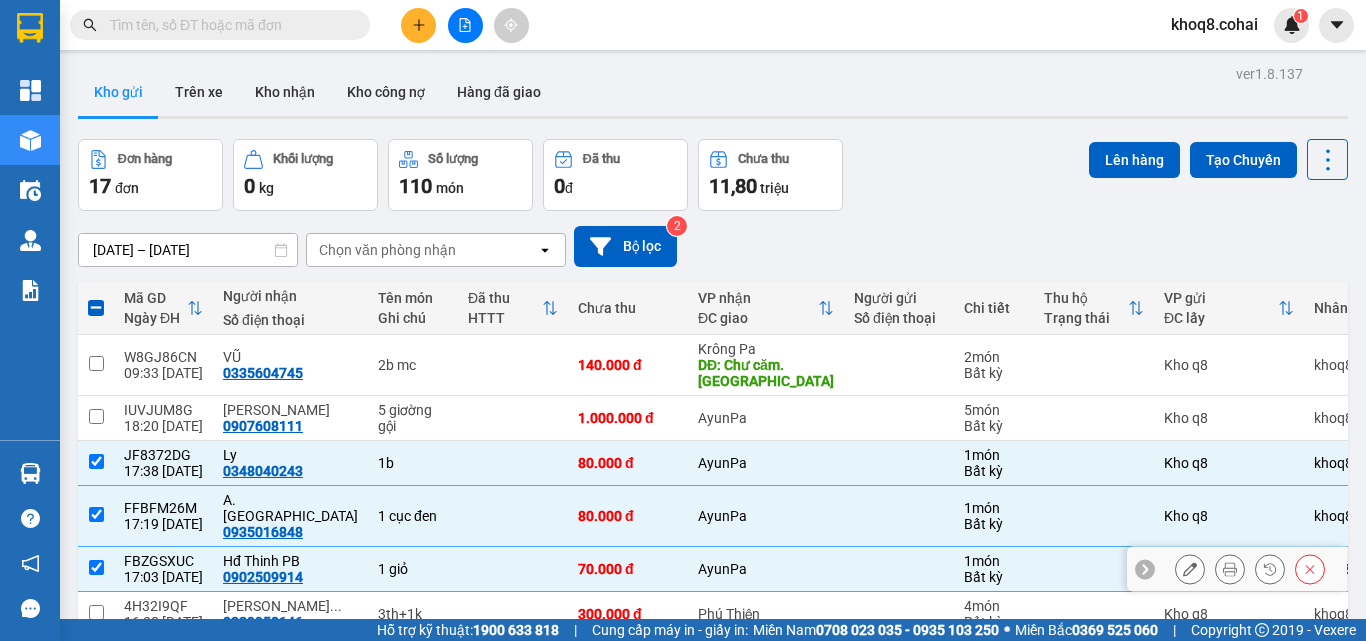 checkbox on "true" 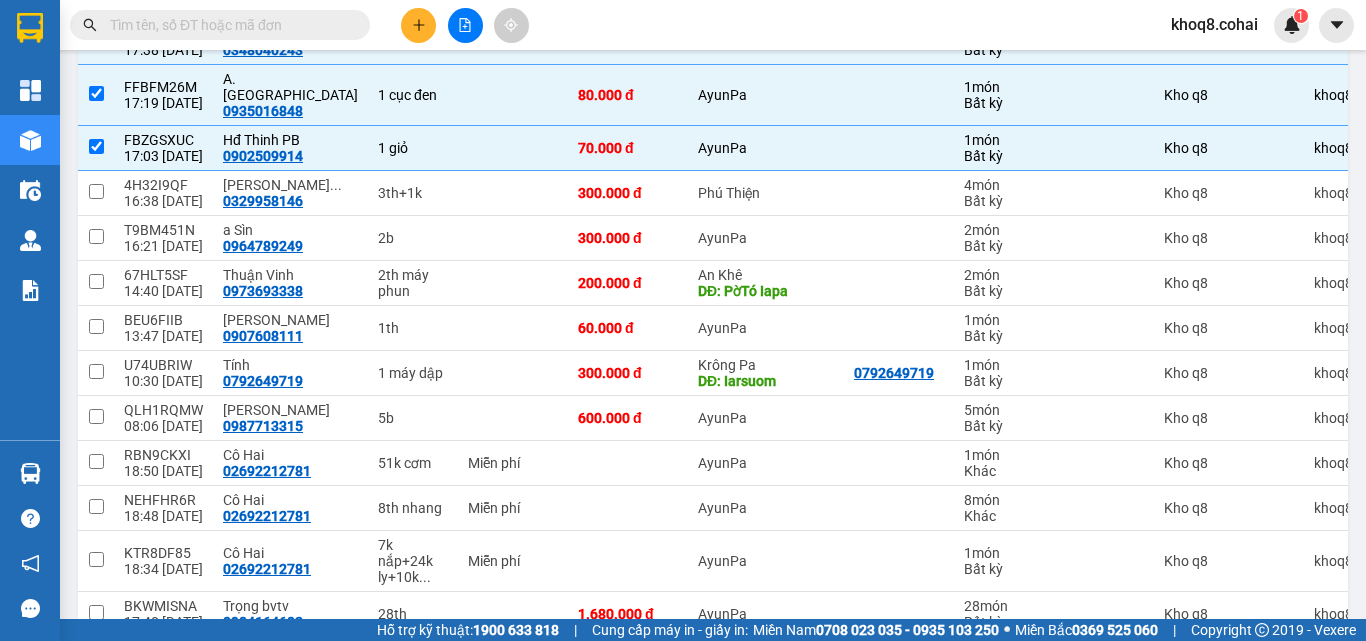 scroll, scrollTop: 442, scrollLeft: 0, axis: vertical 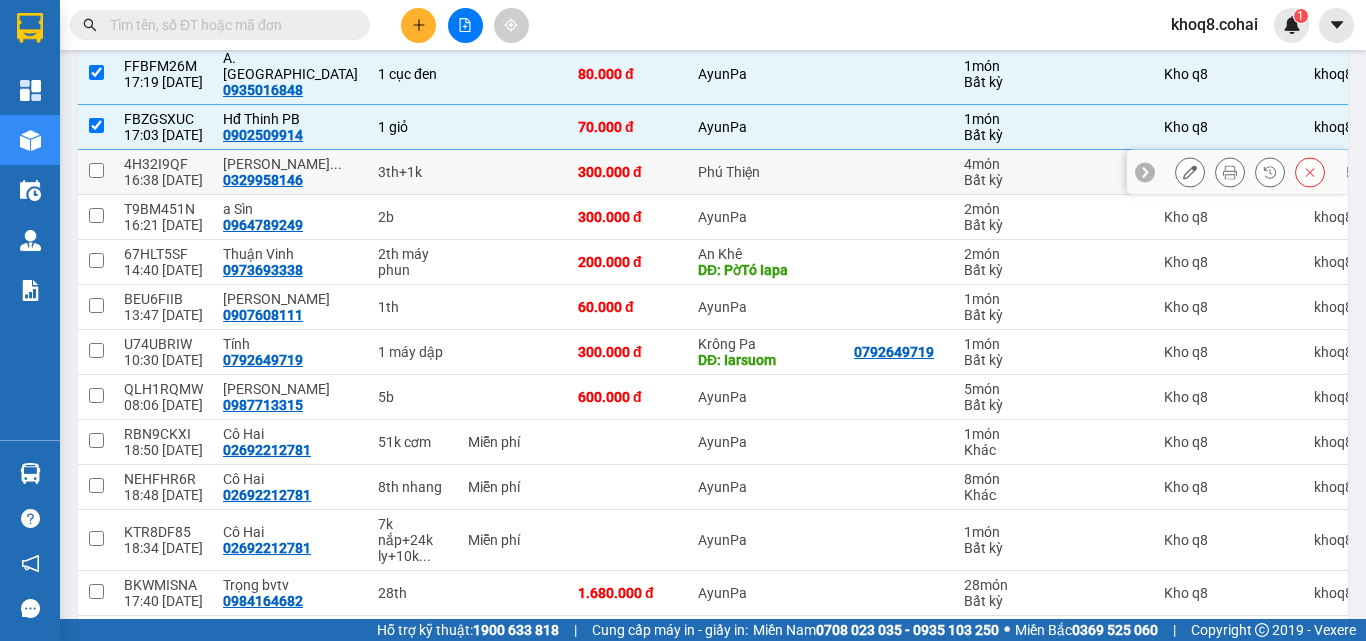click on "3th+1k" at bounding box center (413, 172) 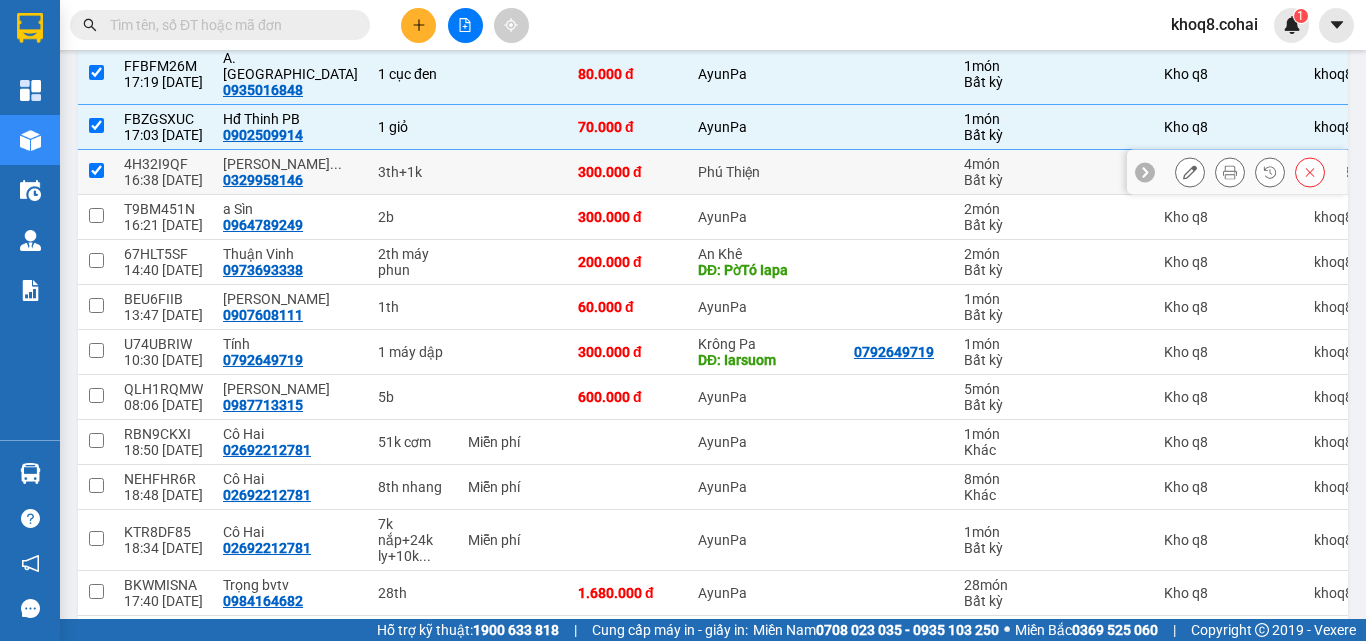 checkbox on "true" 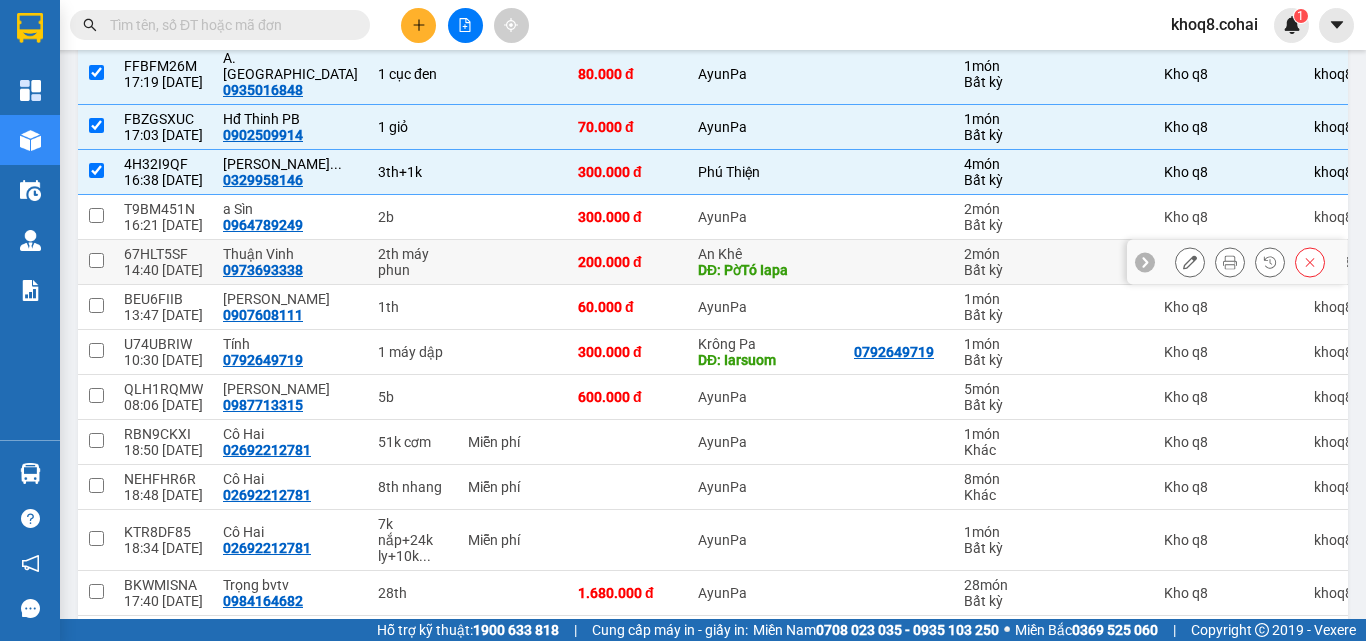 click on "2th máy phun" at bounding box center [413, 262] 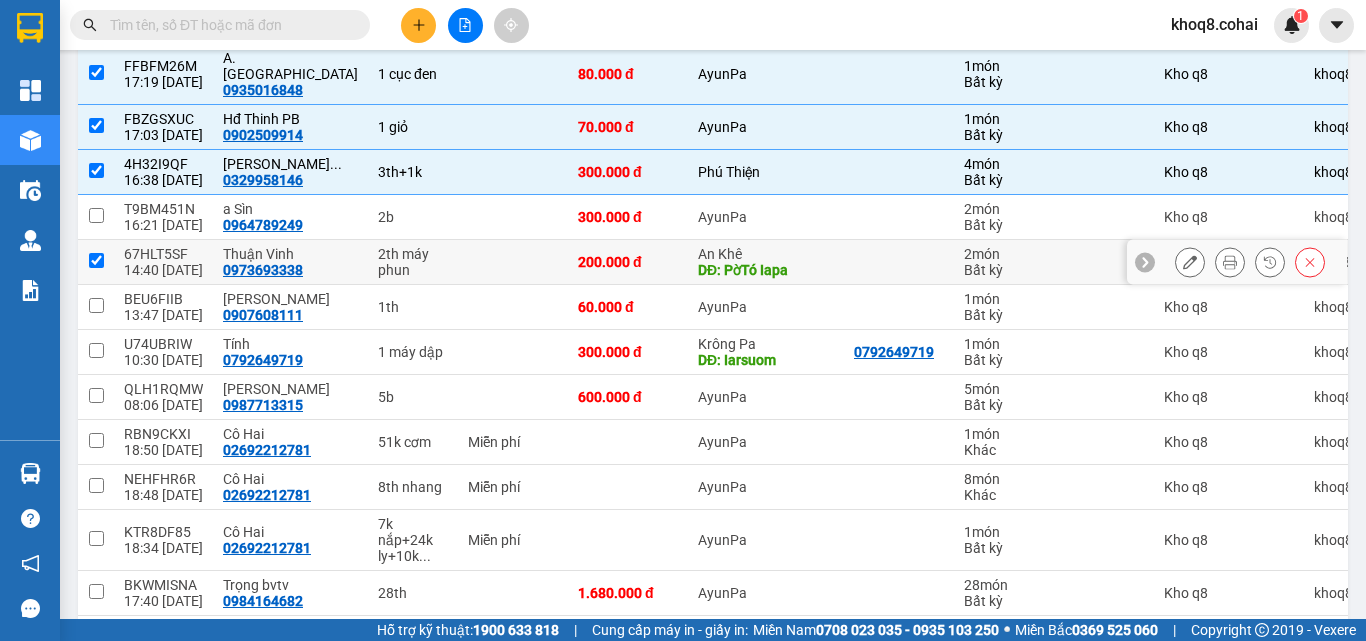 checkbox on "true" 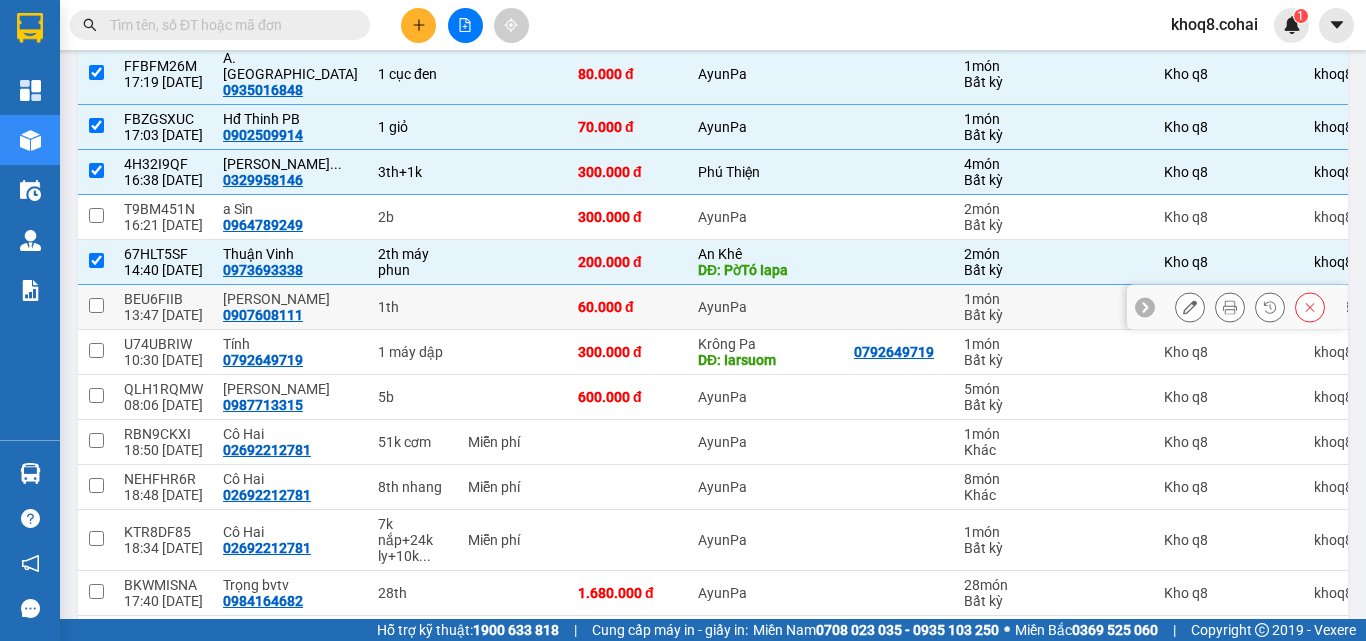 click on "1th" at bounding box center [413, 307] 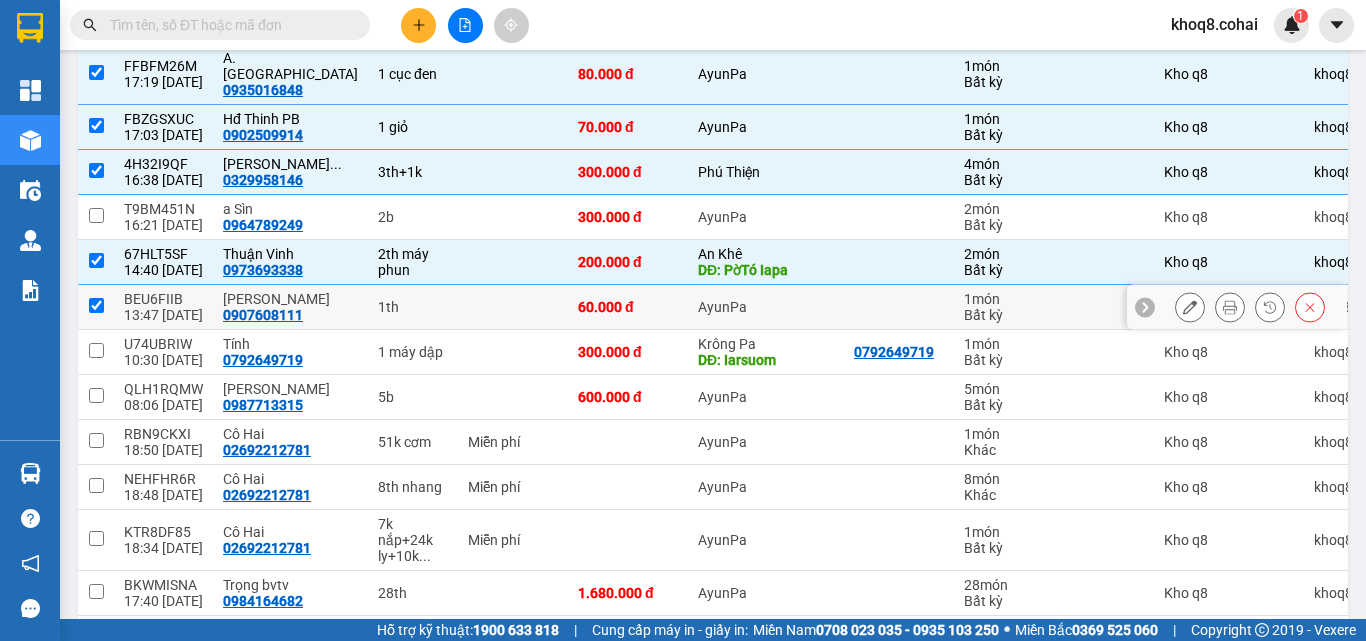 checkbox on "true" 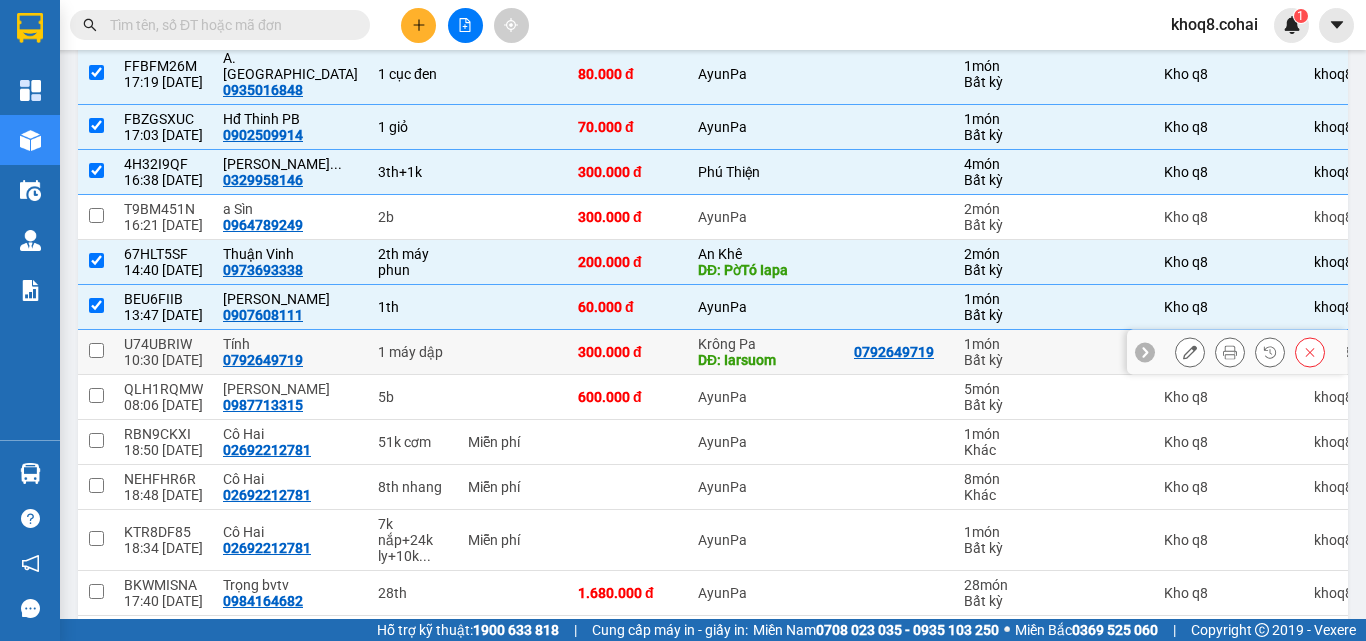 click on "1 máy dập" at bounding box center [413, 352] 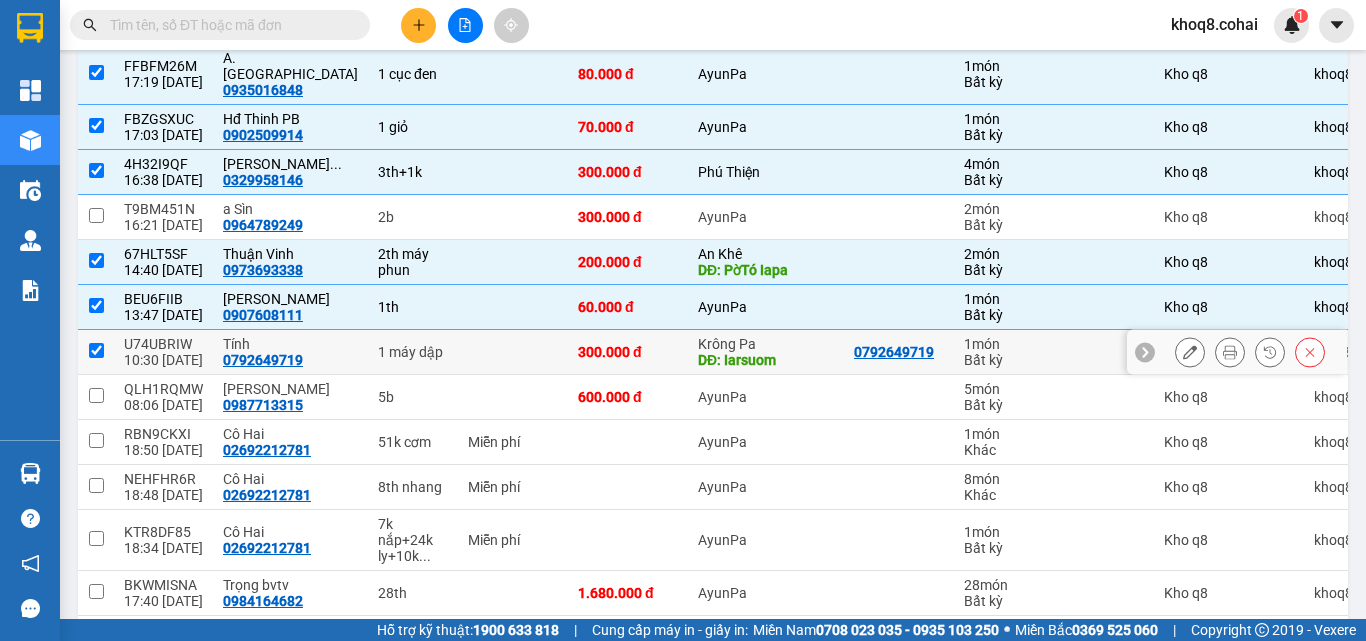 checkbox on "true" 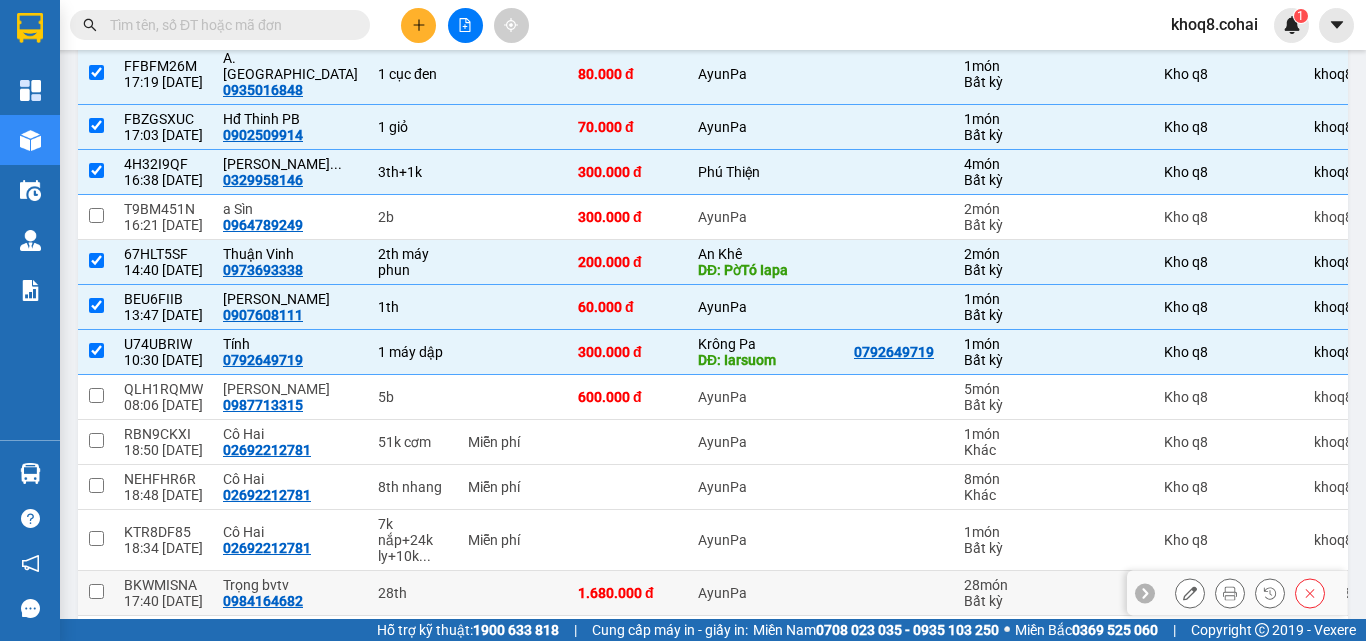 click on "28th" at bounding box center [413, 593] 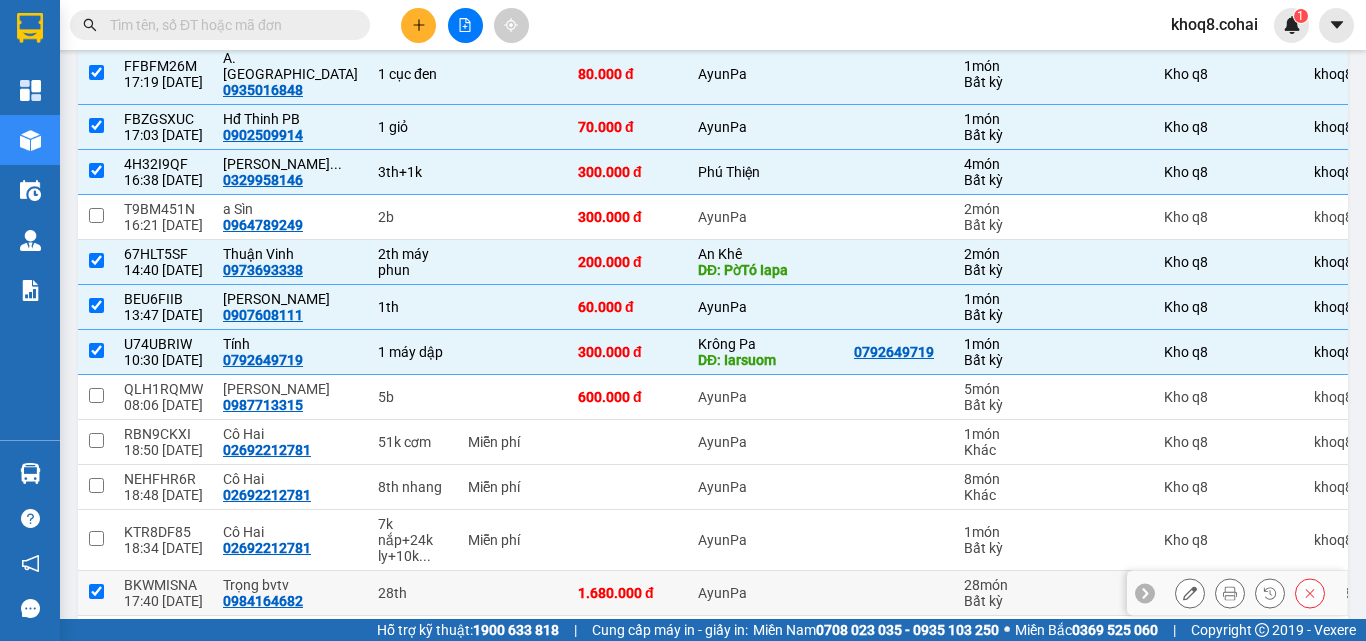 checkbox on "true" 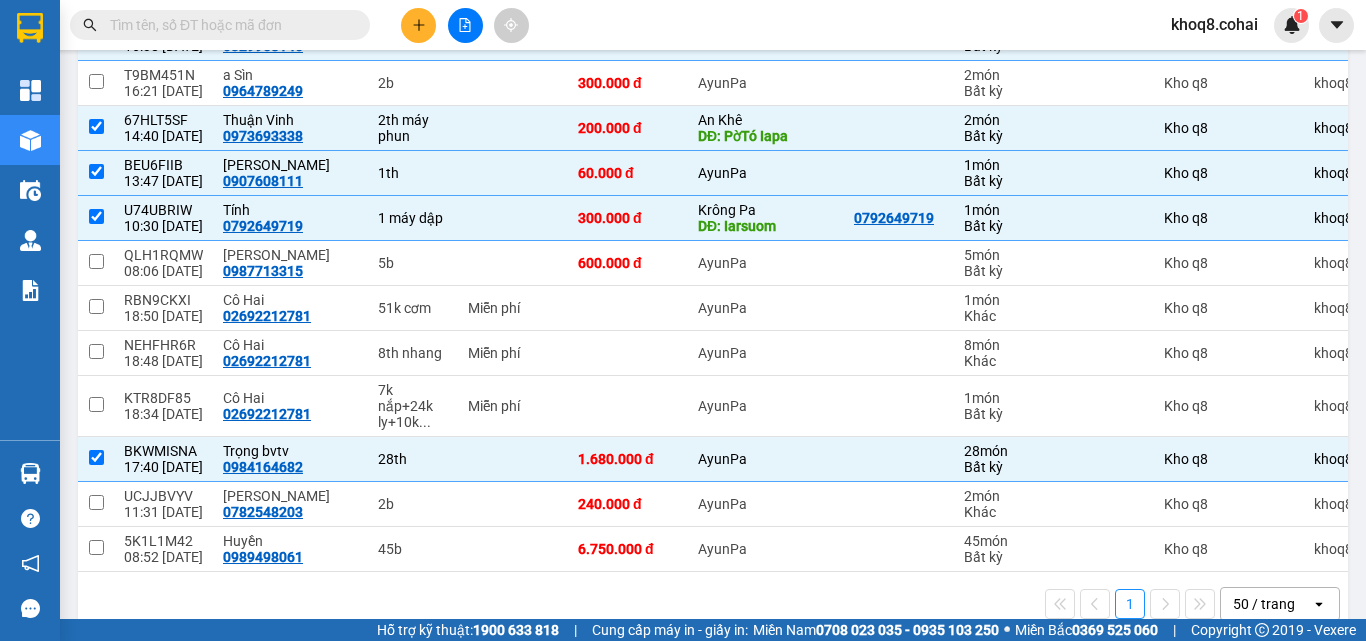 scroll, scrollTop: 578, scrollLeft: 0, axis: vertical 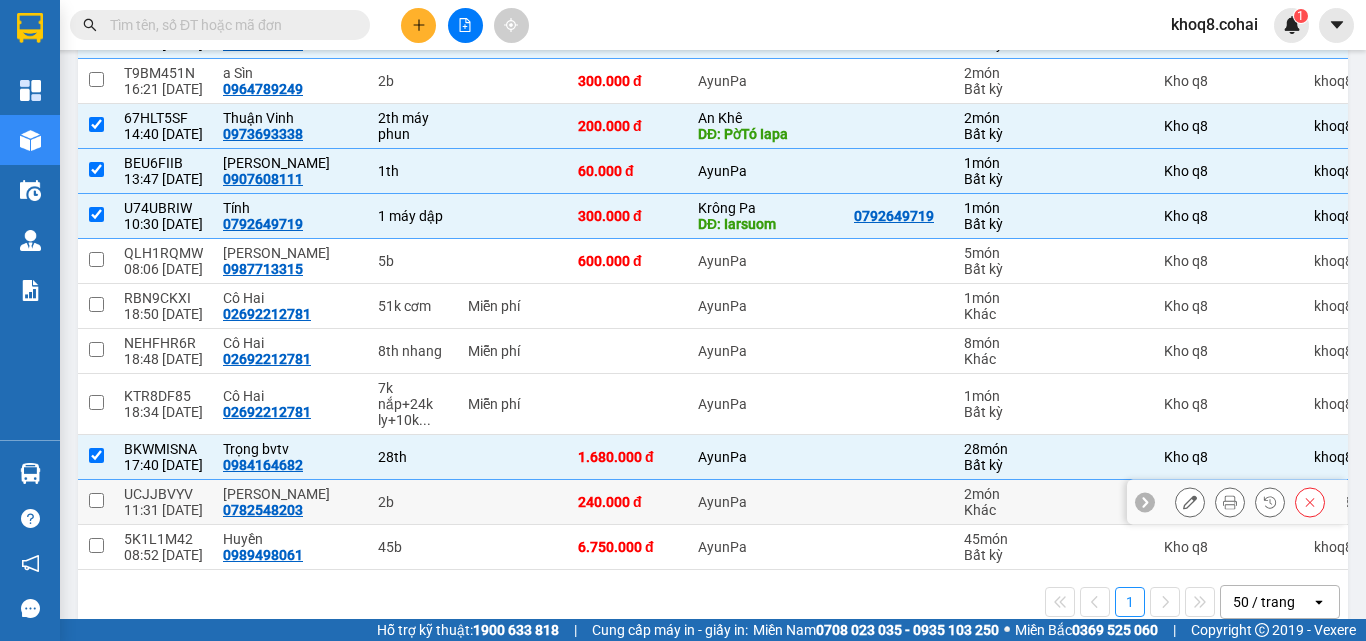 click on "2b" at bounding box center (413, 502) 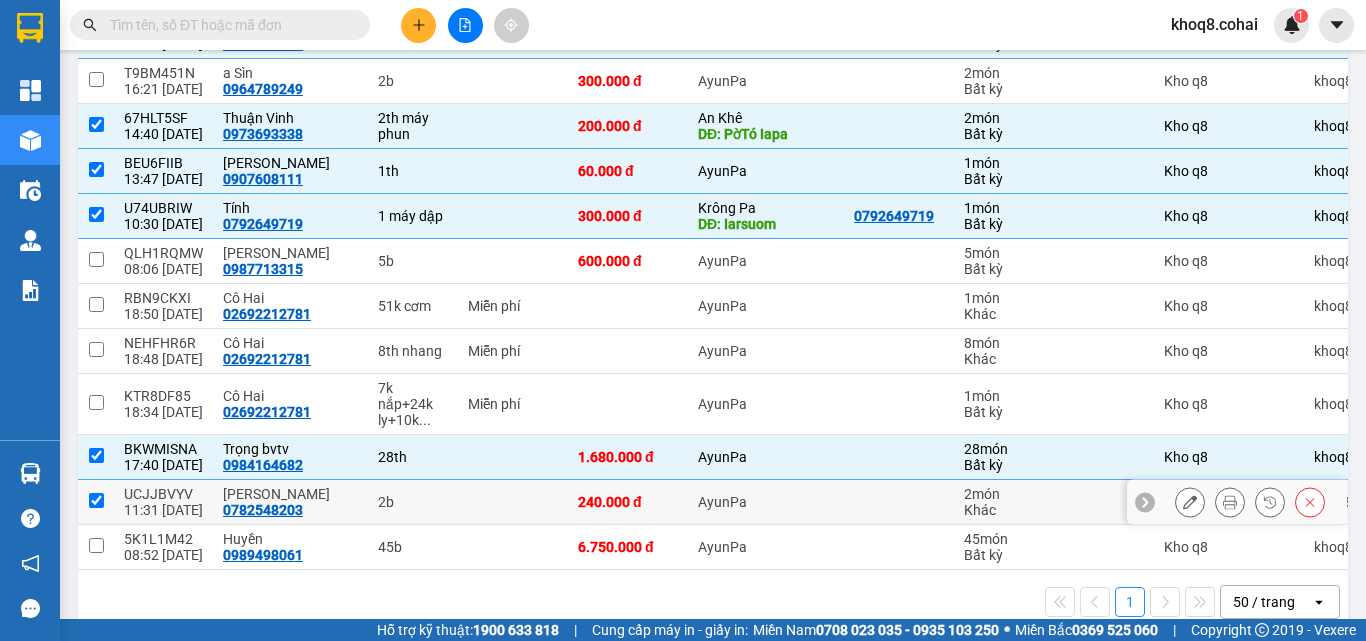 checkbox on "true" 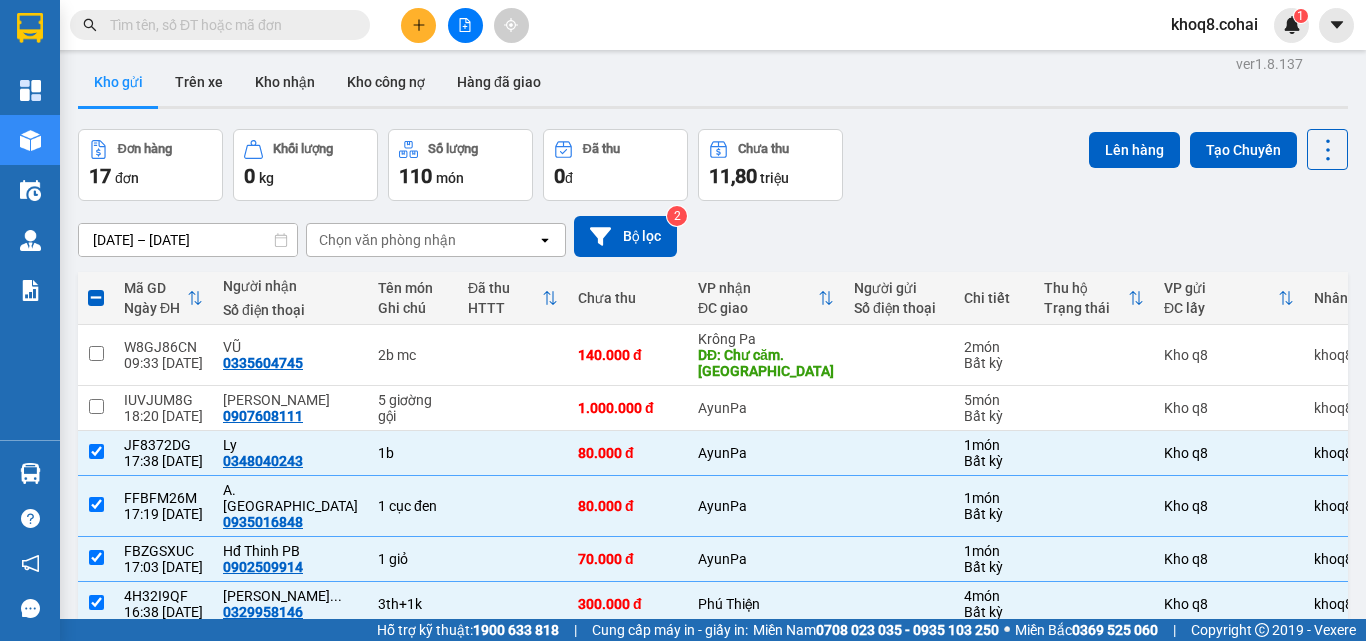 scroll, scrollTop: 0, scrollLeft: 0, axis: both 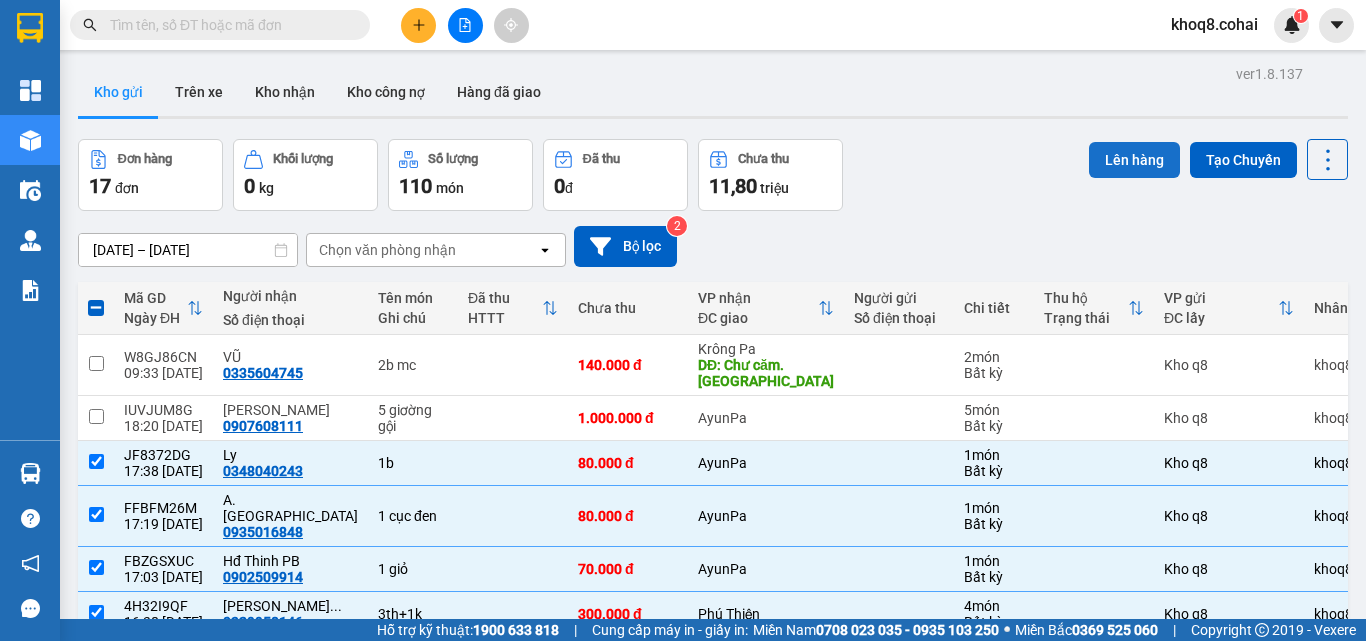 click on "Lên hàng" at bounding box center (1134, 160) 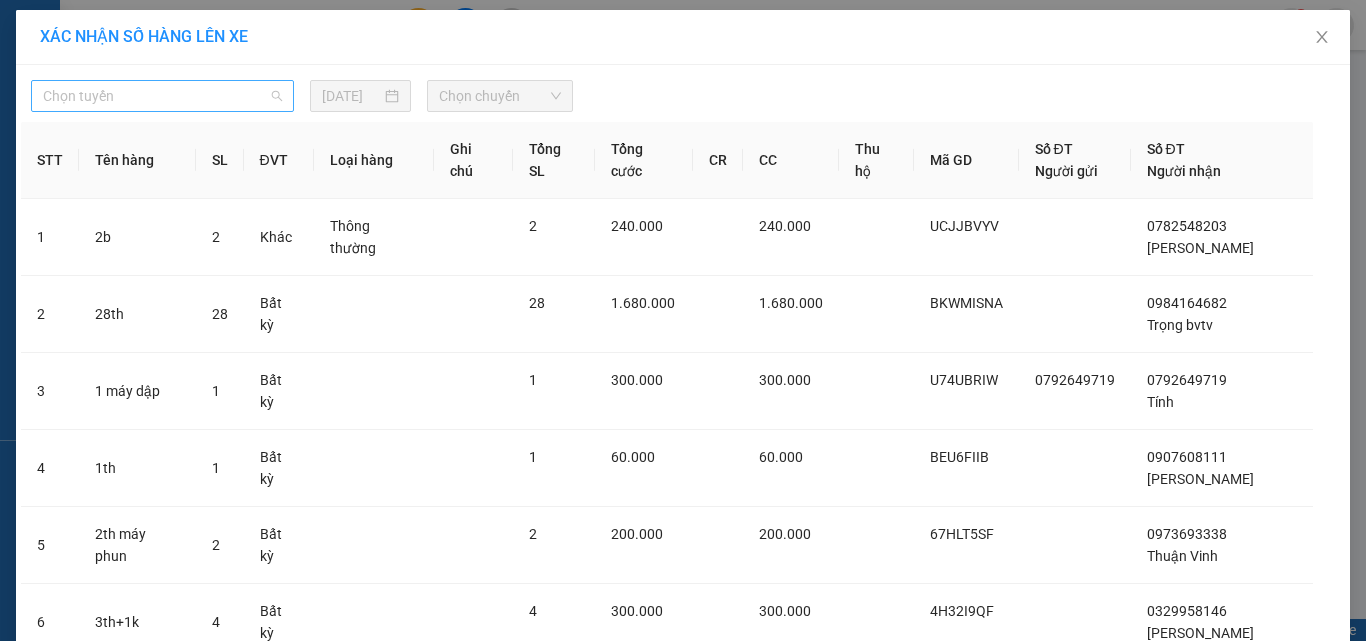 click on "Chọn tuyến" at bounding box center [162, 96] 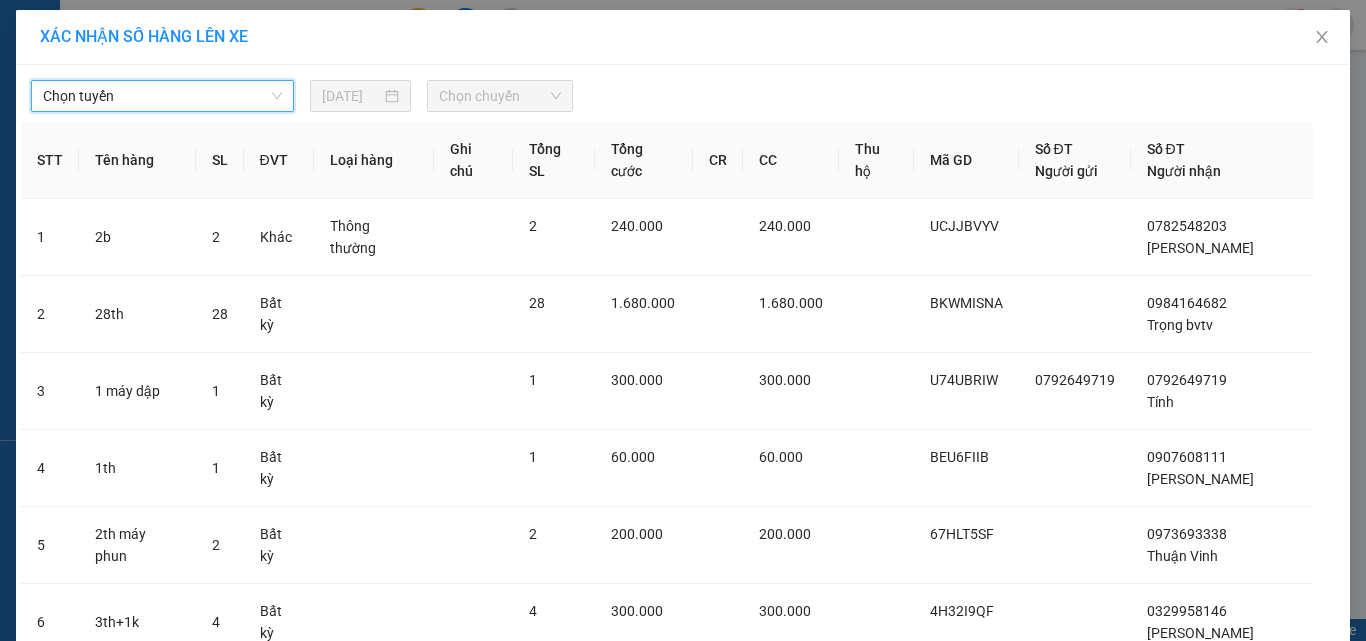 click on "Chọn tuyến" at bounding box center [162, 96] 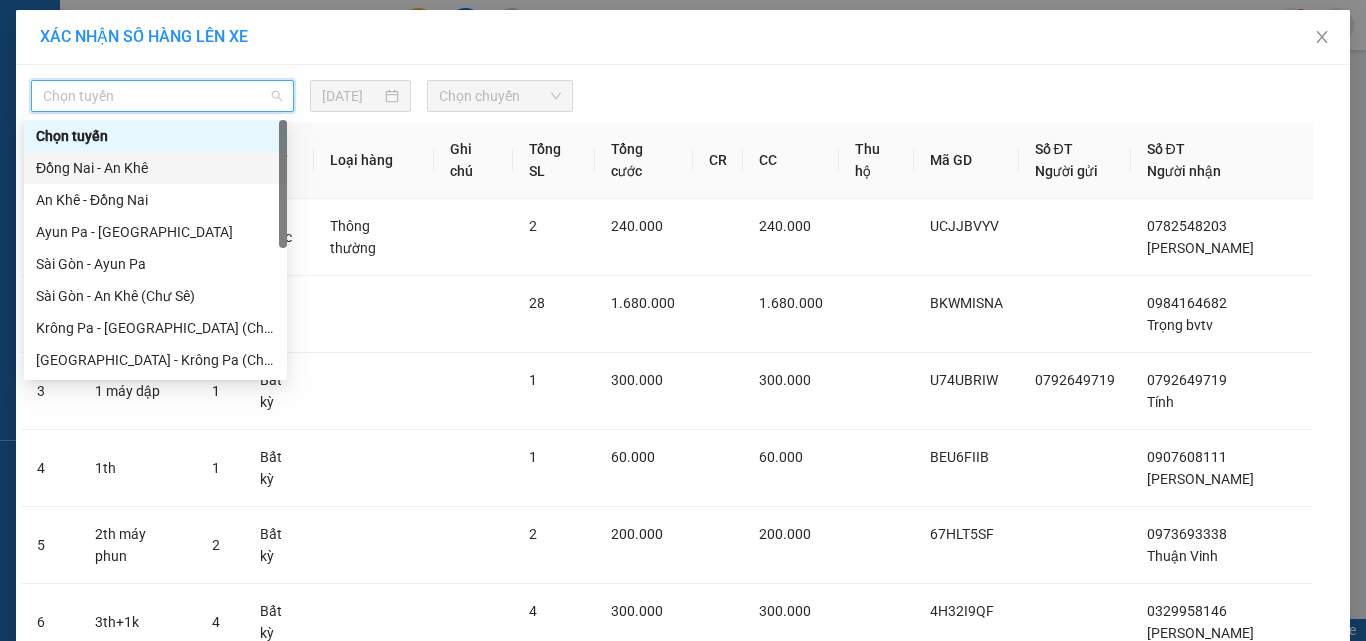 click at bounding box center [283, 184] 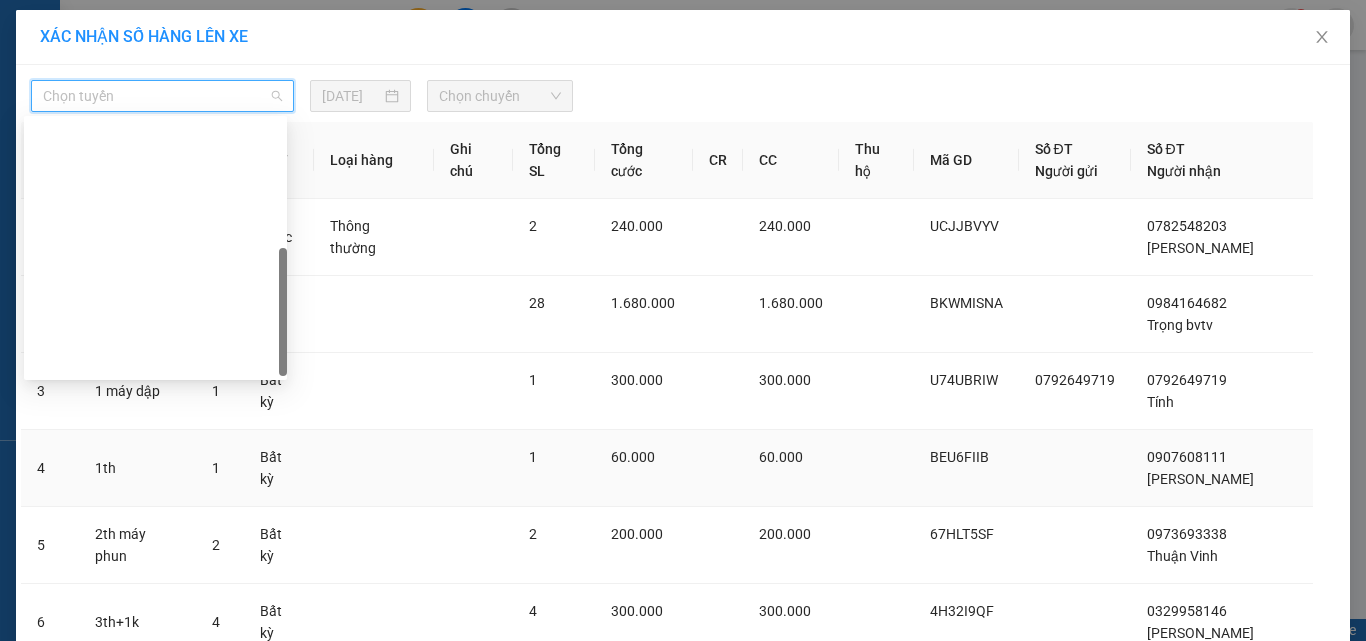 scroll, scrollTop: 288, scrollLeft: 0, axis: vertical 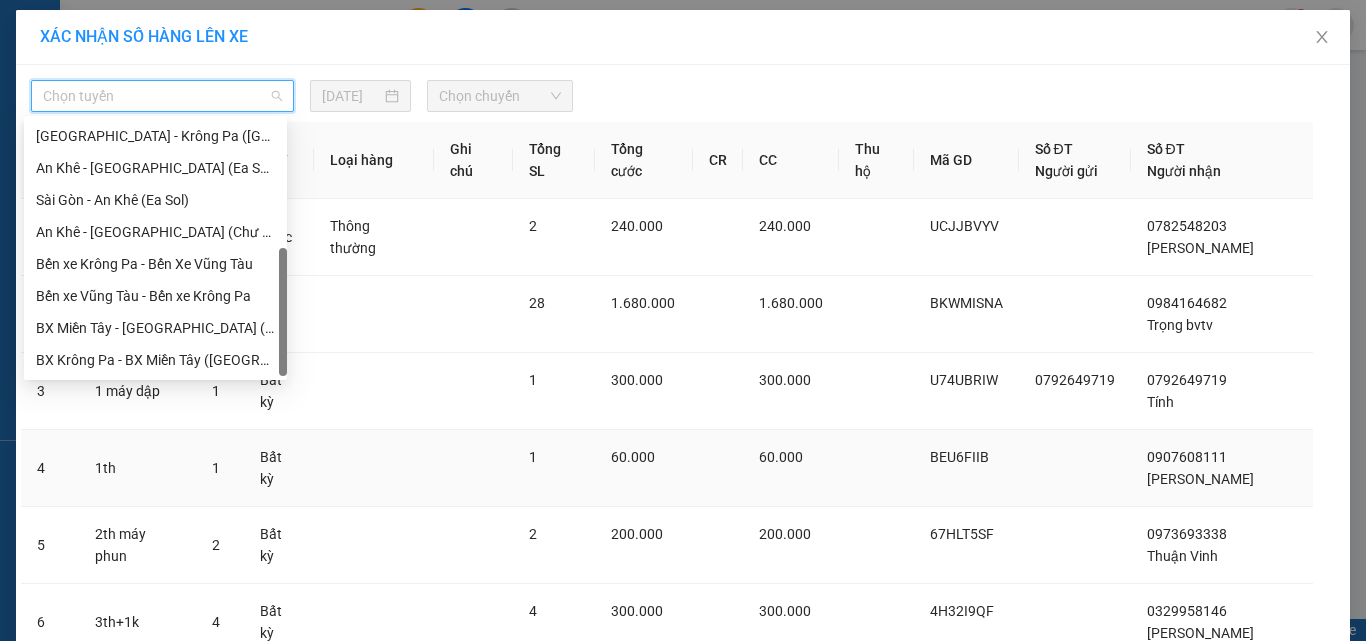 click on "Kết quả tìm kiếm ( 0 )  Bộ lọc  Ngày tạo đơn gần nhất No Data khoq8.cohai 1     Tổng Quan     Kho hàng mới     Điều hành xe     Quản [PERSON_NAME] lý chuyến Quản lý khách hàng Quản lý giao nhận mới     Báo cáo Báo cáo dòng tiền (Nhân viên Nhà xe) Báo cáo dòng tiền (nhân viên) Báo cáo tiền thu Doanh số tạo đơn theo VP gửi (nhân viên) Hàng sắp về Hướng dẫn sử dụng Giới thiệu Vexere, nhận hoa hồng Phản hồi Phần mềm hỗ trợ bạn tốt chứ? Hỗ trợ kỹ thuật:  1900 633 818 | Cung cấp máy in - giấy in:  [GEOGRAPHIC_DATA]  0708 023 035 - 0935 103 250 ⚪️ [GEOGRAPHIC_DATA]  0369 525 060 | Copyright   2019 - Vexere Thông báo Thông báo của bạn Tính năng mới Chưa có thông báo mới XÁC NHẬN SỐ HÀNG LÊN XE Chọn tuyến [DATE] Chọn chuyến STT Tên hàng SL ĐVT Loại hàng Ghi chú Tổng SL Tổng cước CR CC Thu hộ Mã GD Số ĐT Người gửi Số ĐT Người nhận 1" at bounding box center [683, 320] 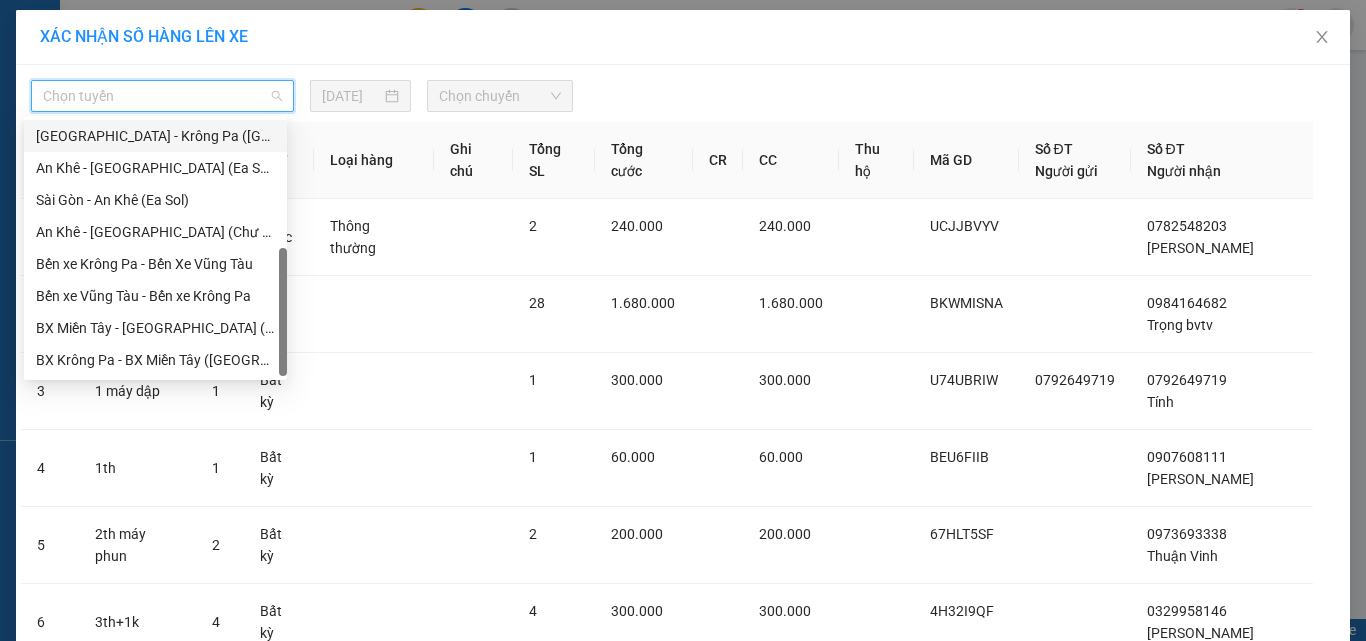 click on "[GEOGRAPHIC_DATA] - Krông Pa ([GEOGRAPHIC_DATA])" at bounding box center [155, 136] 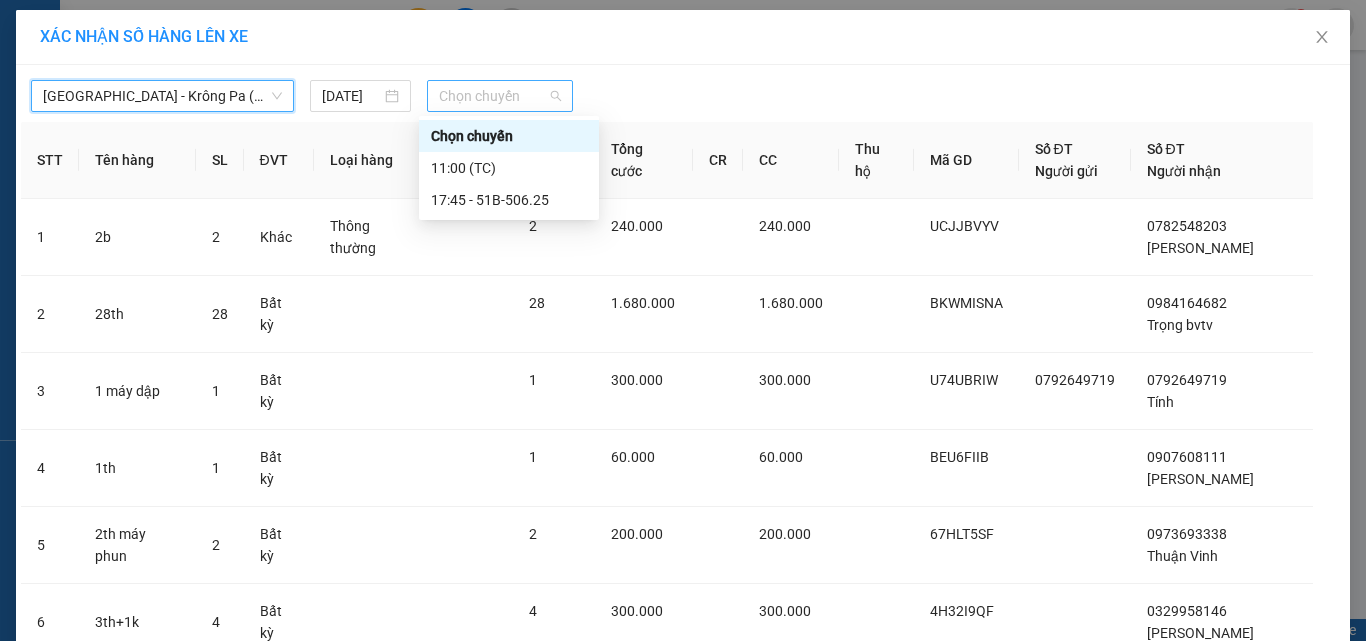 click on "Chọn chuyến" at bounding box center (500, 96) 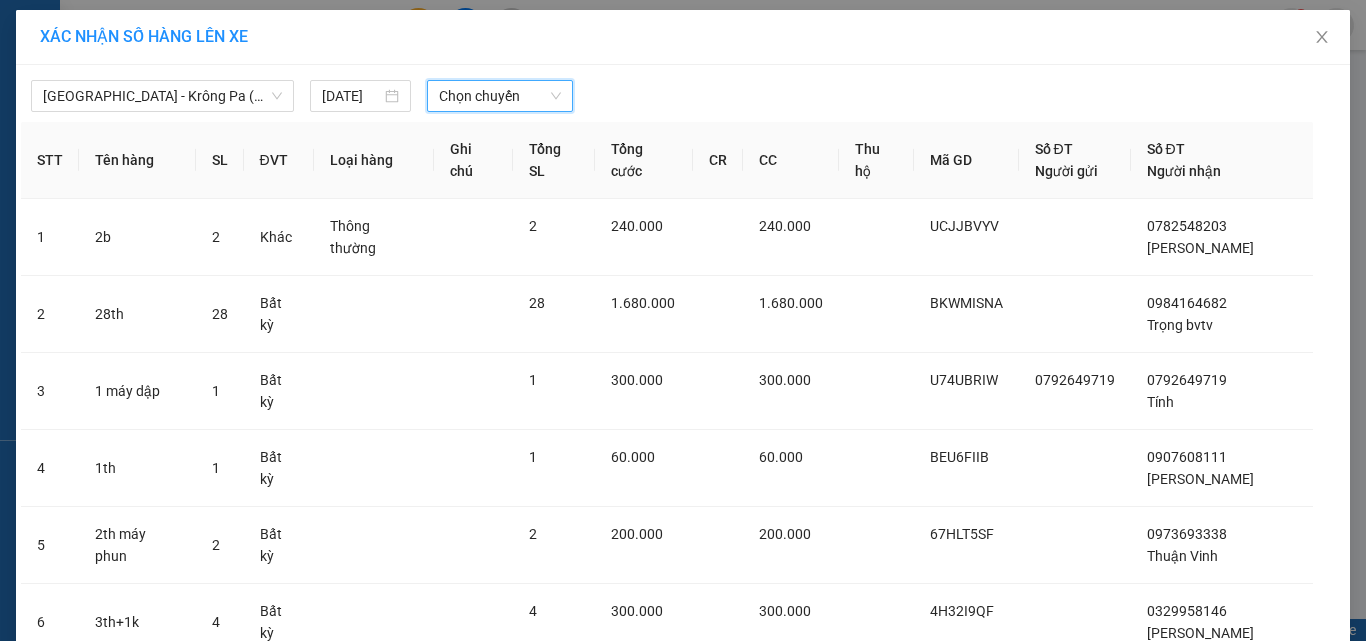 click on "Chọn chuyến" at bounding box center [500, 96] 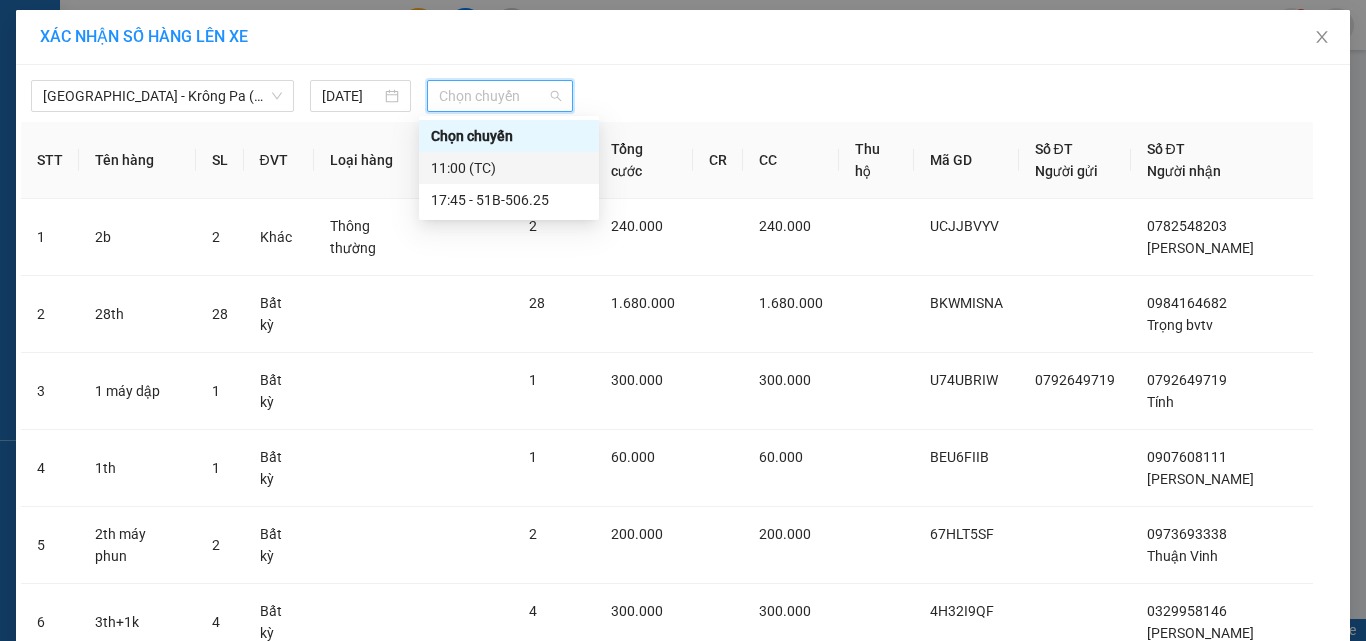 click on "11:00   (TC)" at bounding box center (509, 168) 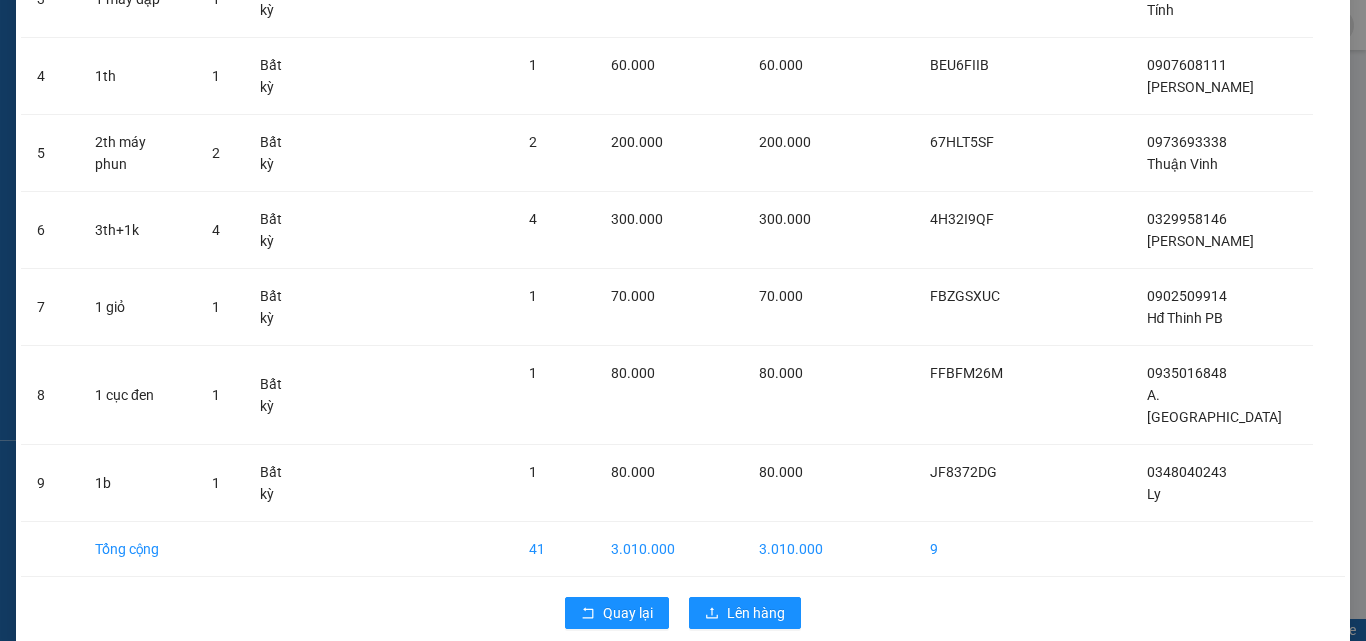 scroll, scrollTop: 409, scrollLeft: 0, axis: vertical 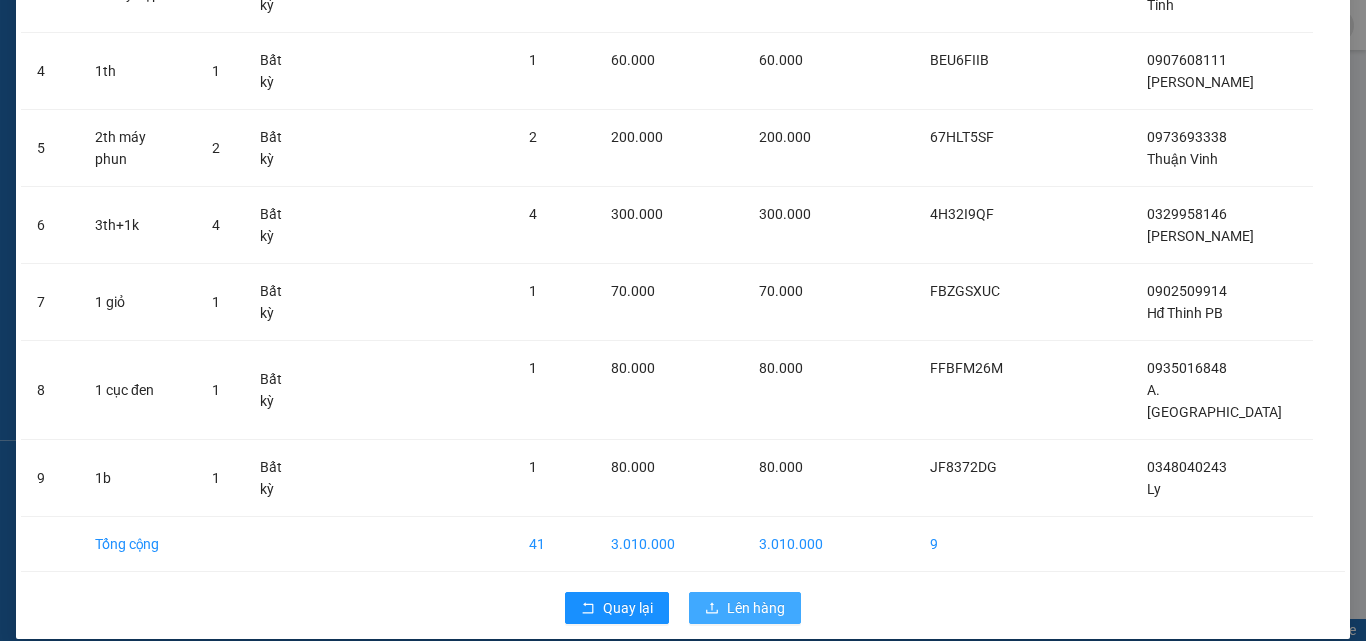 click on "Lên hàng" at bounding box center (756, 608) 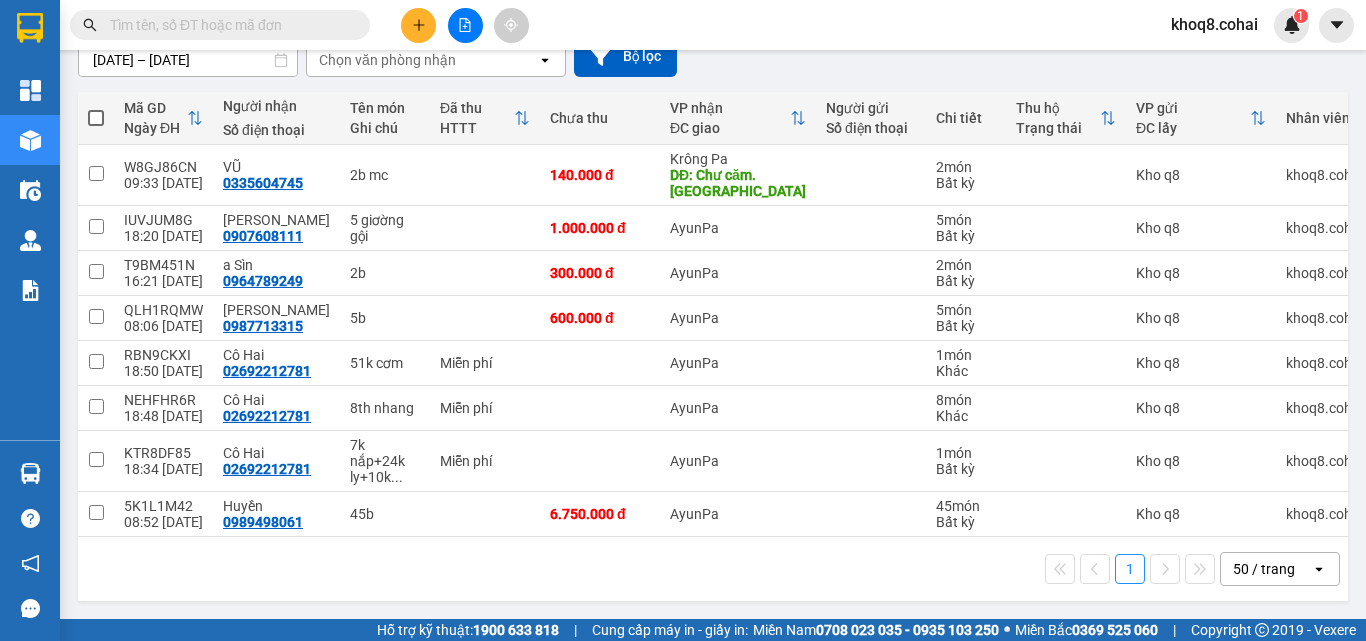 scroll, scrollTop: 198, scrollLeft: 0, axis: vertical 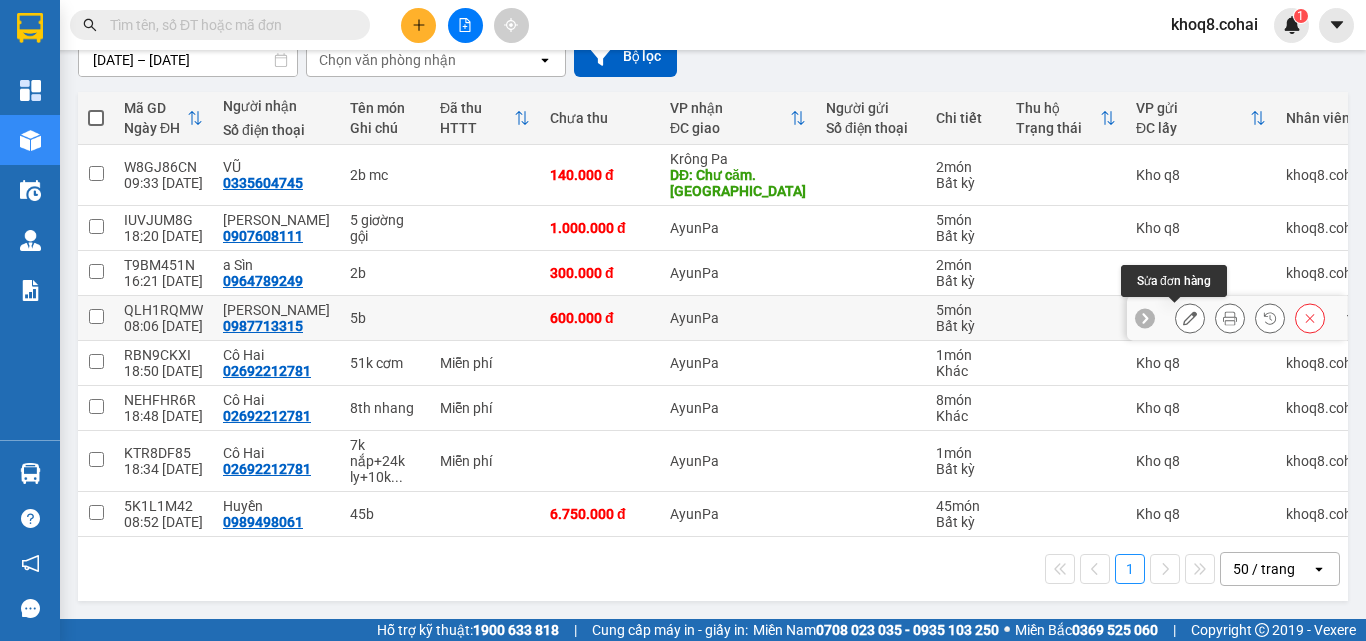 click 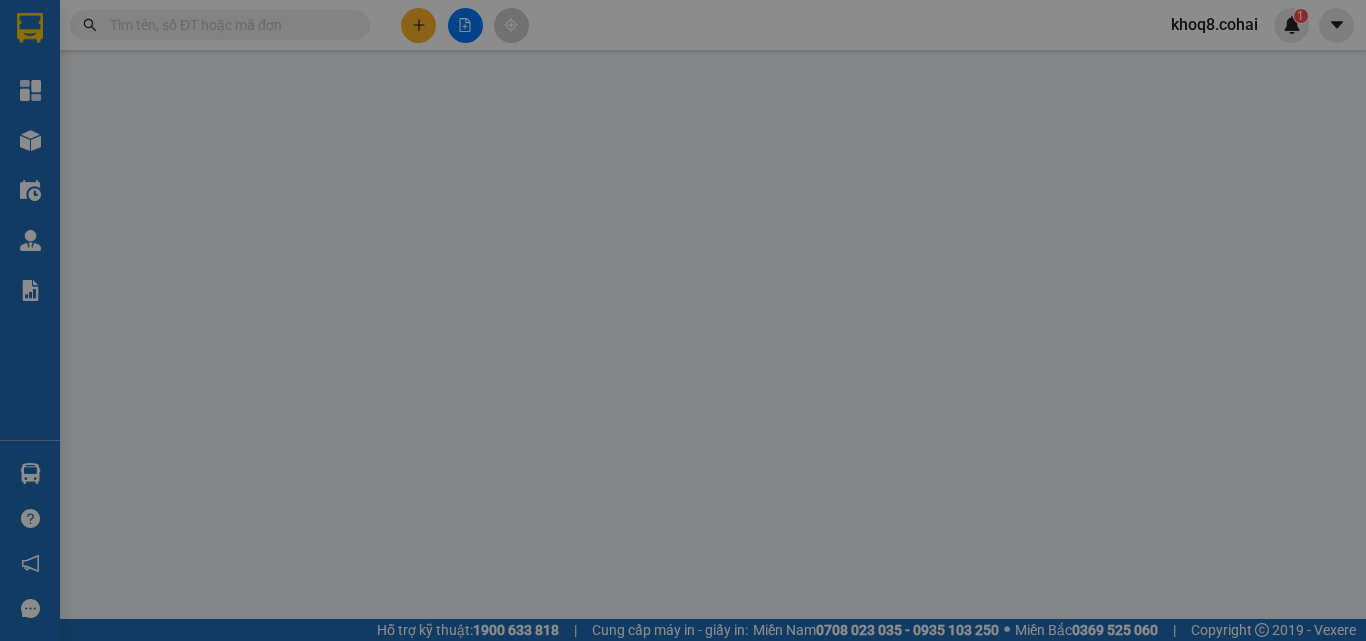 scroll, scrollTop: 0, scrollLeft: 0, axis: both 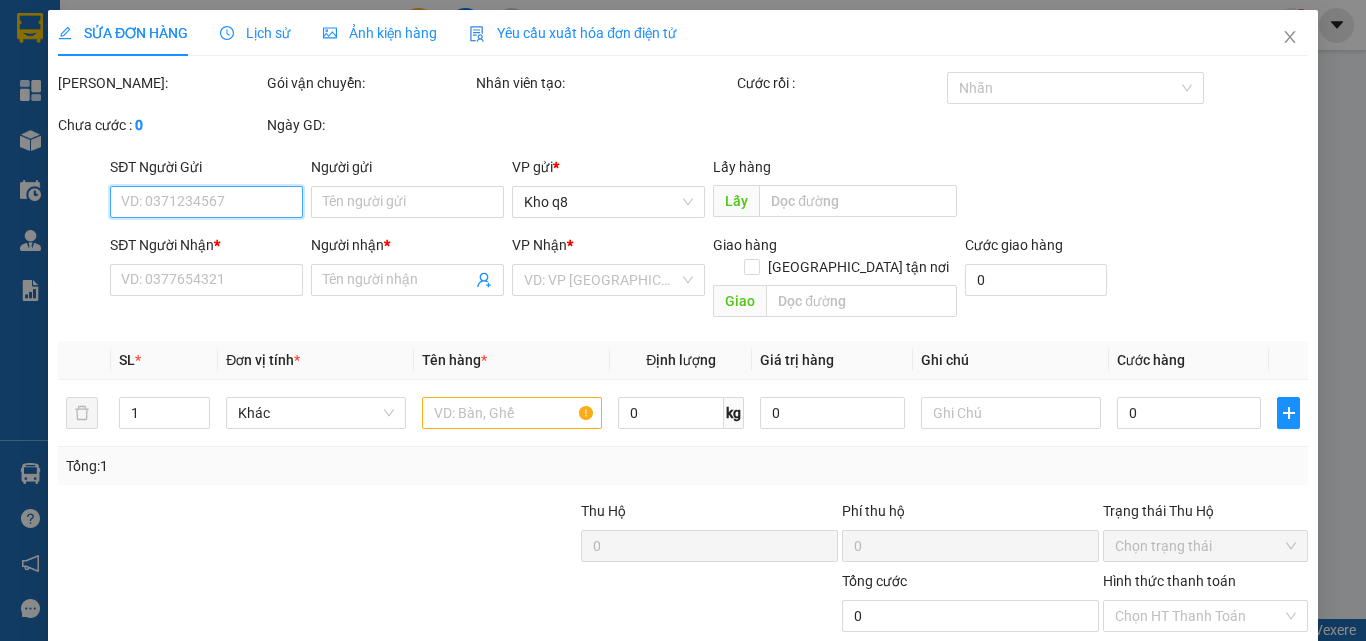 type on "0987713315" 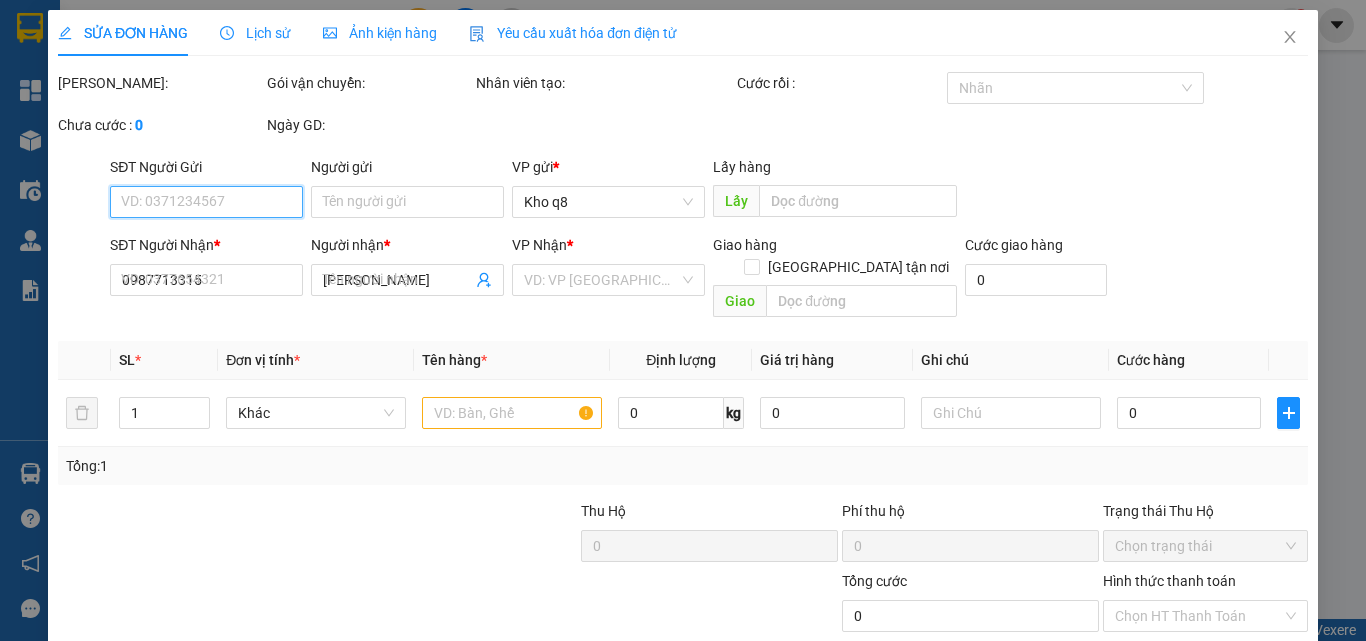 type on "600.000" 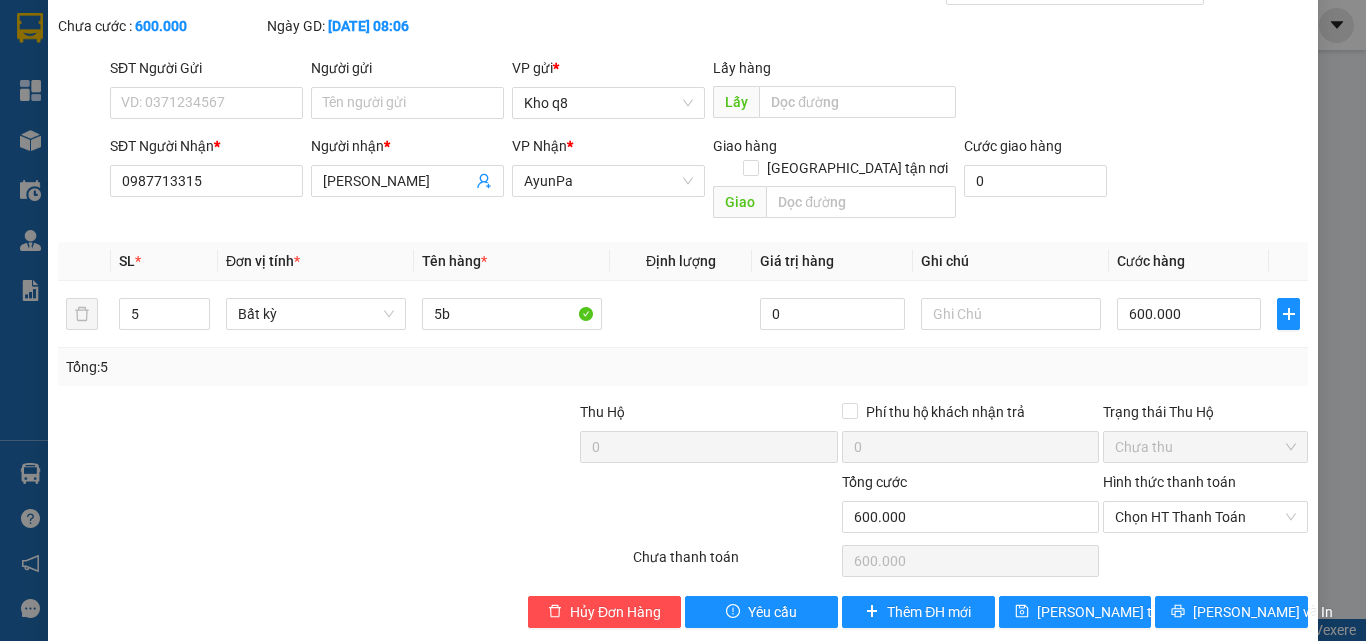 scroll, scrollTop: 103, scrollLeft: 0, axis: vertical 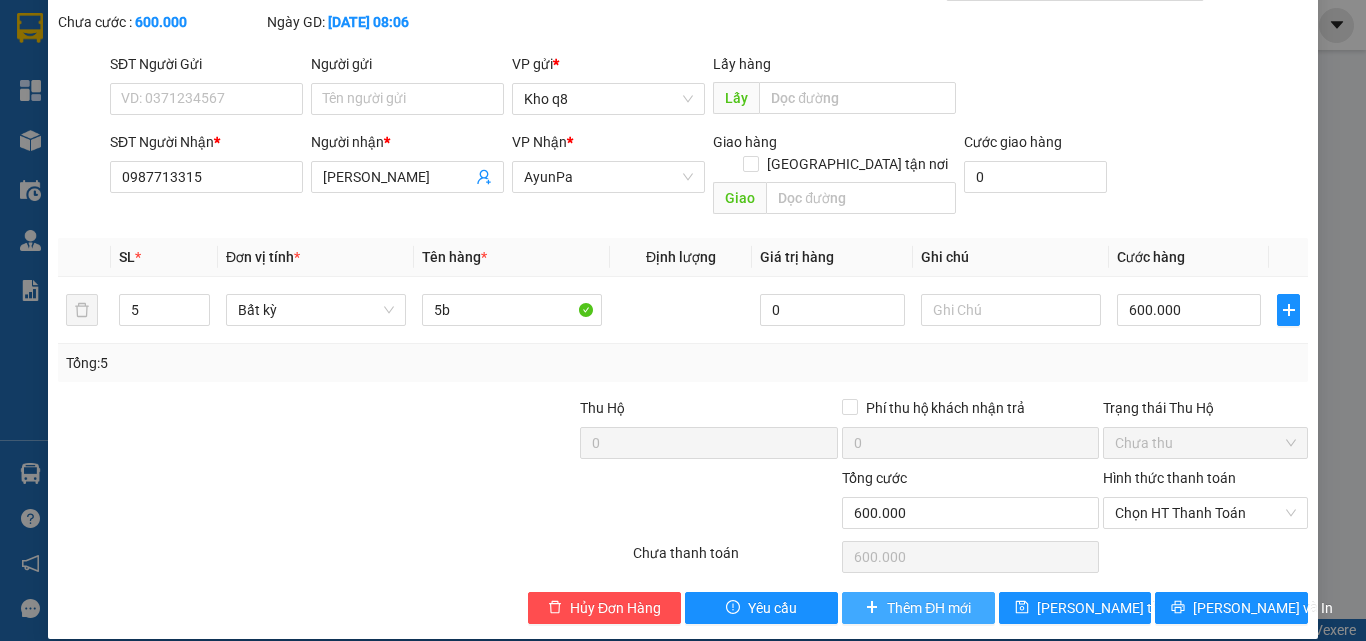 click on "Thêm ĐH mới" at bounding box center [929, 608] 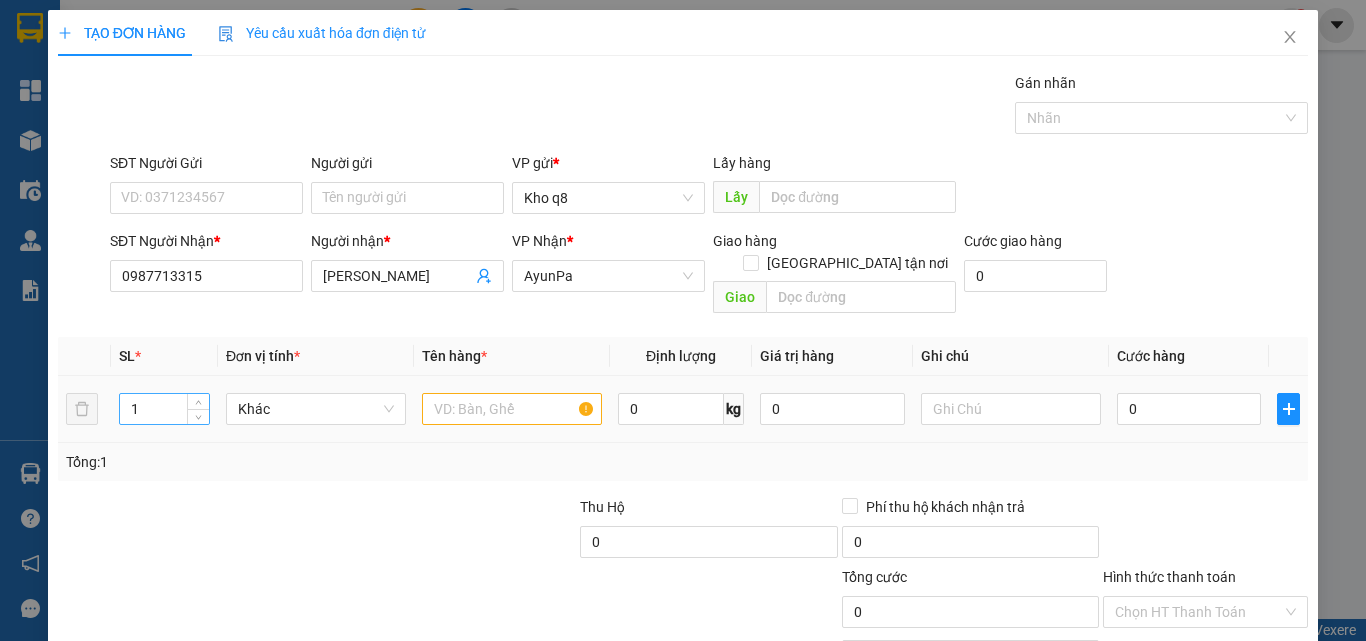 click on "1" at bounding box center [164, 409] 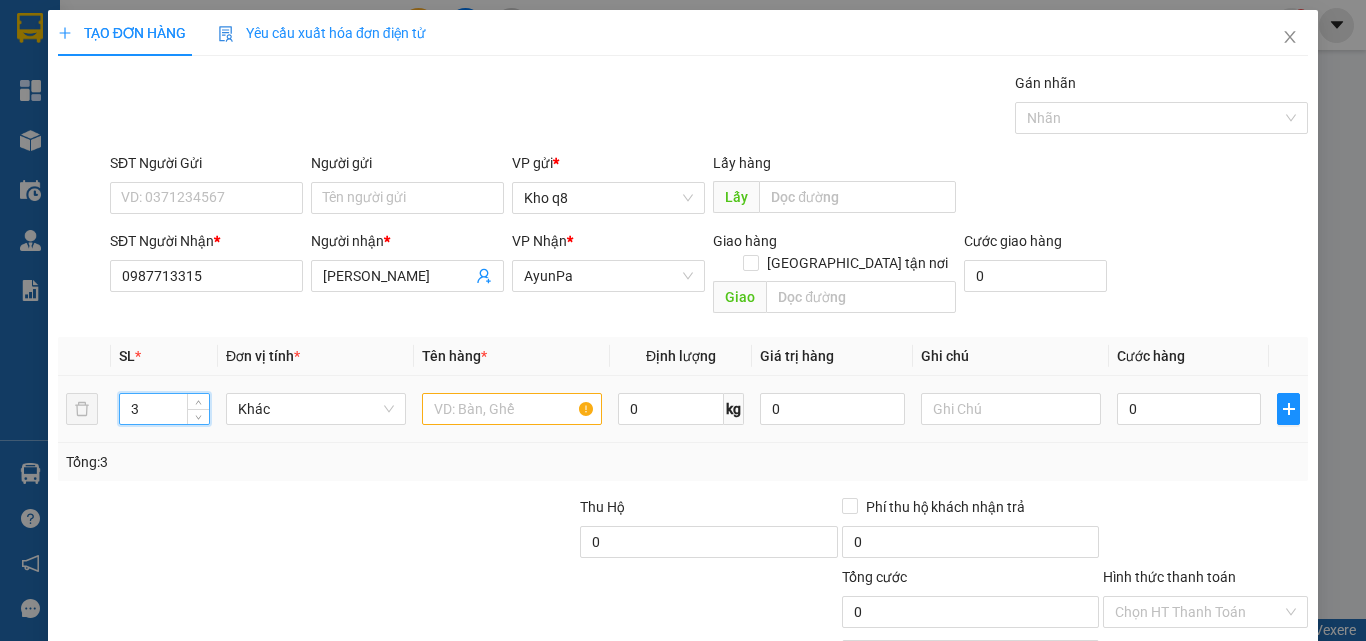 type on "3" 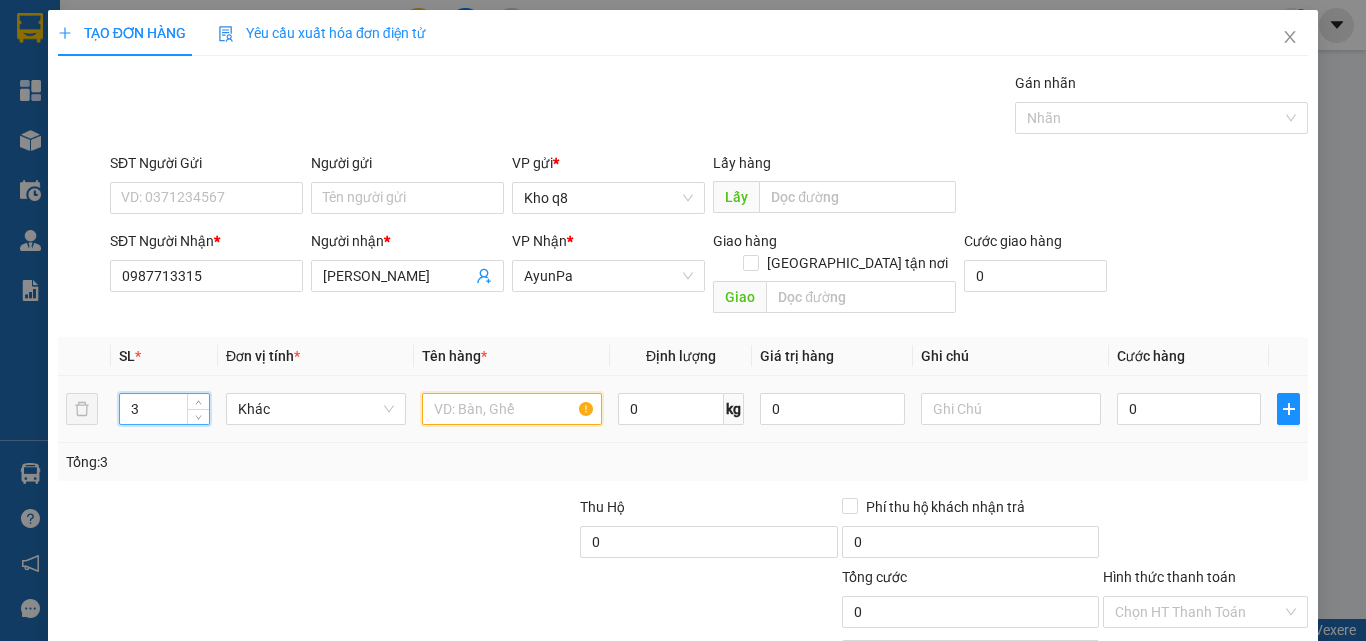 click at bounding box center [512, 409] 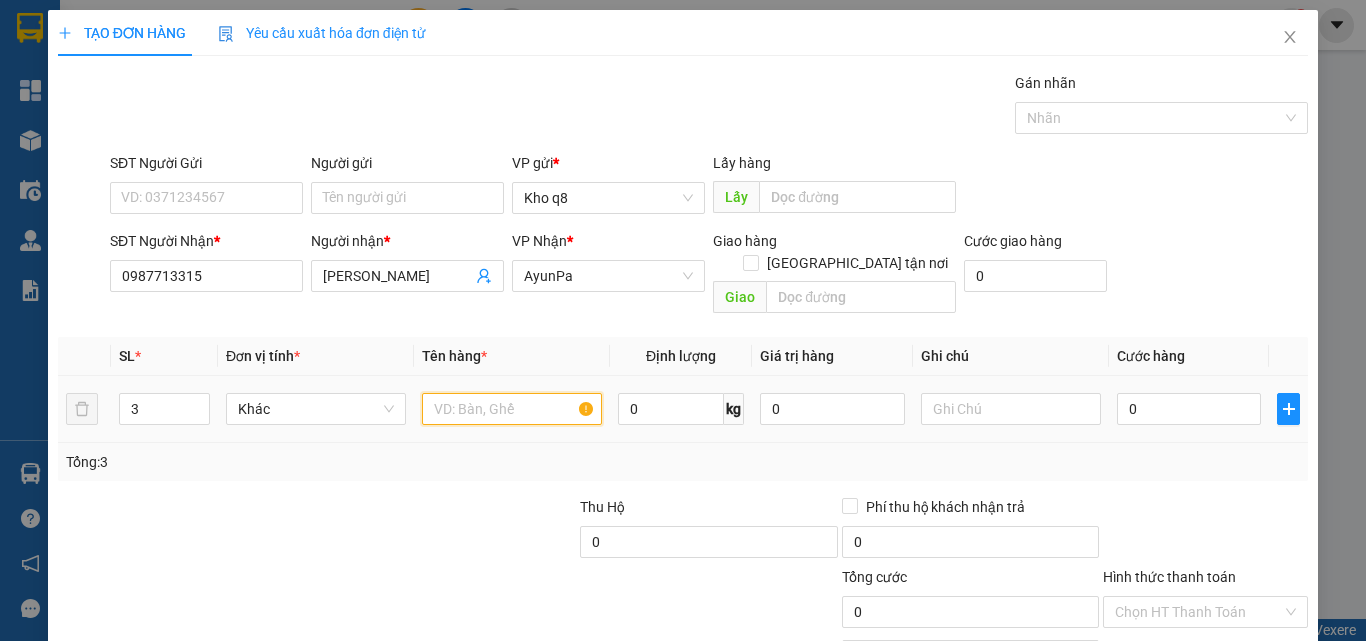 click at bounding box center (512, 409) 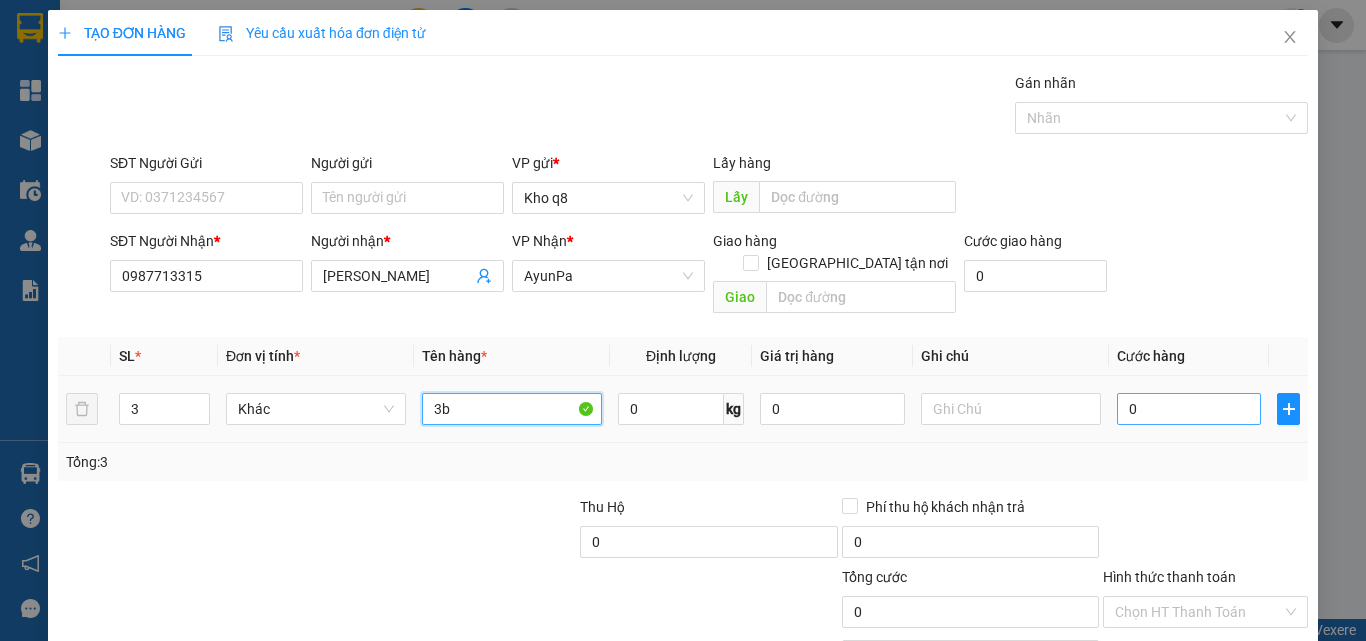 type on "3b" 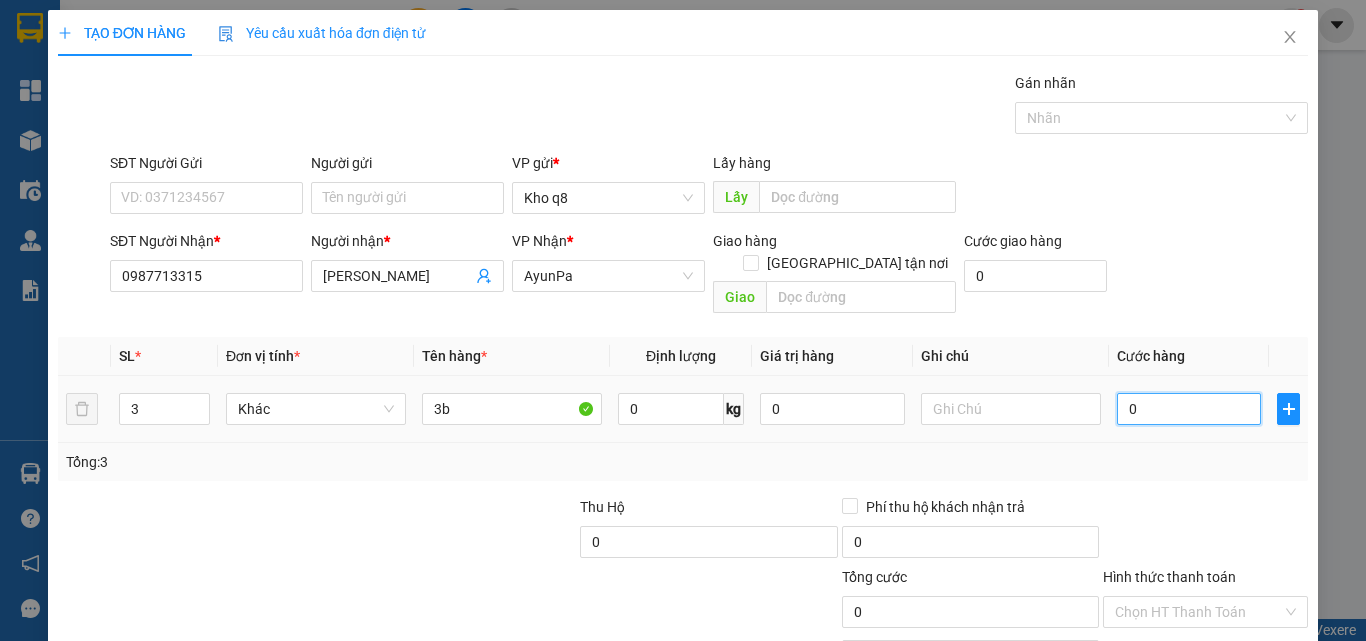 click on "0" at bounding box center [1189, 409] 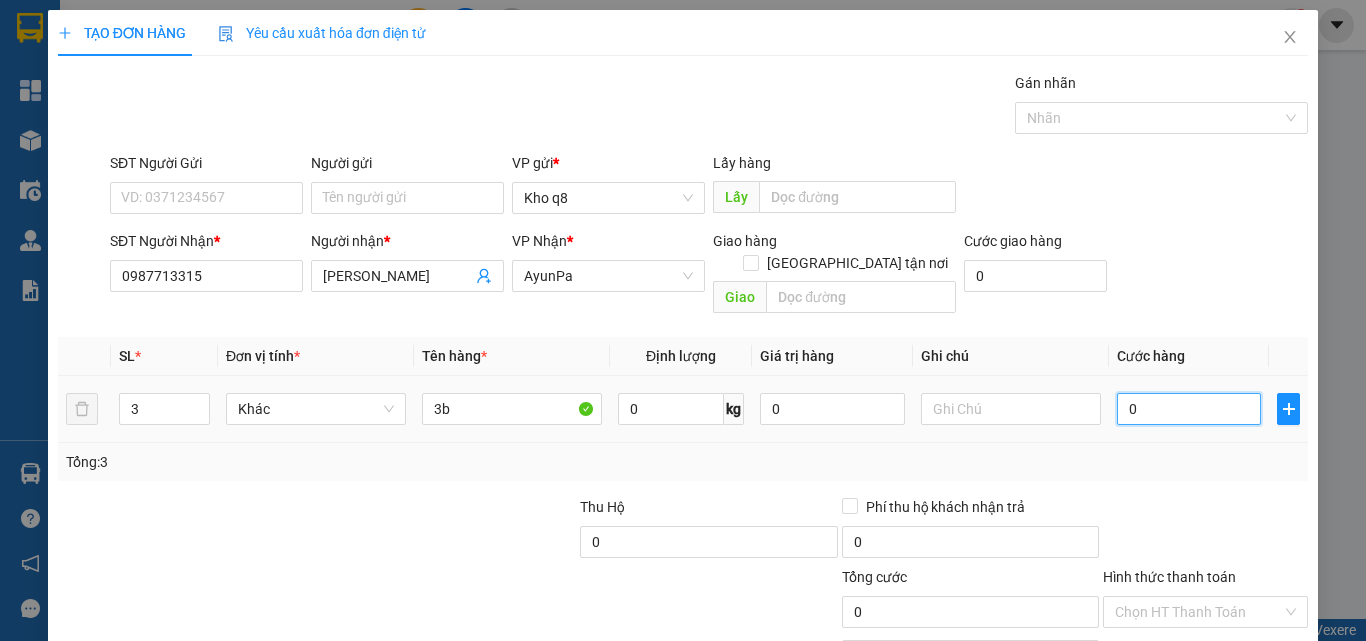 type on "3" 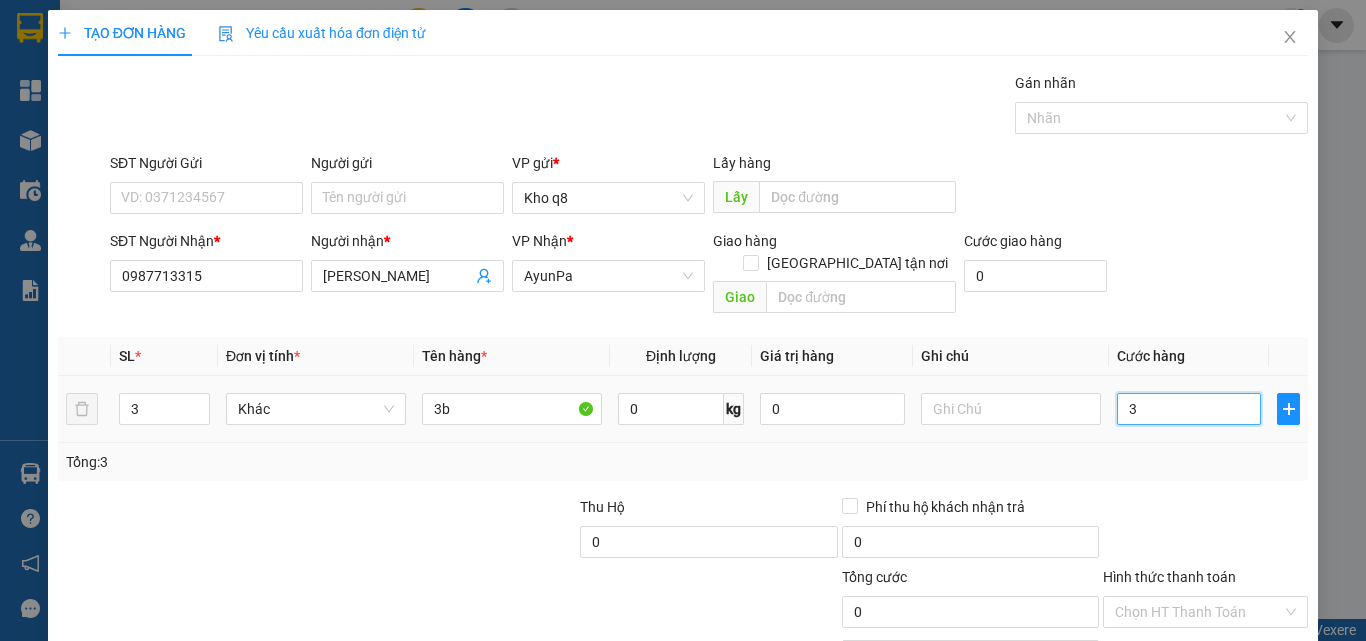 type on "3" 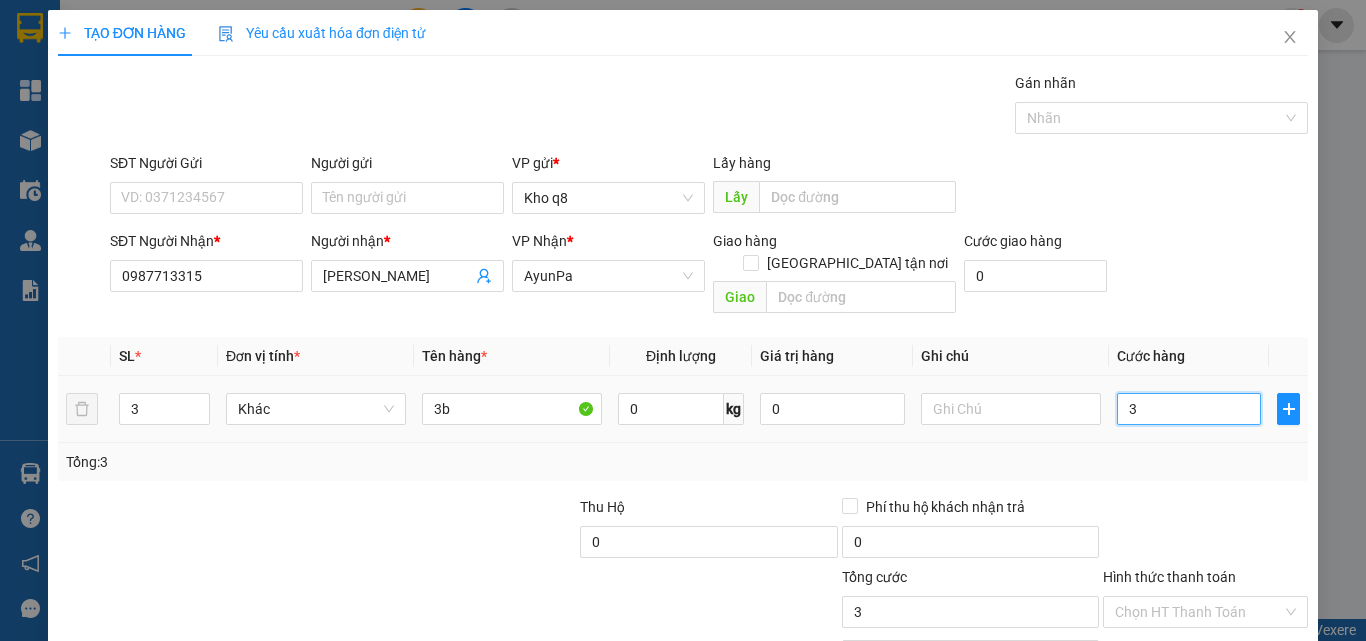 type on "34" 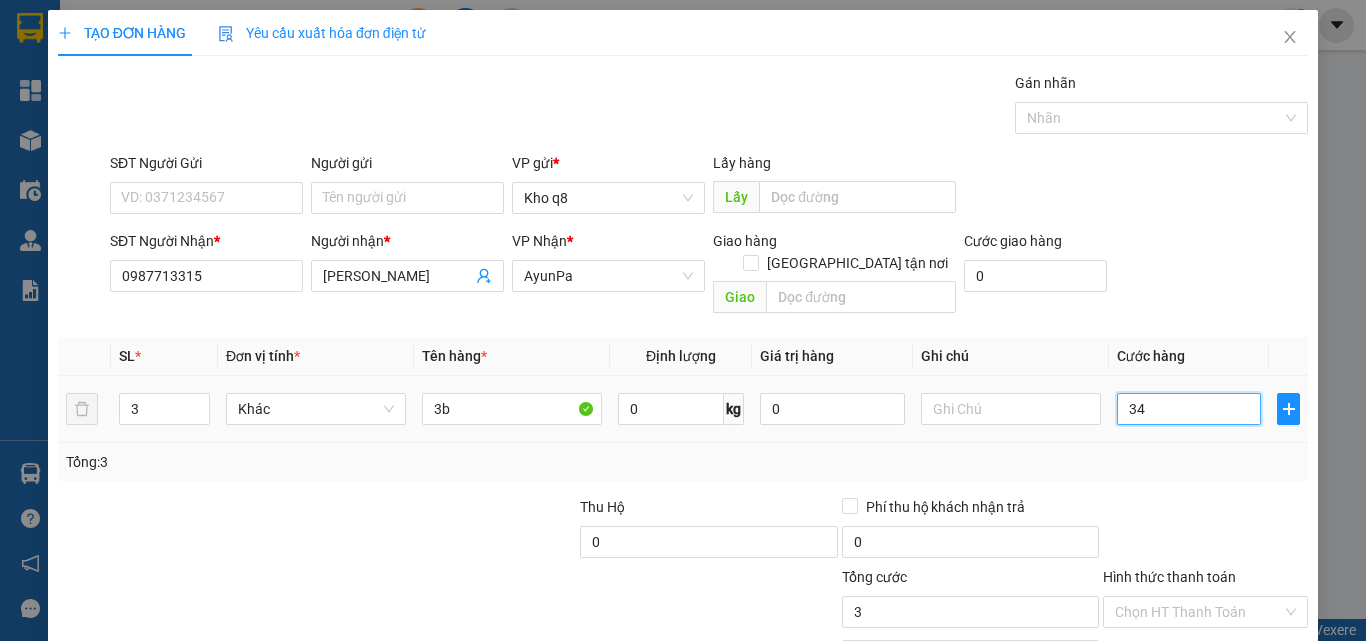 type on "34" 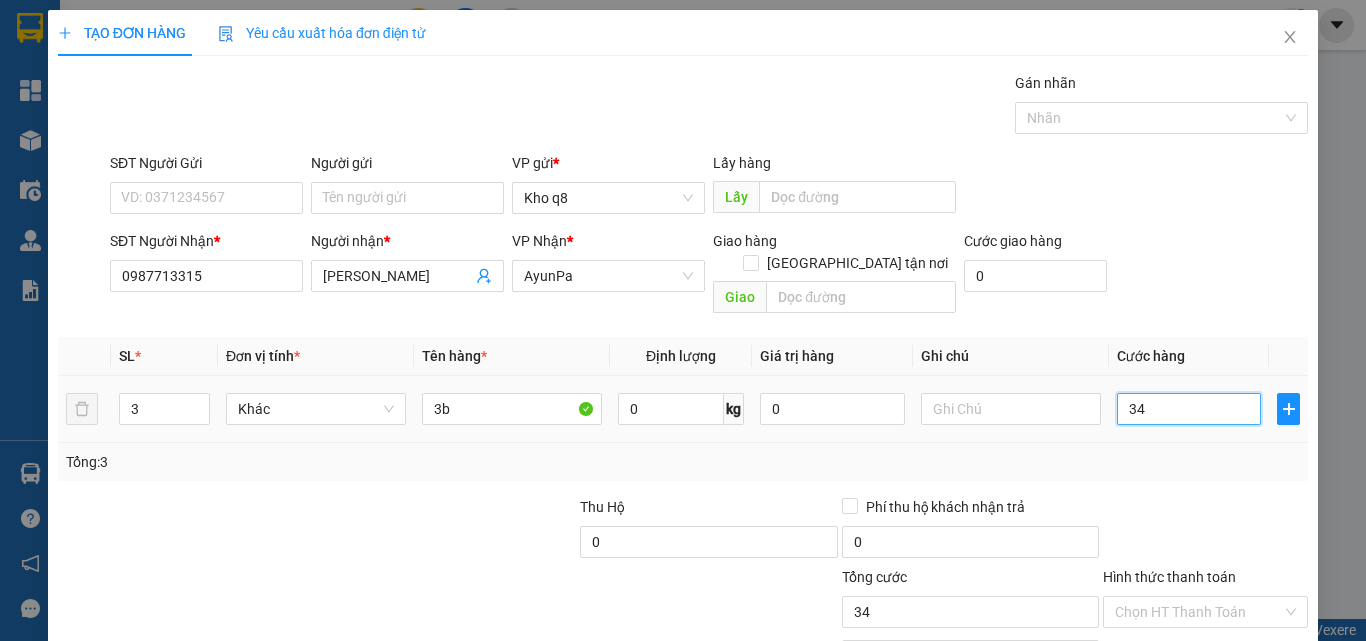 type on "340" 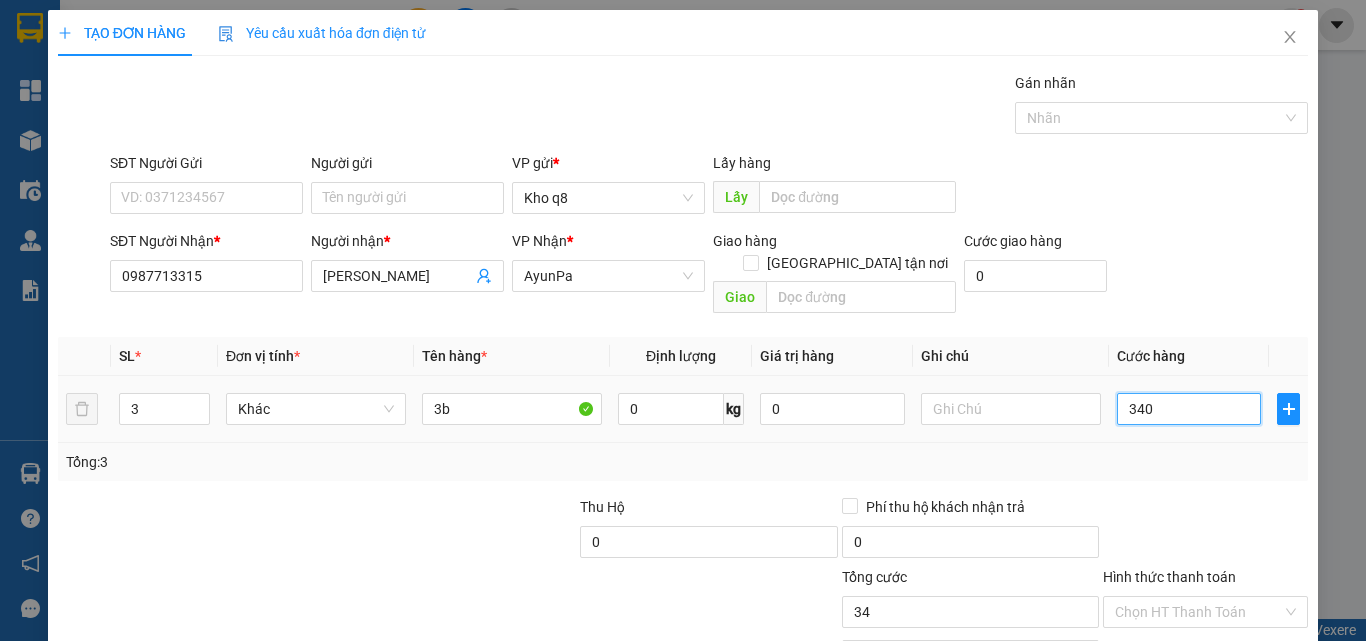 type on "340" 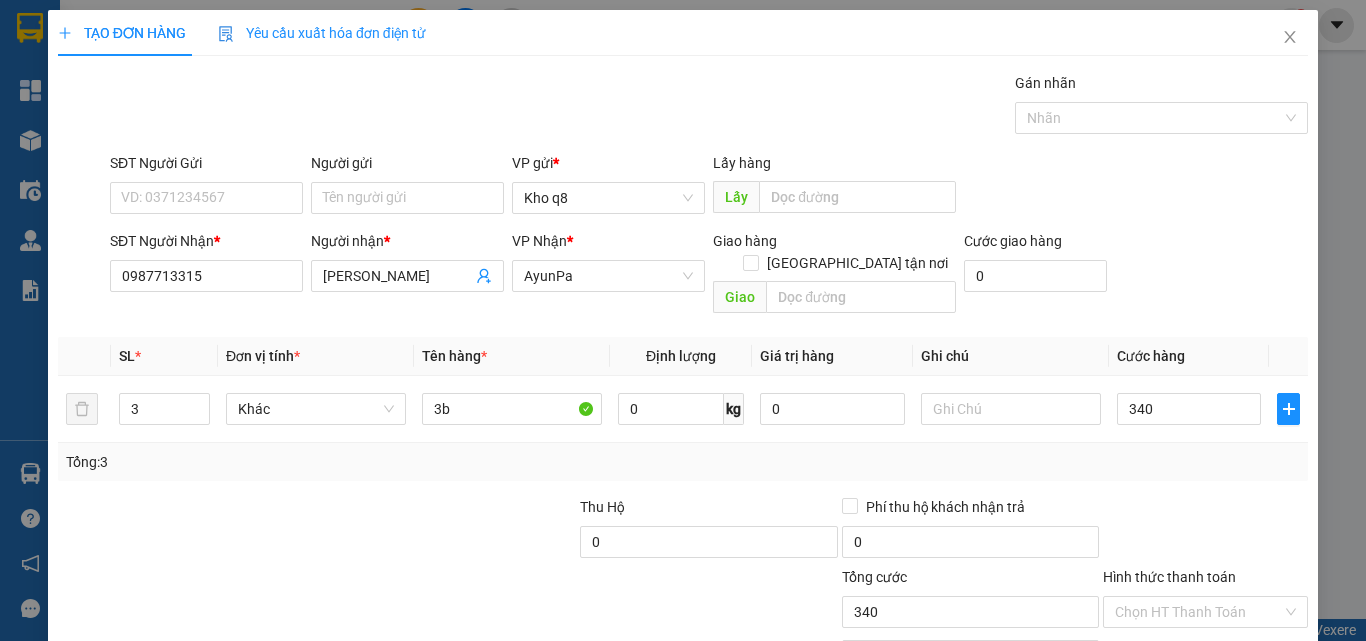 type on "340.000" 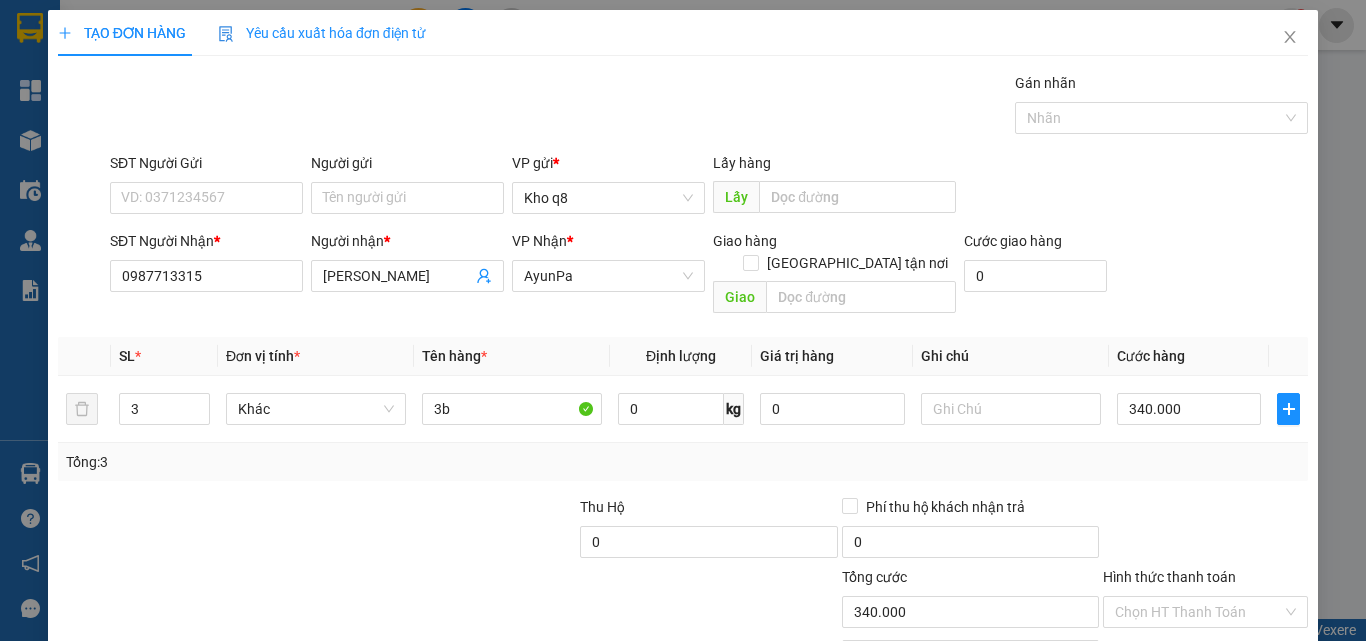 scroll, scrollTop: 99, scrollLeft: 0, axis: vertical 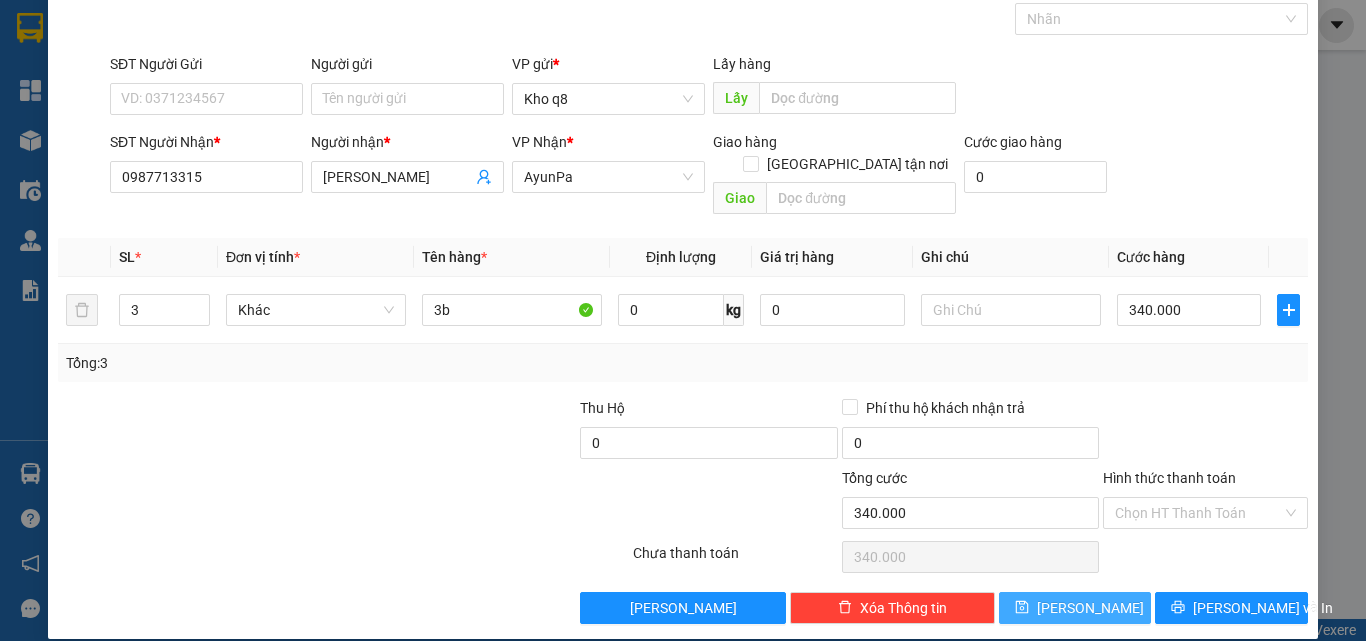 click on "[PERSON_NAME]" at bounding box center (1075, 608) 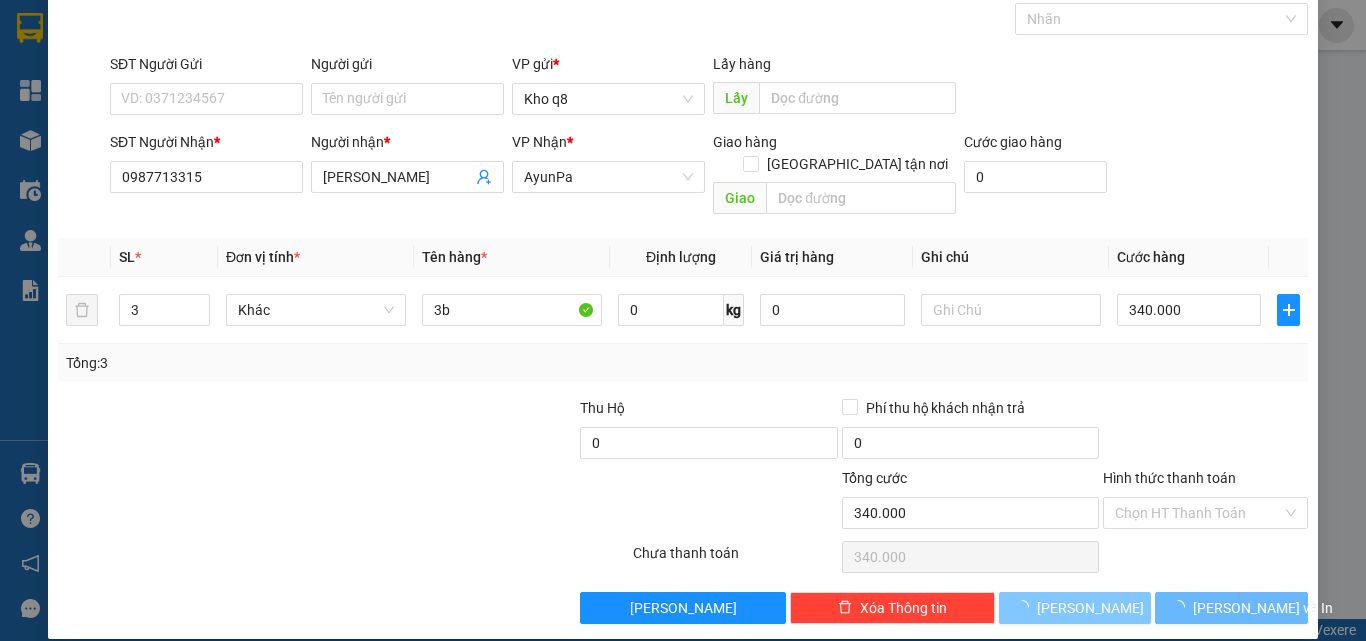 type 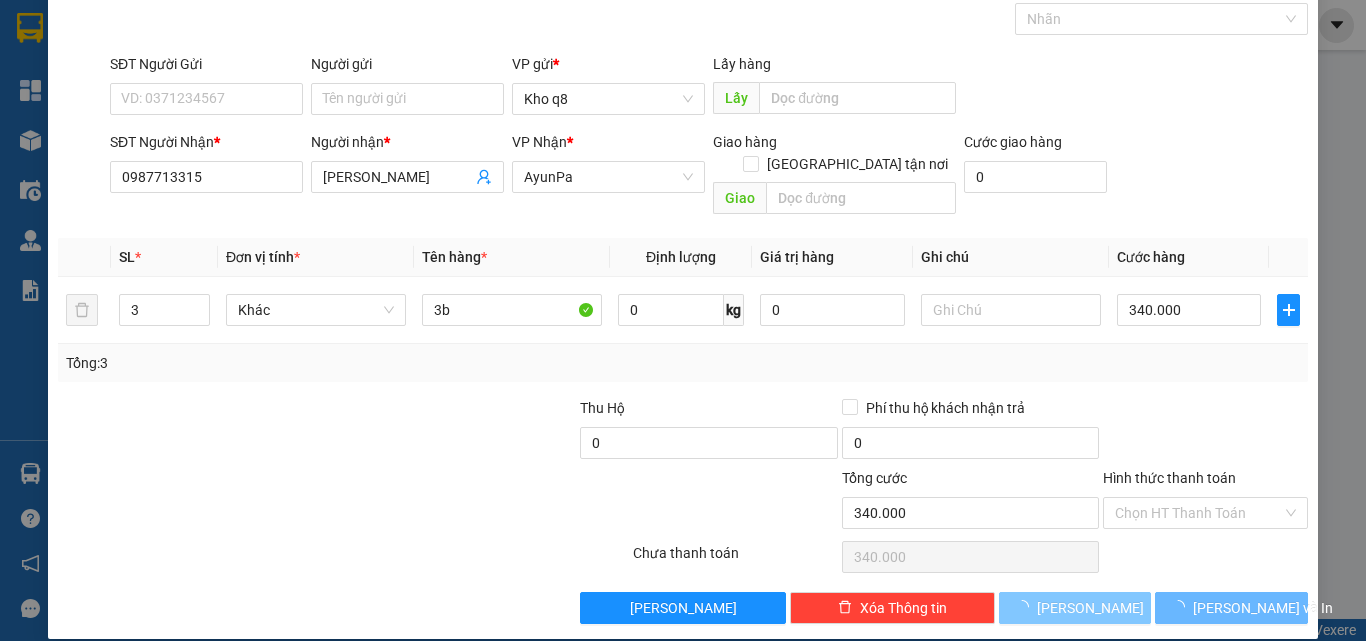 type 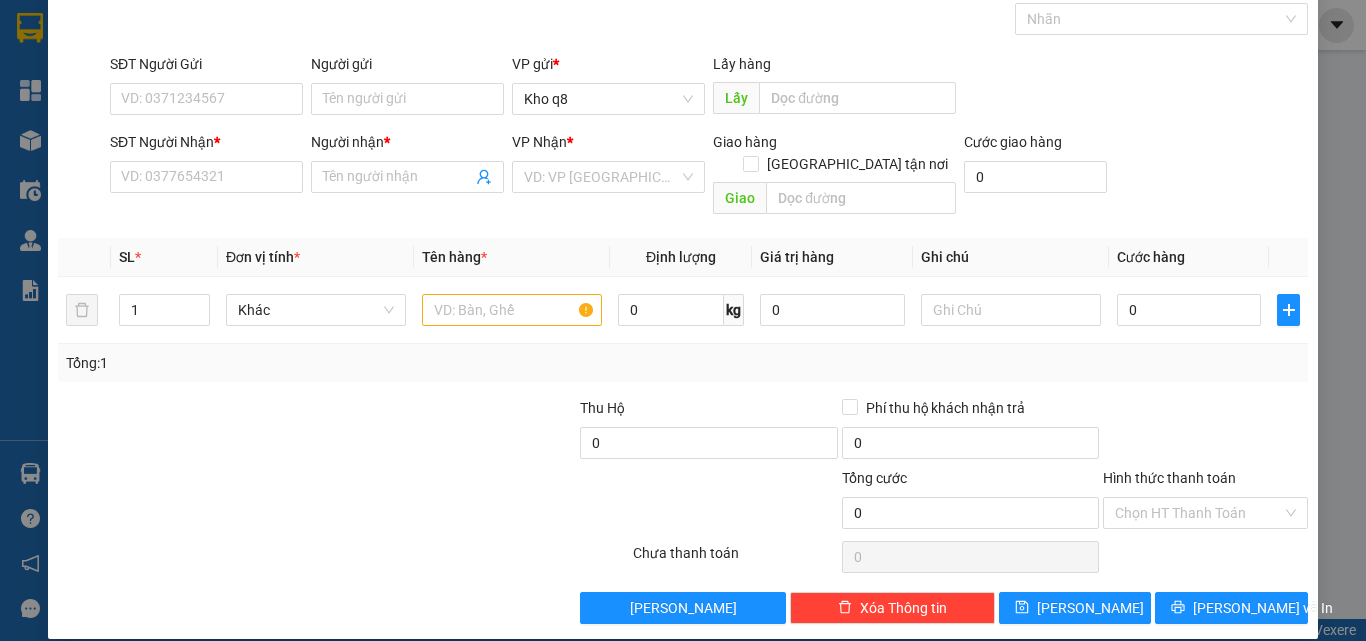 scroll, scrollTop: 50, scrollLeft: 0, axis: vertical 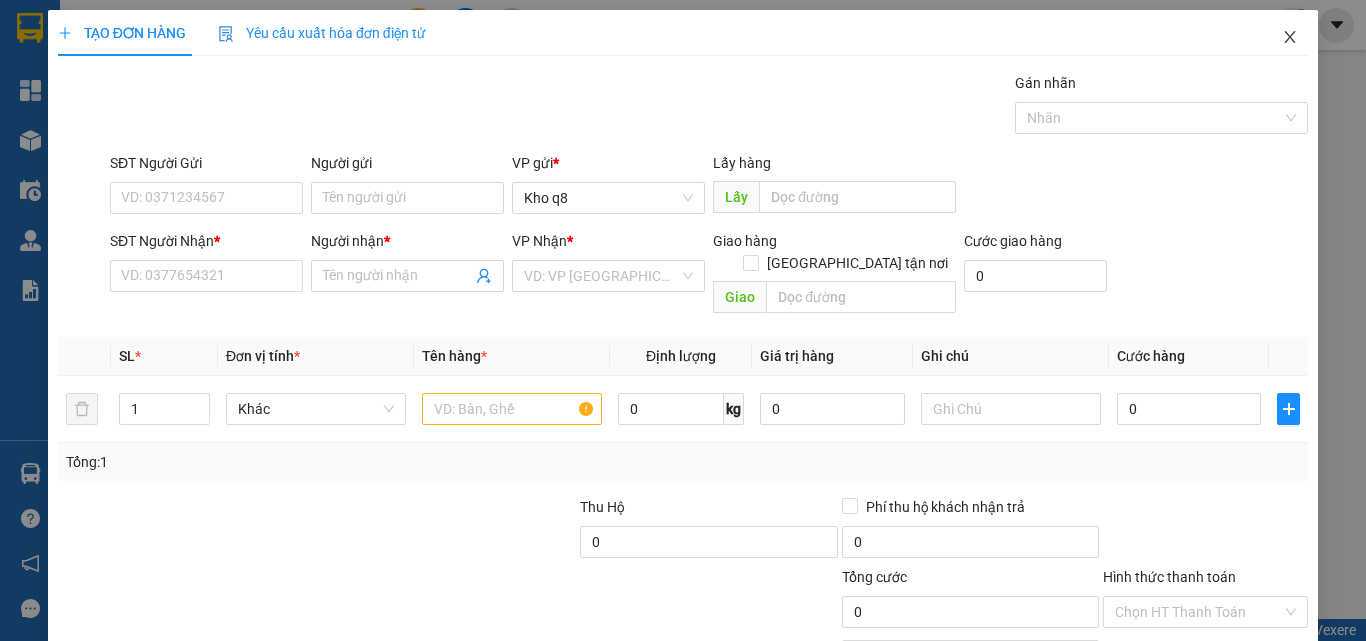 click 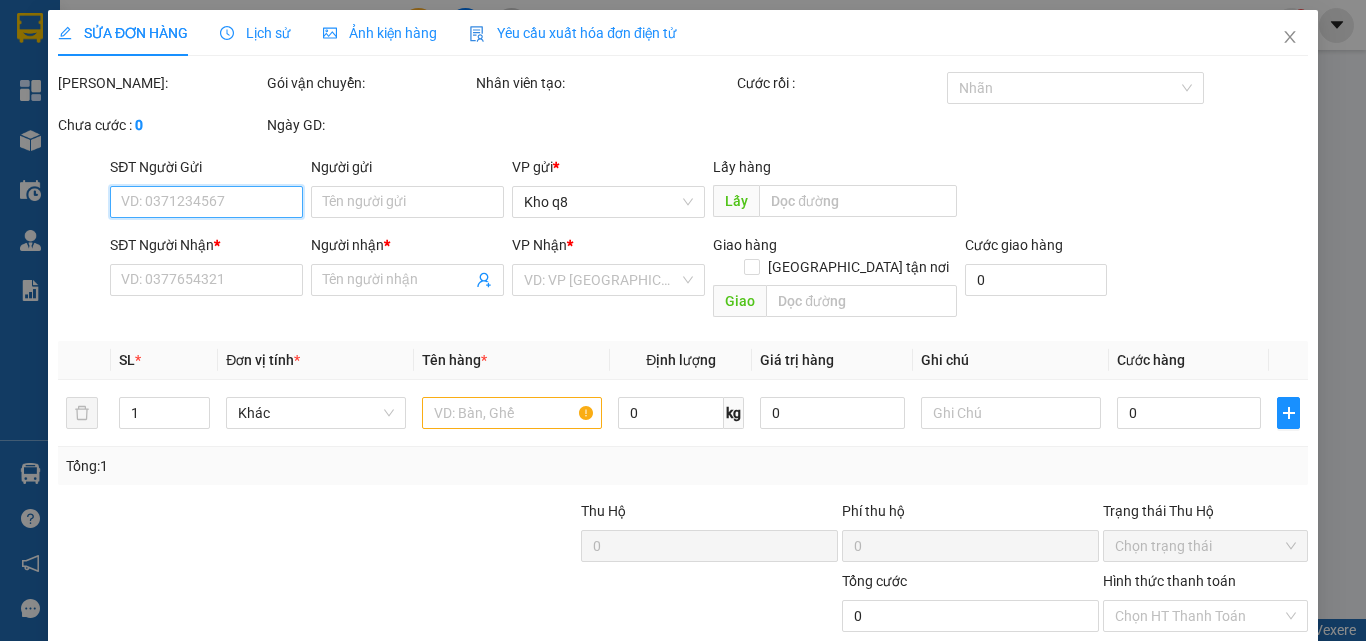 type on "0987713315" 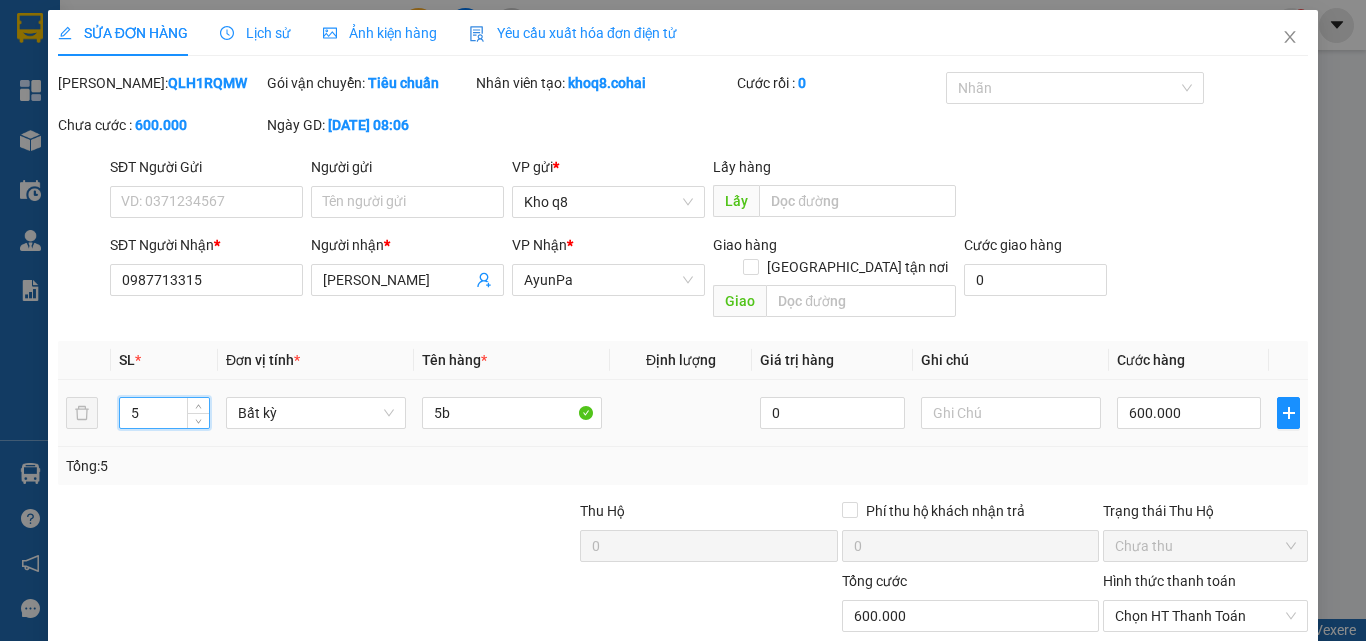 click on "5" at bounding box center (164, 413) 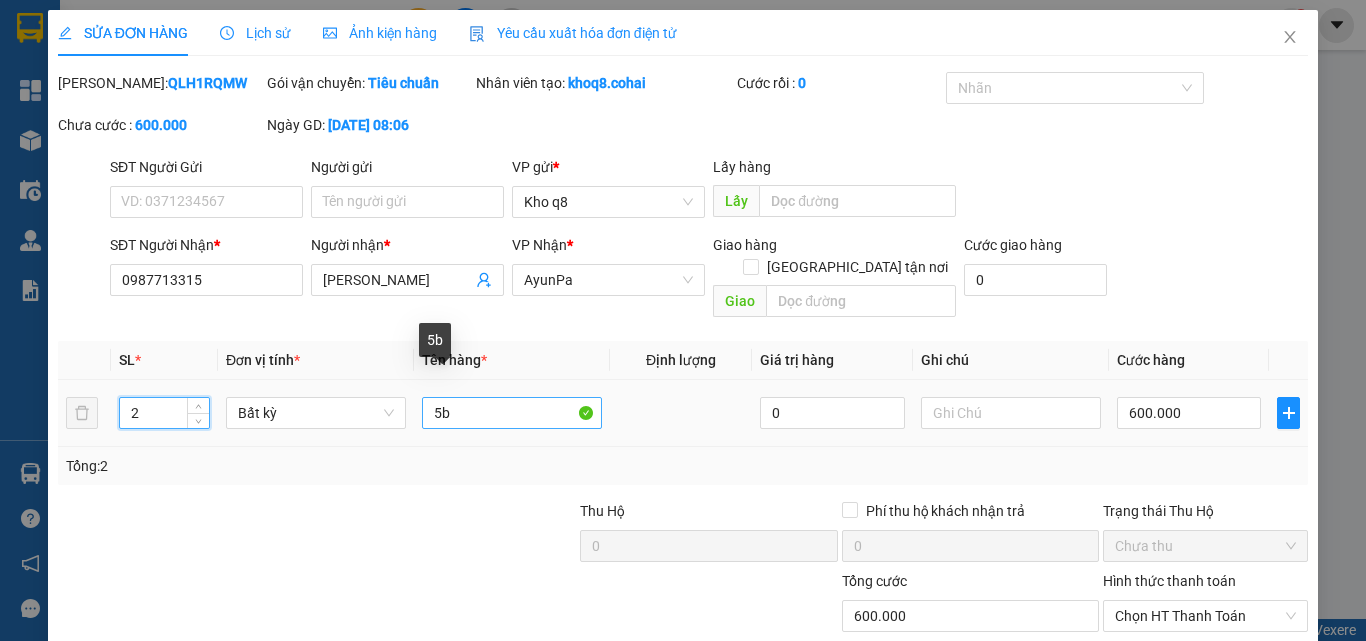 type on "2" 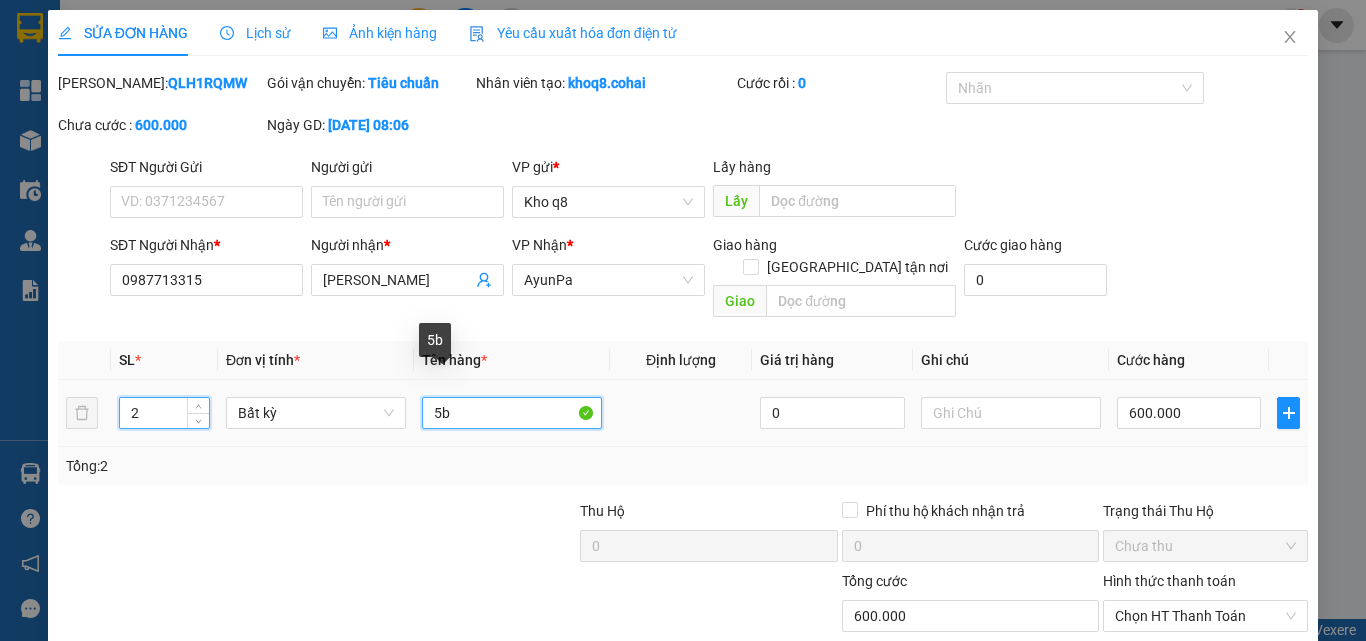 click on "5b" at bounding box center (512, 413) 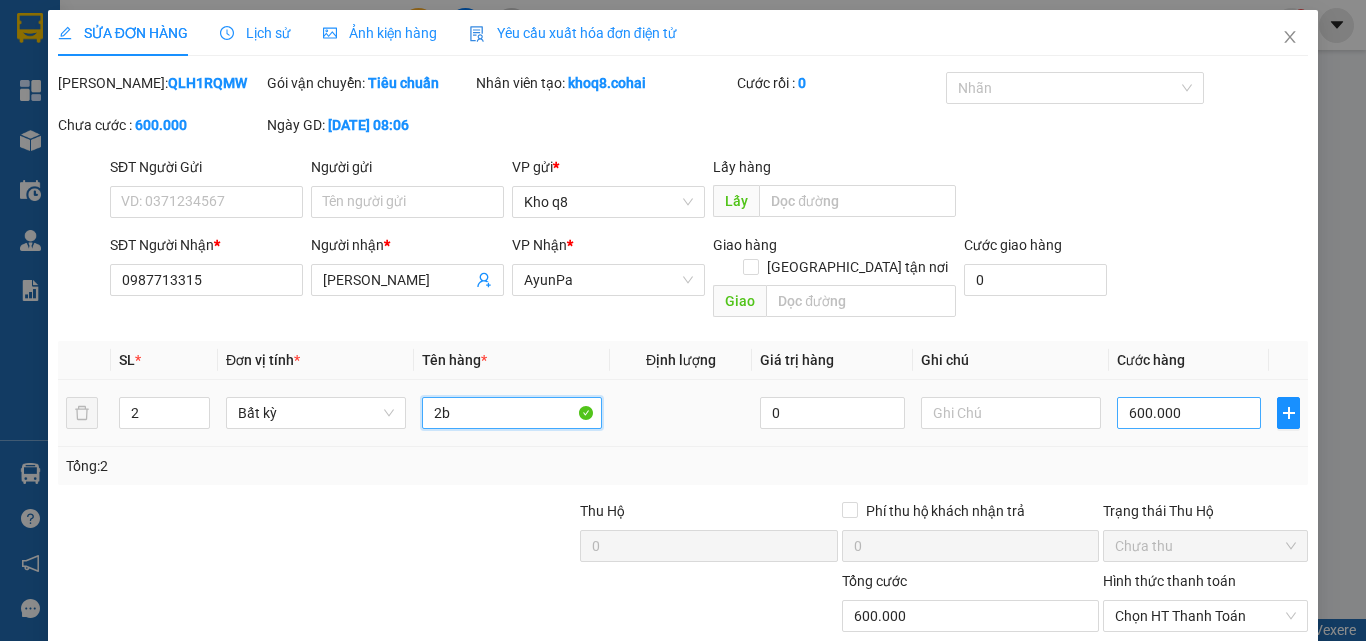 type on "2b" 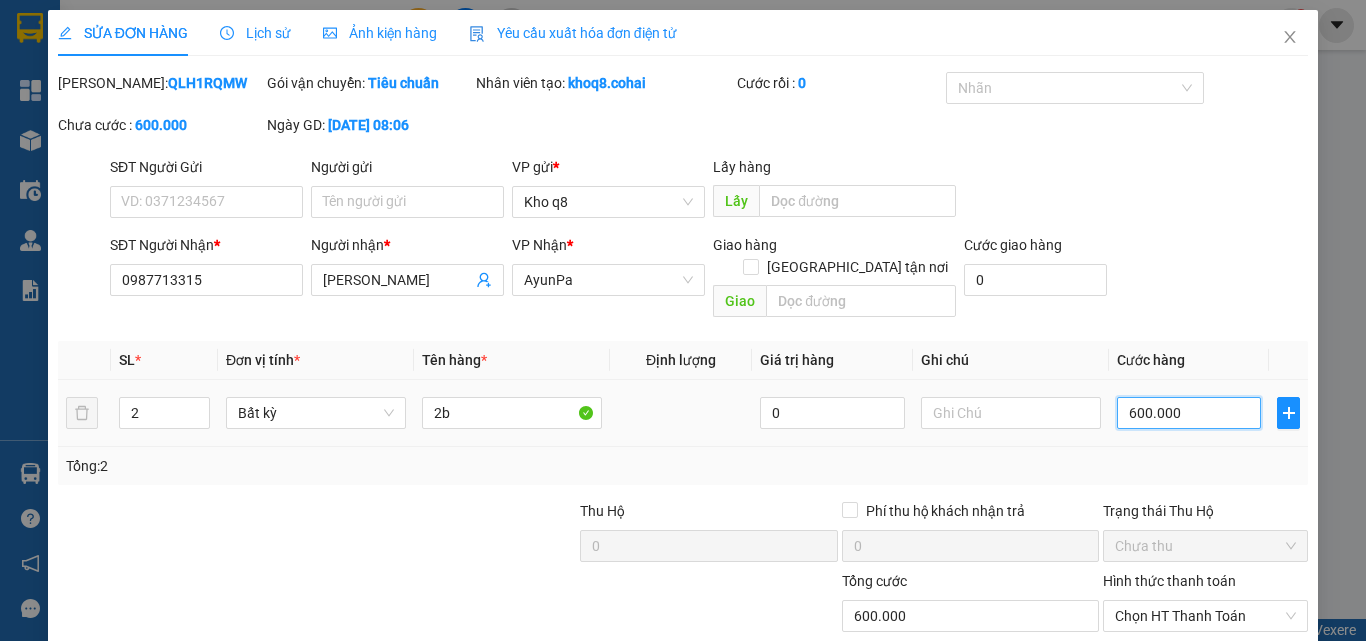 click on "600.000" at bounding box center (1189, 413) 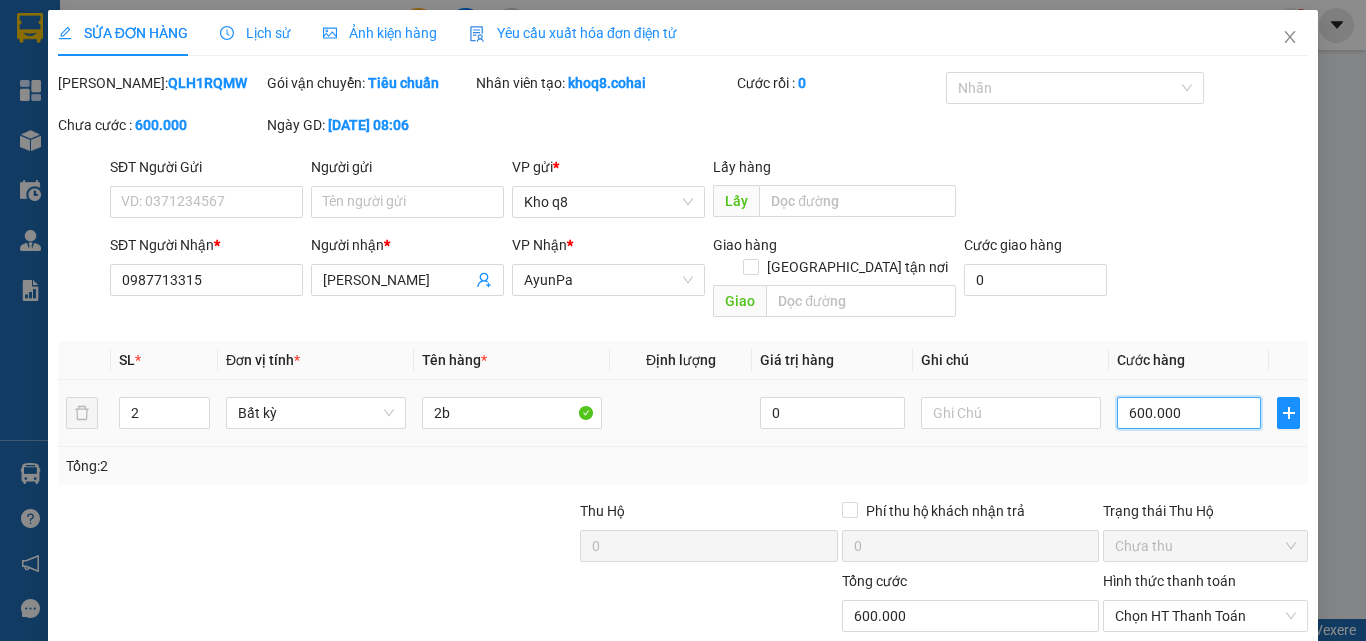 type on "2" 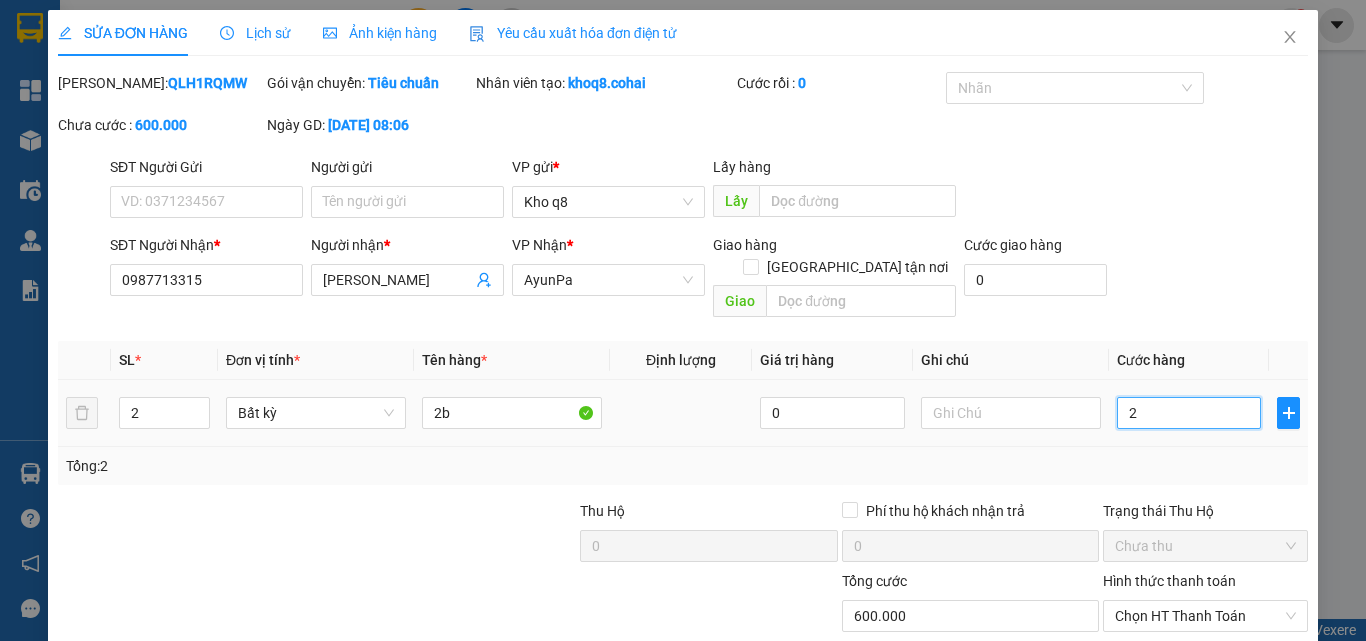 type on "2" 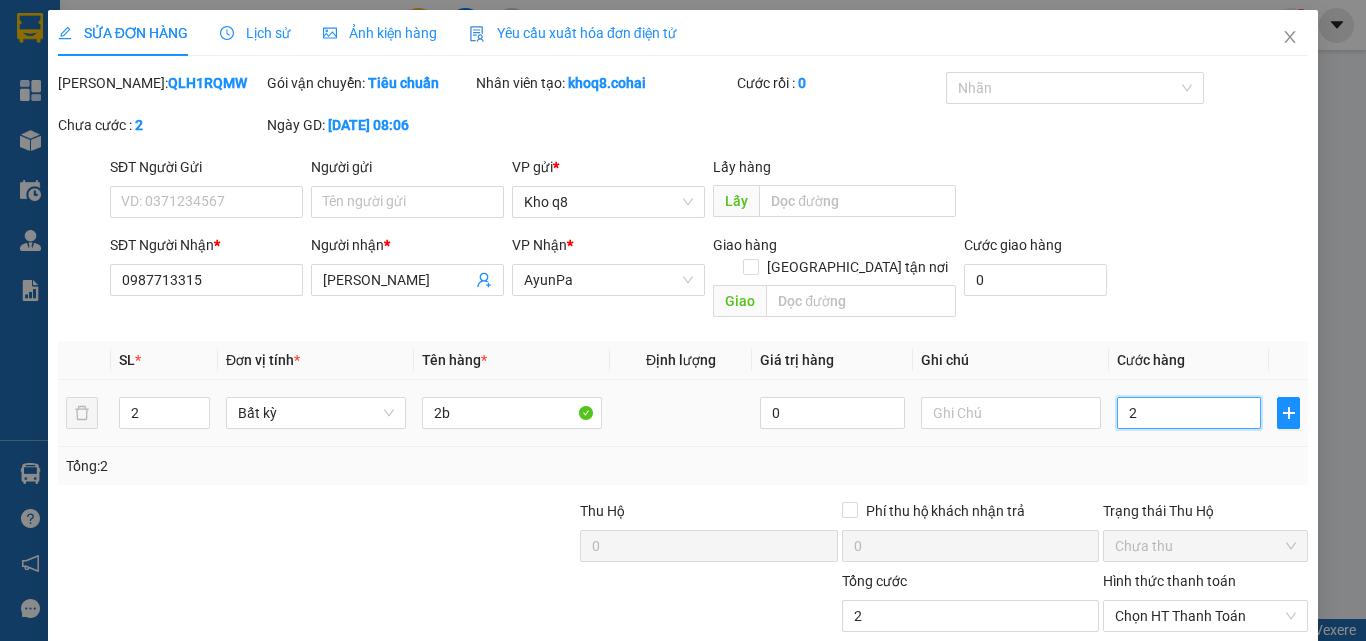 type on "24" 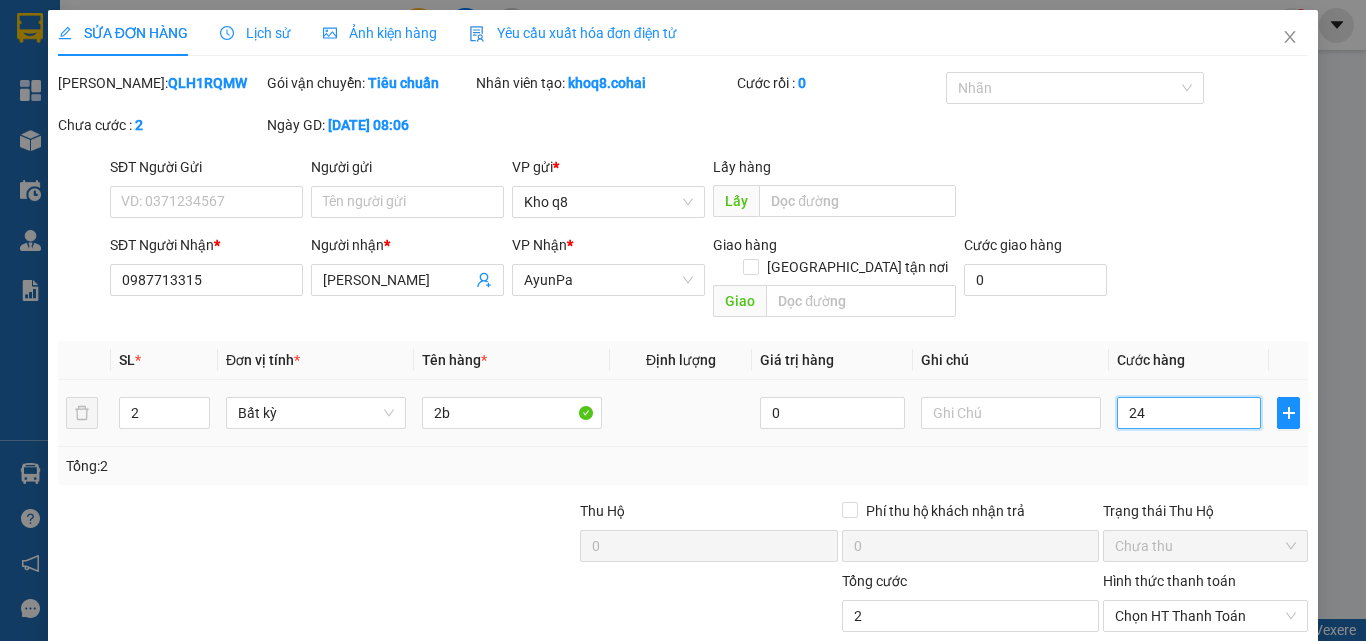 type on "24" 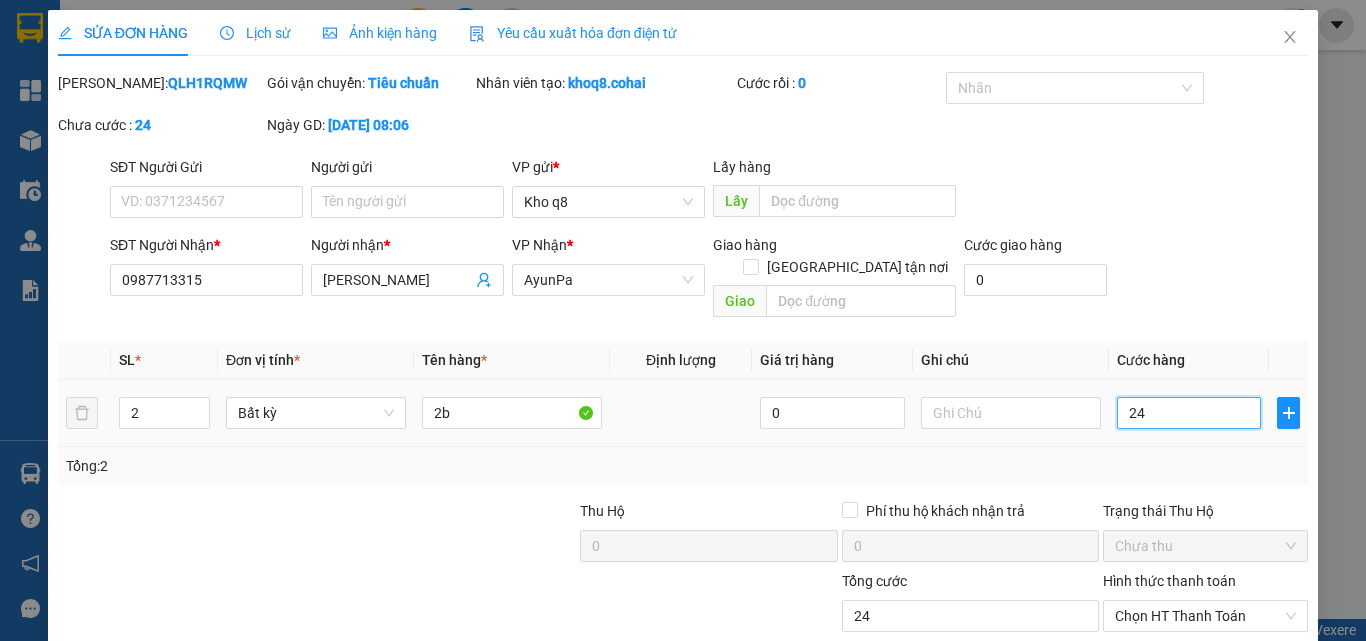 type on "240" 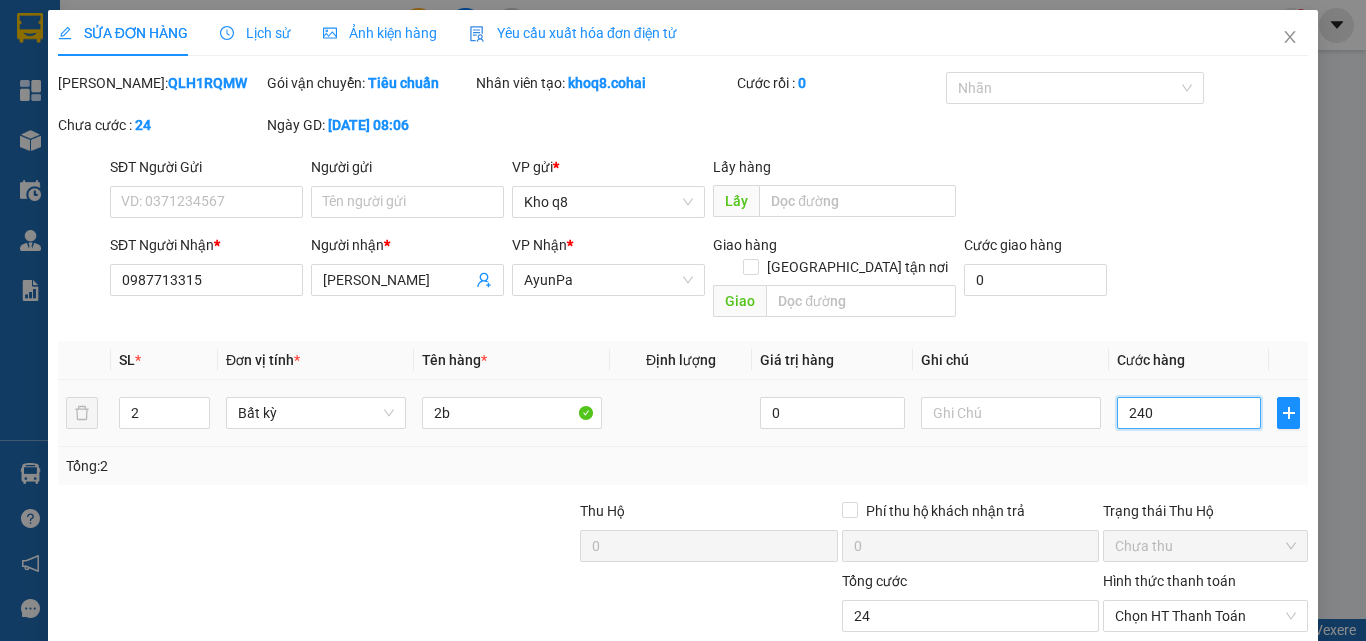 type on "240" 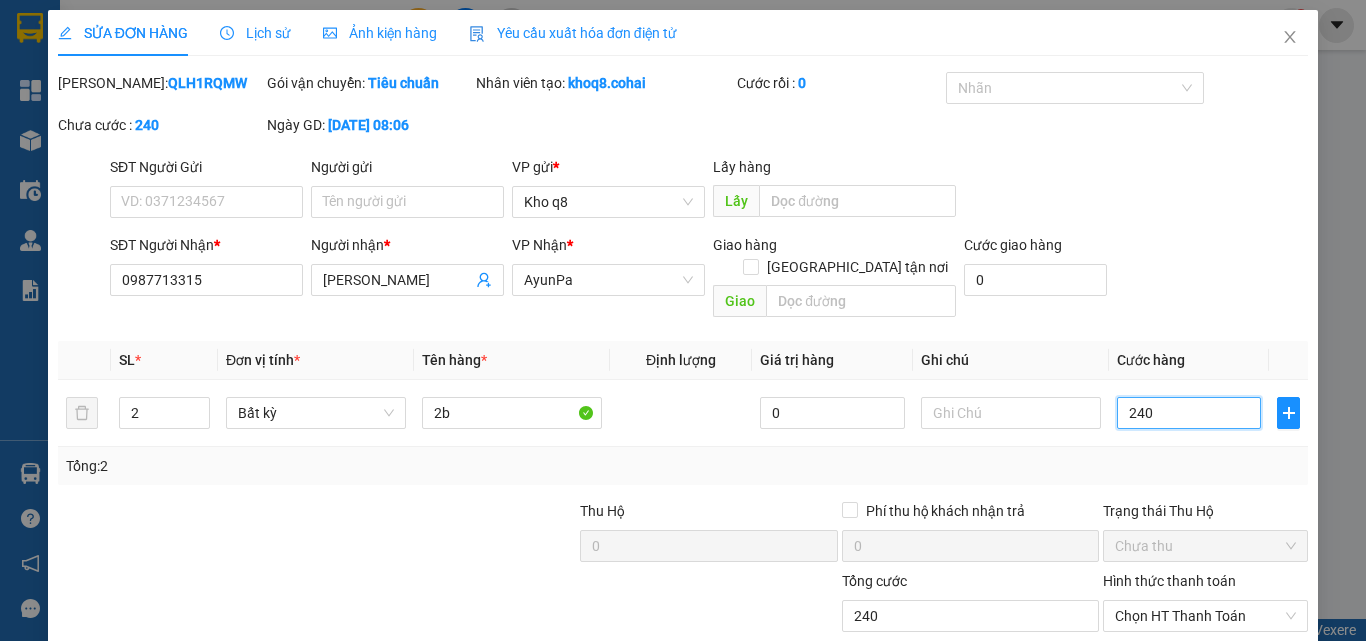 type on "240" 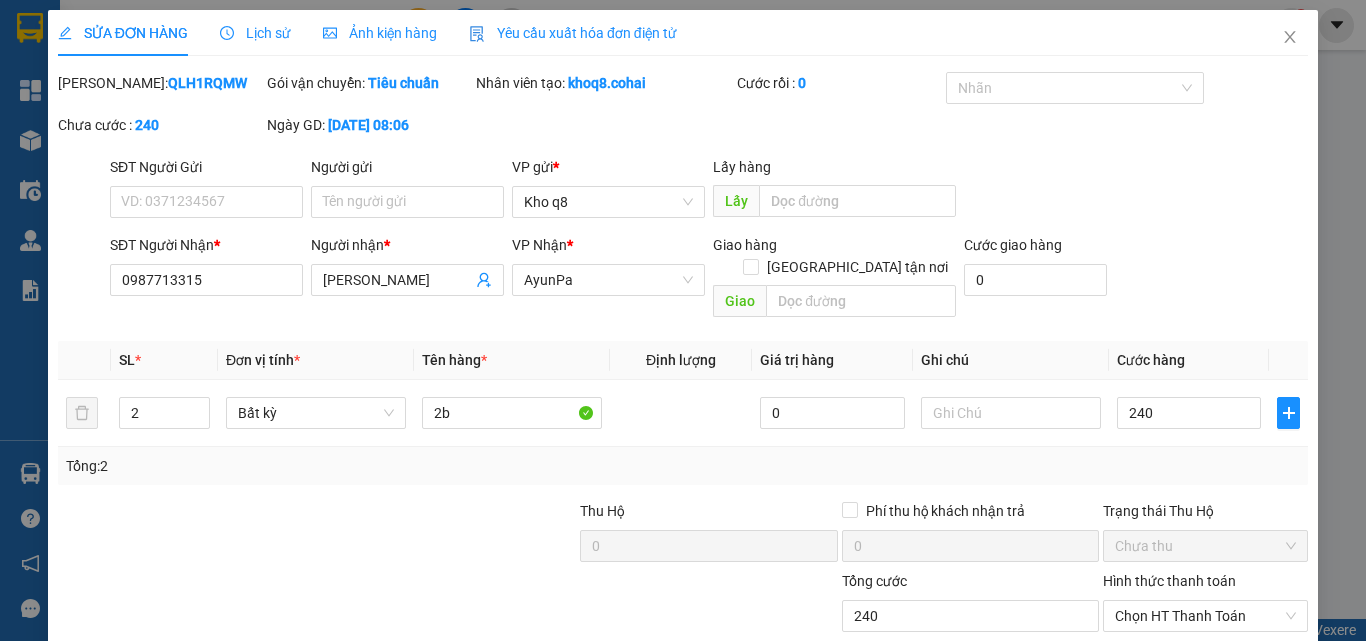 type on "240.000" 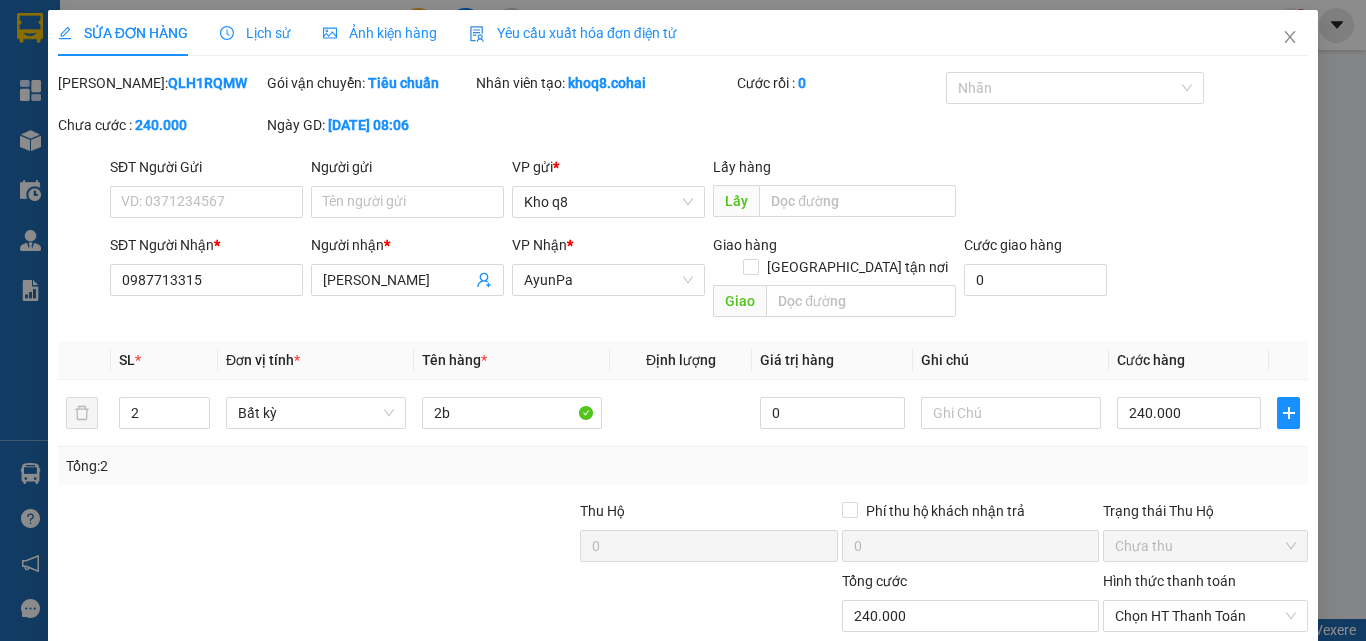 scroll, scrollTop: 103, scrollLeft: 0, axis: vertical 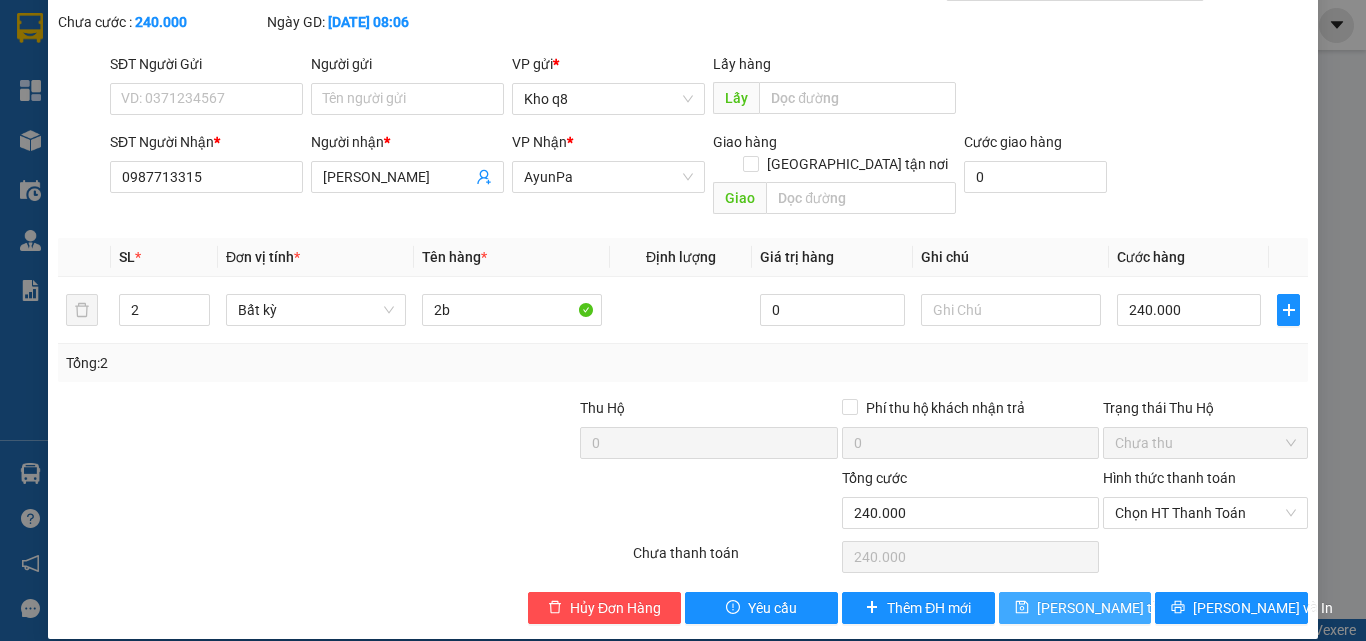 click on "[PERSON_NAME] thay đổi" at bounding box center (1117, 608) 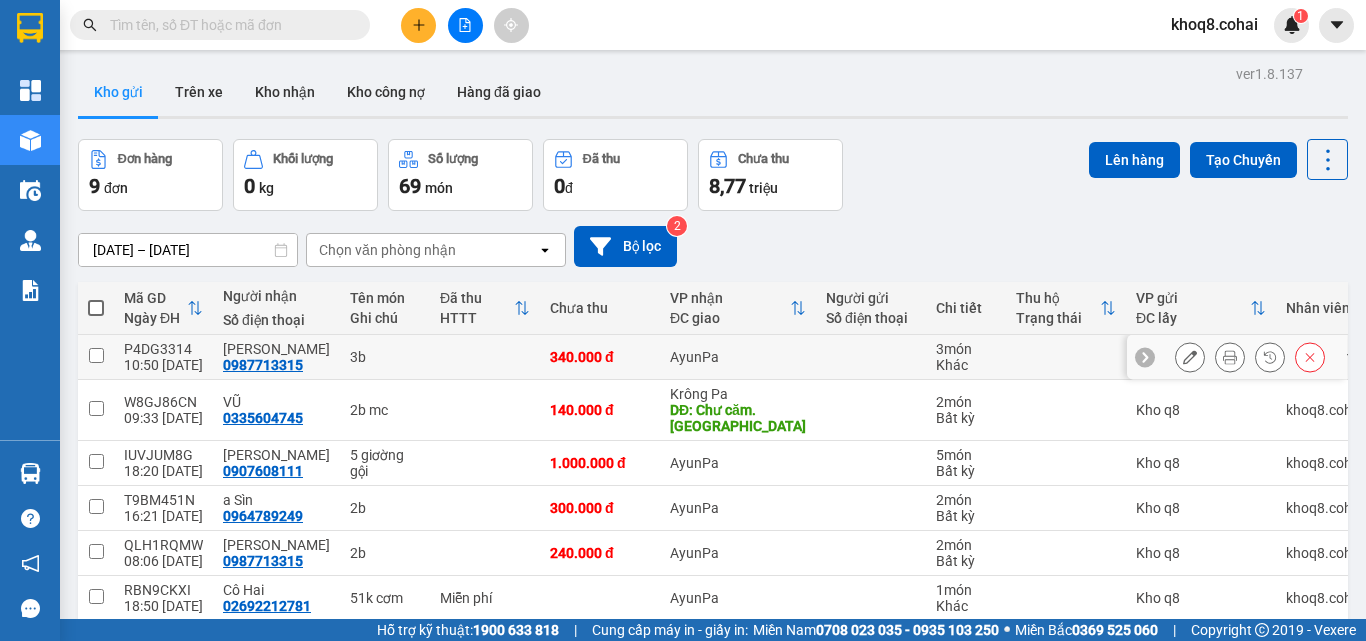 click on "3b" at bounding box center (385, 357) 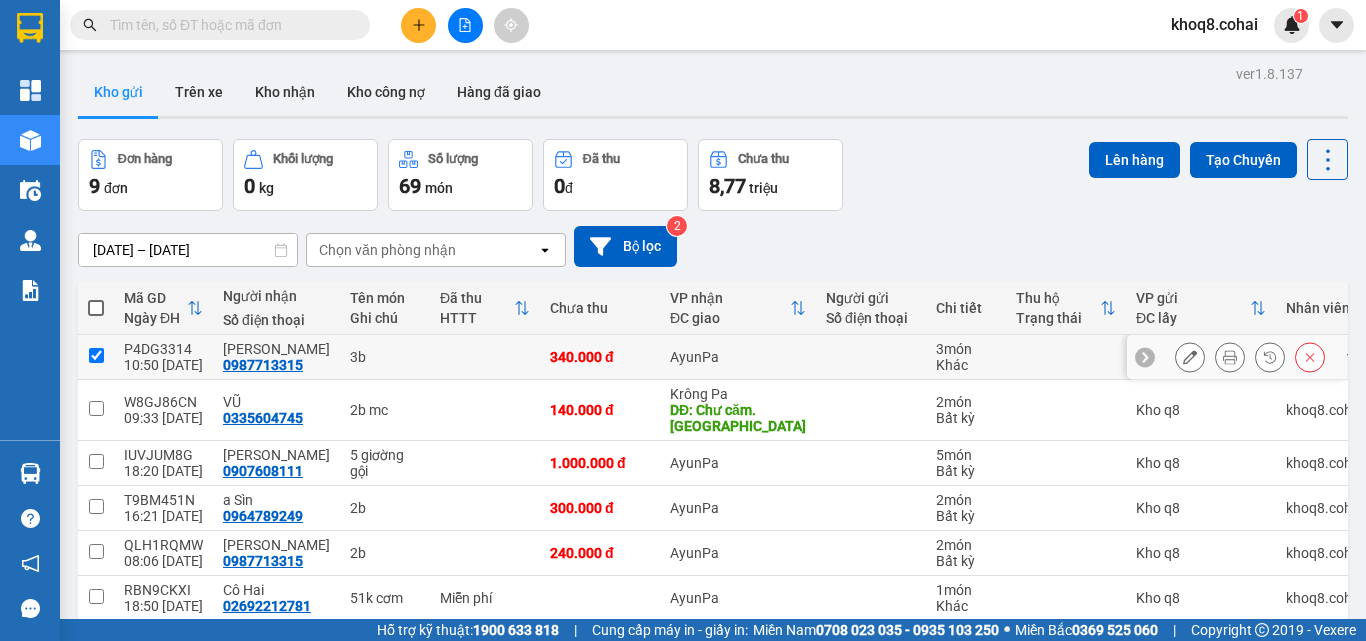 click on "3b" at bounding box center [385, 357] 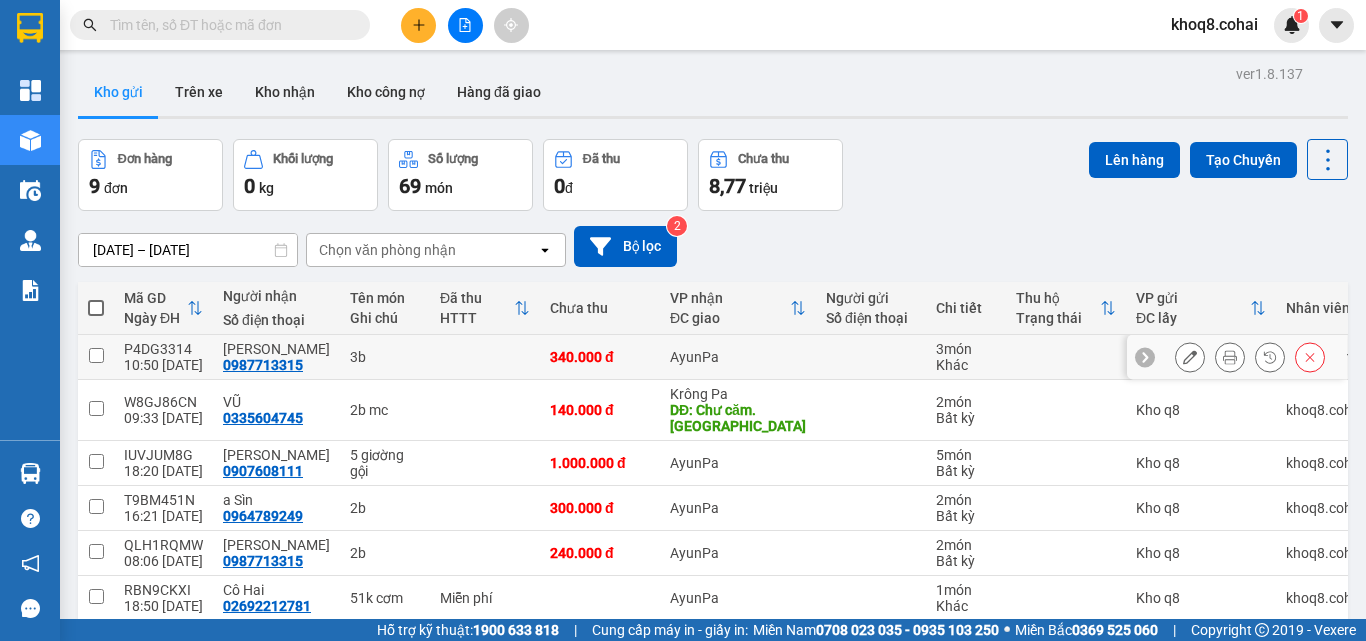 click on "3b" at bounding box center (385, 357) 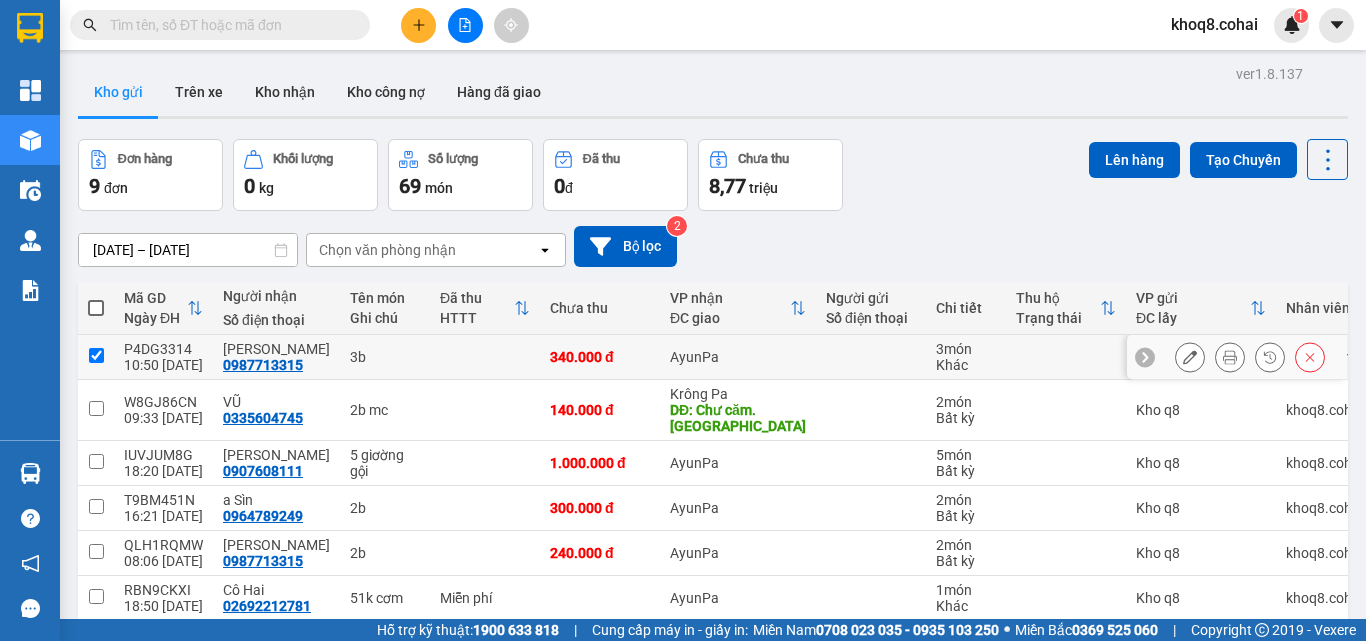 checkbox on "true" 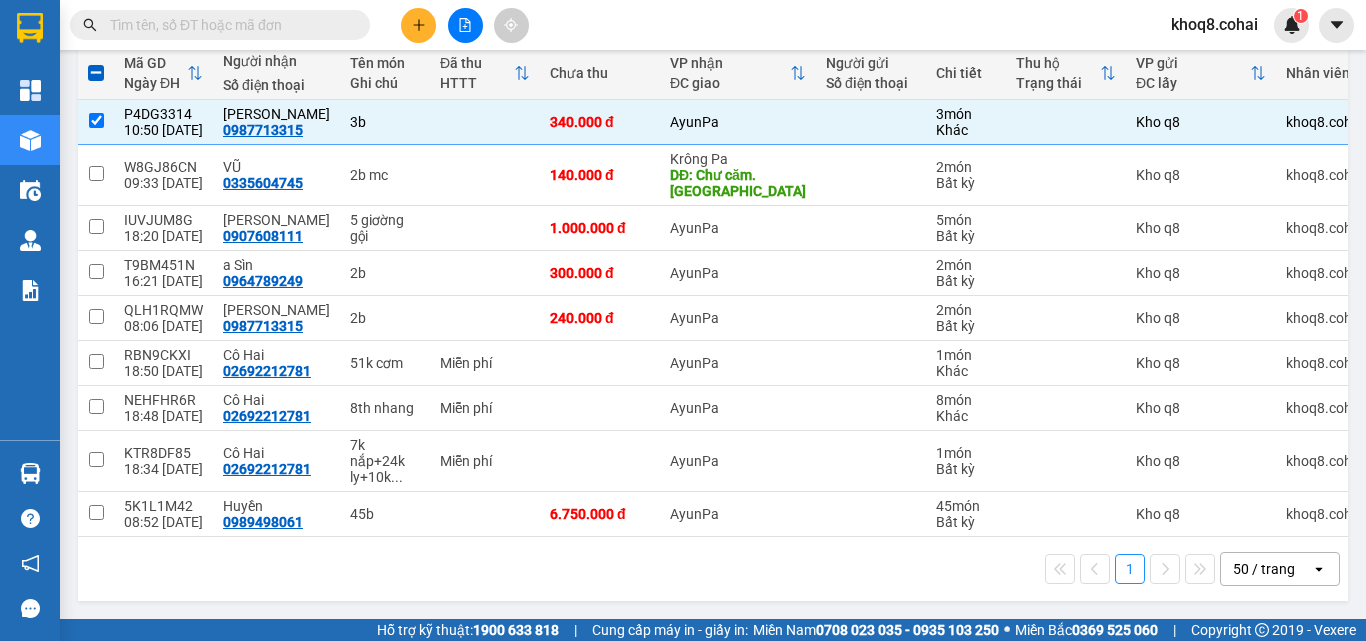 scroll, scrollTop: 243, scrollLeft: 0, axis: vertical 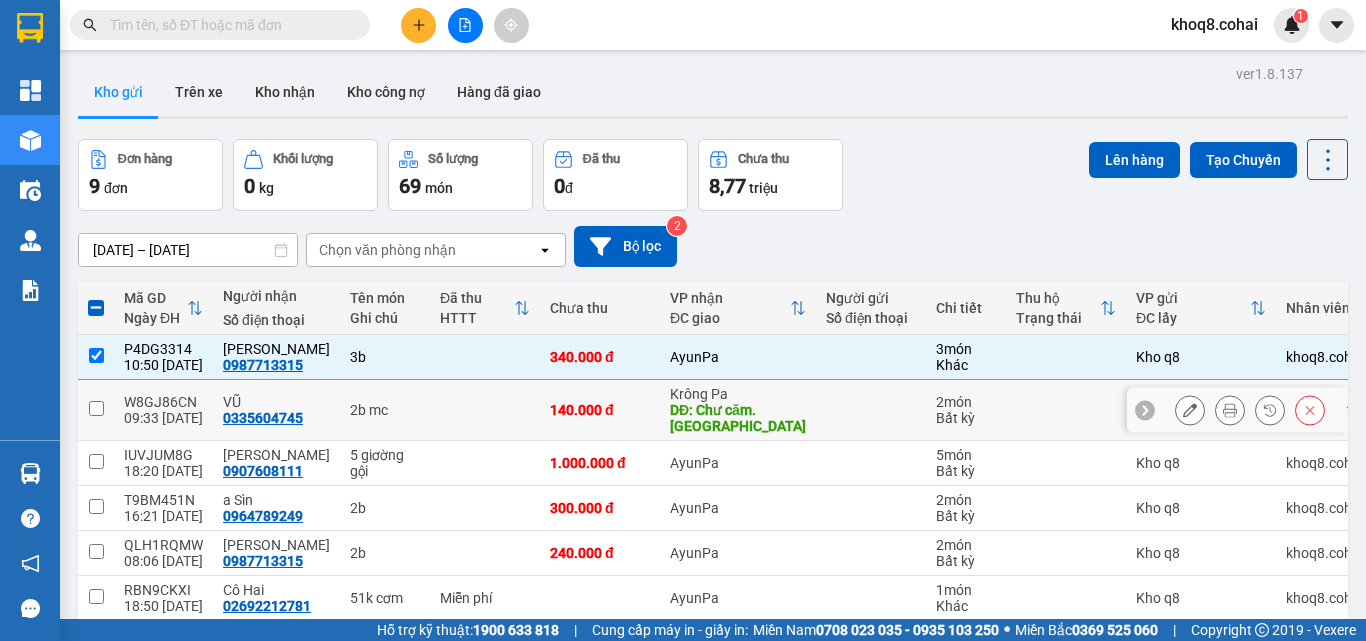 click on "2b mc" at bounding box center [385, 410] 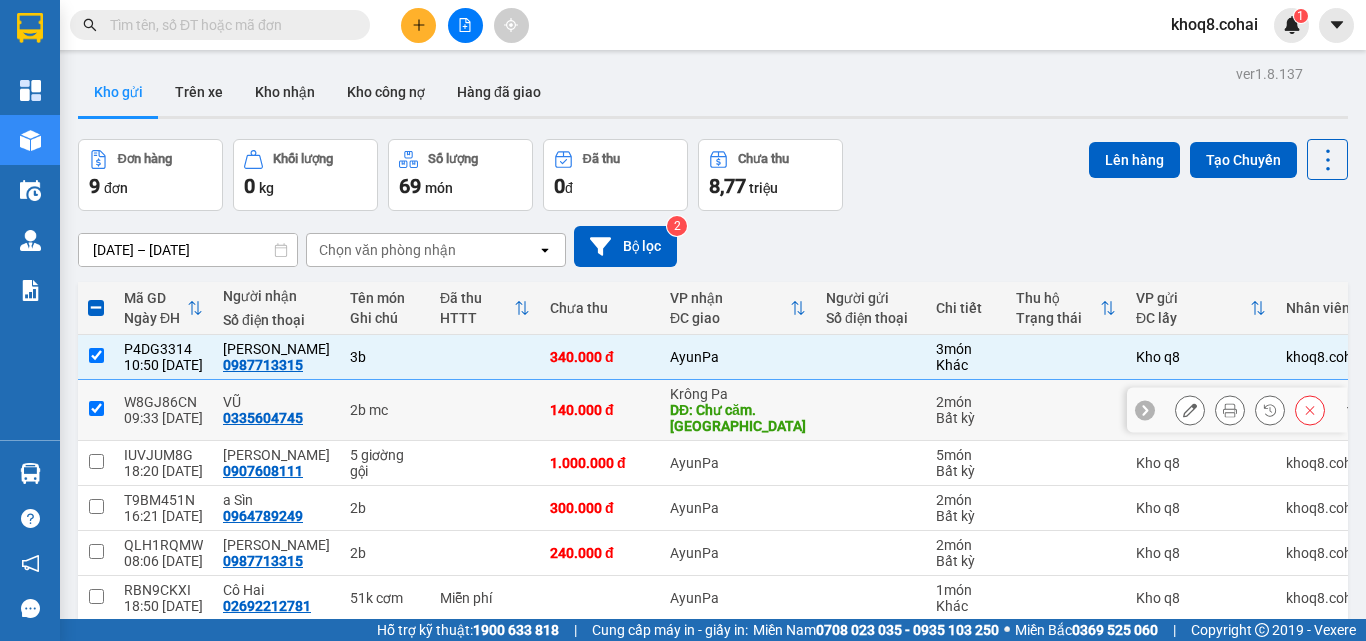 checkbox on "true" 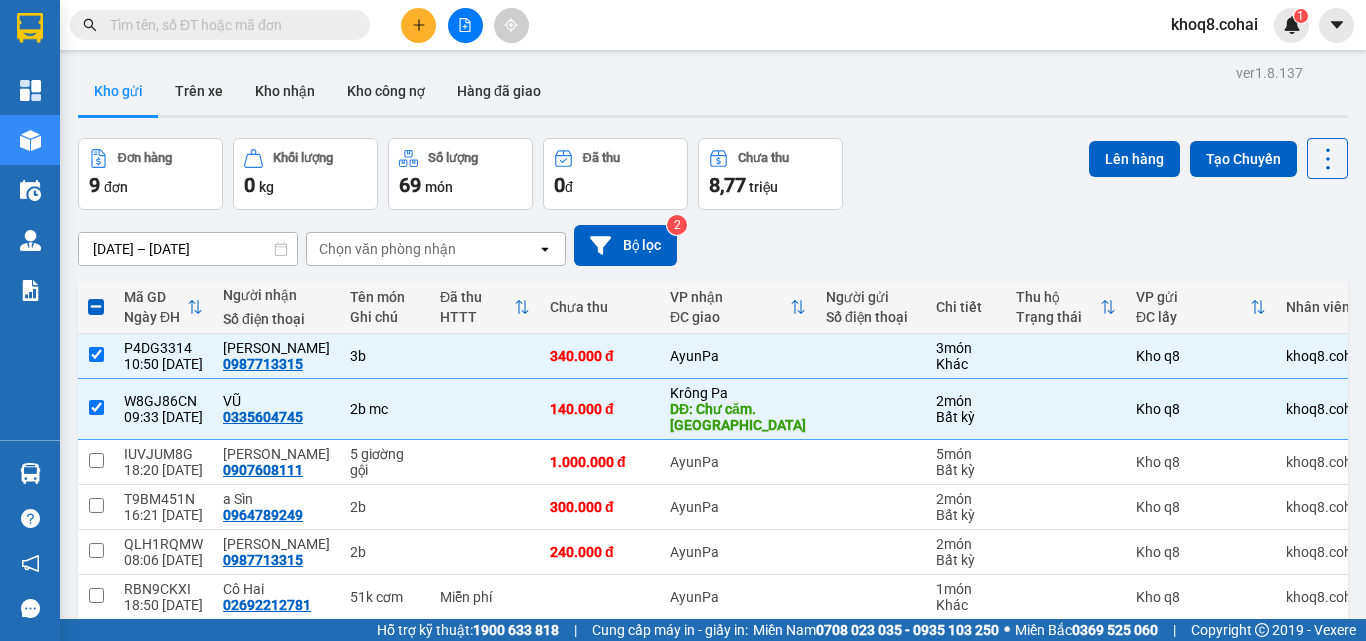 scroll, scrollTop: 0, scrollLeft: 0, axis: both 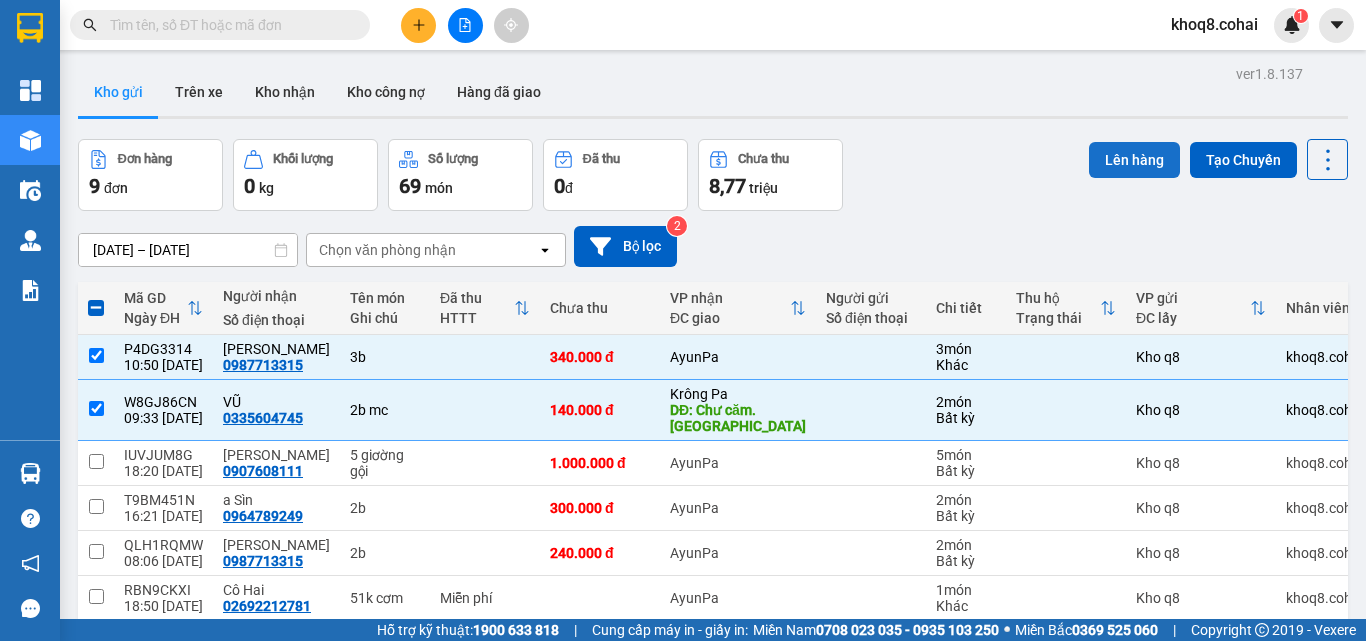 click on "Lên hàng" at bounding box center [1134, 160] 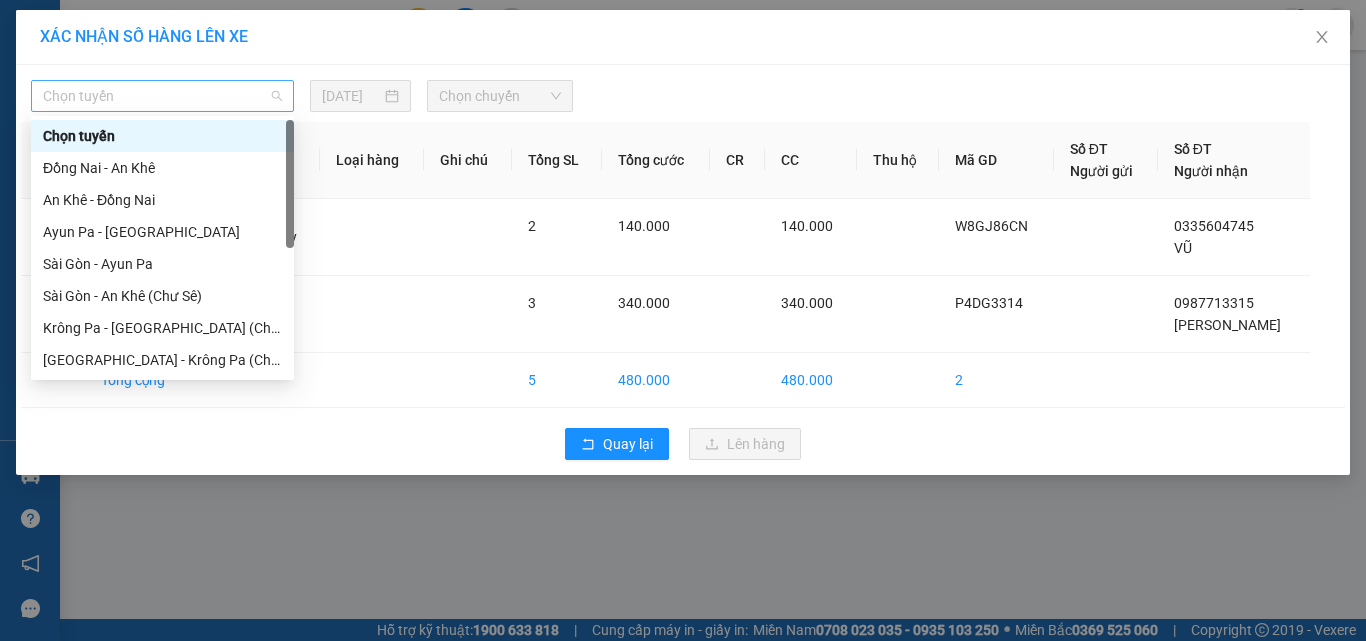 click on "Chọn tuyến" at bounding box center (162, 96) 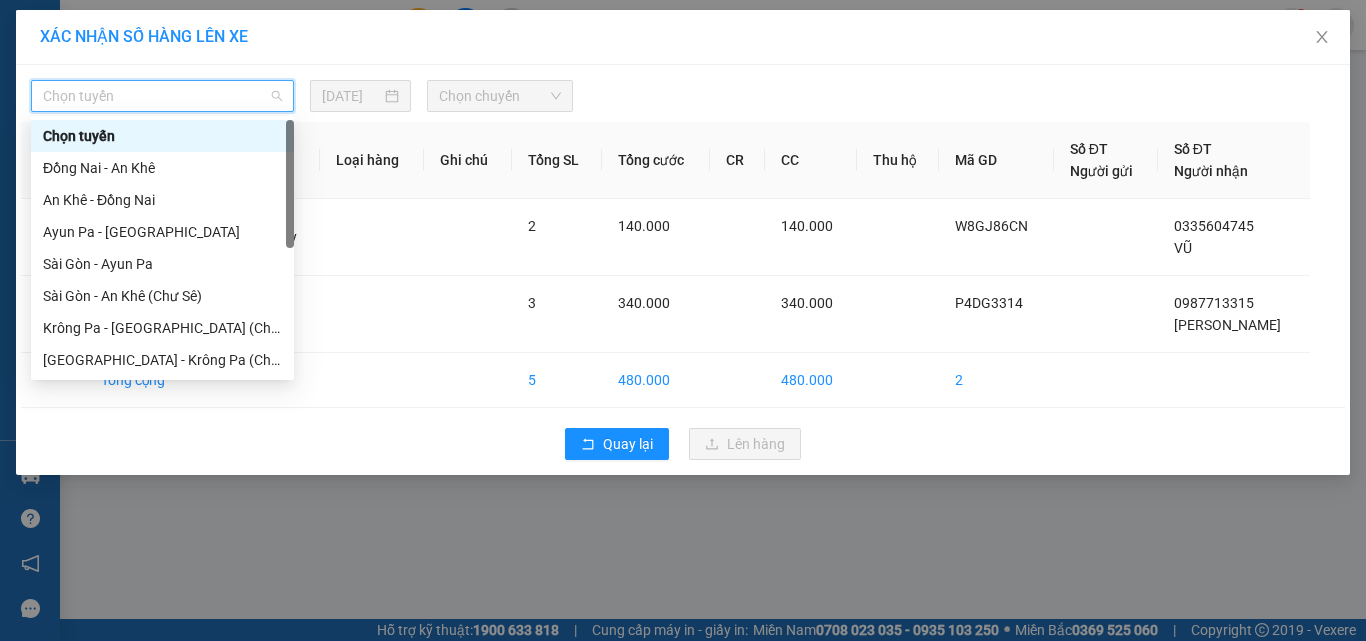 click on "Chọn tuyến" at bounding box center (162, 96) 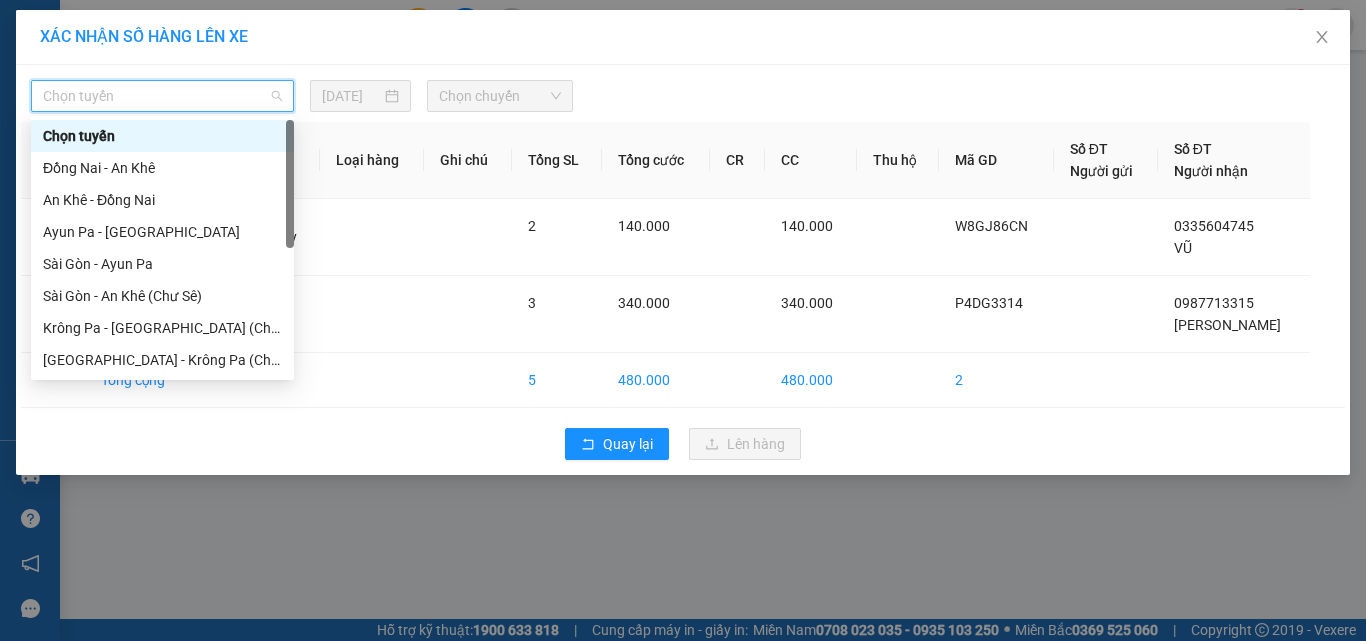 drag, startPoint x: 289, startPoint y: 142, endPoint x: 286, endPoint y: 236, distance: 94.04786 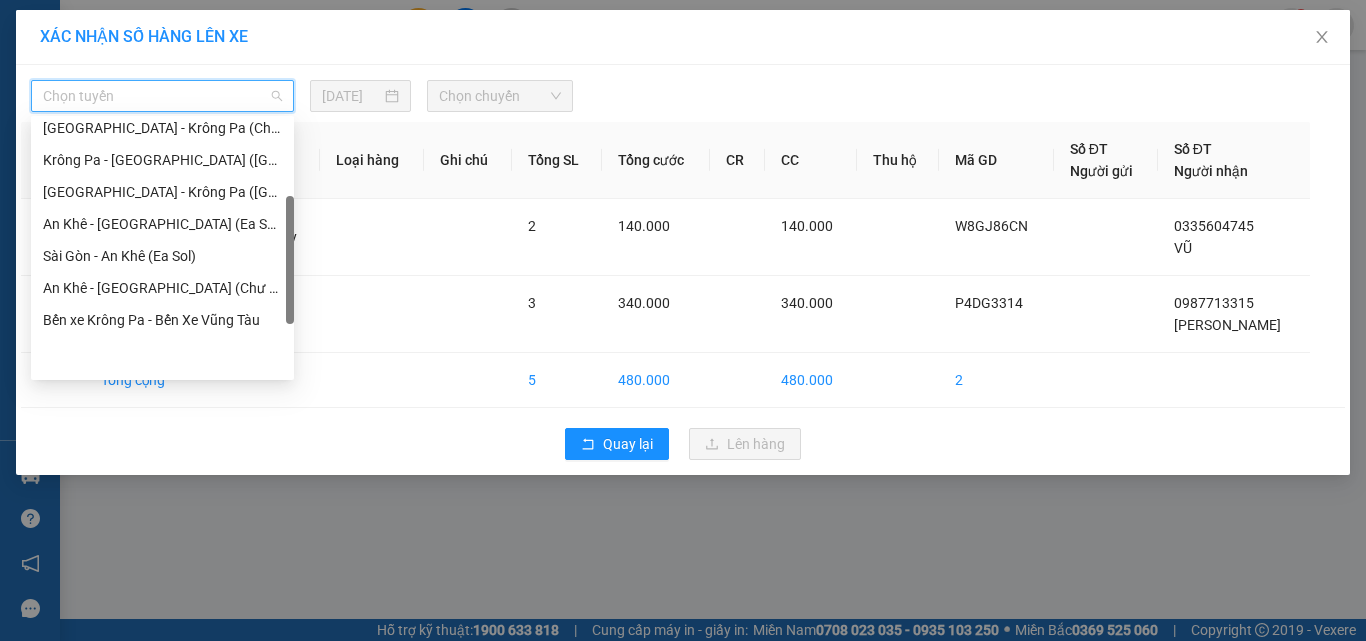 drag, startPoint x: 286, startPoint y: 236, endPoint x: 283, endPoint y: 292, distance: 56.0803 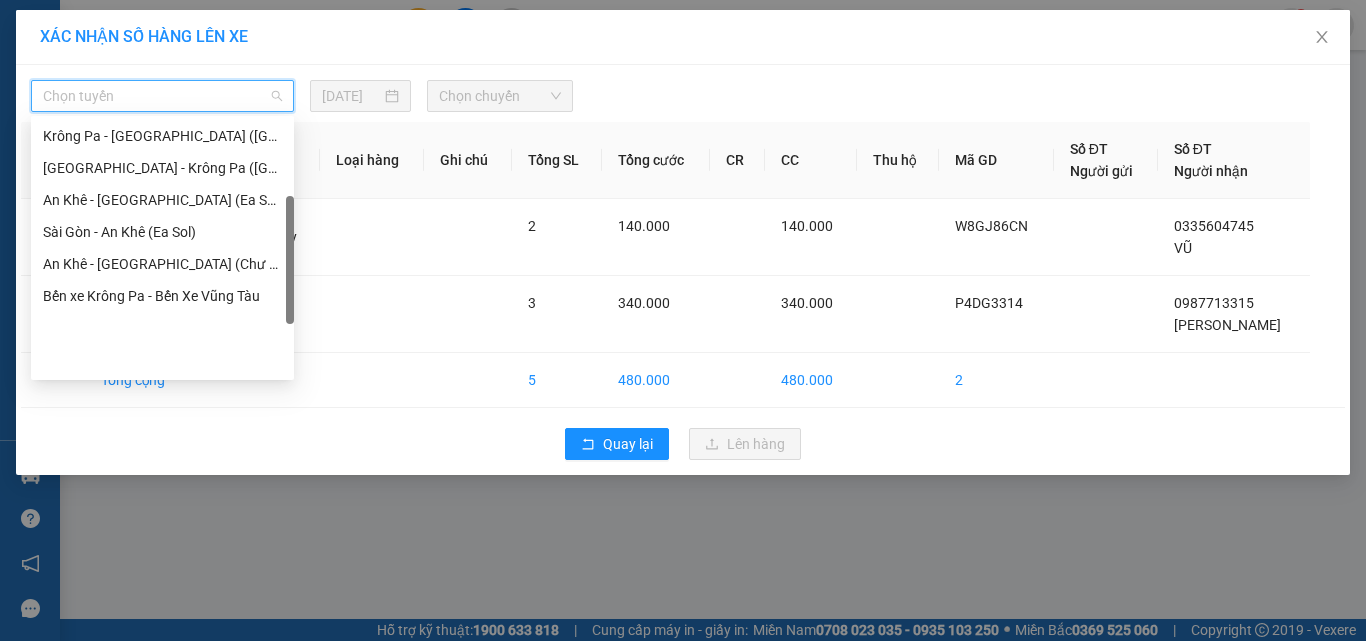 click on "Kết quả tìm kiếm ( 0 )  Bộ lọc  Ngày tạo đơn gần nhất No Data khoq8.cohai 1     Tổng Quan     Kho hàng mới     Điều hành xe     Quản [PERSON_NAME] lý chuyến Quản lý khách hàng Quản lý giao nhận mới     Báo cáo Báo cáo dòng tiền (Nhân viên Nhà xe) Báo cáo dòng tiền (nhân viên) Báo cáo tiền thu Doanh số tạo đơn theo VP gửi (nhân viên) Hàng sắp về Hướng dẫn sử dụng Giới thiệu Vexere, nhận hoa hồng Phản hồi Phần mềm hỗ trợ bạn tốt chứ? Hỗ trợ kỹ thuật:  1900 633 818 | Cung cấp máy in - giấy in:  [GEOGRAPHIC_DATA]  0708 023 035 - 0935 103 250 ⚪️ [GEOGRAPHIC_DATA]  0369 525 060 | Copyright   2019 - Vexere Thông báo Thông báo của bạn Tính năng mới Chưa có thông báo mới XÁC NHẬN SỐ HÀNG LÊN XE Chọn tuyến [DATE] Chọn chuyến STT Tên hàng SL ĐVT Loại hàng Ghi chú Tổng SL Tổng cước CR CC Thu hộ Mã GD Số ĐT Người gửi Số ĐT Người nhận 1" at bounding box center (683, 320) 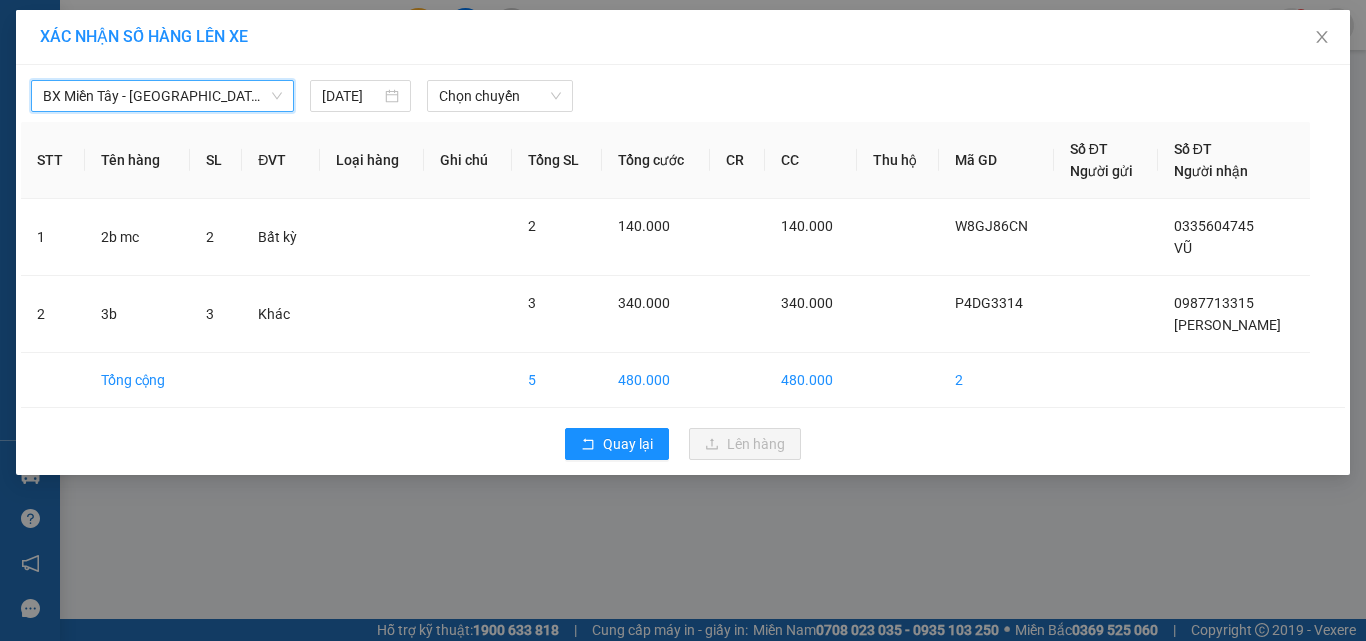 click on "BX Miền Tây - [GEOGRAPHIC_DATA] ([GEOGRAPHIC_DATA] - [GEOGRAPHIC_DATA])" at bounding box center (162, 96) 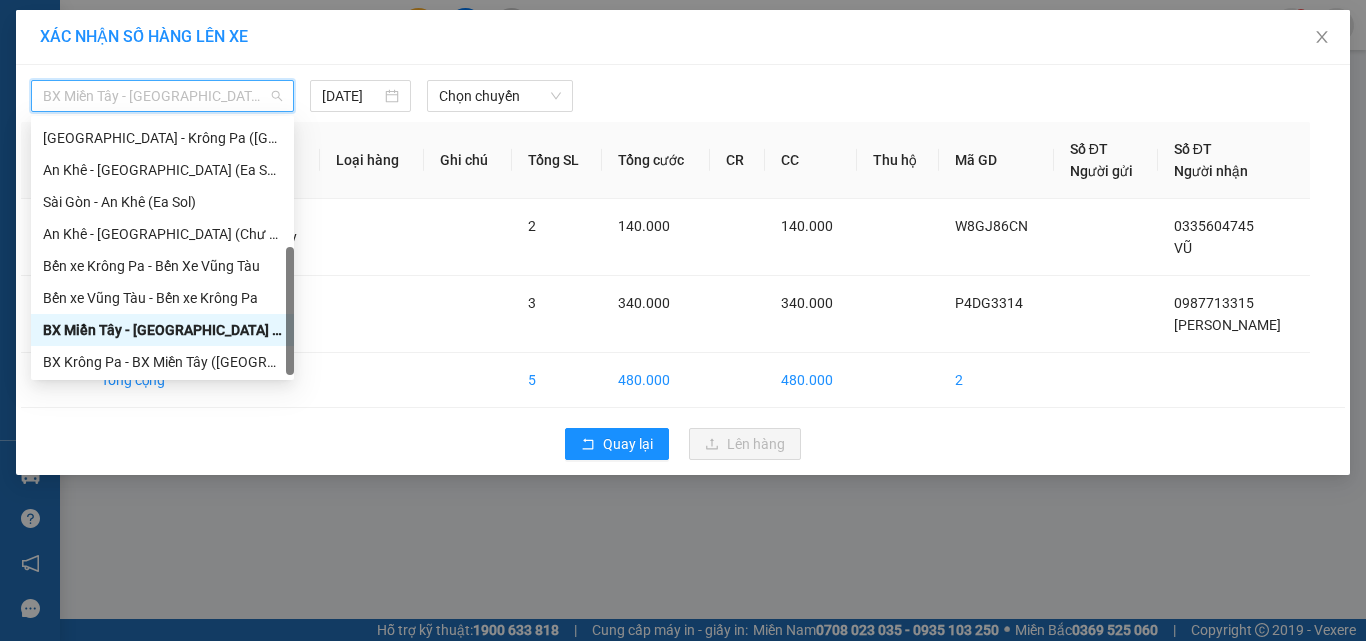 click on "BX Miền Tây - [GEOGRAPHIC_DATA] ([GEOGRAPHIC_DATA] - [GEOGRAPHIC_DATA])" at bounding box center [162, 330] 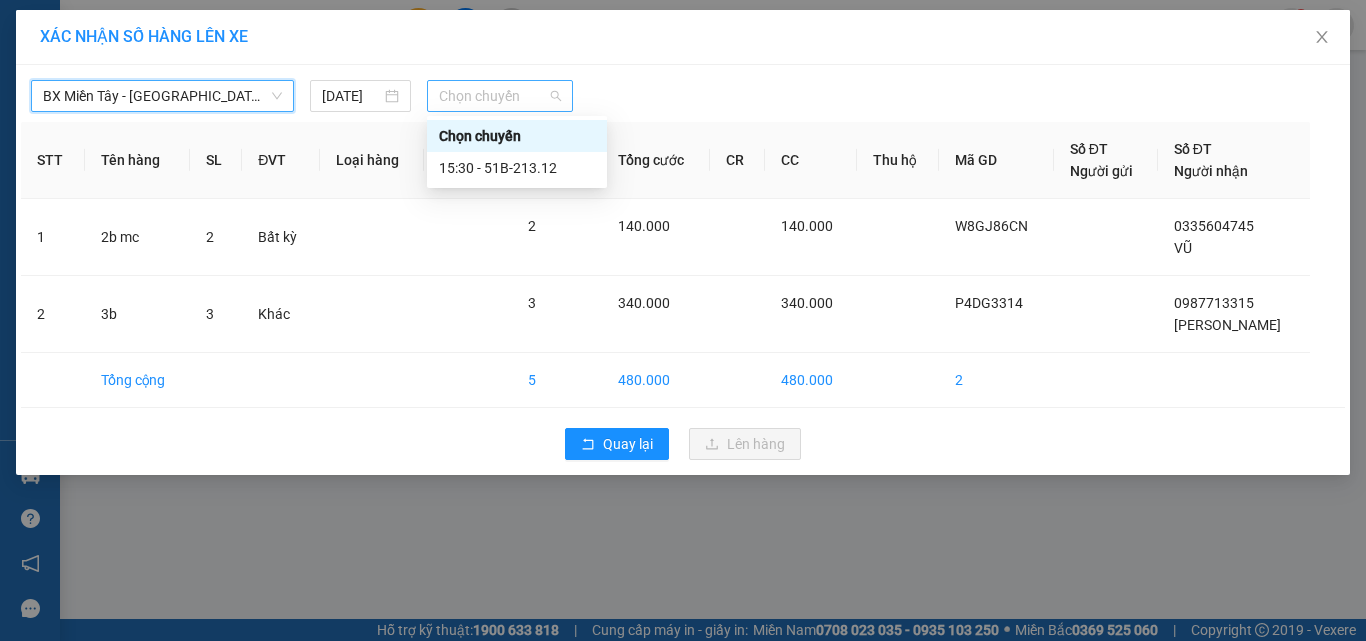 click on "Chọn chuyến" at bounding box center [500, 96] 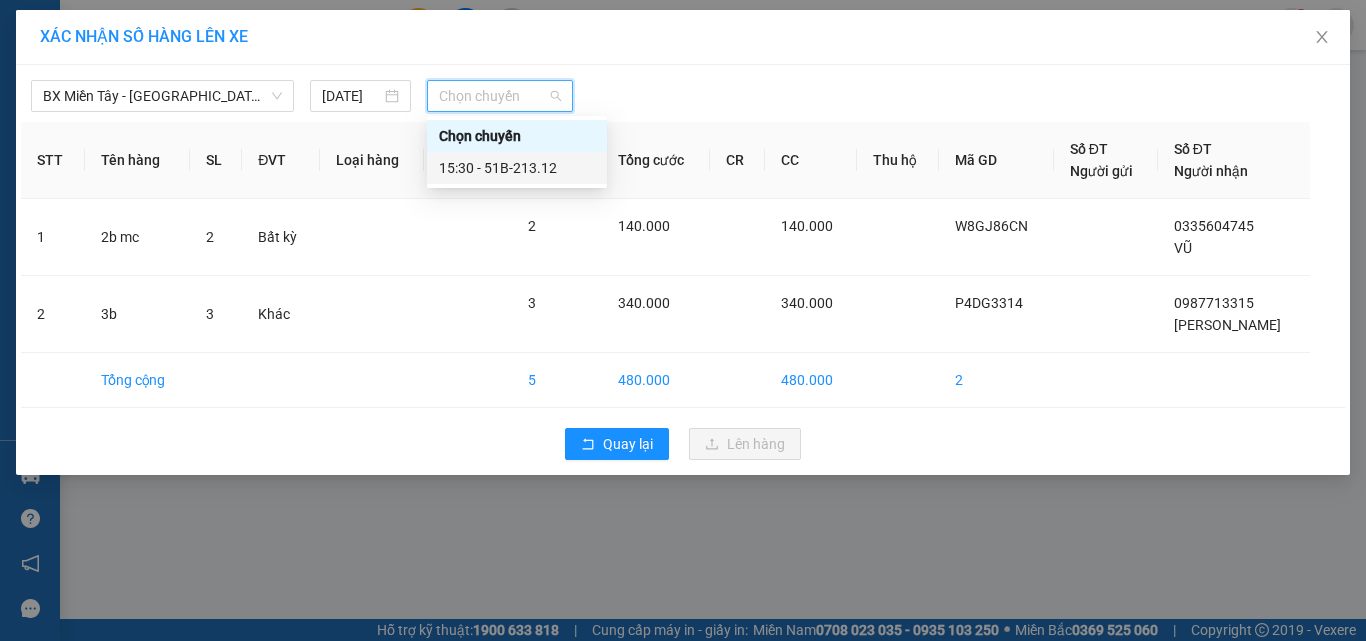 click on "15:30     - 51B-213.12" at bounding box center [517, 168] 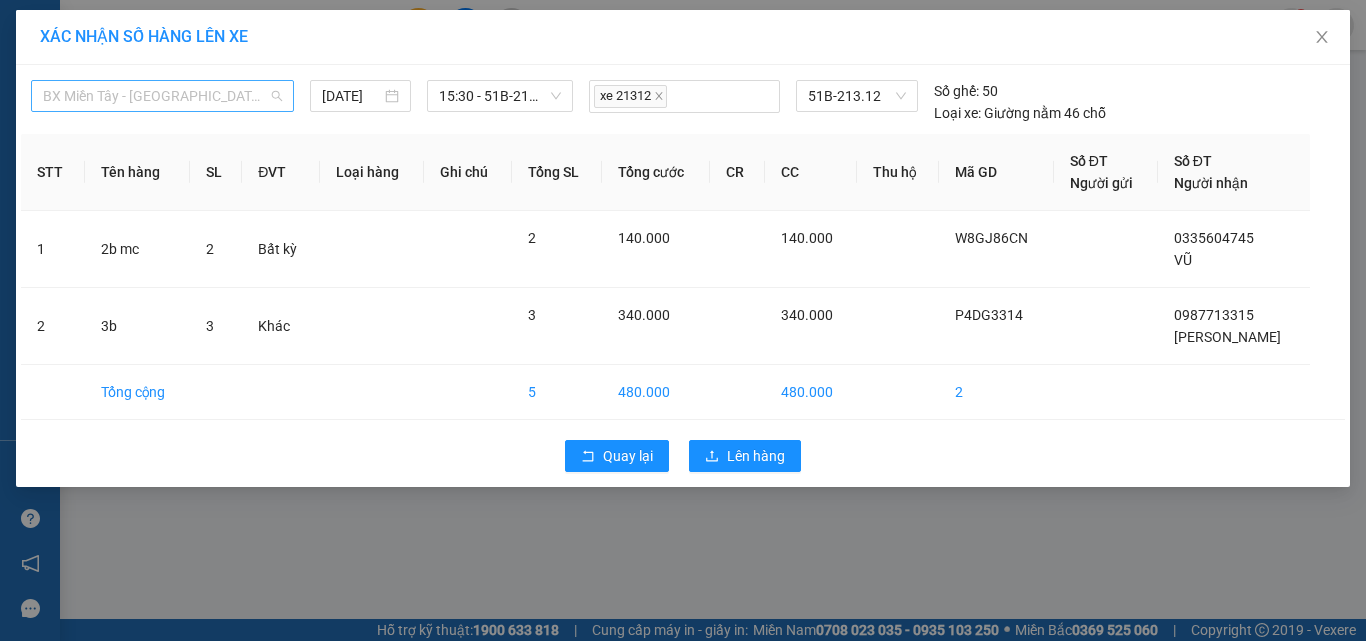 click on "BX Miền Tây - [GEOGRAPHIC_DATA] ([GEOGRAPHIC_DATA] - [GEOGRAPHIC_DATA])" at bounding box center (162, 96) 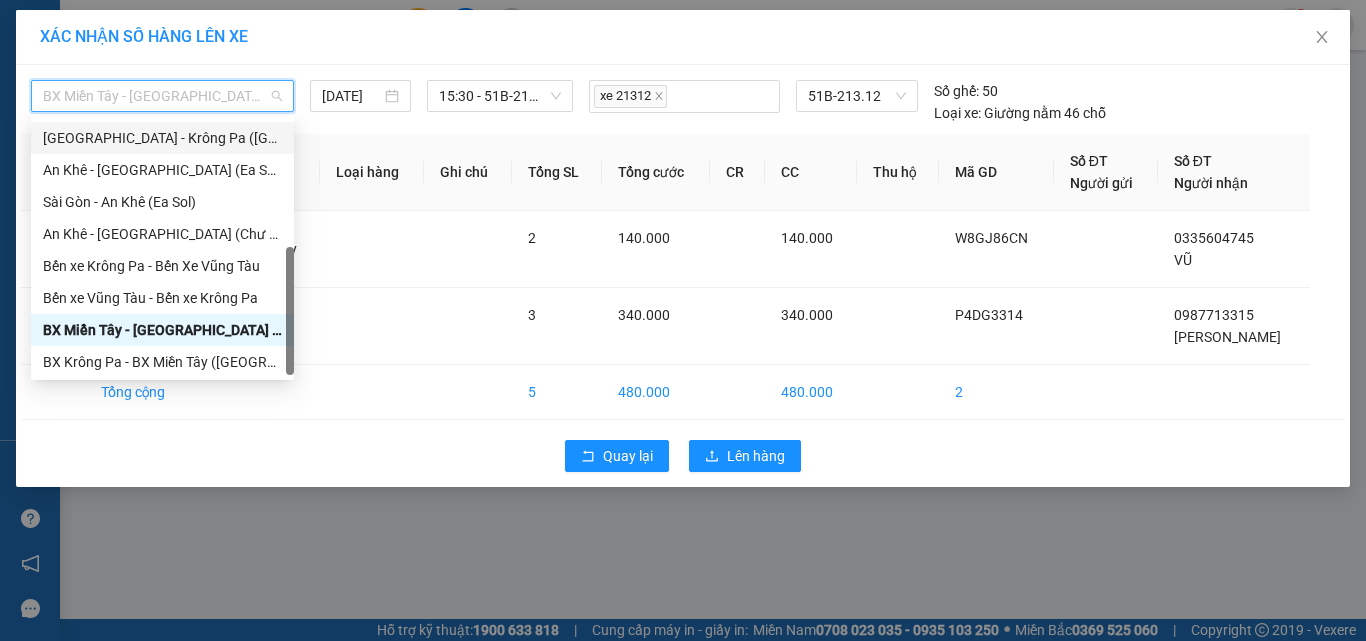 click on "[GEOGRAPHIC_DATA] - Krông Pa ([GEOGRAPHIC_DATA])" at bounding box center [162, 138] 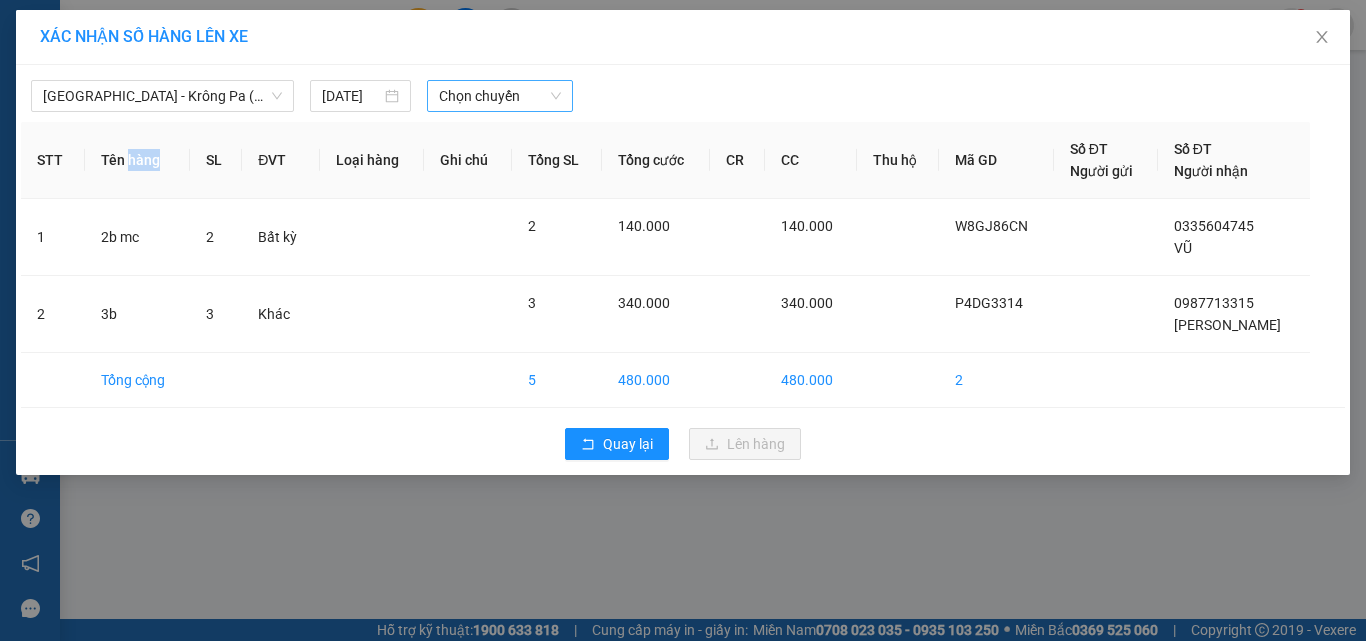 click on "Chọn chuyến" at bounding box center (500, 96) 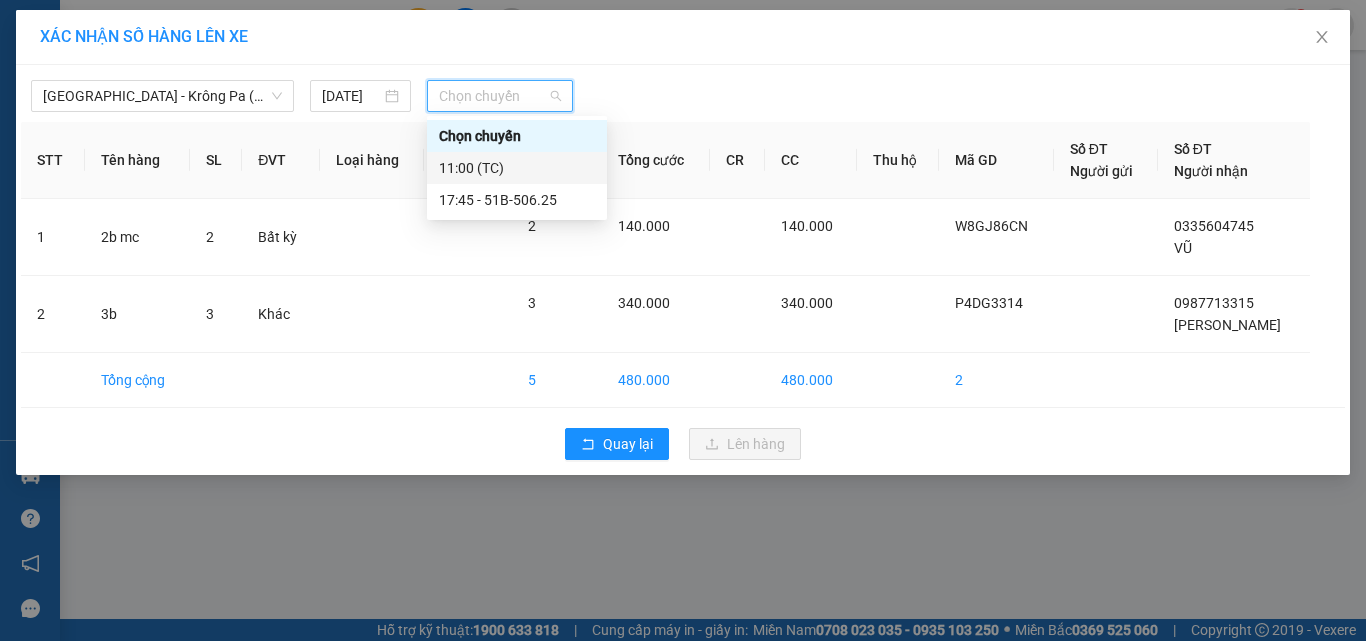 click on "11:00   (TC)" at bounding box center [517, 168] 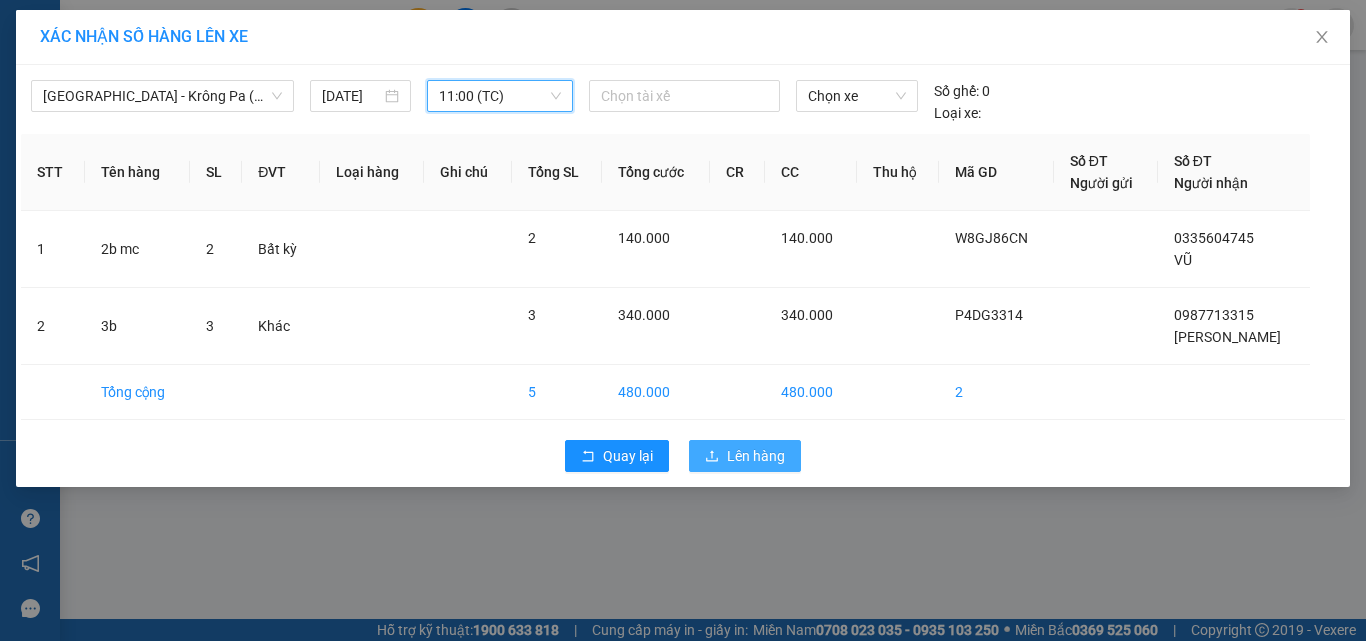click on "Lên hàng" at bounding box center [756, 456] 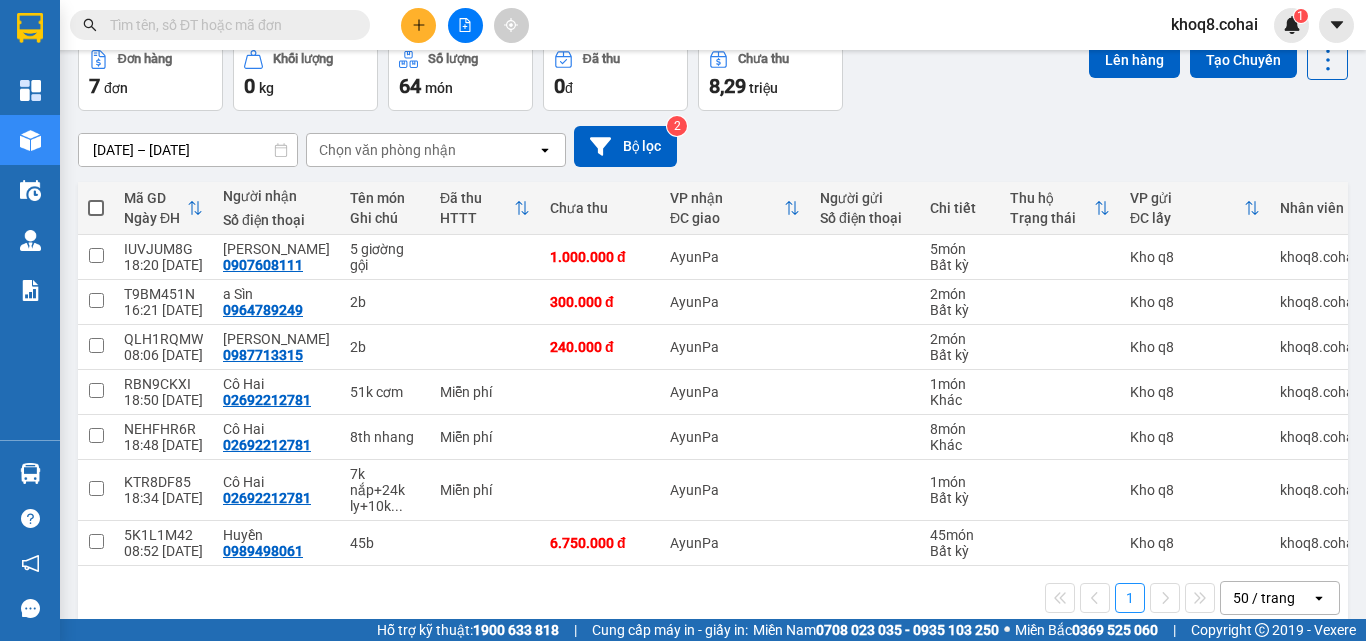 scroll, scrollTop: 21, scrollLeft: 0, axis: vertical 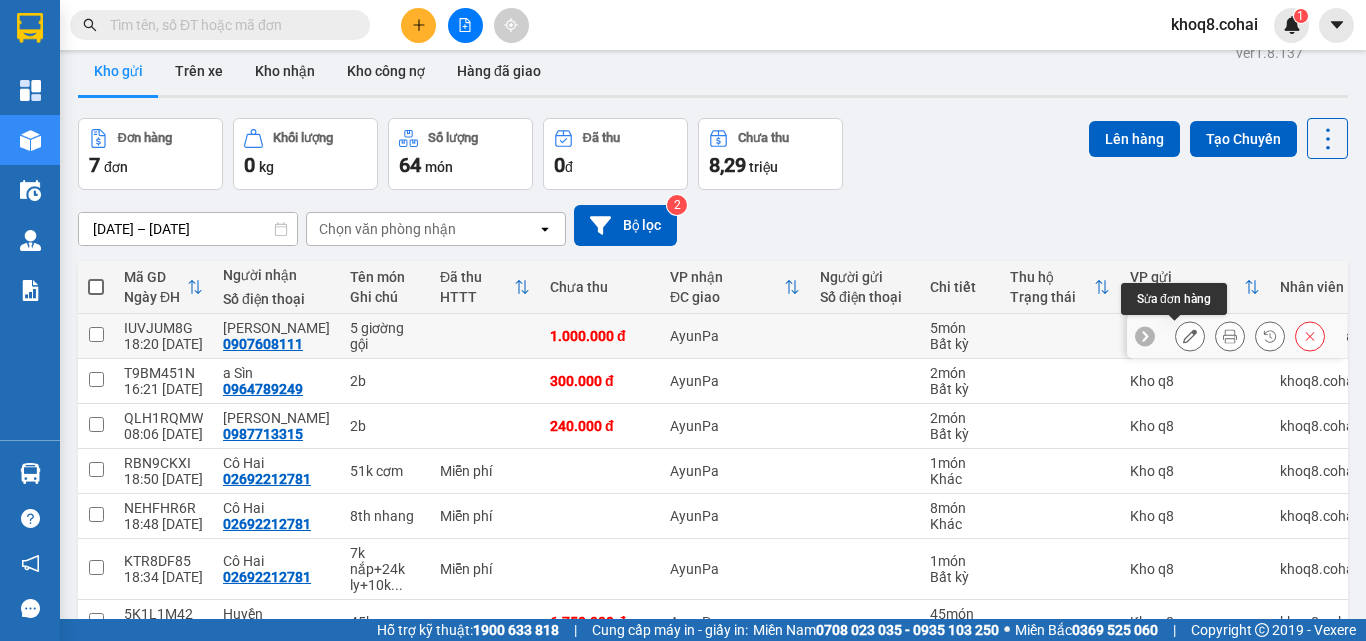 click 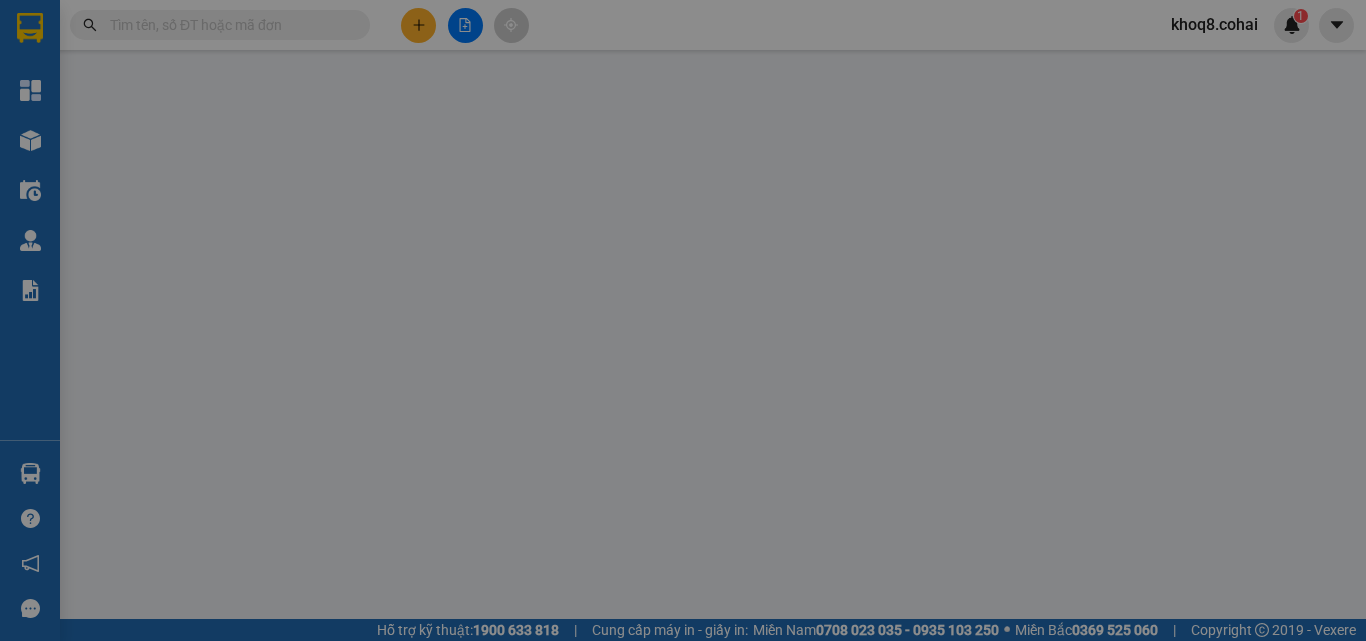 scroll, scrollTop: 0, scrollLeft: 0, axis: both 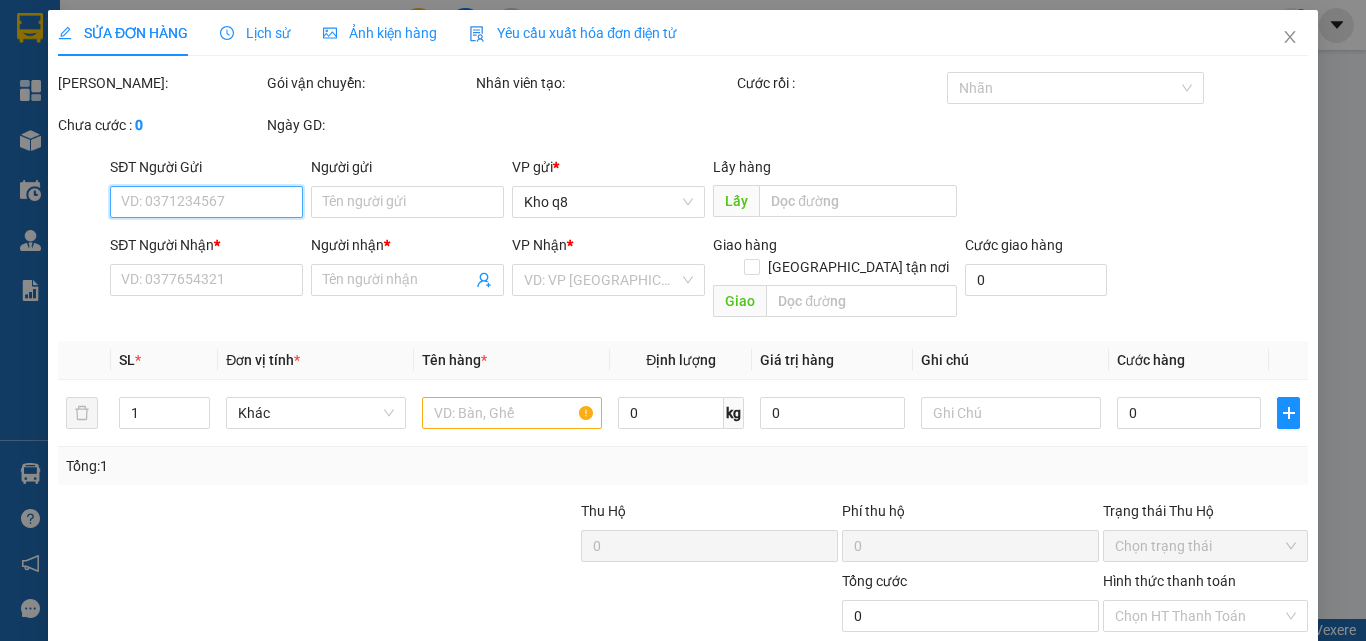 type on "0907608111" 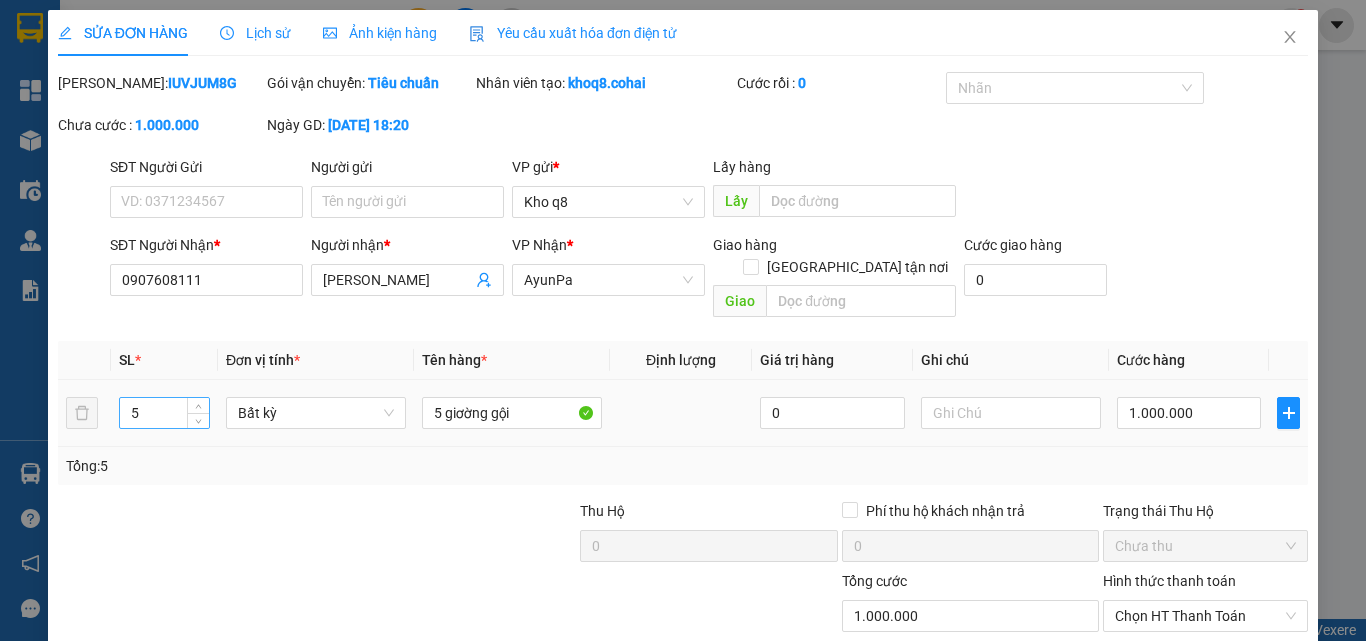 click on "5" at bounding box center [164, 413] 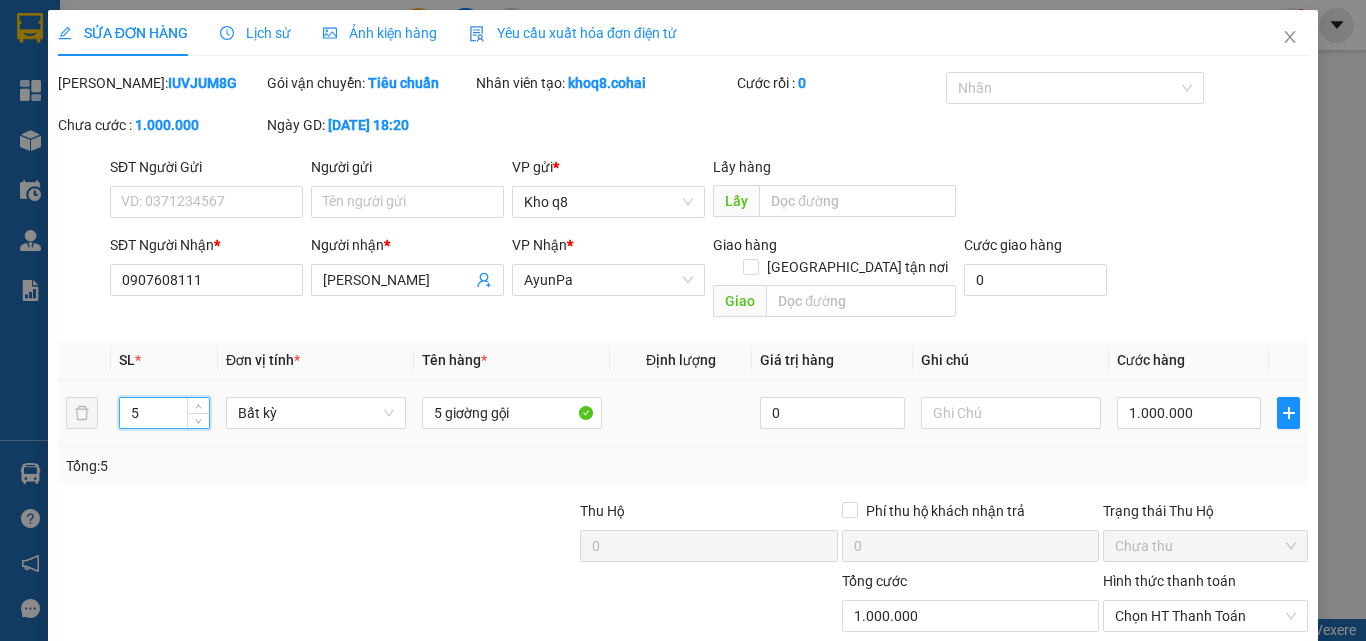 click on "5" at bounding box center (164, 413) 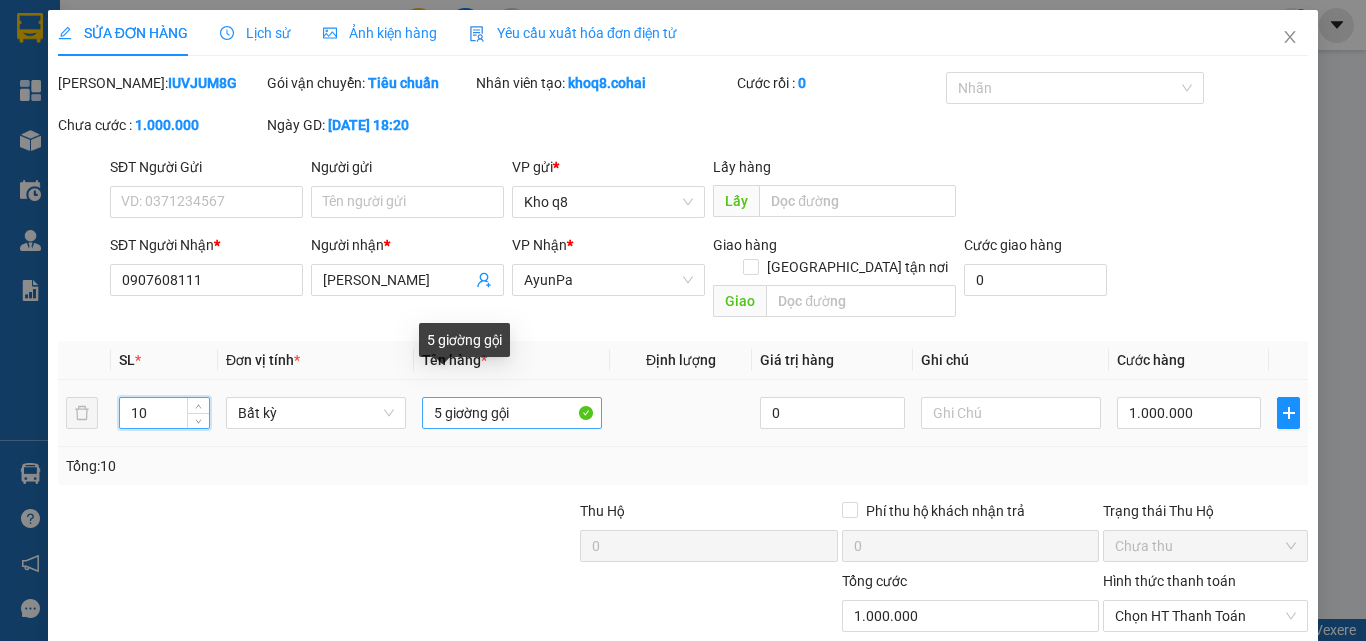 type on "10" 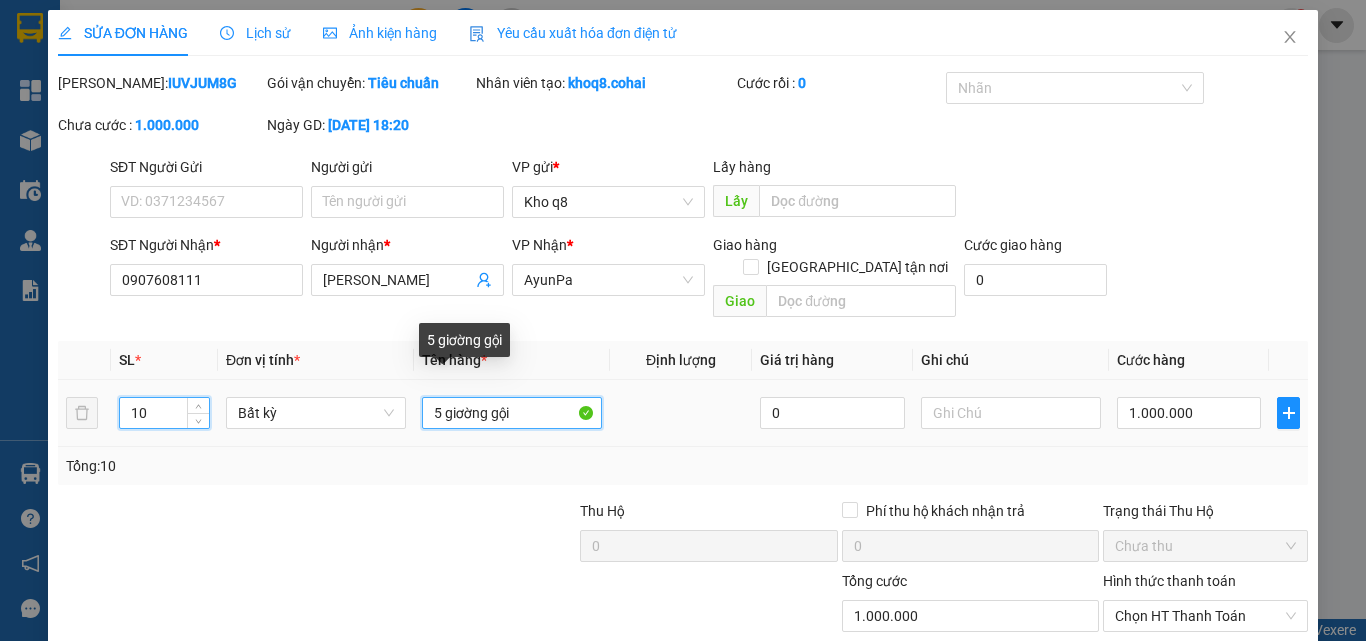 click on "5 giơờng gội" at bounding box center [512, 413] 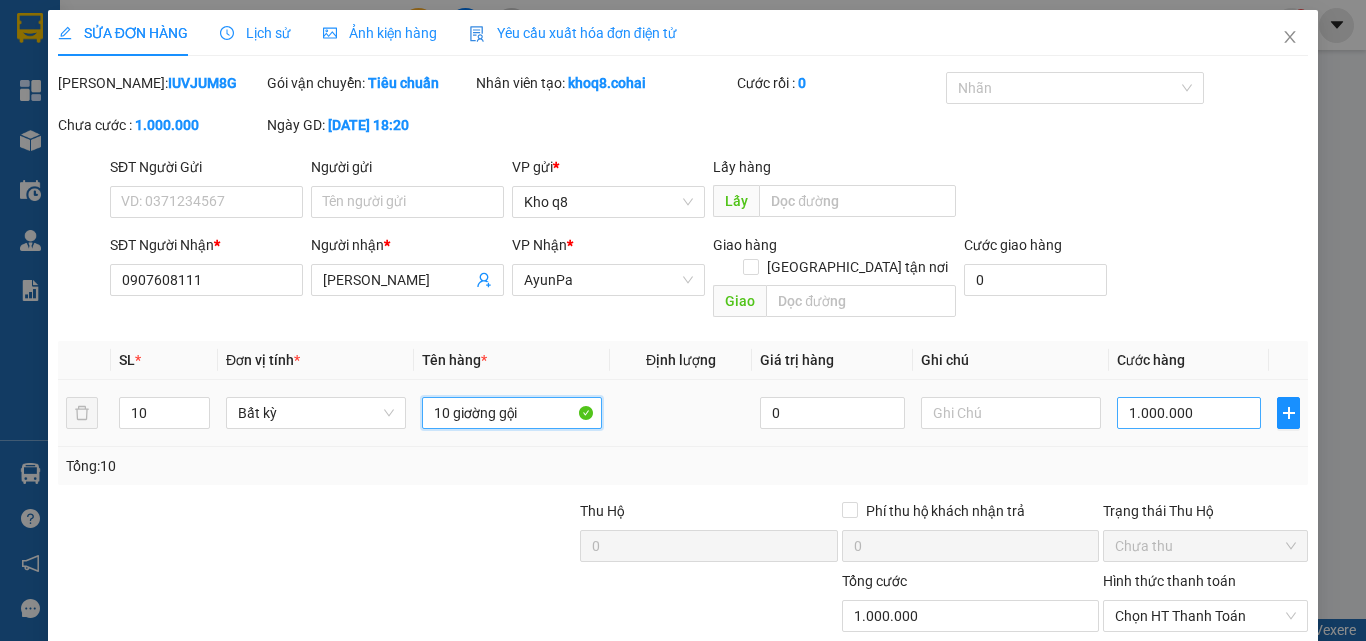 type on "10 giơờng gội" 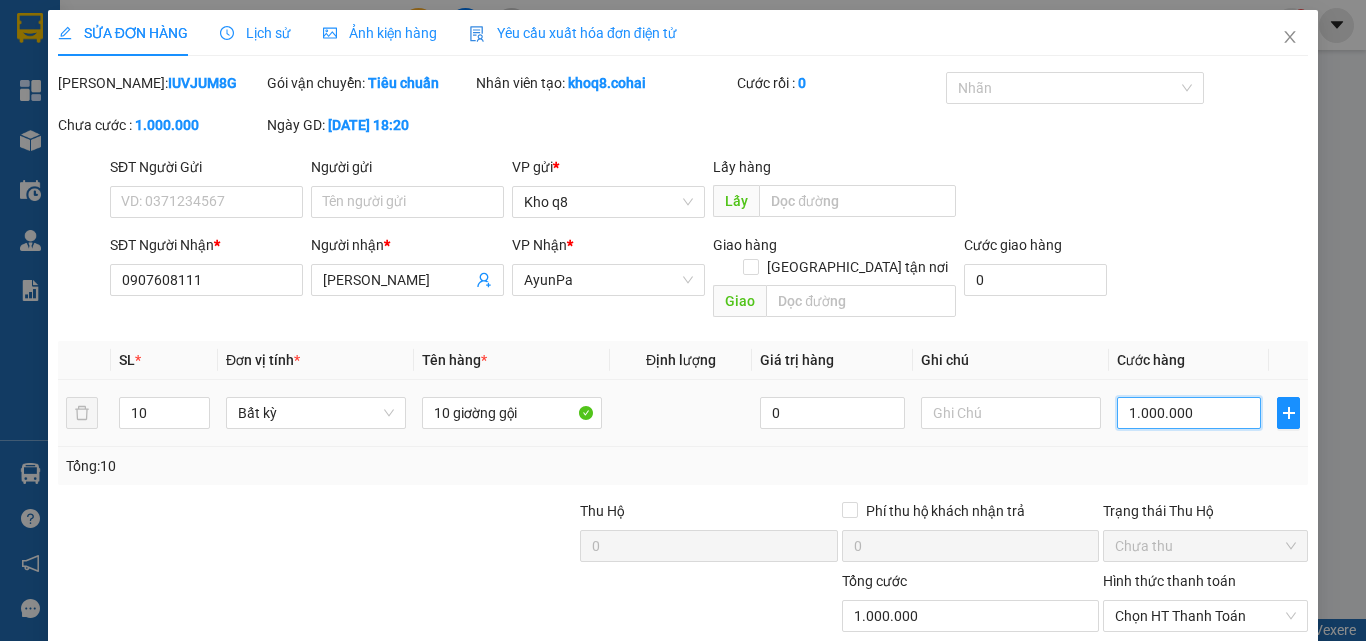 click on "1.000.000" at bounding box center (1189, 413) 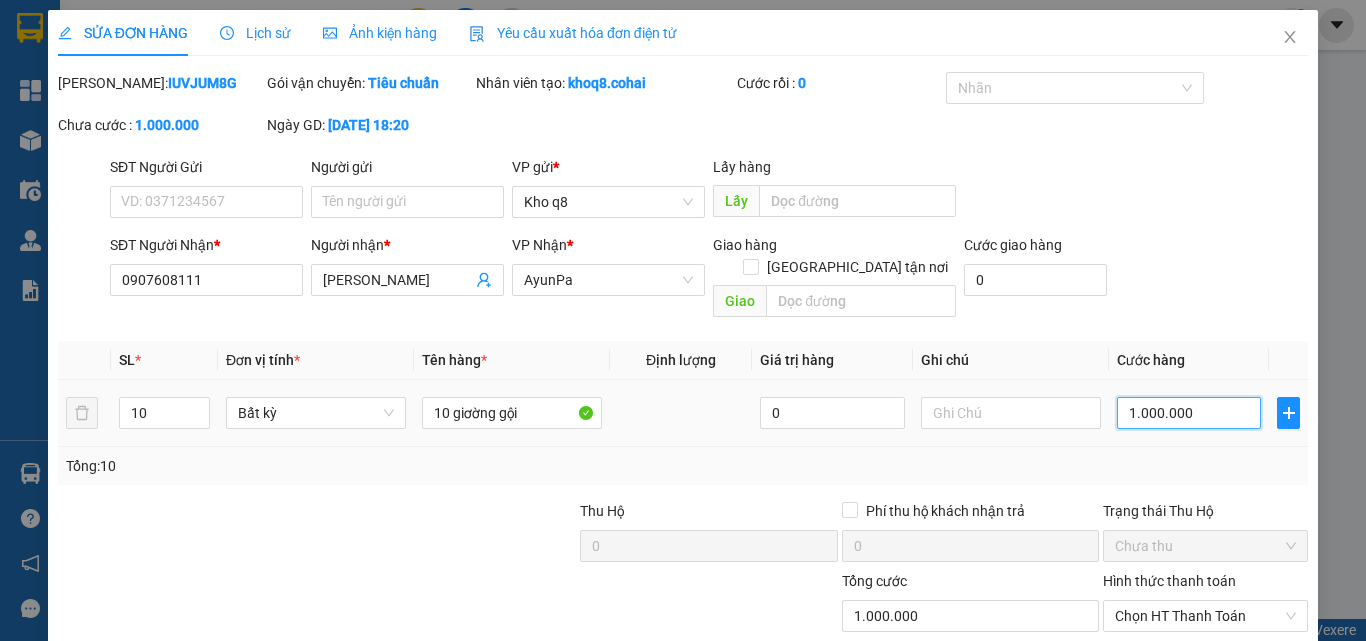 type on "2" 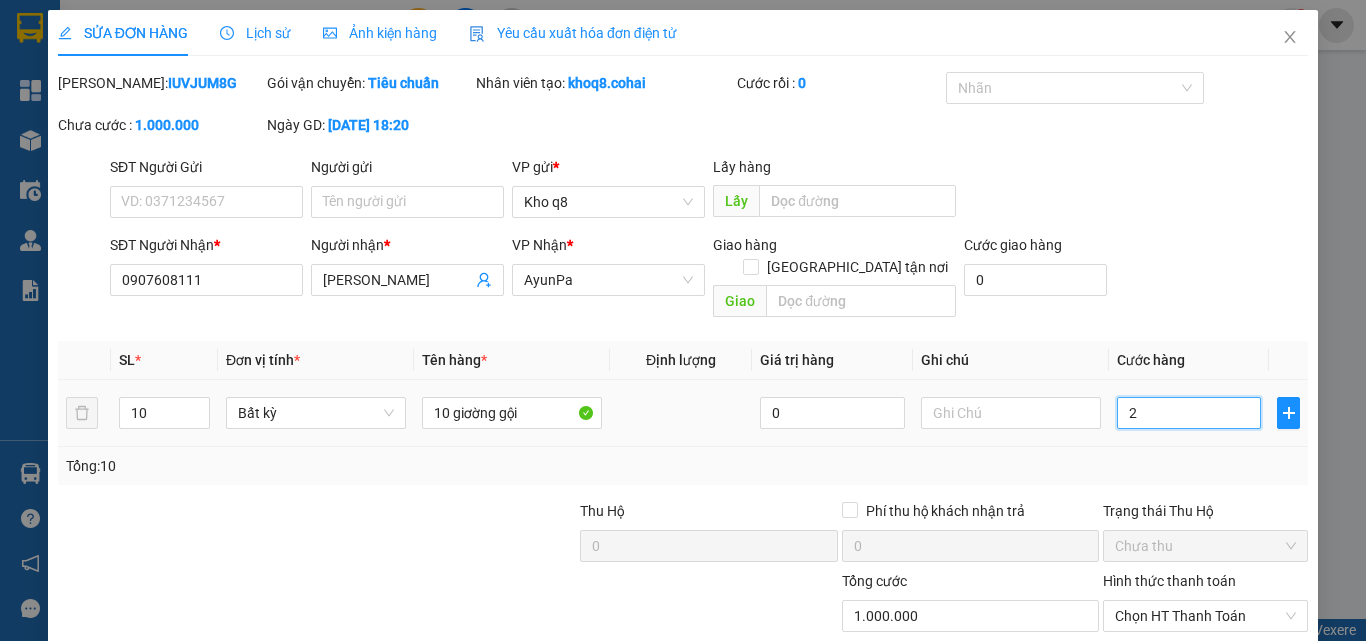 type on "2" 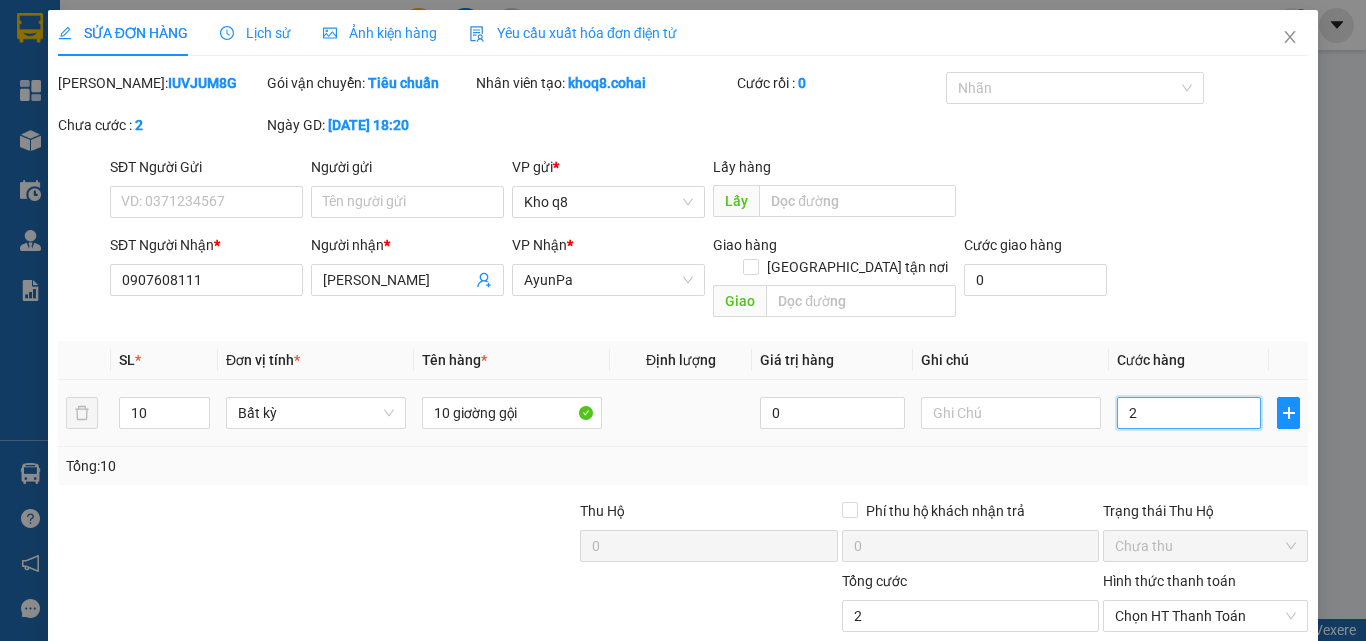type on "20" 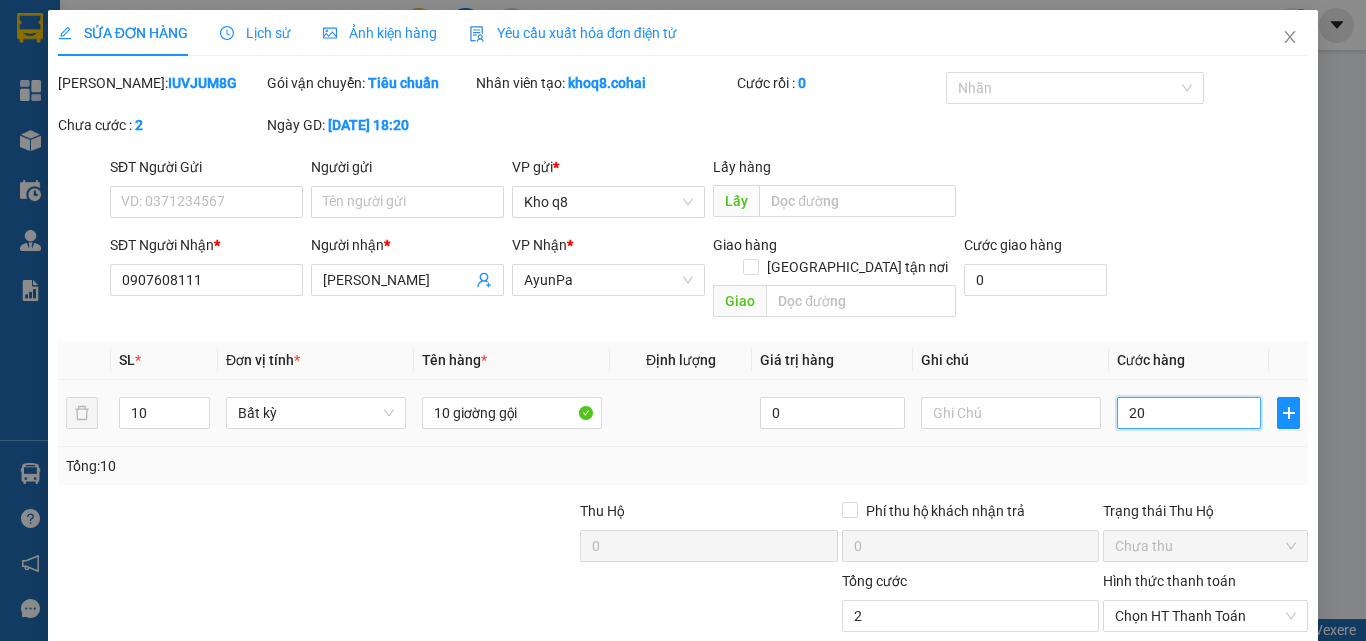 type on "20" 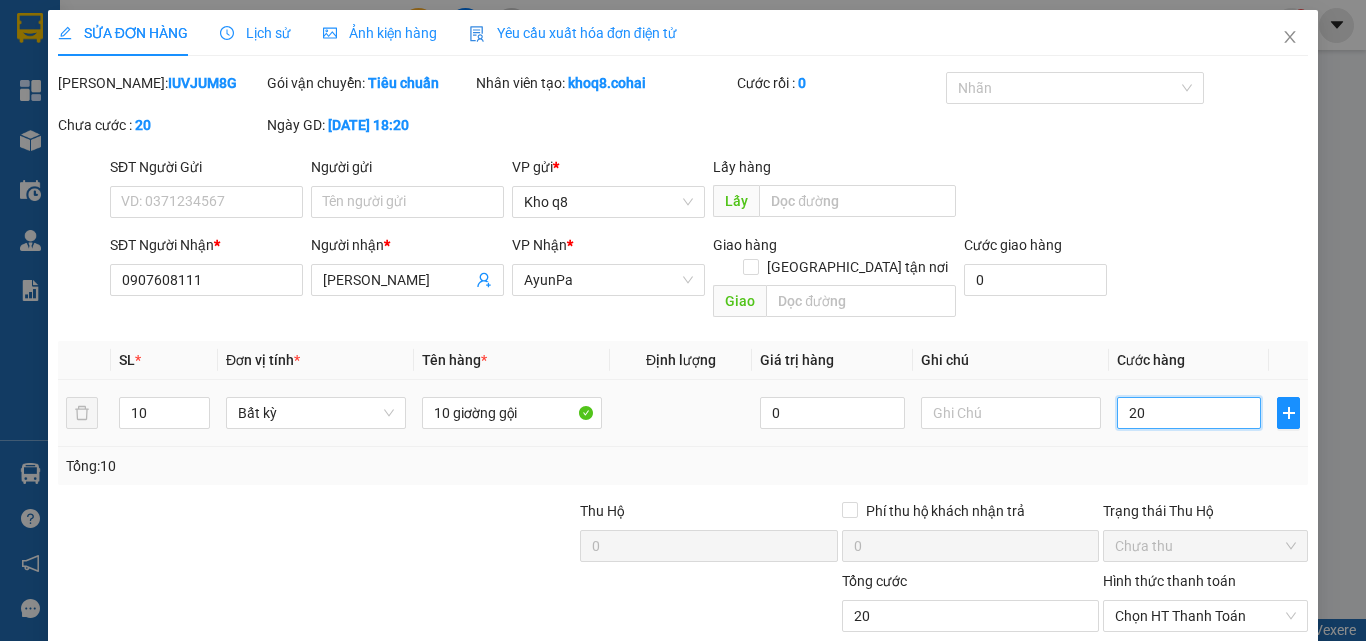 type on "200" 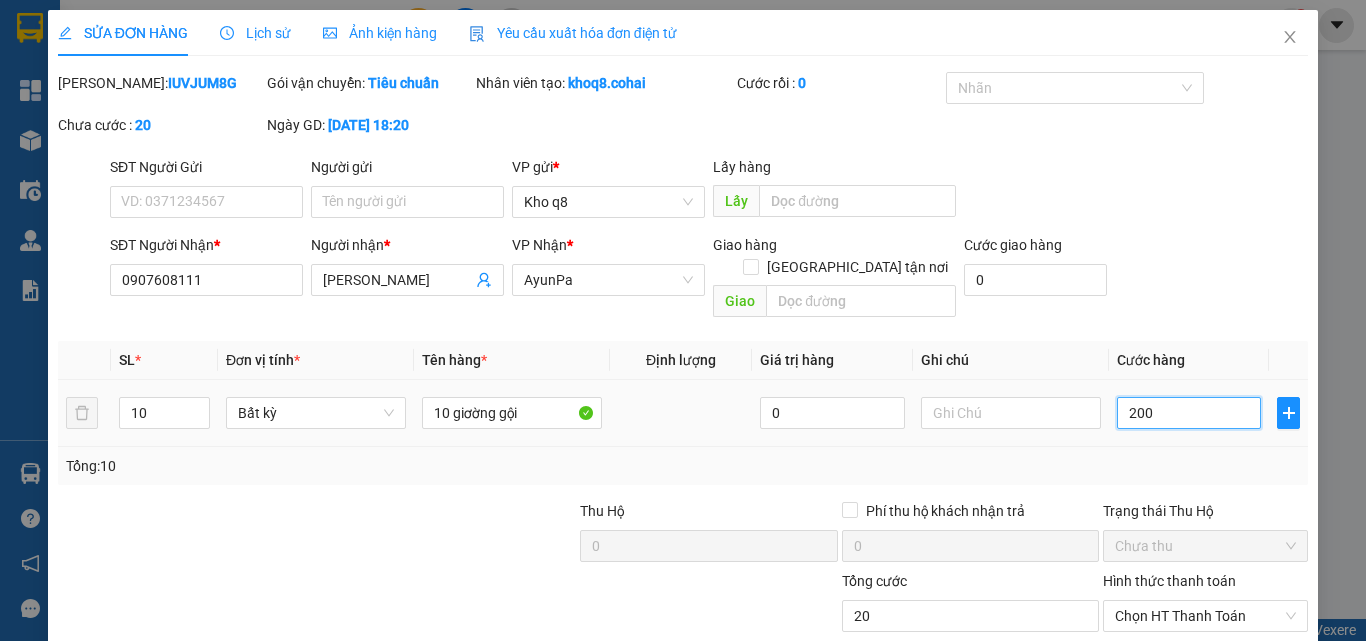 type on "200" 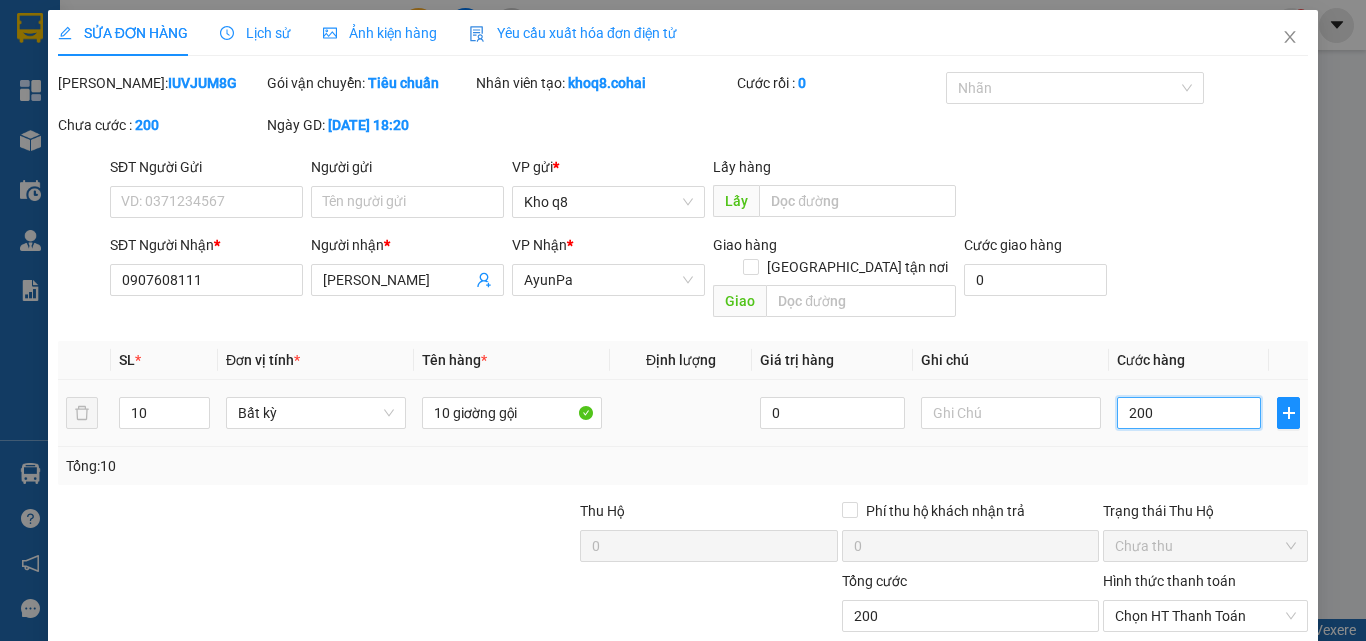 type on "2.000" 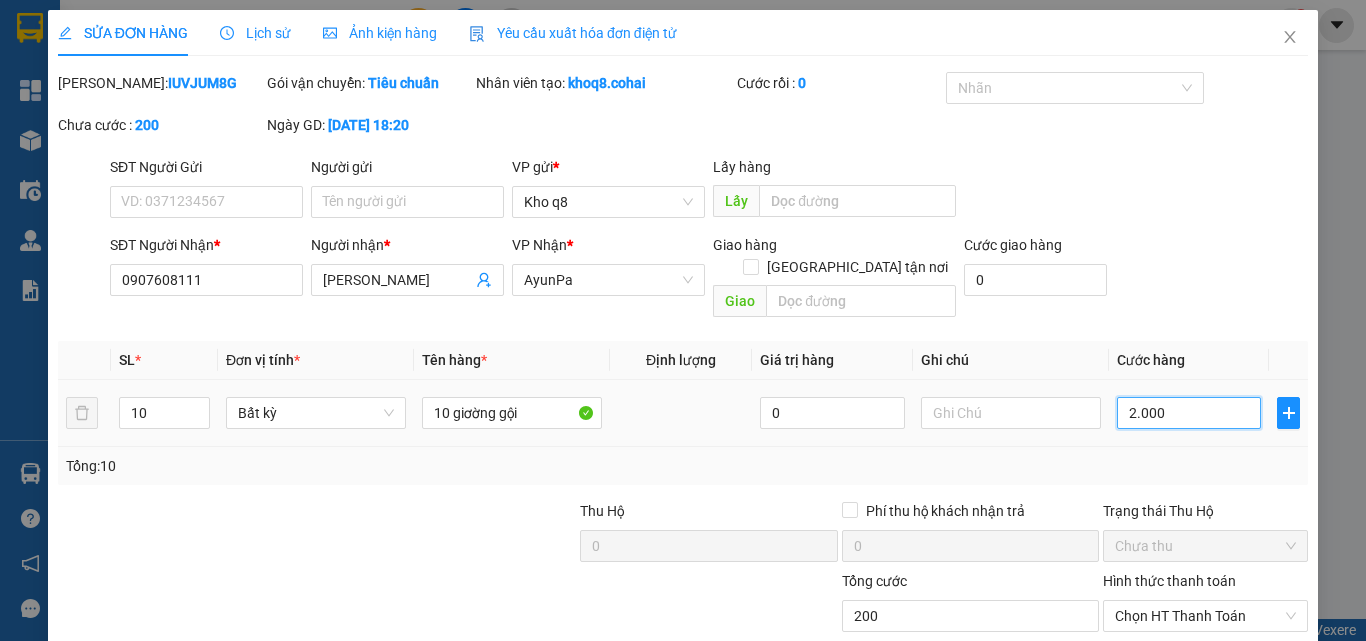 type on "2.000" 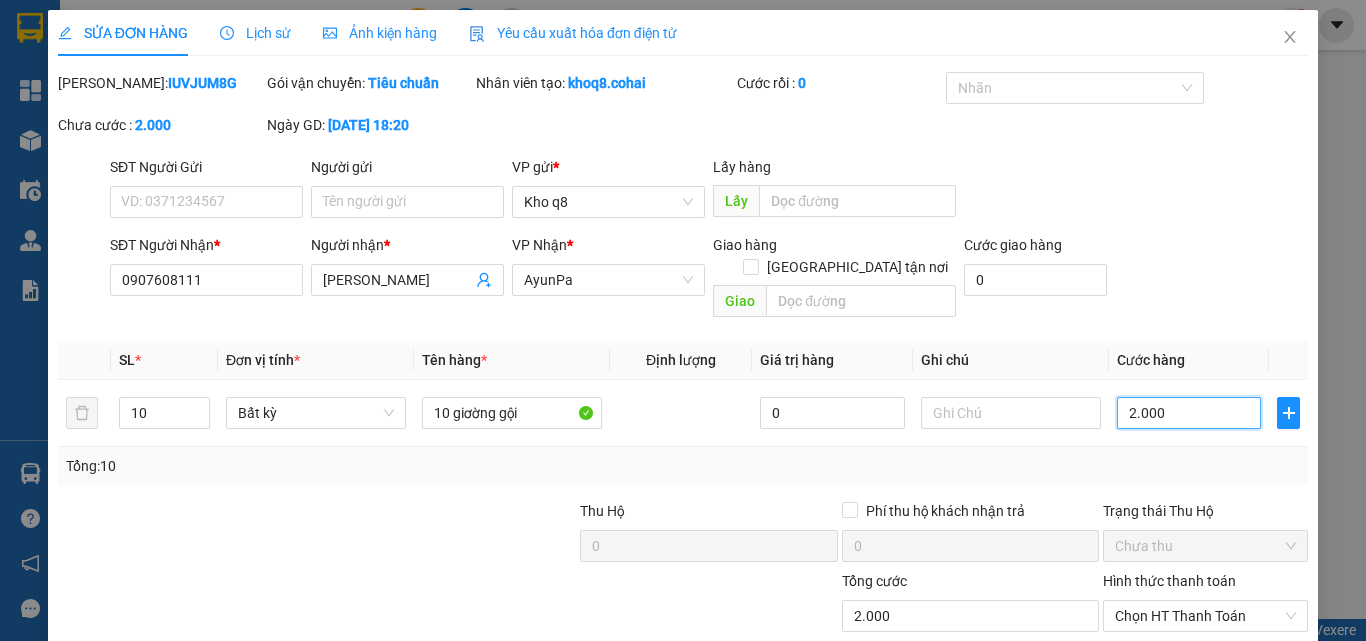 type on "2.000" 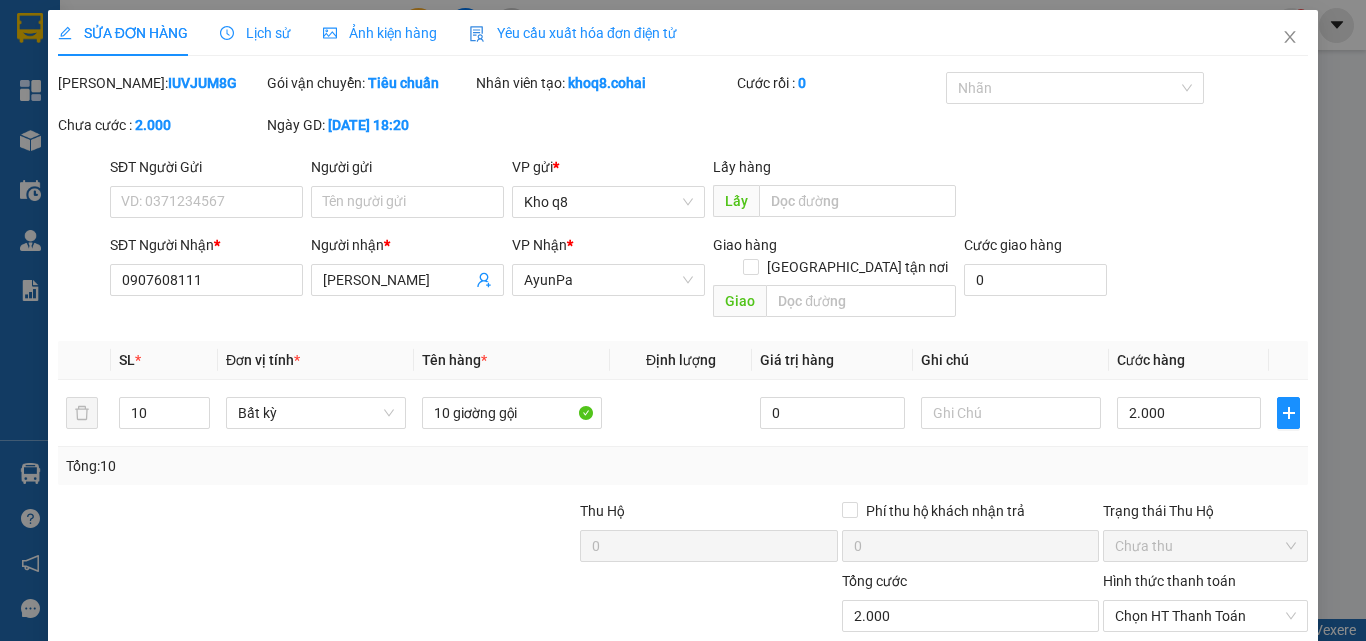 type on "2.000.000" 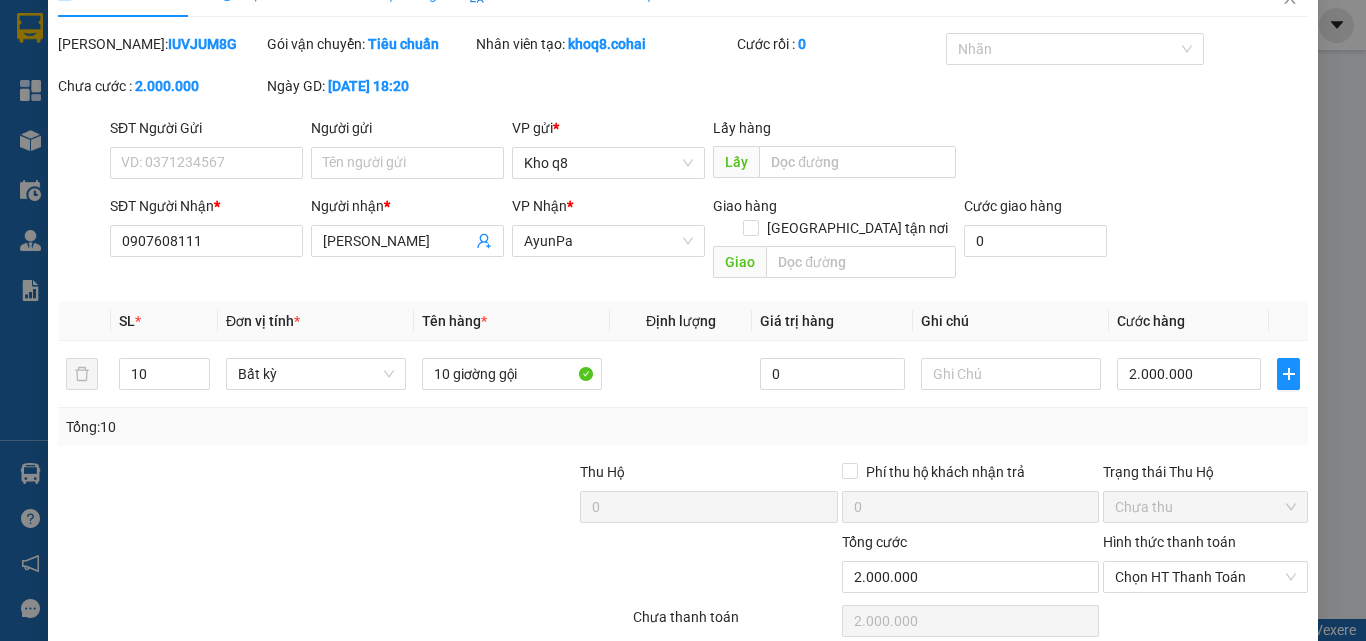 scroll, scrollTop: 103, scrollLeft: 0, axis: vertical 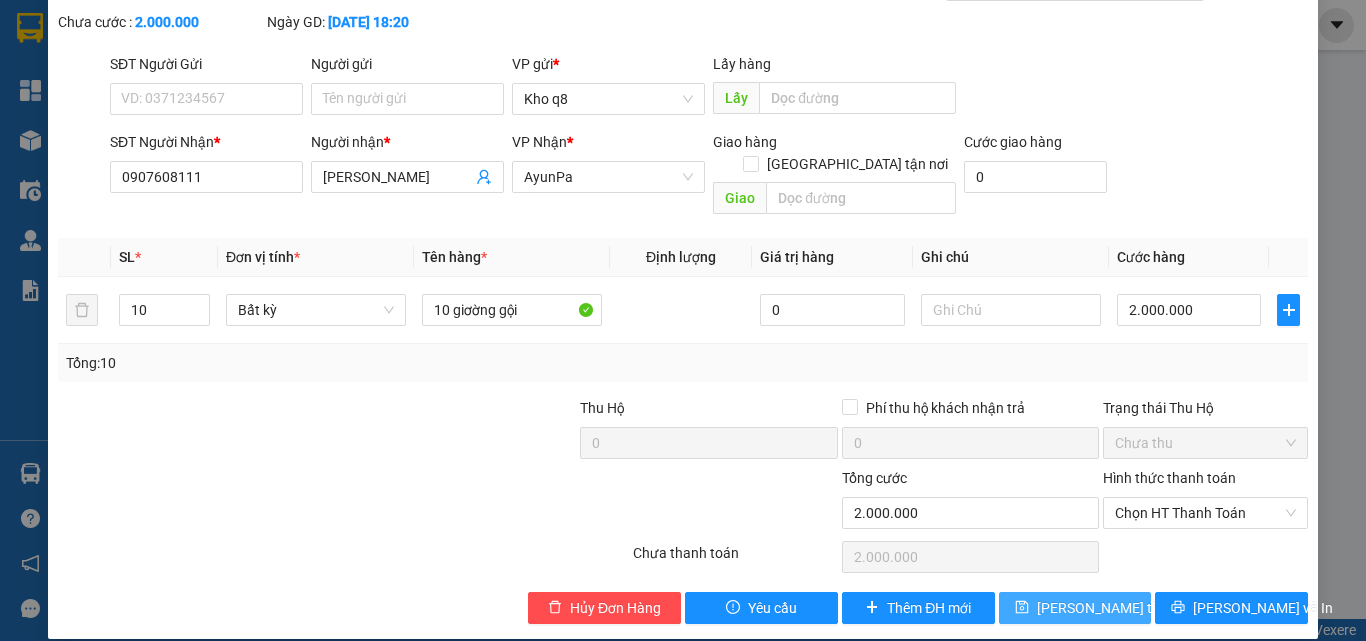 click on "[PERSON_NAME] thay đổi" at bounding box center [1117, 608] 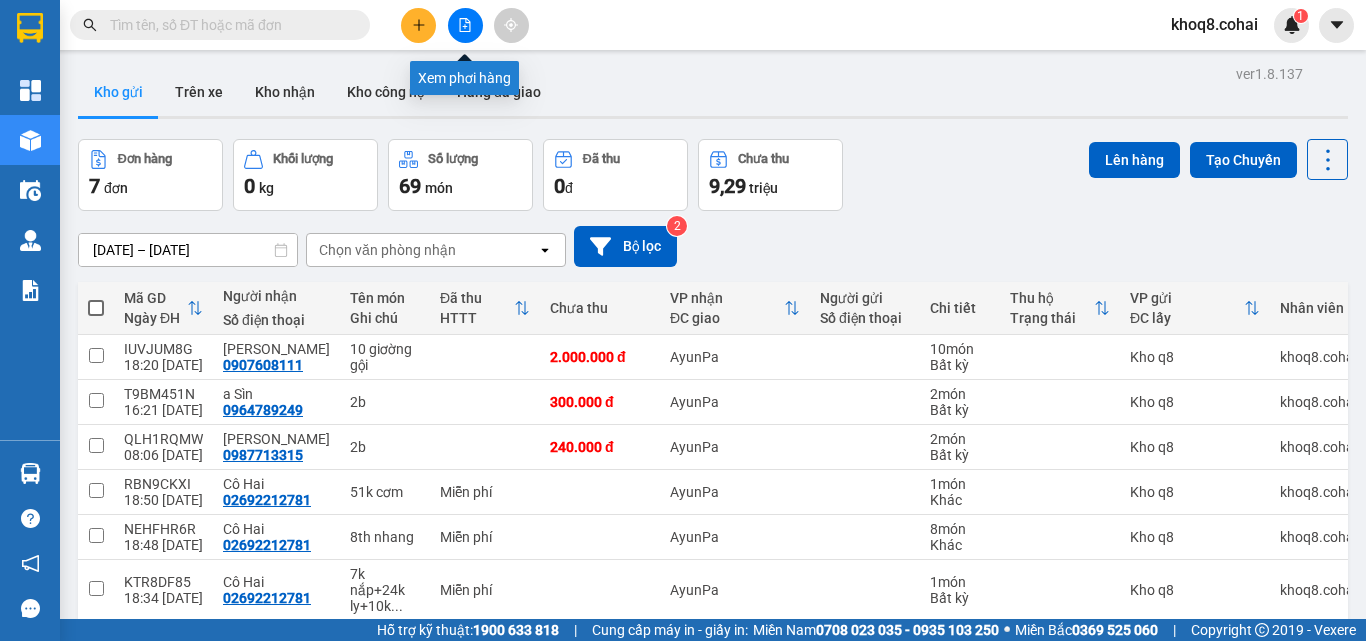 click at bounding box center [465, 25] 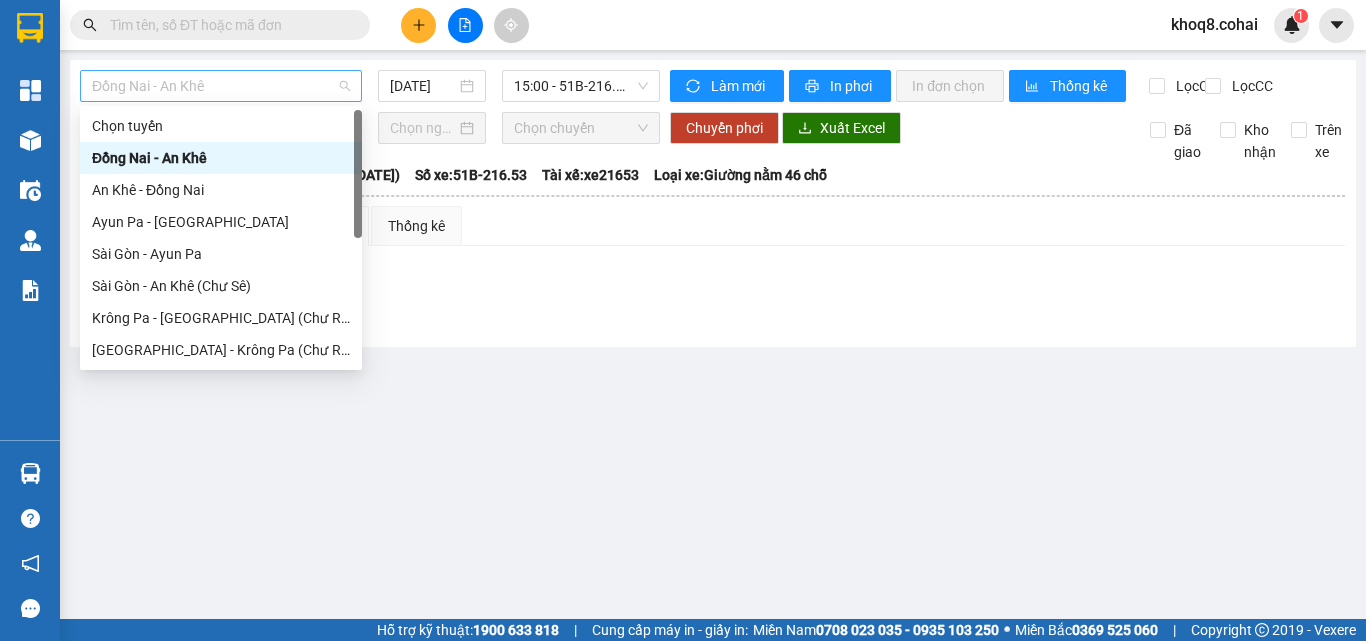 click on "Đồng Nai - An Khê" at bounding box center [221, 86] 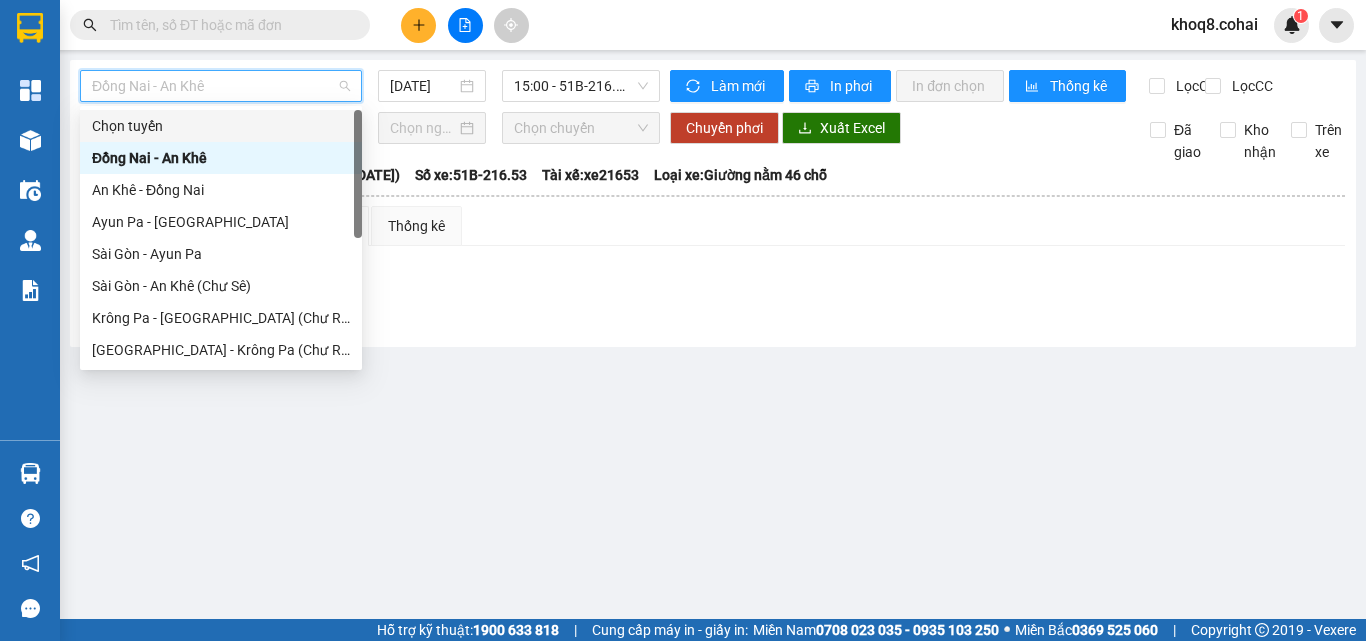 click at bounding box center [358, 174] 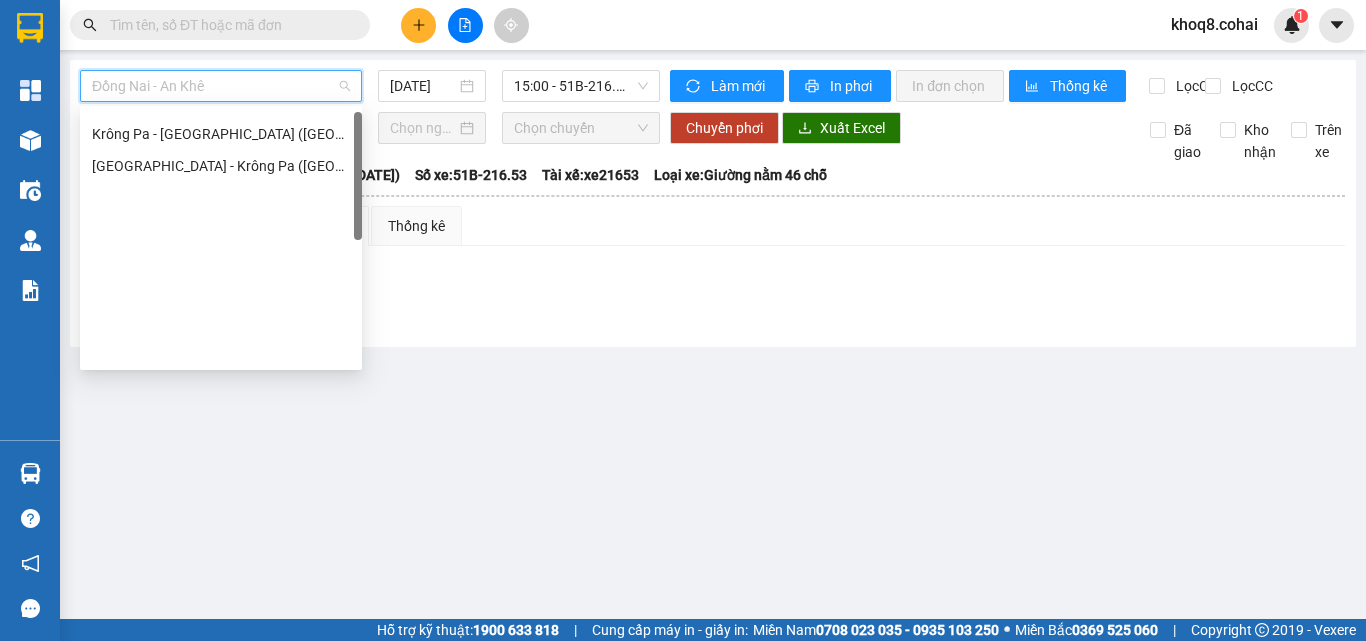 scroll, scrollTop: 288, scrollLeft: 0, axis: vertical 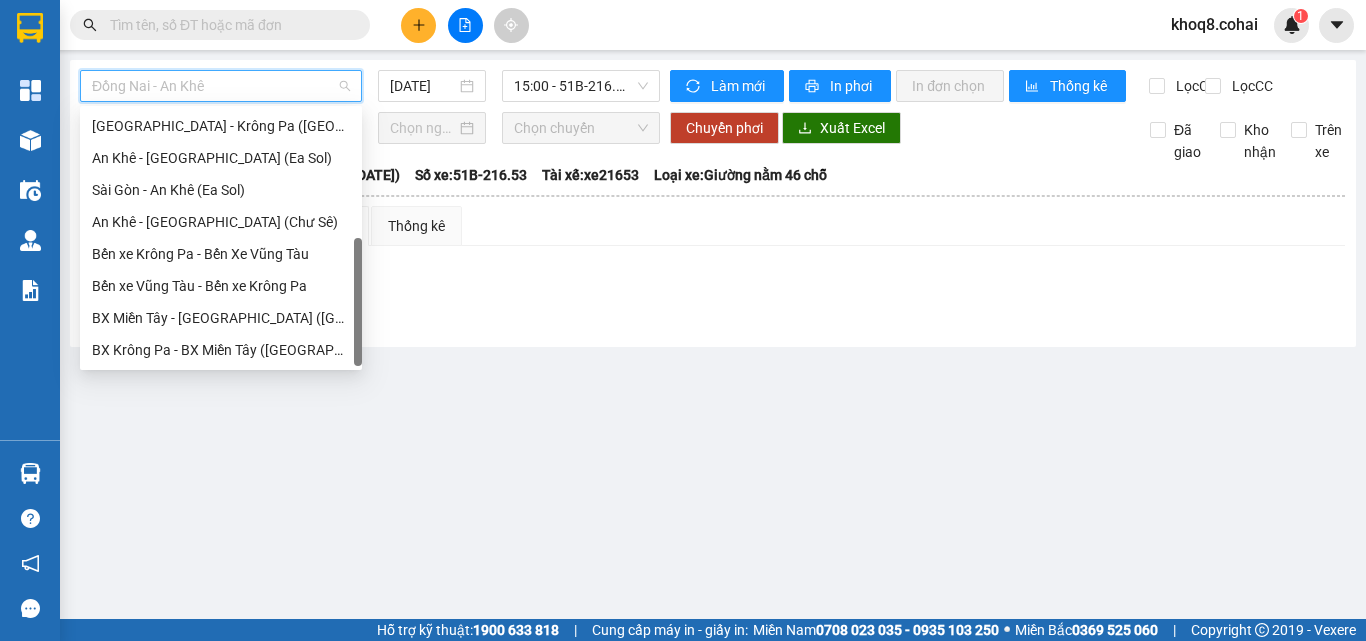 drag, startPoint x: 358, startPoint y: 175, endPoint x: 350, endPoint y: 452, distance: 277.1155 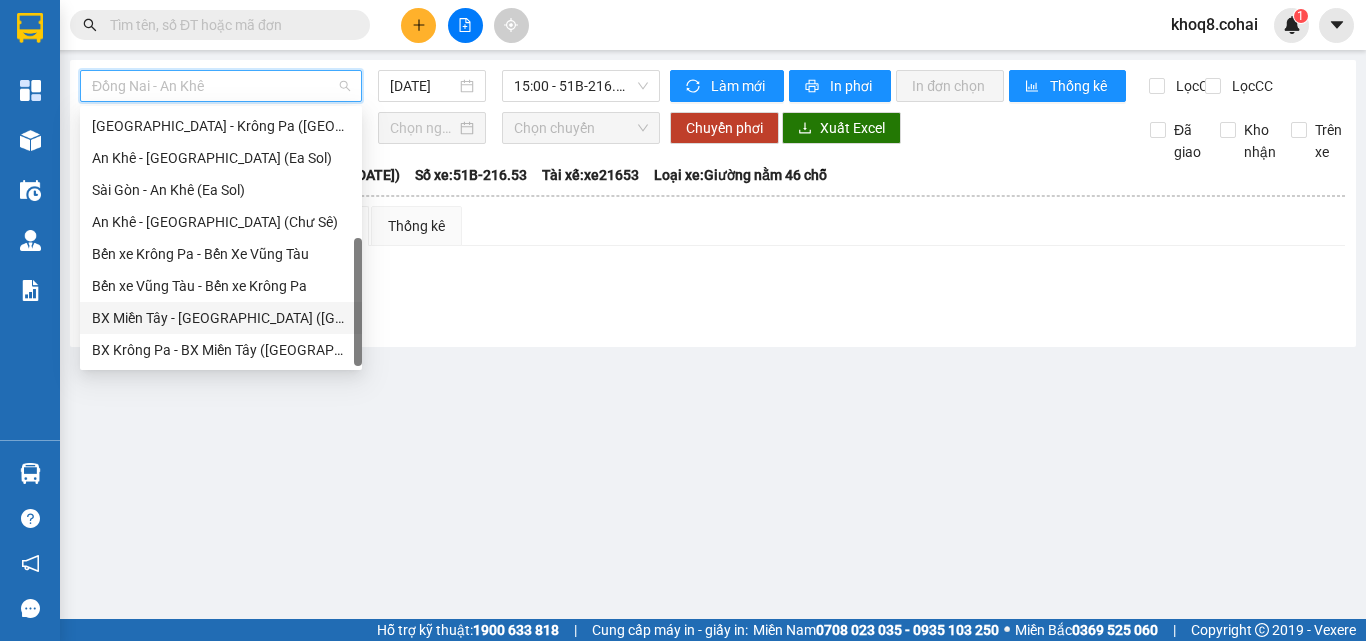 click on "BX Miền Tây - [GEOGRAPHIC_DATA] ([GEOGRAPHIC_DATA] - [GEOGRAPHIC_DATA])" at bounding box center (221, 318) 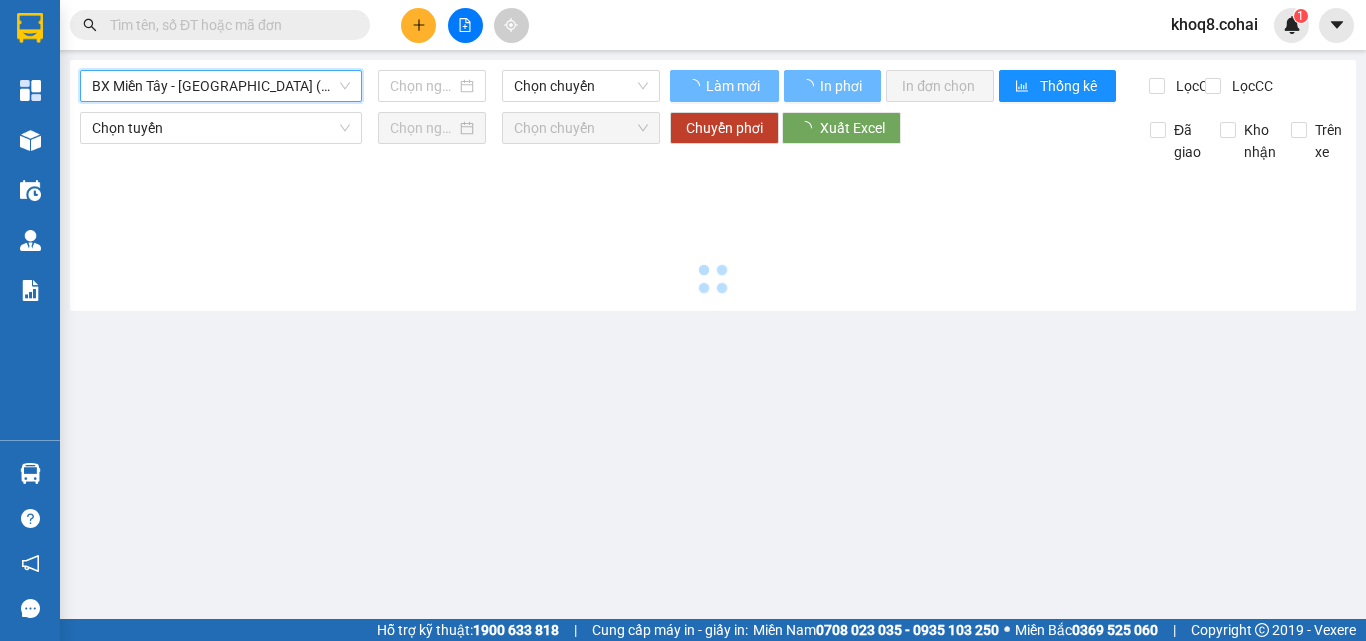 type on "[DATE]" 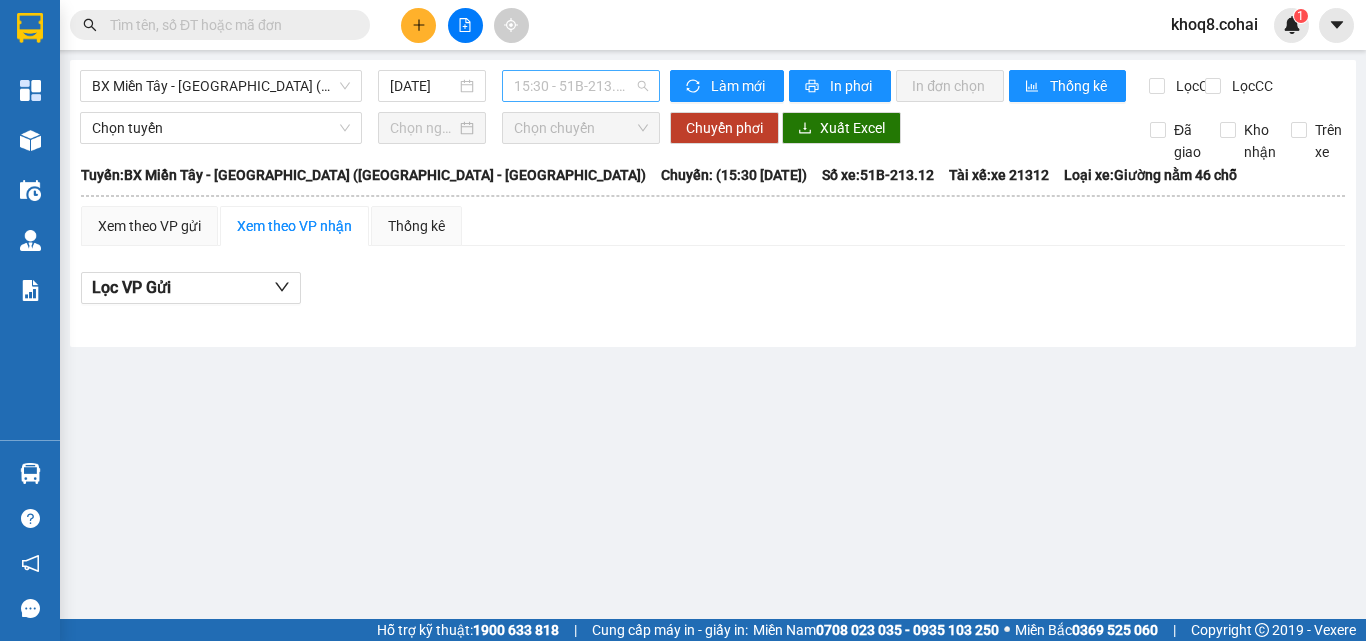 click on "15:30     - 51B-213.12" at bounding box center (581, 86) 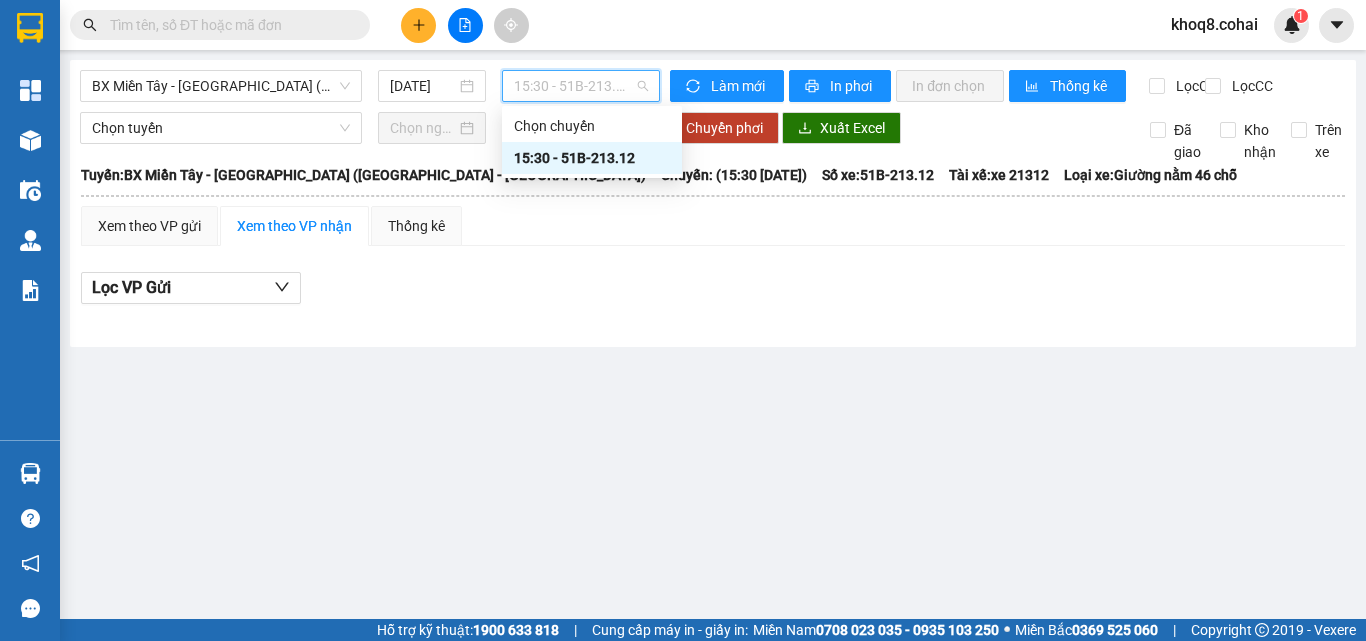 click on "15:30     - 51B-213.12" at bounding box center (592, 158) 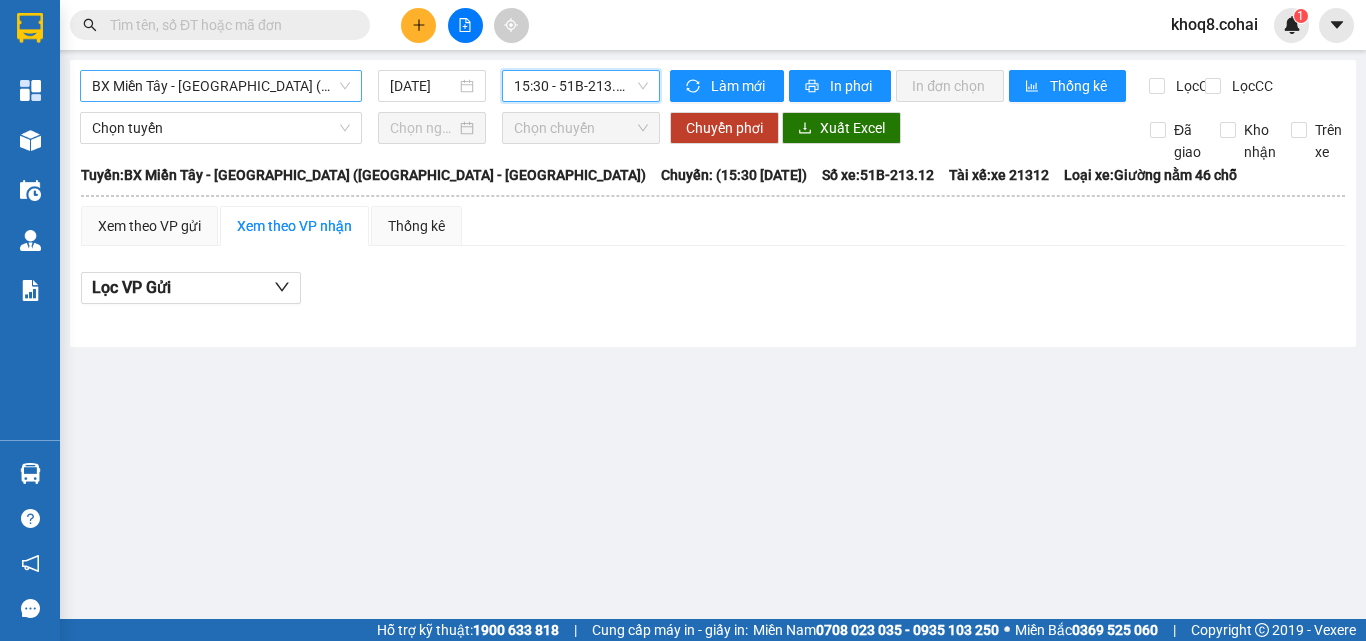 click on "BX Miền Tây - [GEOGRAPHIC_DATA] ([GEOGRAPHIC_DATA] - [GEOGRAPHIC_DATA])" at bounding box center (221, 86) 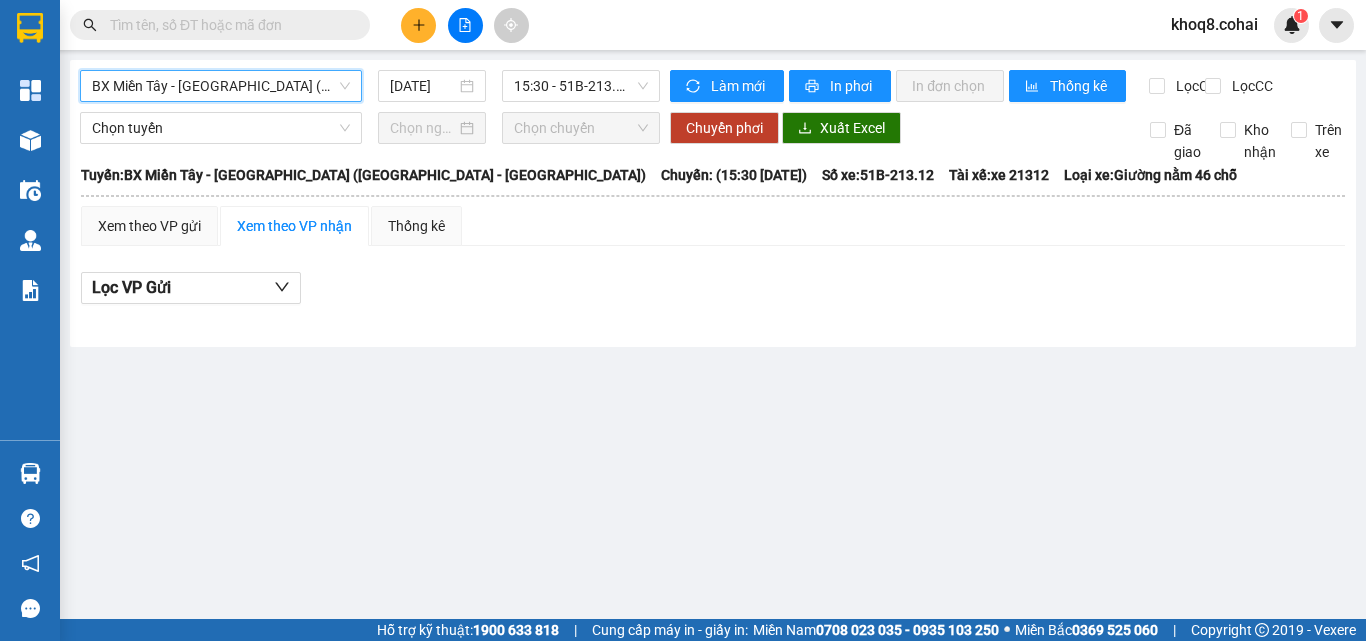 click on "BX Miền Tây - [GEOGRAPHIC_DATA] ([GEOGRAPHIC_DATA] - [GEOGRAPHIC_DATA])" at bounding box center (221, 86) 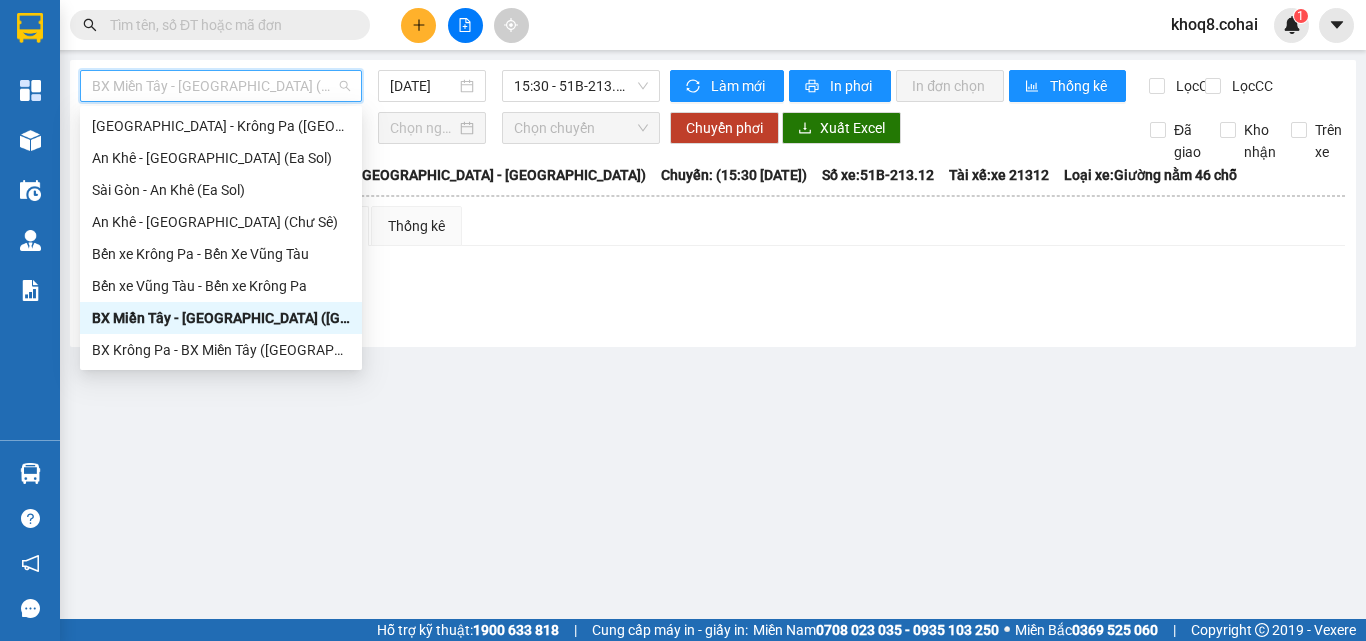 click at bounding box center [228, 25] 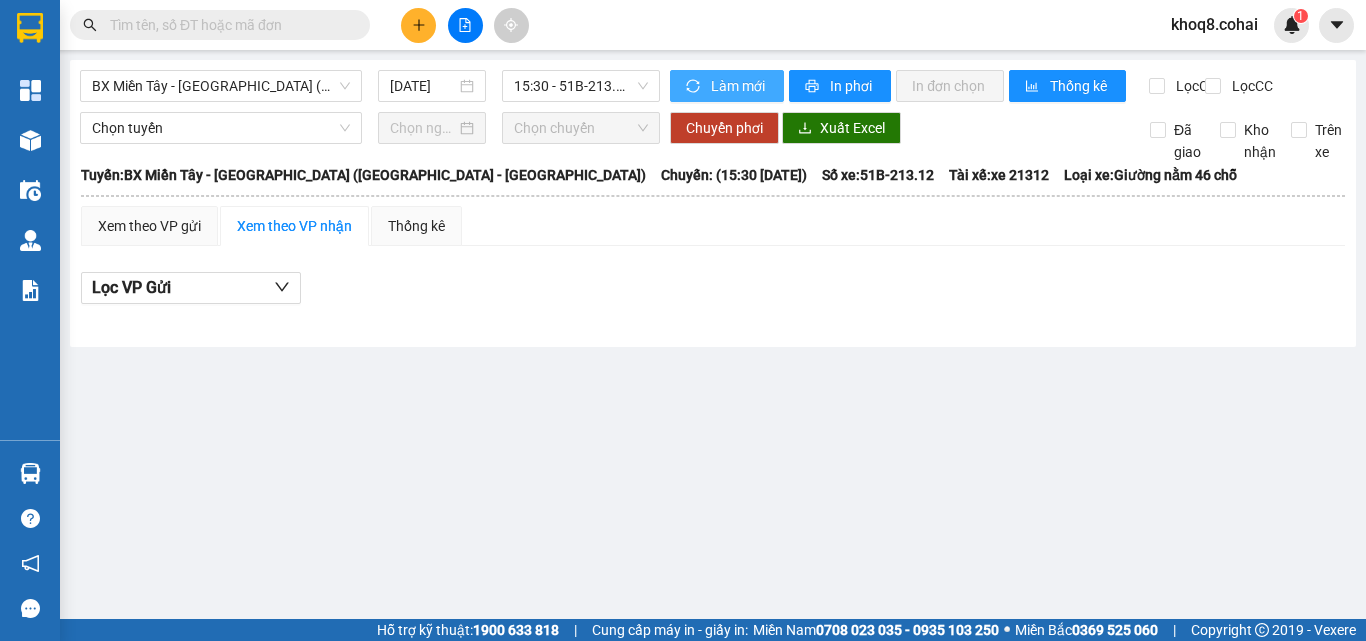 click on "Làm mới" at bounding box center [739, 86] 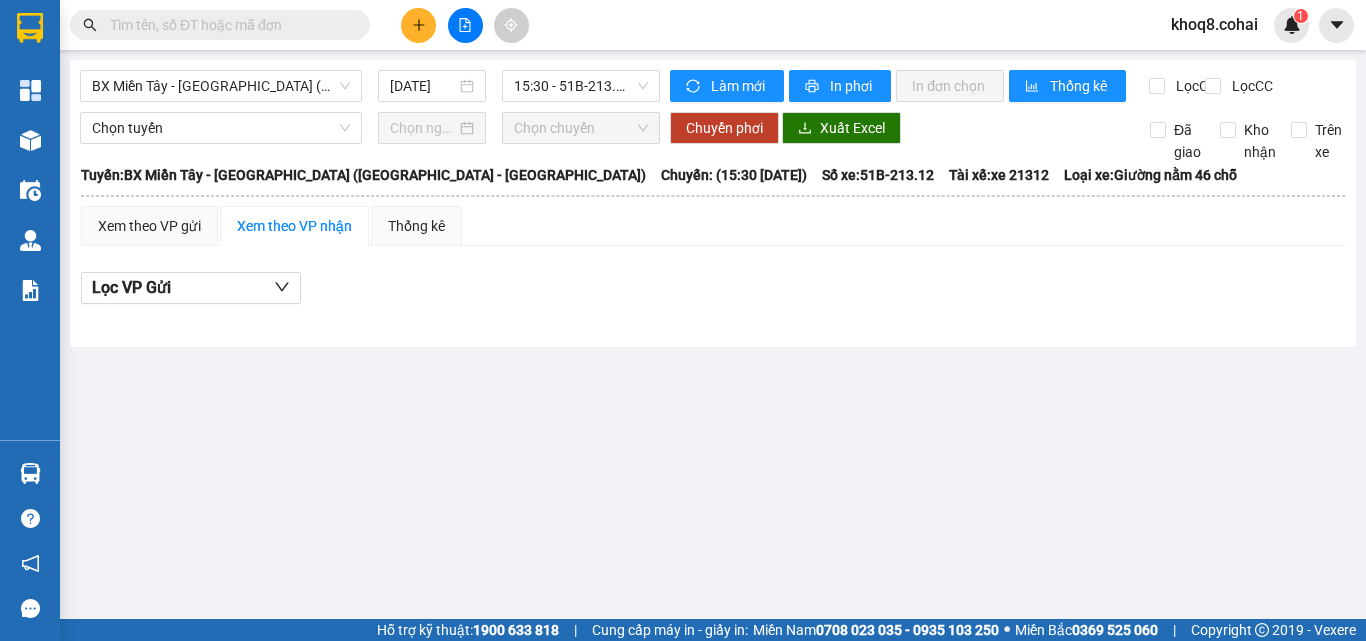 click at bounding box center (228, 25) 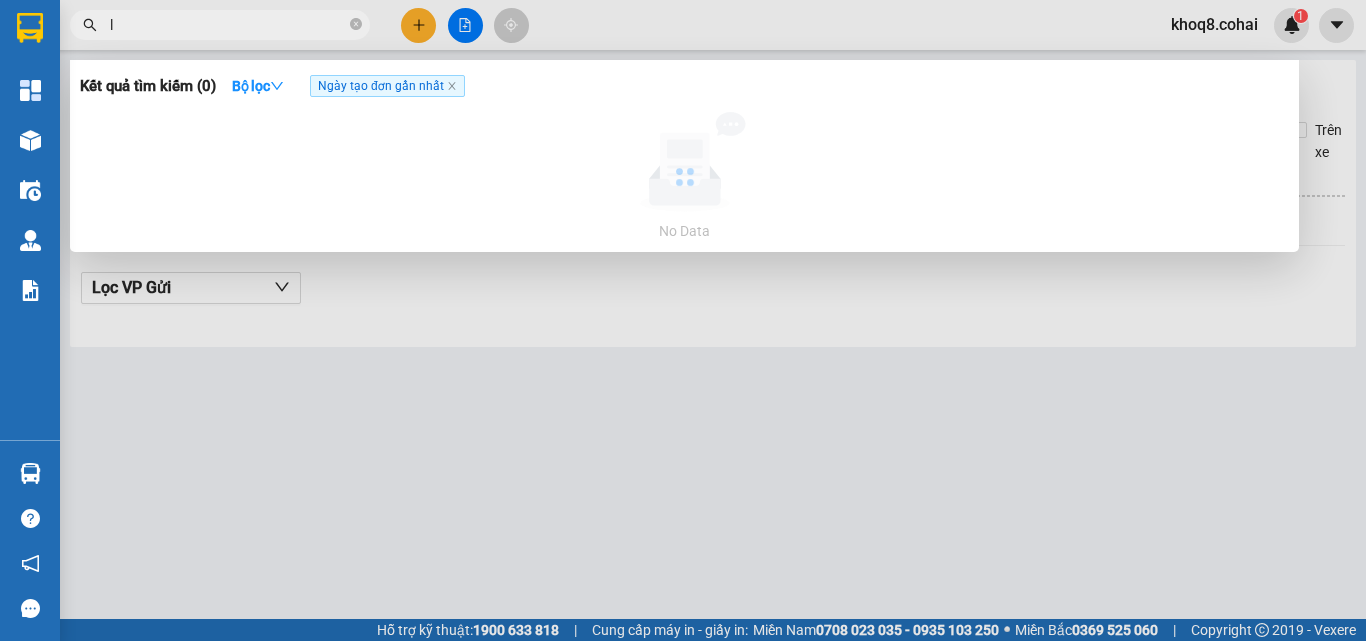 paste on "ưc" 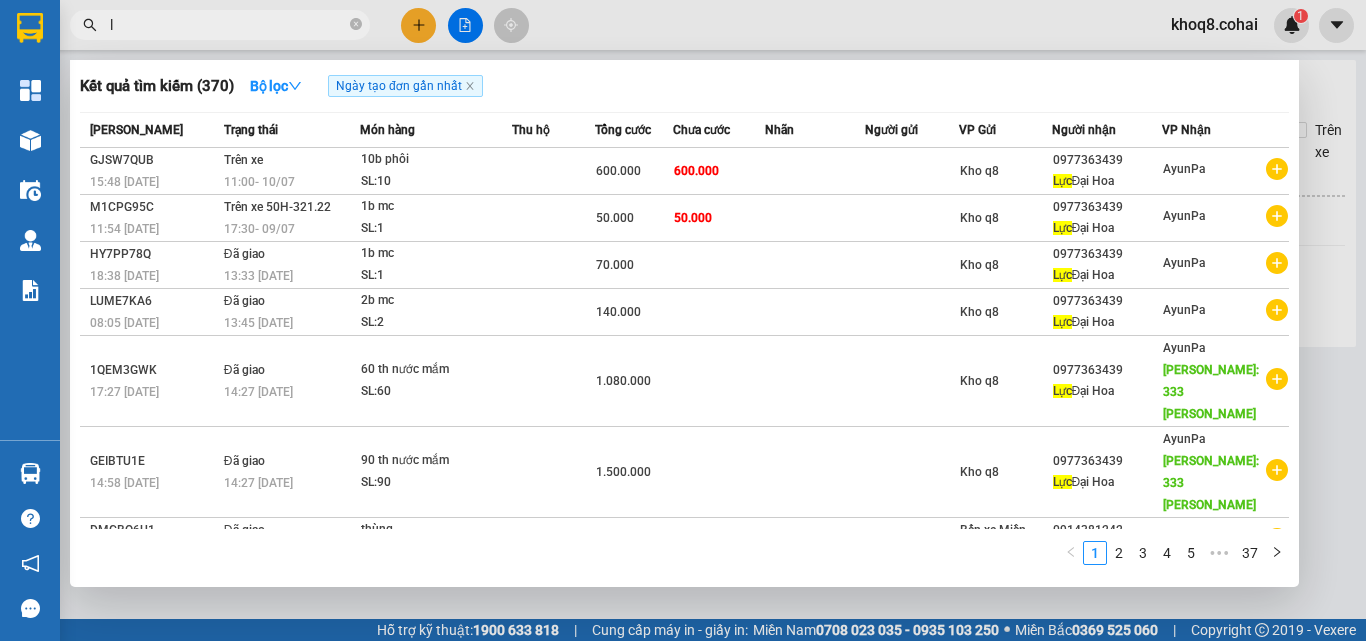 paste on "ực" 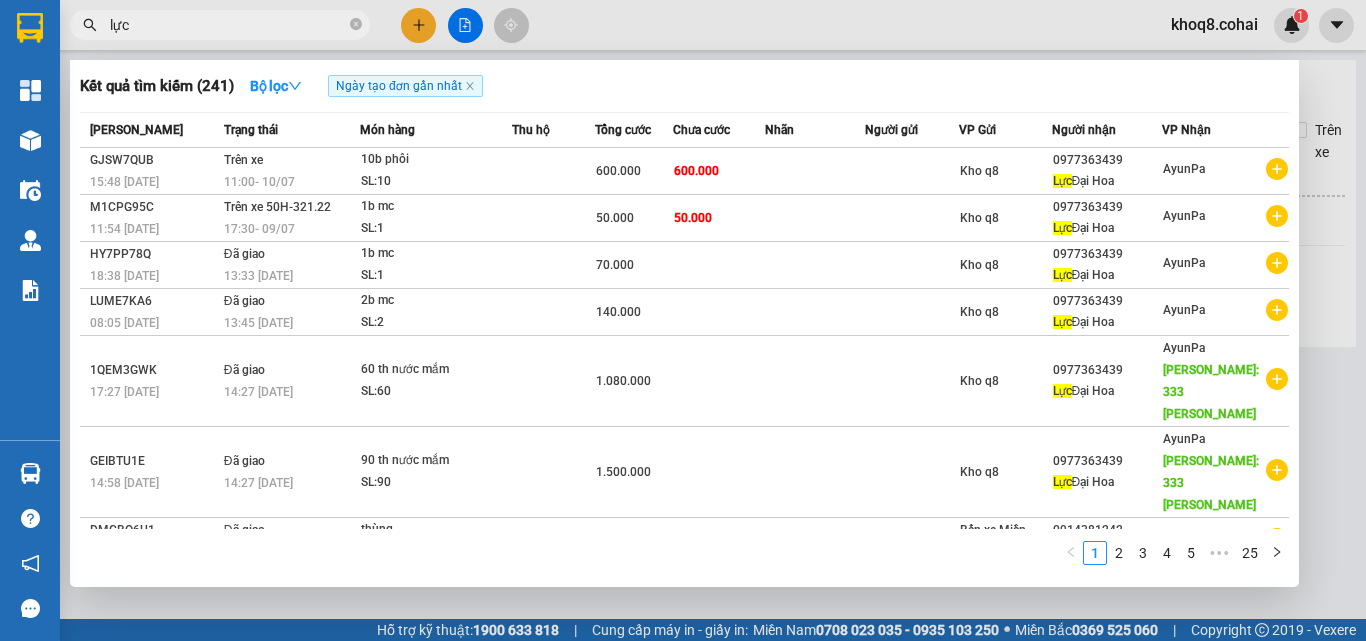 type on "lực" 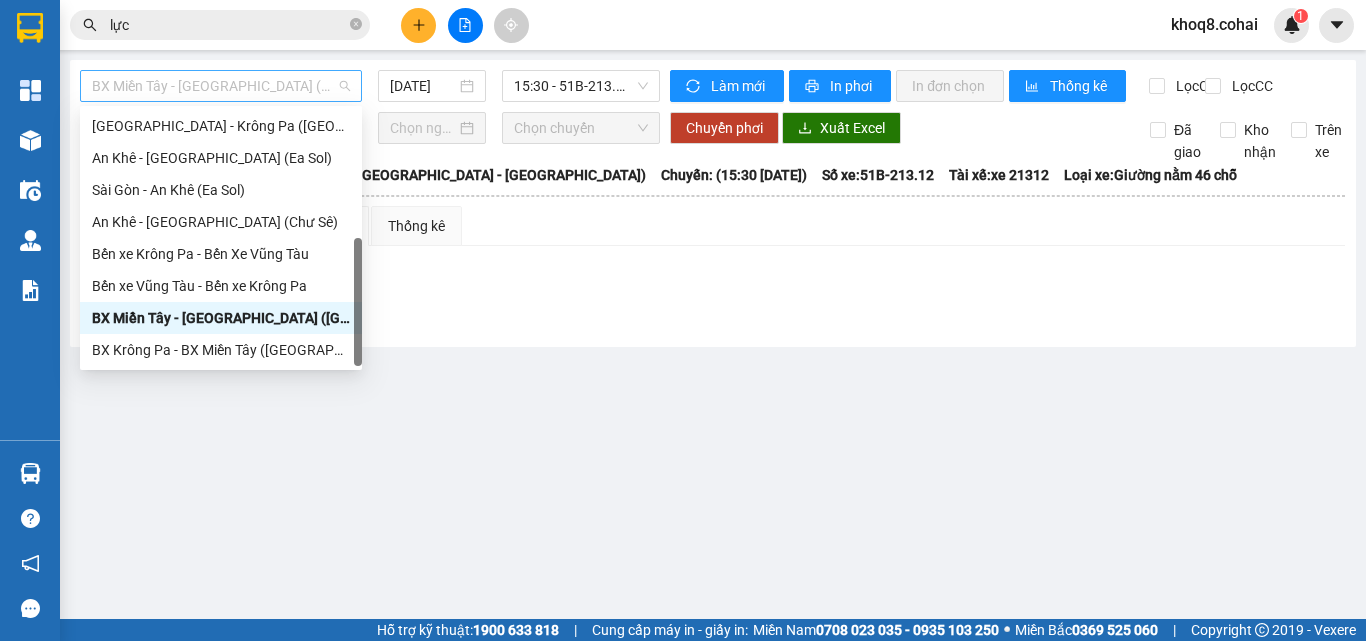 click on "BX Miền Tây - [GEOGRAPHIC_DATA] ([GEOGRAPHIC_DATA] - [GEOGRAPHIC_DATA])" at bounding box center [221, 86] 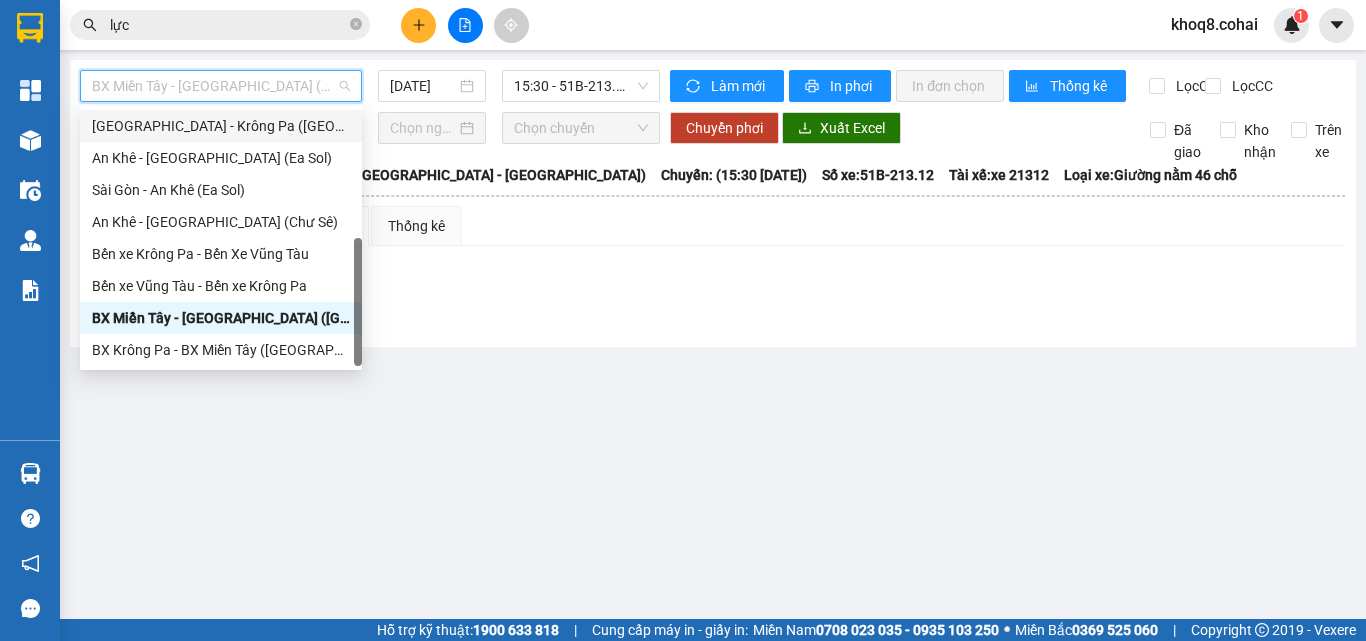click on "[GEOGRAPHIC_DATA] - Krông Pa ([GEOGRAPHIC_DATA])" at bounding box center (221, 126) 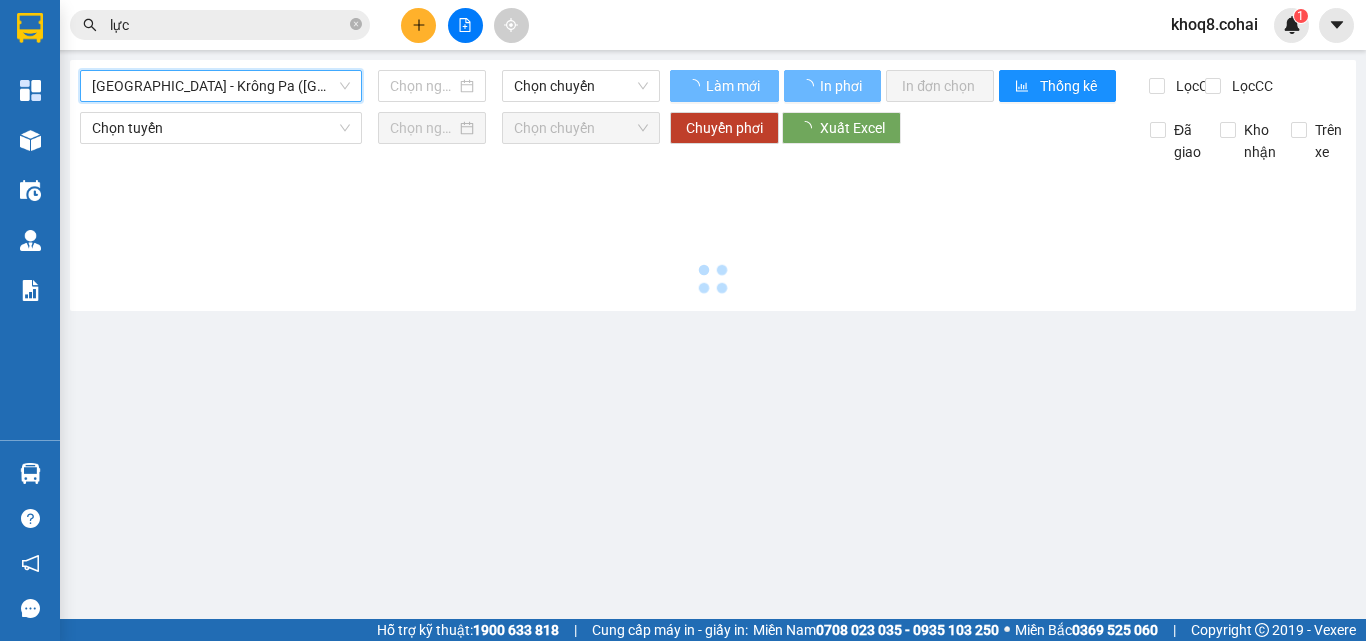 type on "[DATE]" 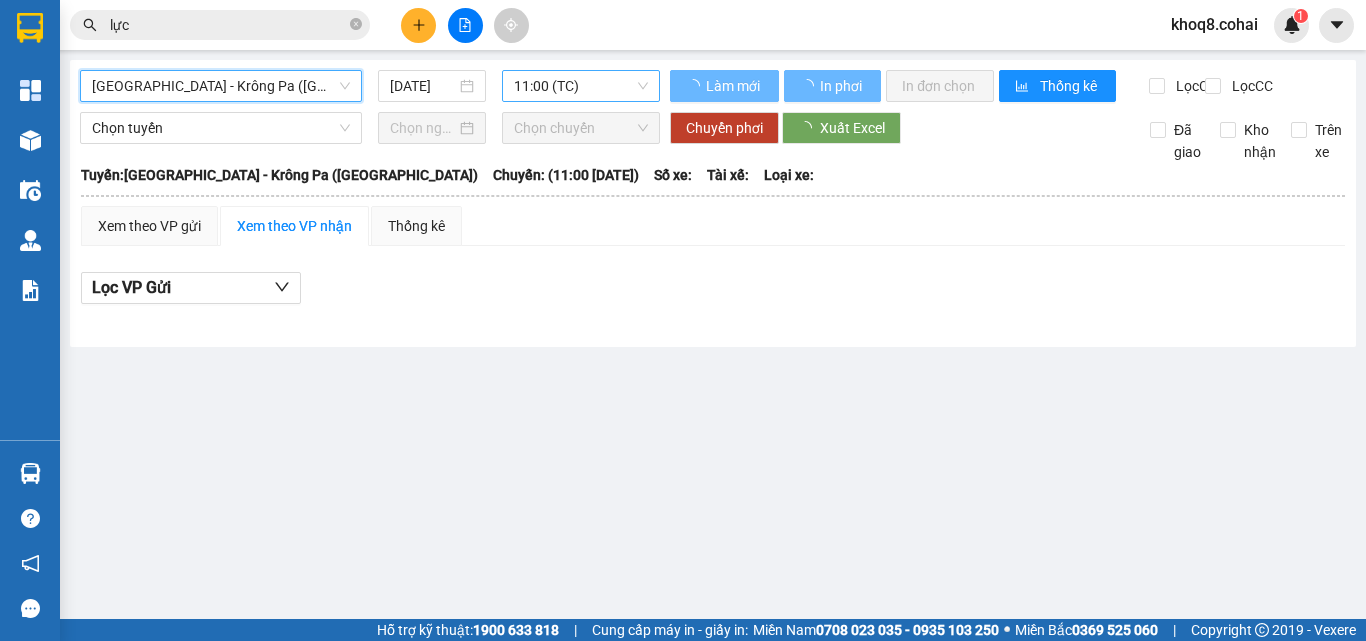 click on "11:00   (TC)" at bounding box center (581, 86) 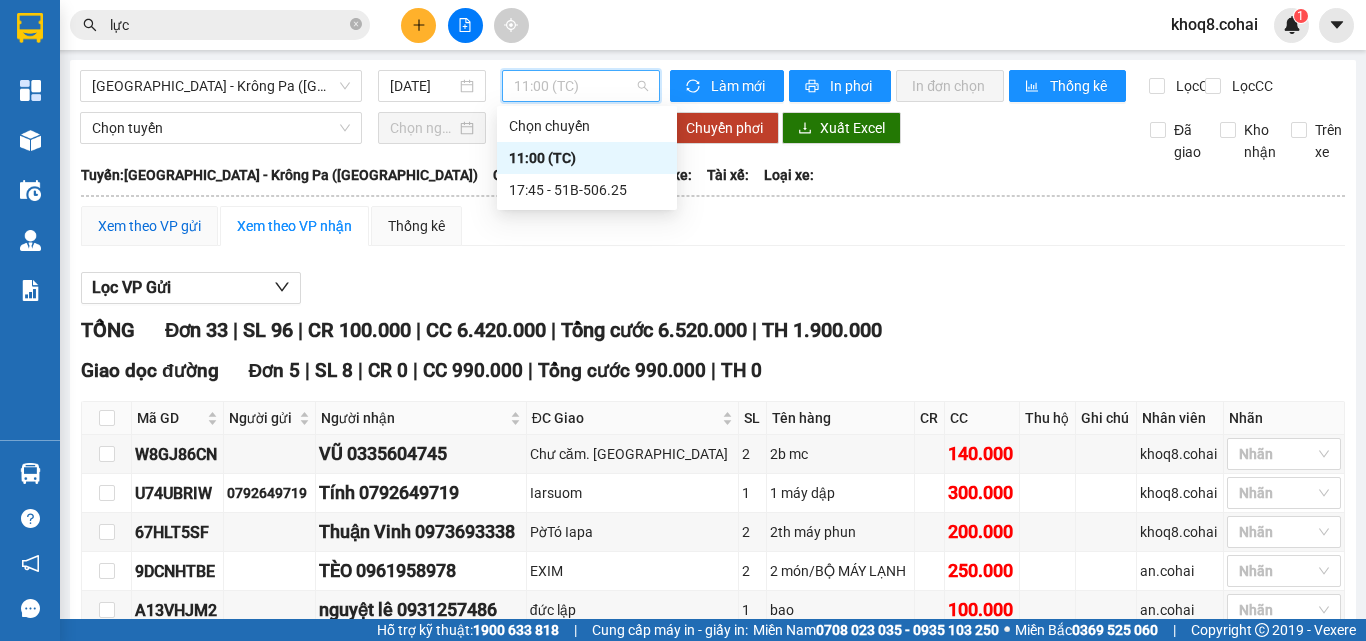 click on "Xem theo VP gửi" at bounding box center (149, 226) 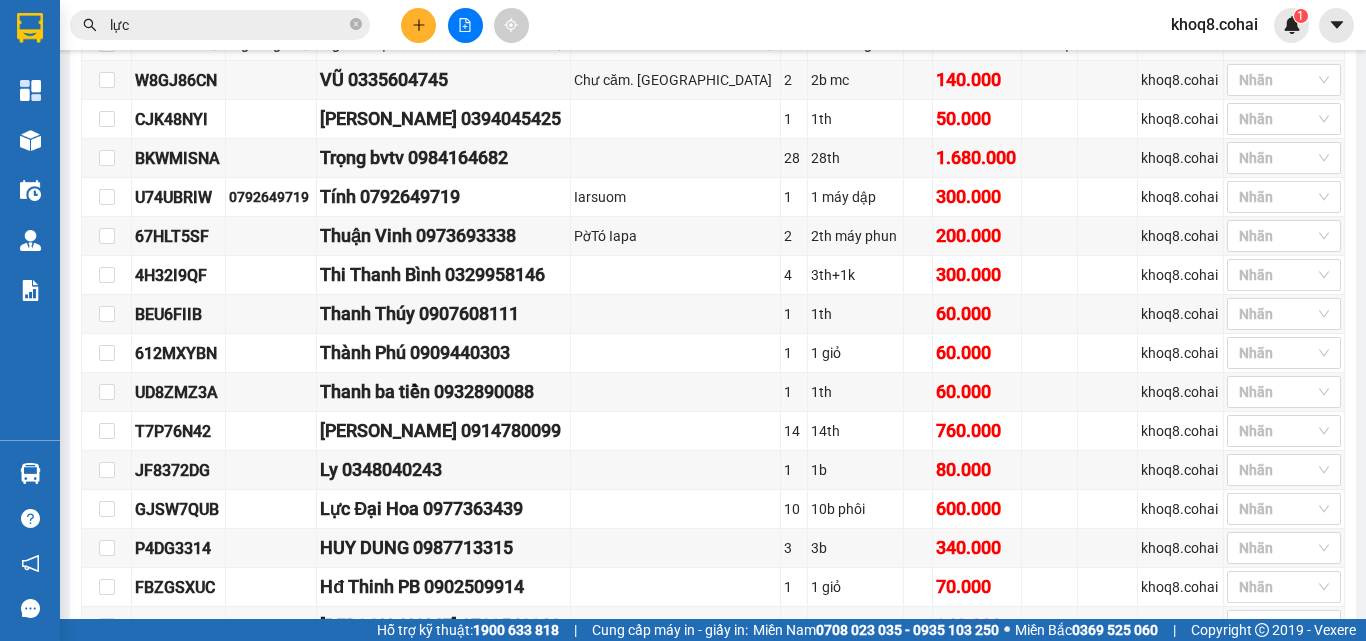 scroll, scrollTop: 360, scrollLeft: 0, axis: vertical 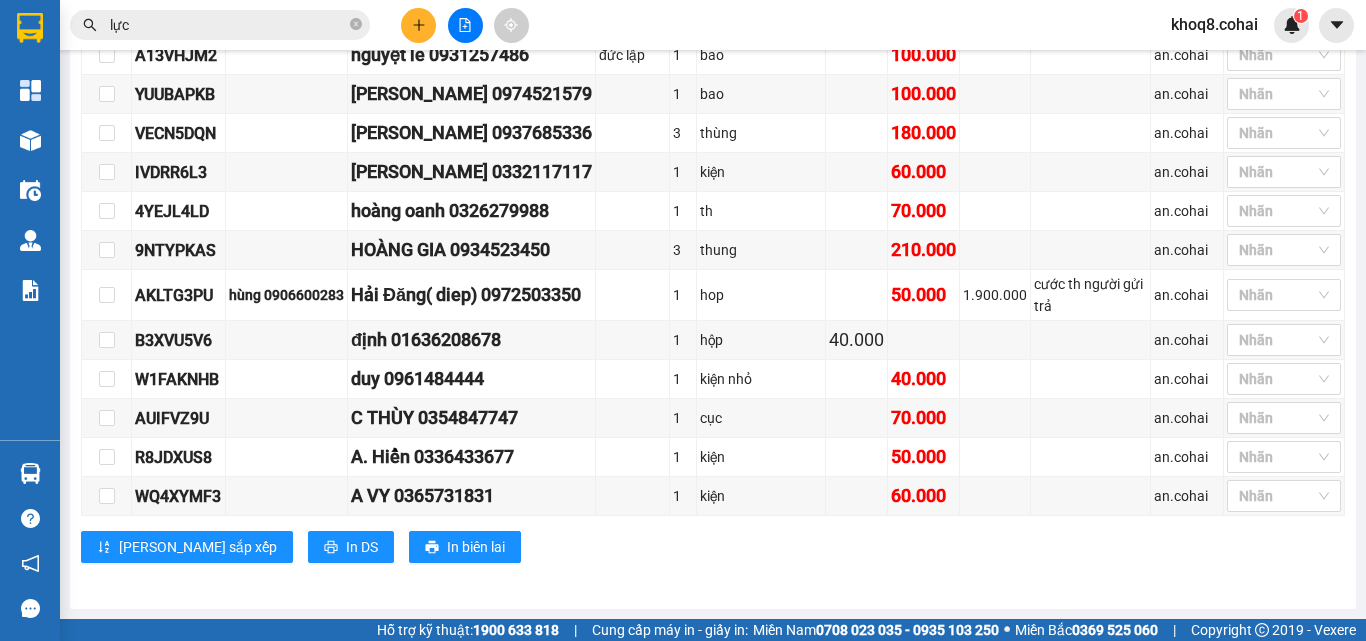 drag, startPoint x: 1331, startPoint y: 612, endPoint x: 1355, endPoint y: 390, distance: 223.29353 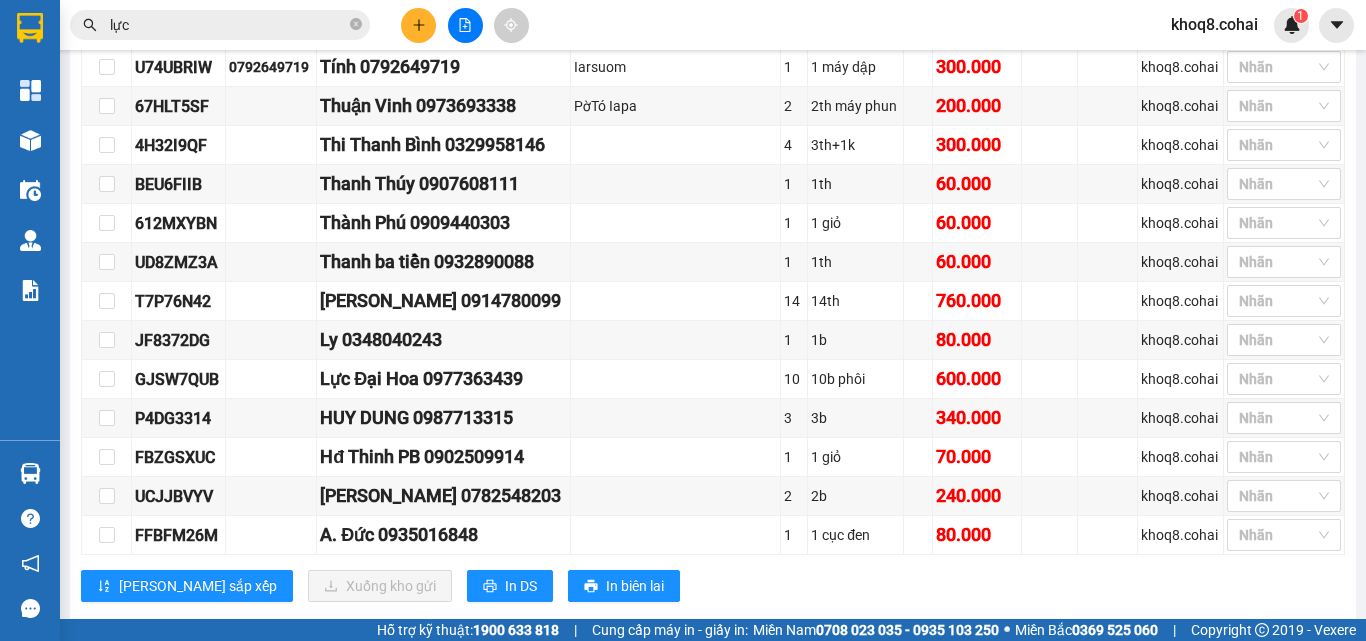 scroll, scrollTop: 518, scrollLeft: 0, axis: vertical 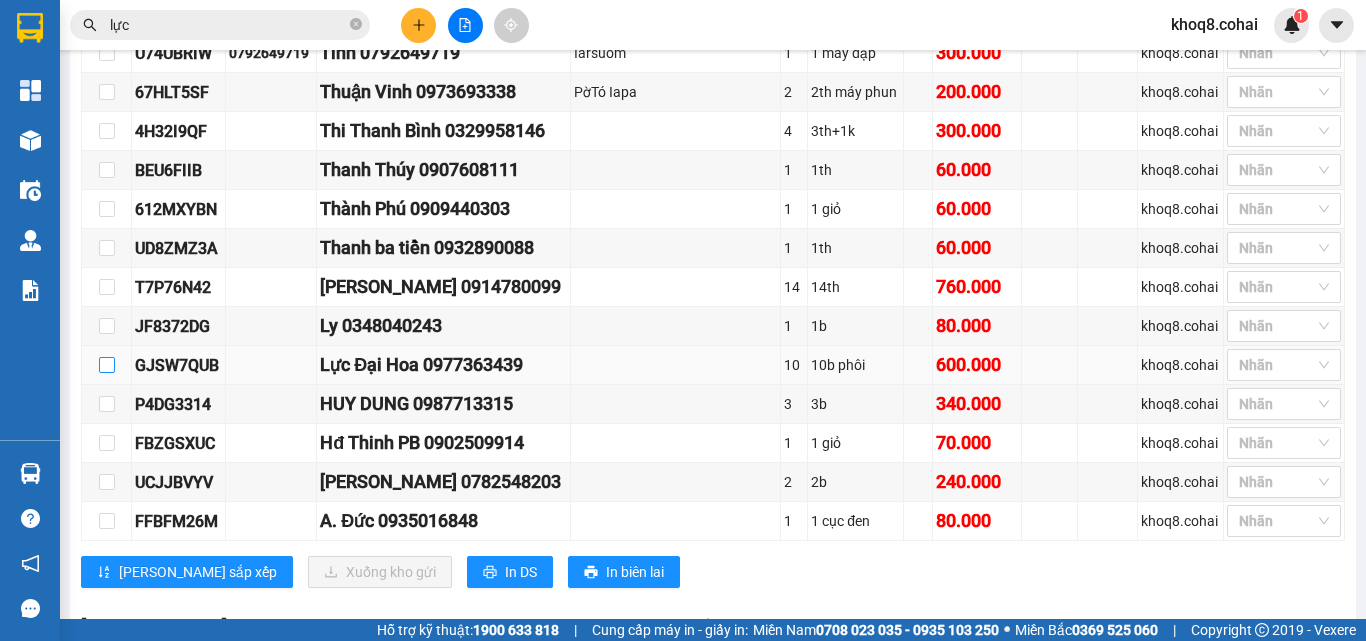 click at bounding box center (107, 365) 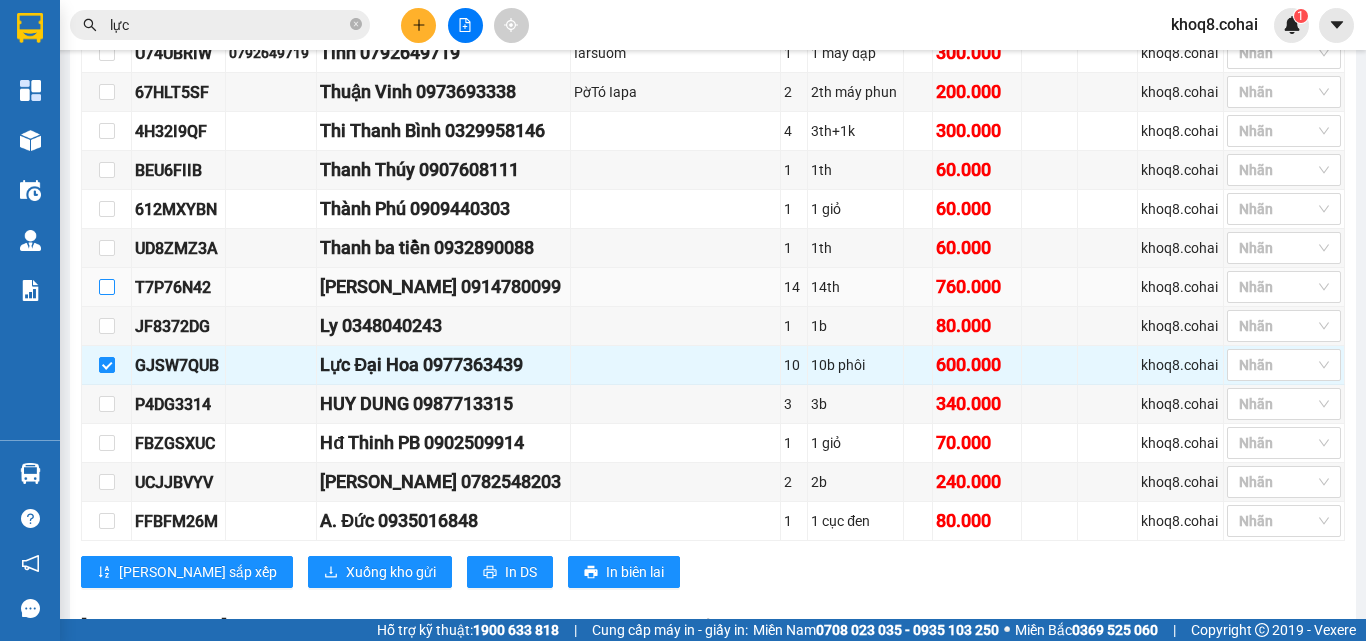 click at bounding box center [107, 287] 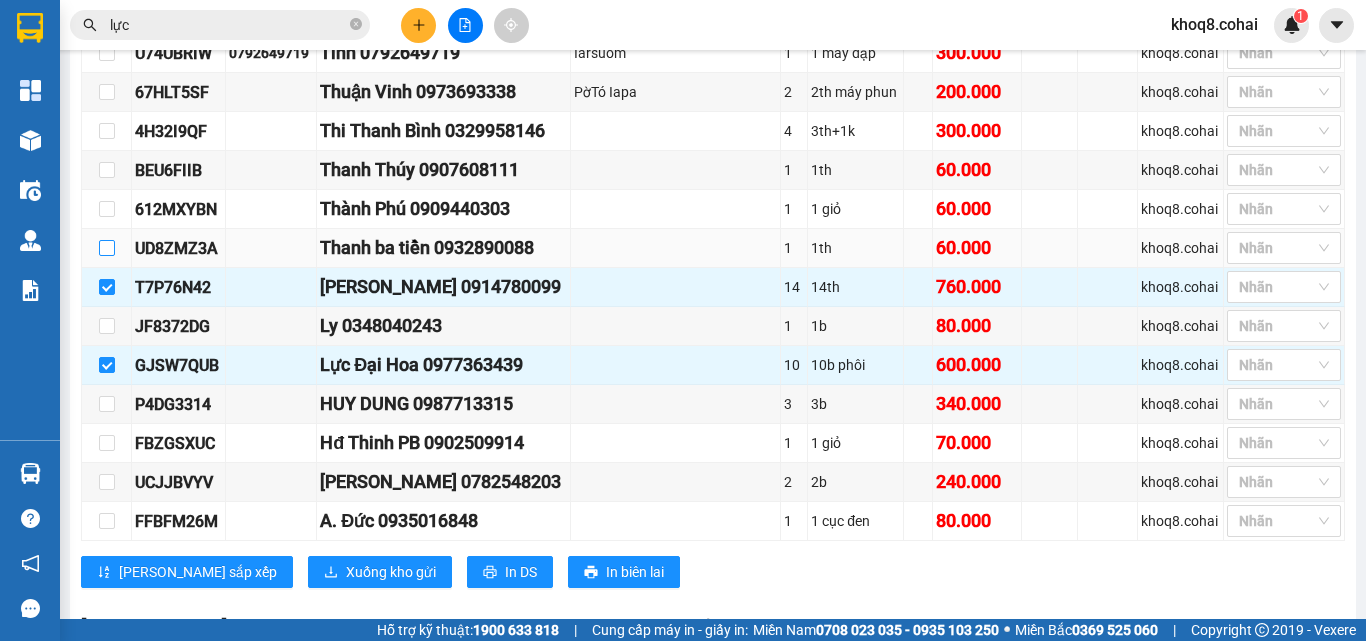 click at bounding box center (107, 248) 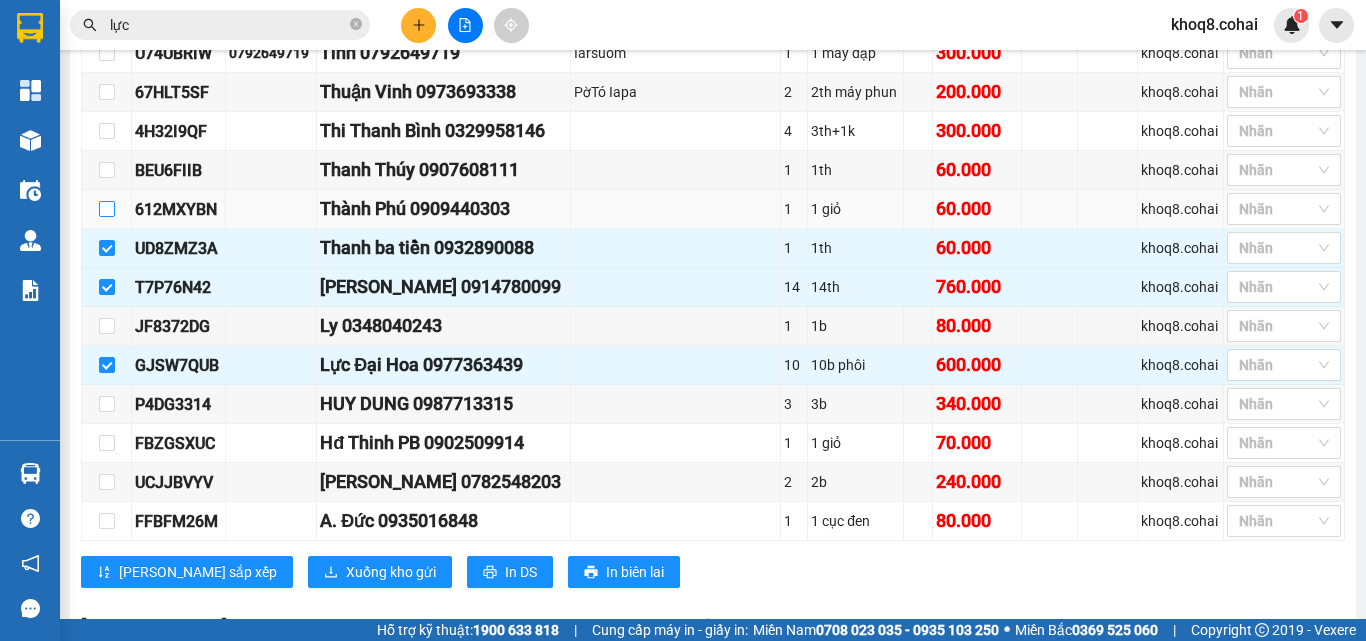 click at bounding box center (107, 209) 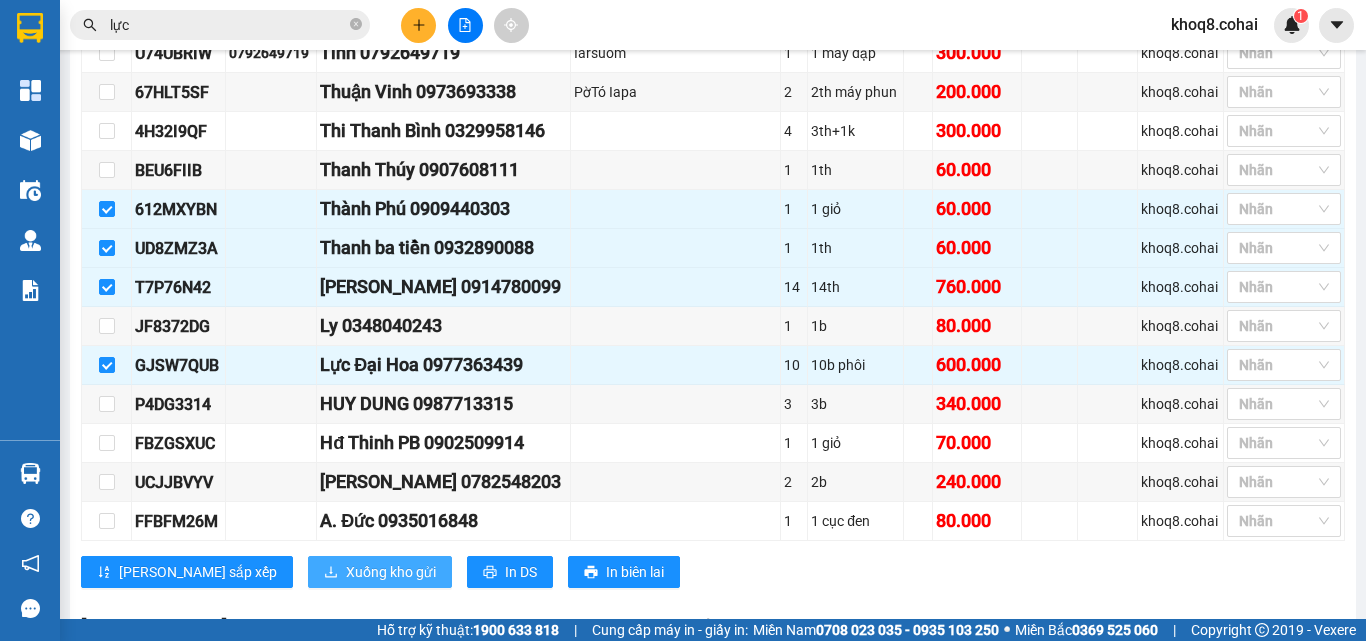click on "Xuống kho gửi" at bounding box center (391, 572) 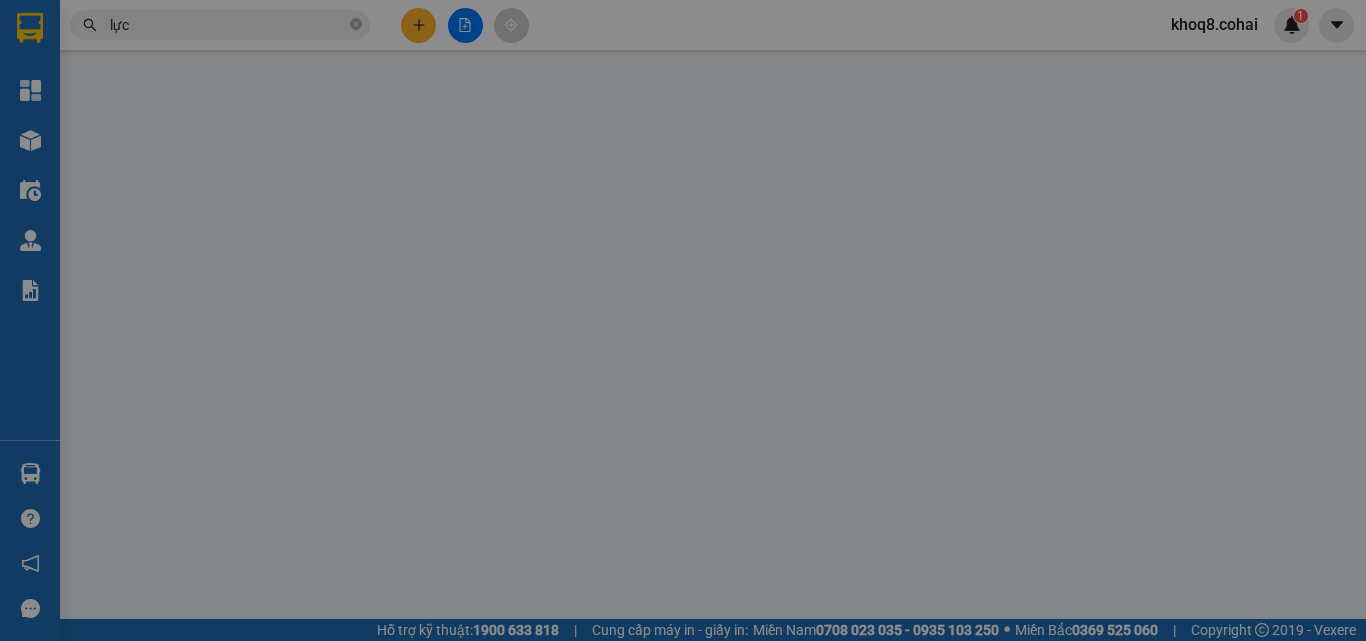 scroll, scrollTop: 0, scrollLeft: 0, axis: both 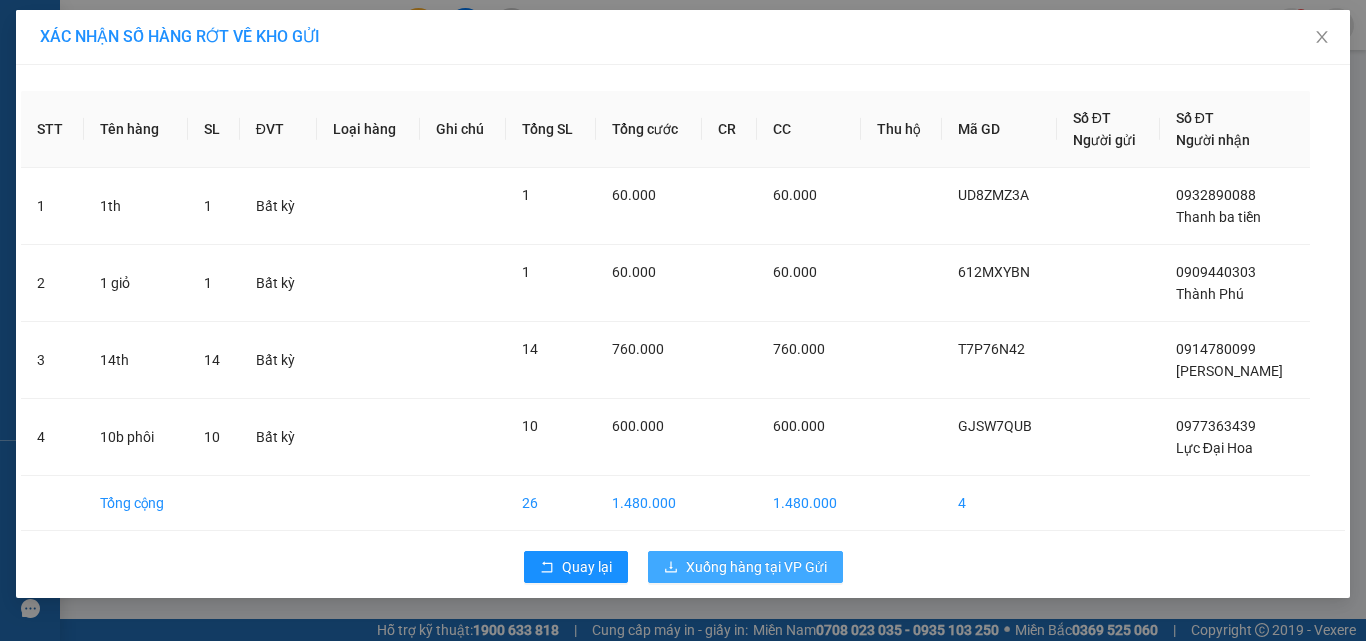 click on "Xuống hàng tại VP Gửi" at bounding box center [756, 567] 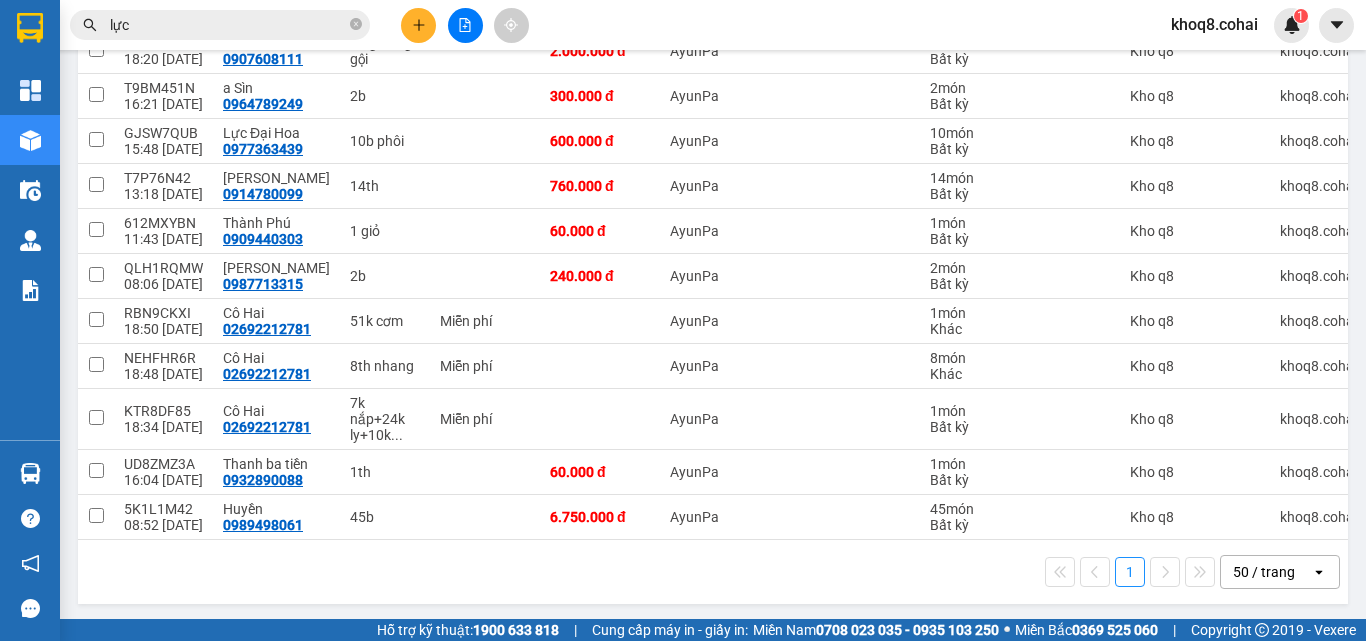 scroll, scrollTop: 317, scrollLeft: 0, axis: vertical 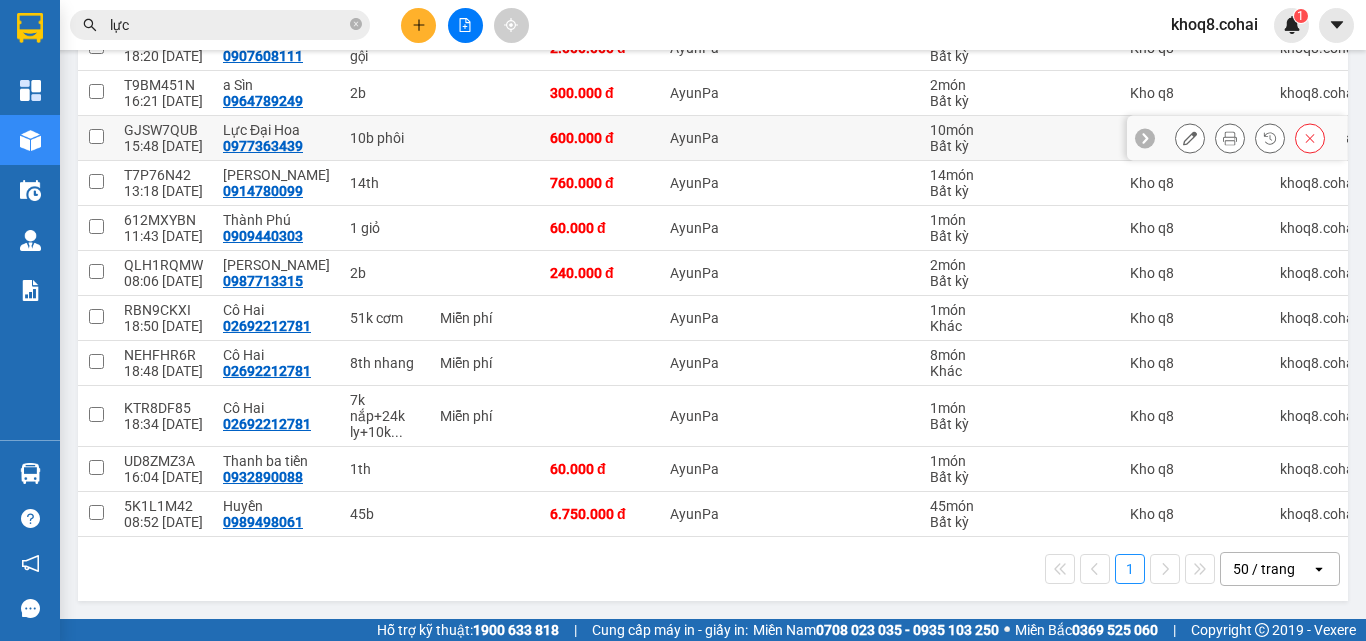click on "10b phôi" at bounding box center (385, 138) 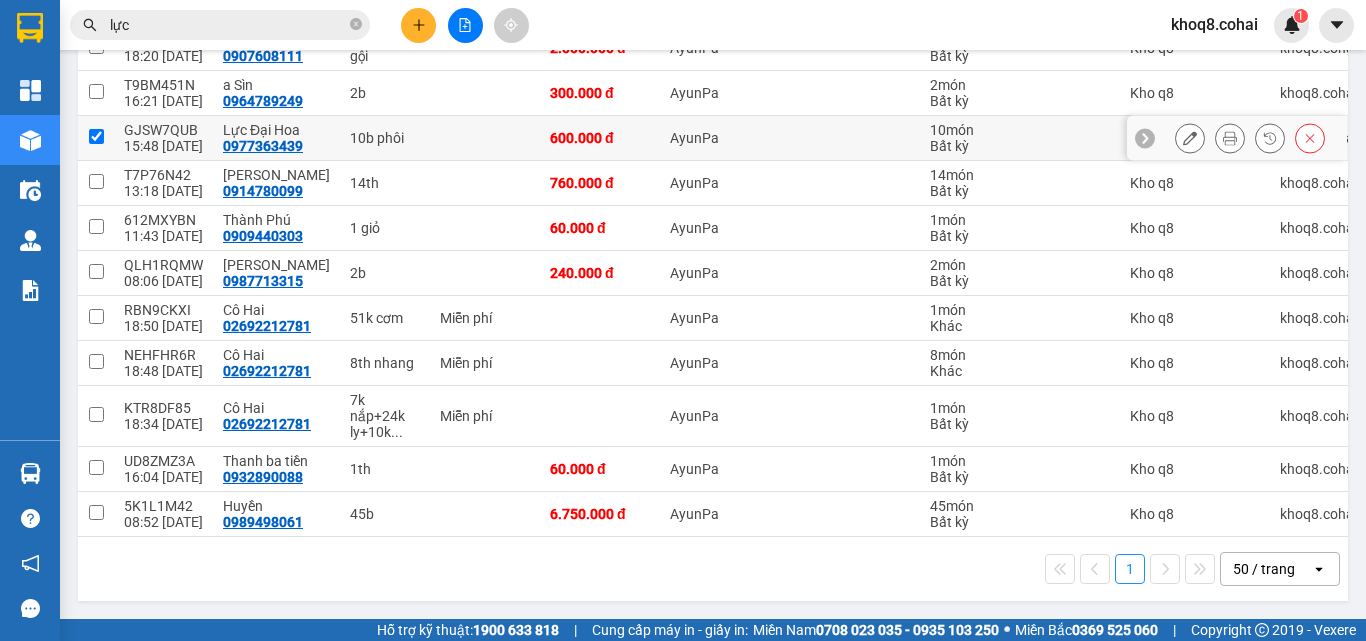 click on "10b phôi" at bounding box center (385, 138) 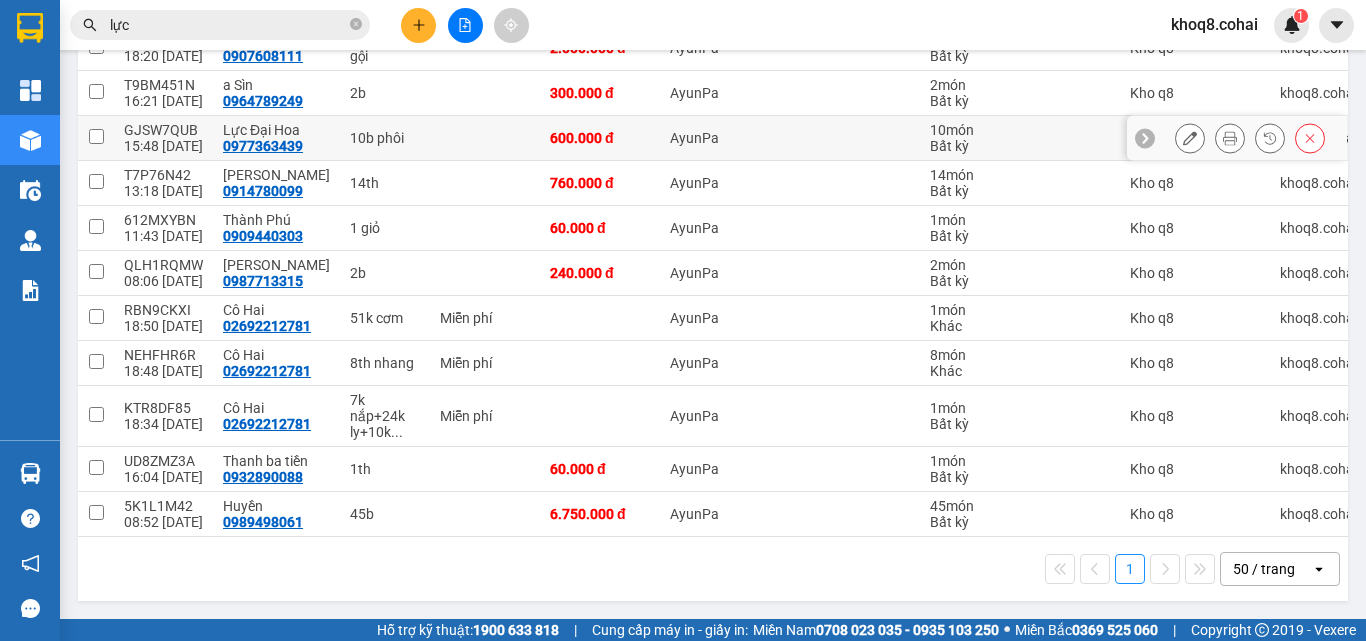 click on "10b phôi" at bounding box center [385, 138] 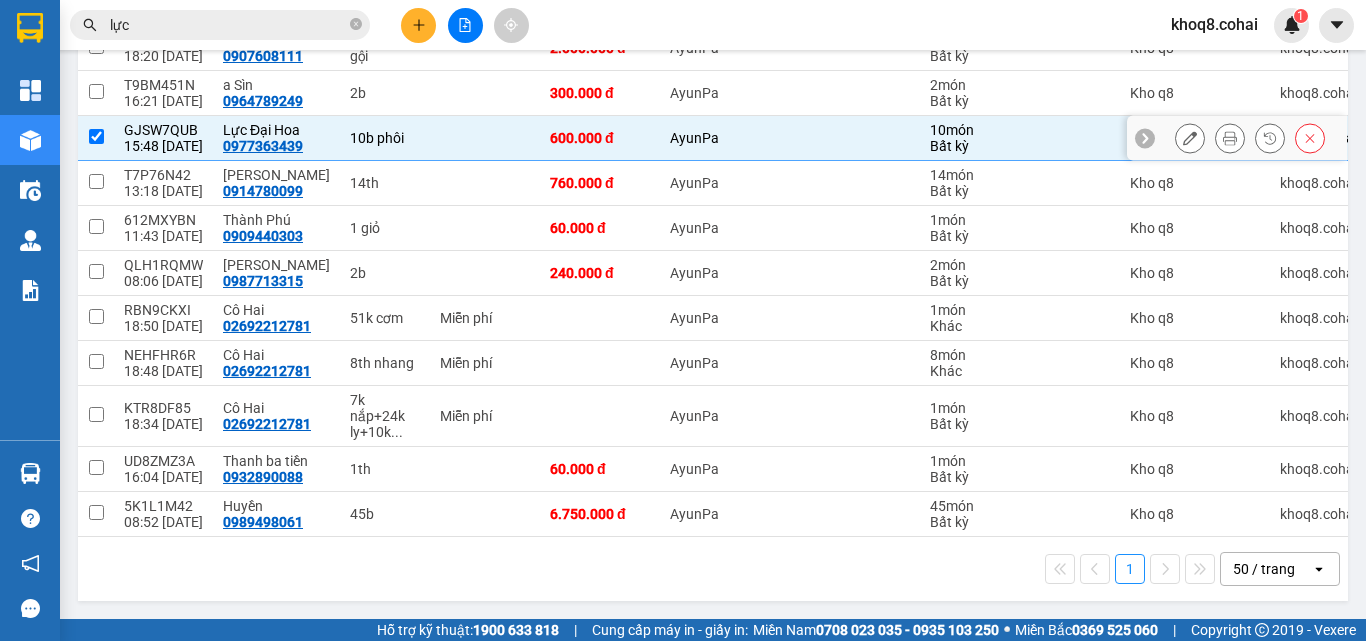 click at bounding box center (485, 138) 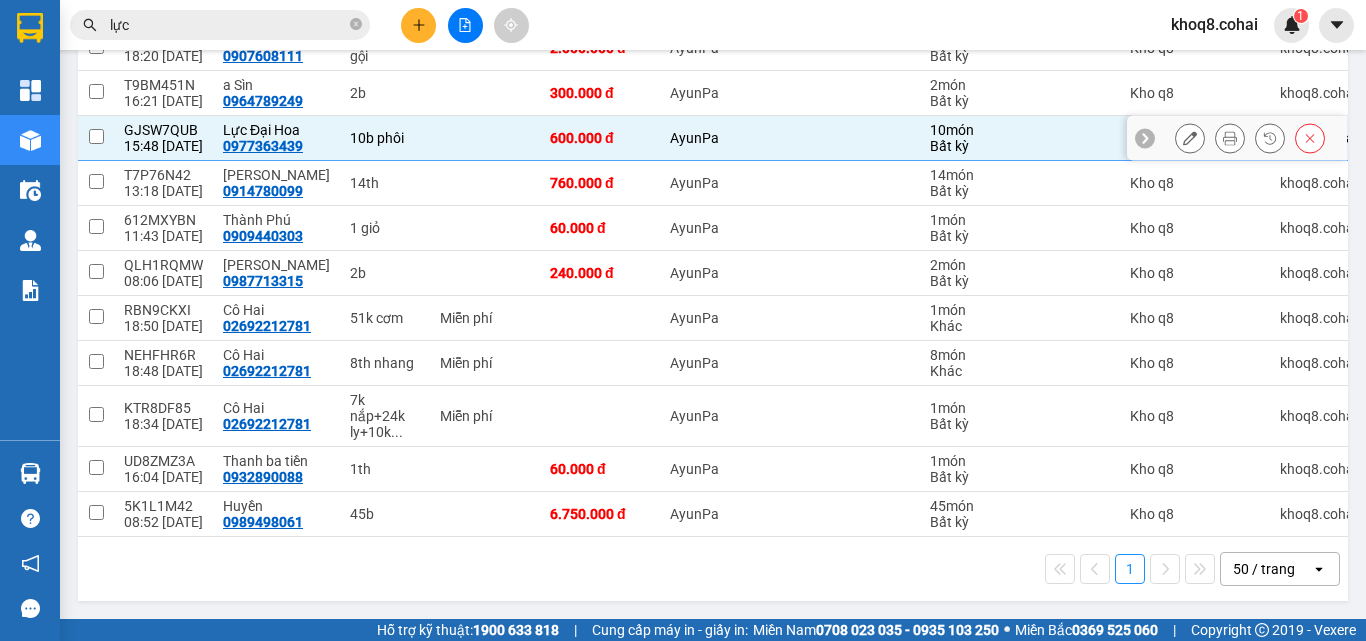 click at bounding box center [485, 138] 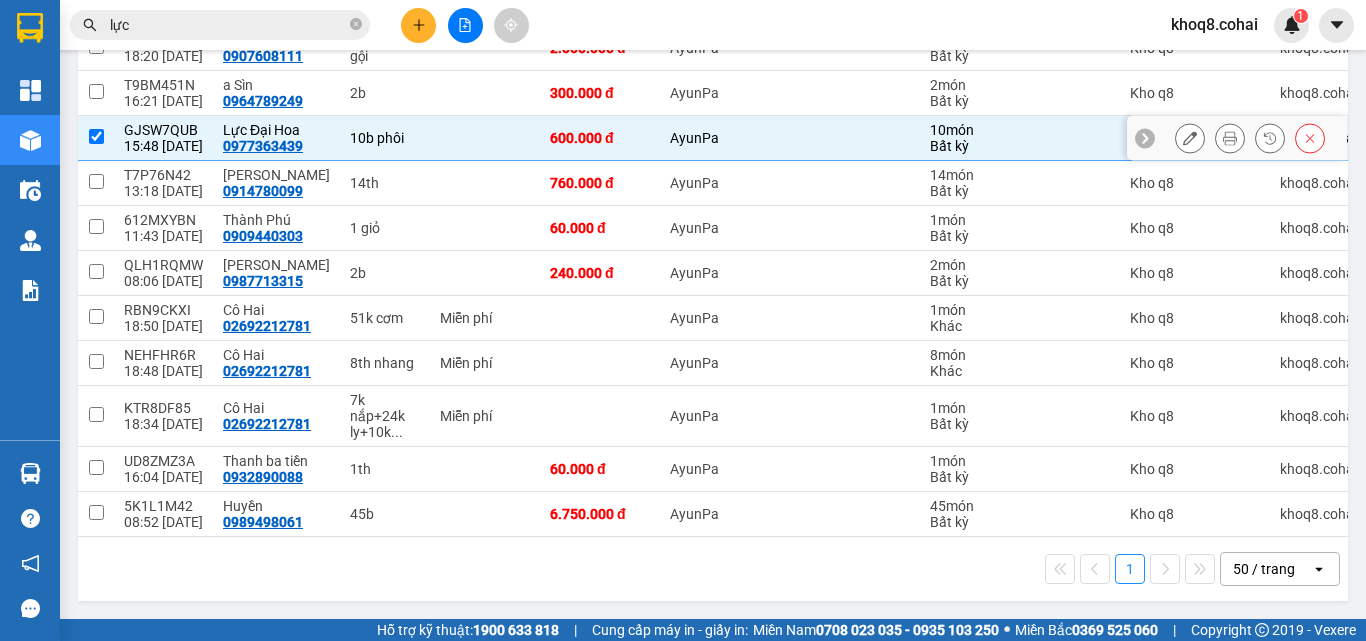 checkbox on "true" 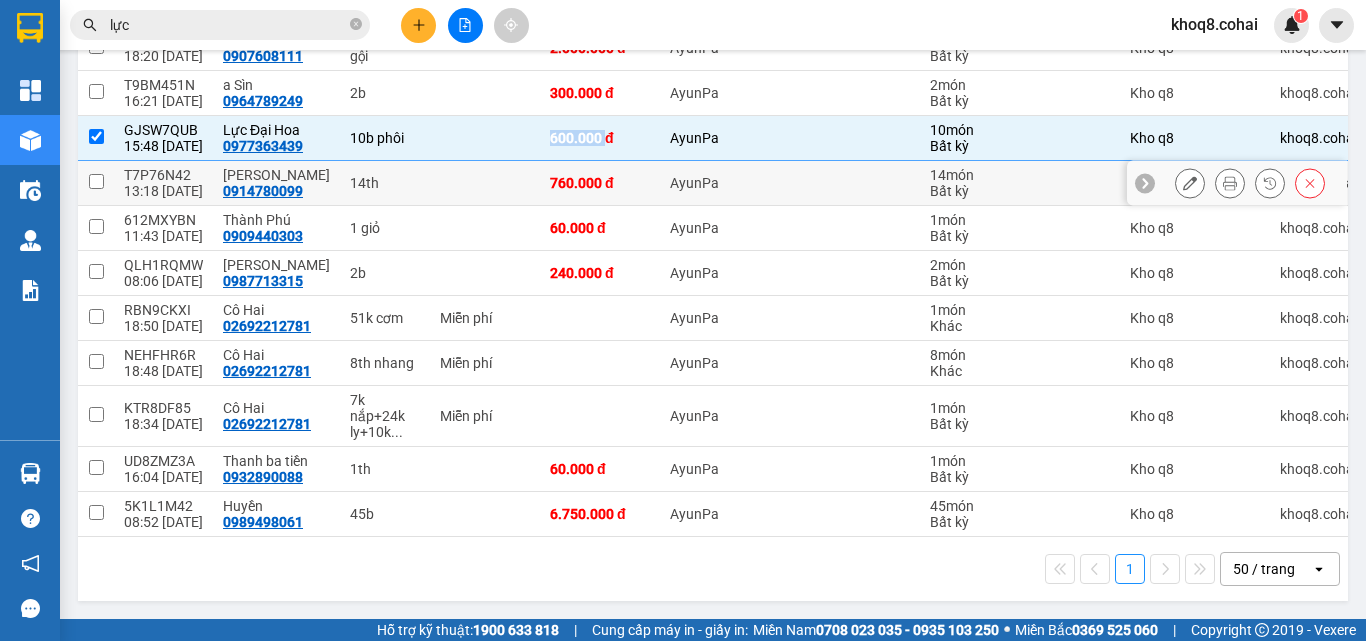 click at bounding box center (485, 183) 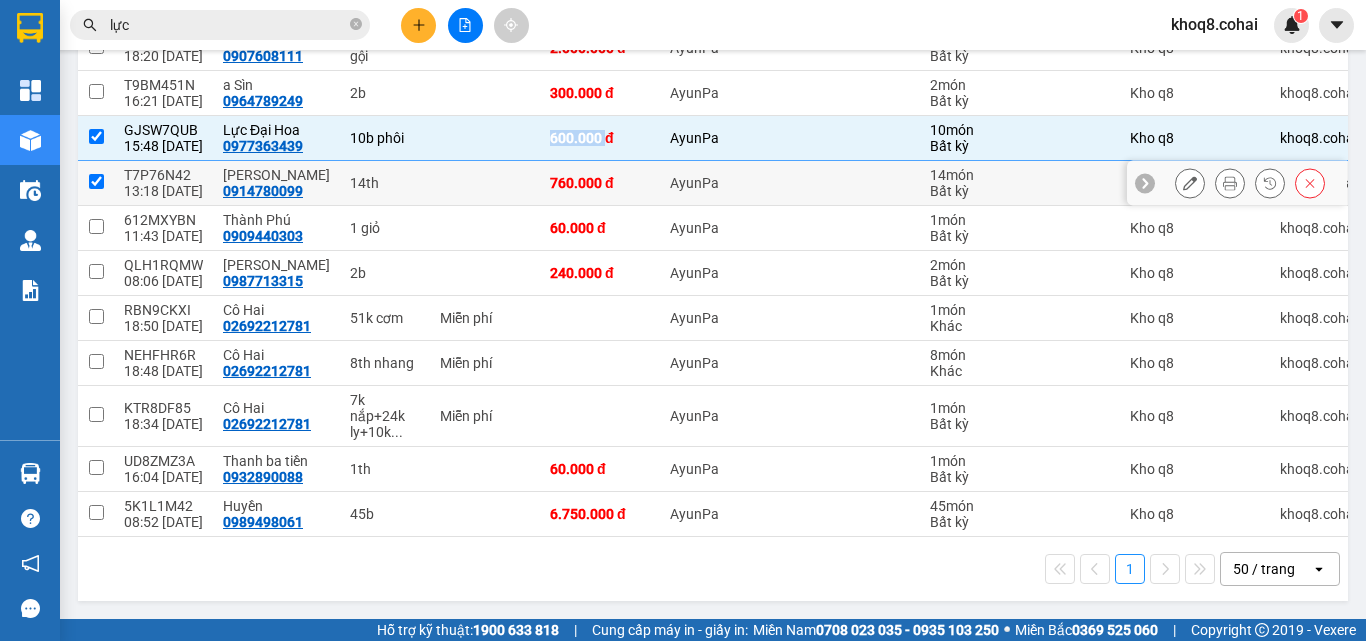 click at bounding box center (485, 183) 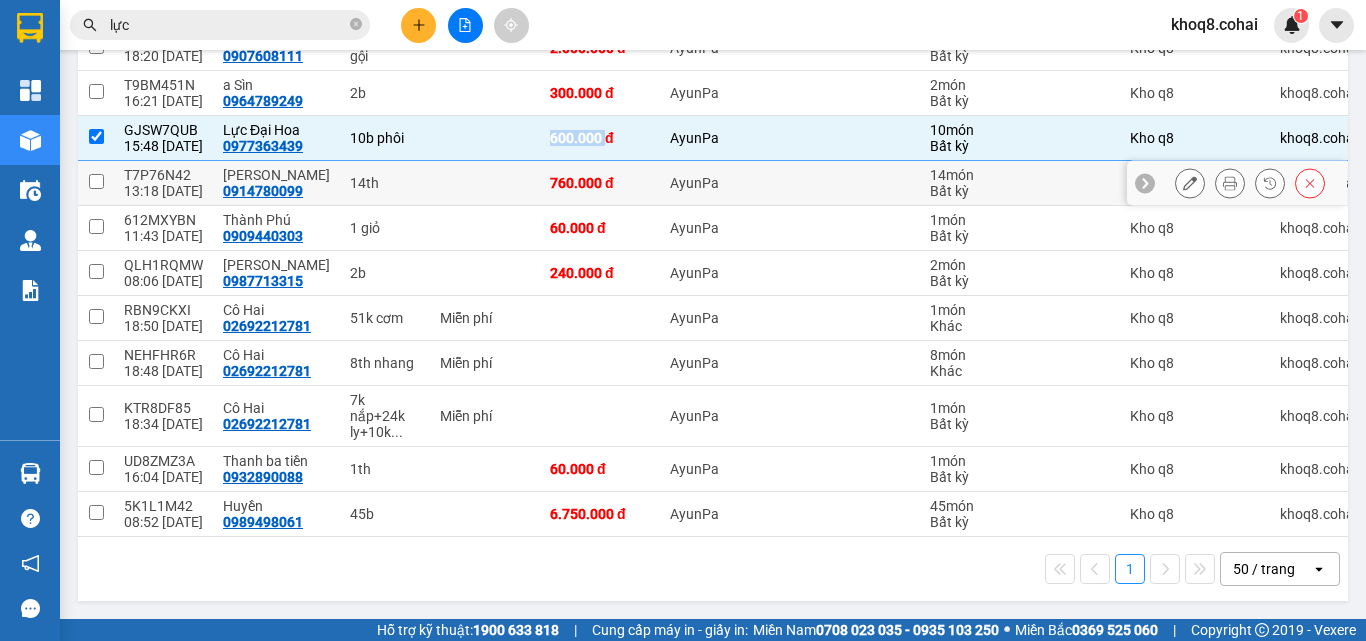 click at bounding box center [485, 183] 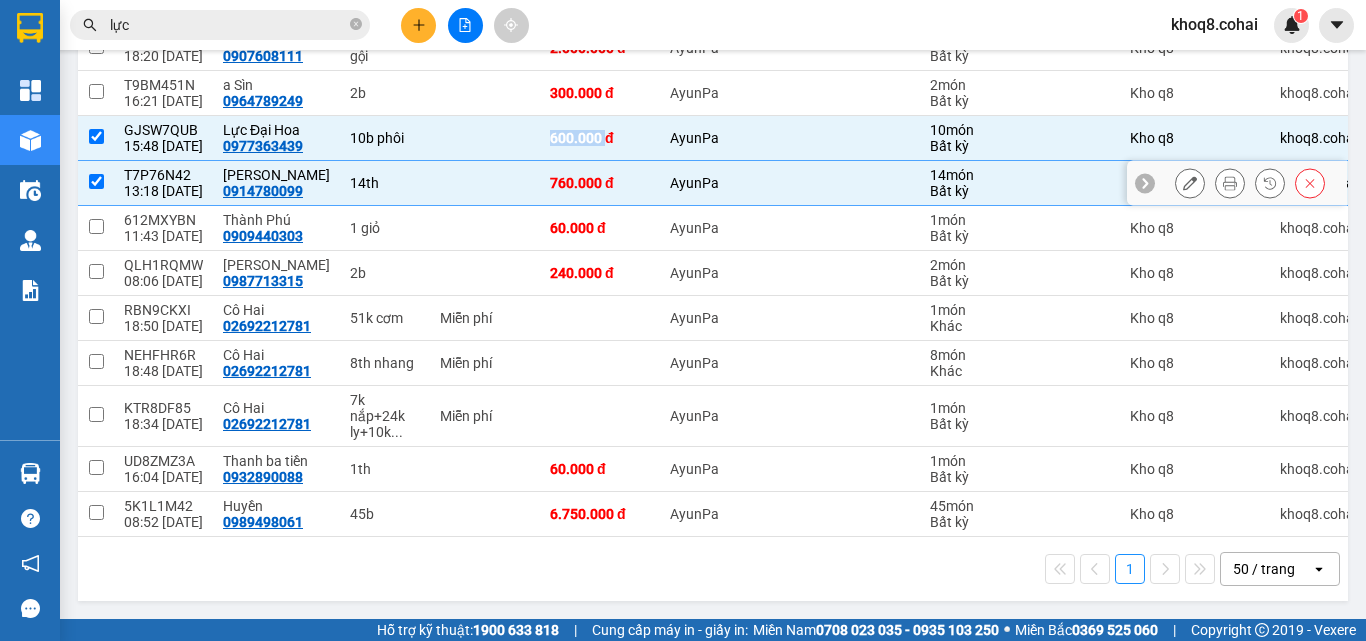 checkbox on "true" 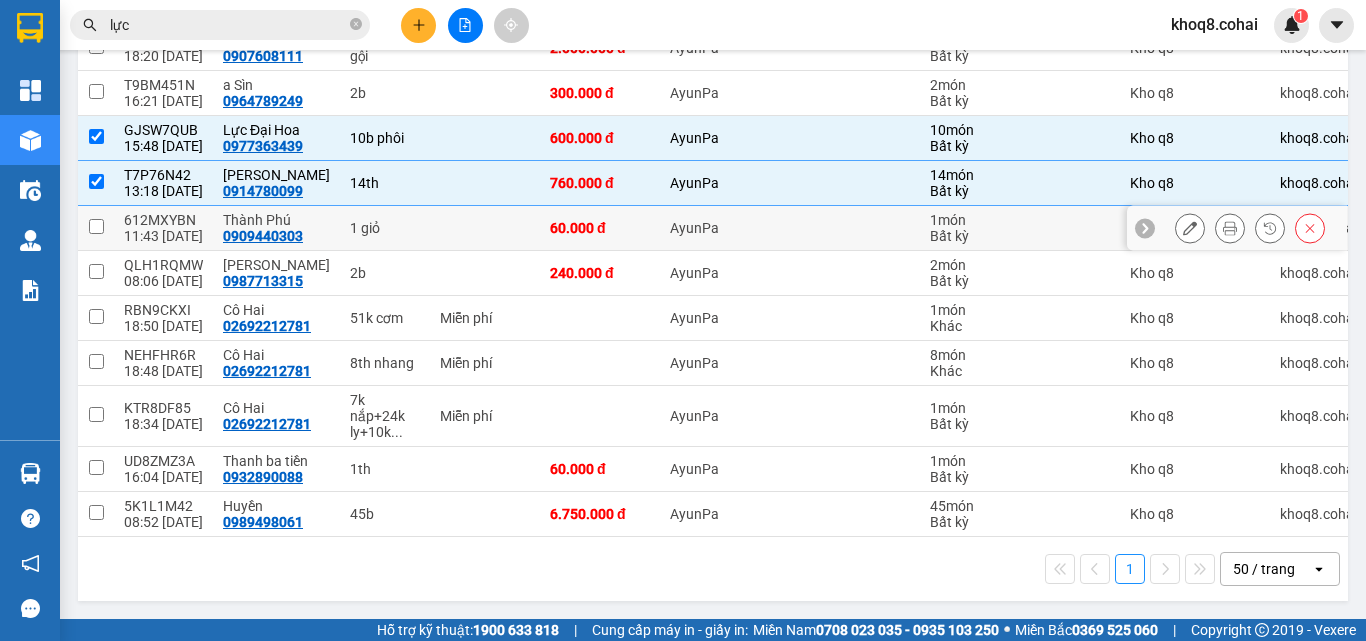 click at bounding box center [485, 228] 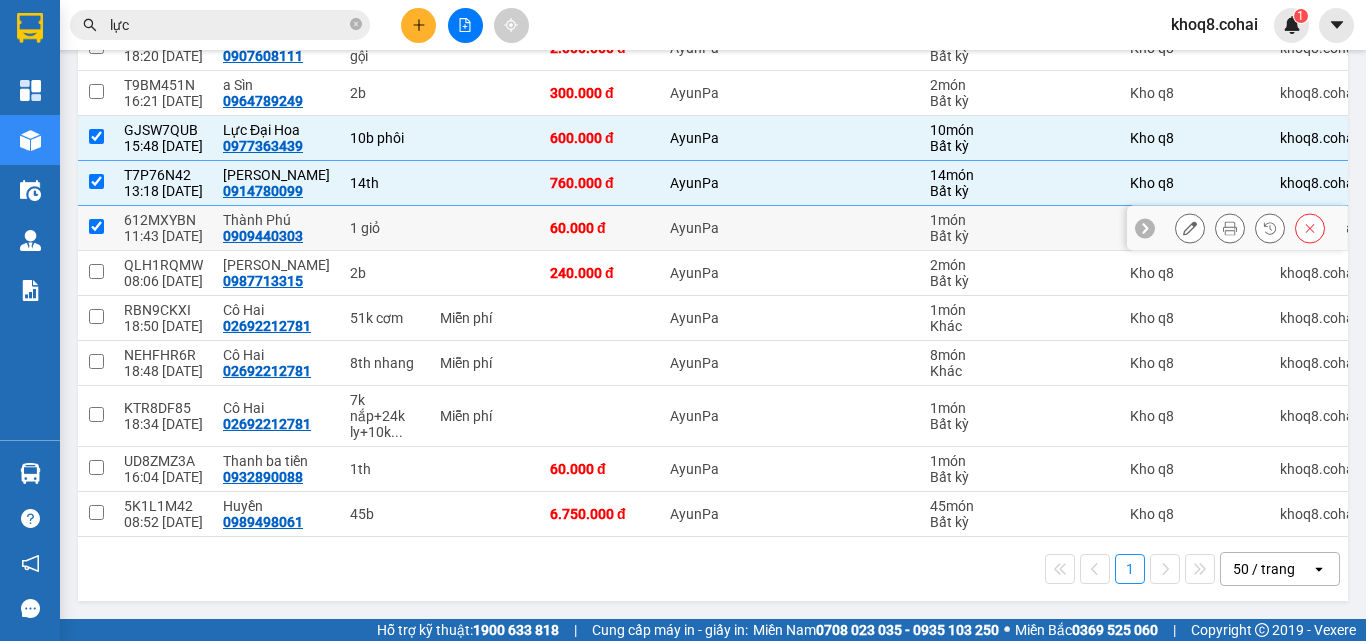 click at bounding box center [485, 228] 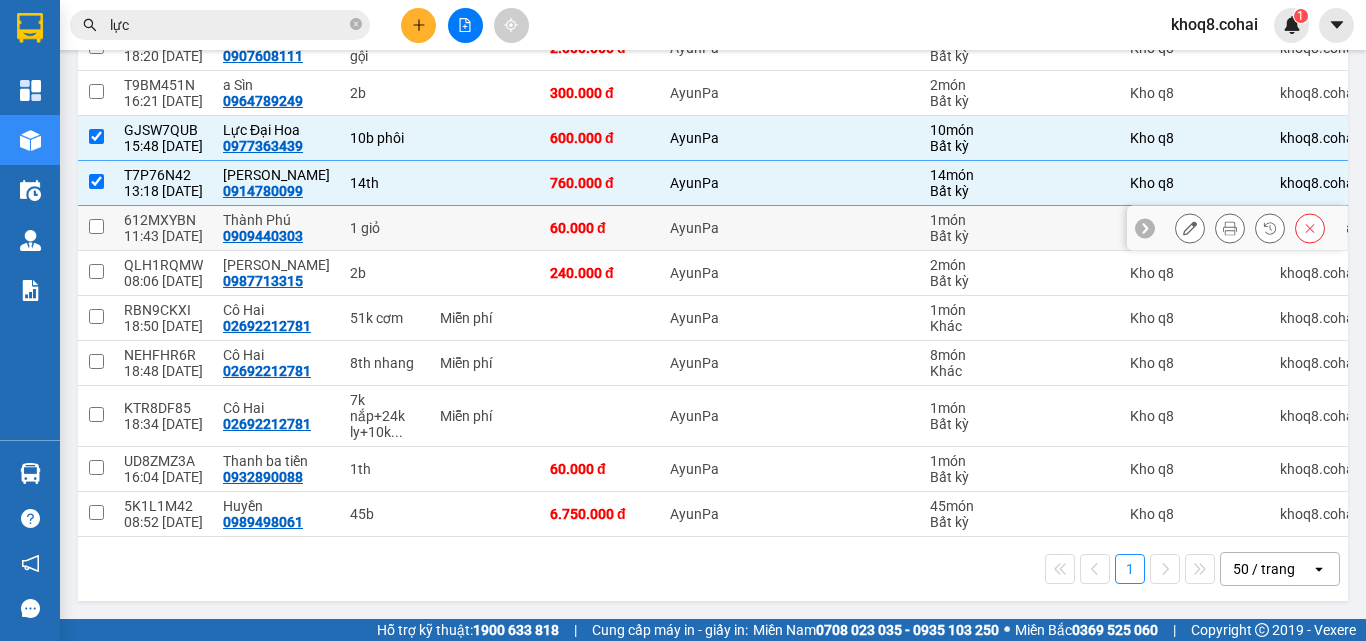 click at bounding box center [485, 228] 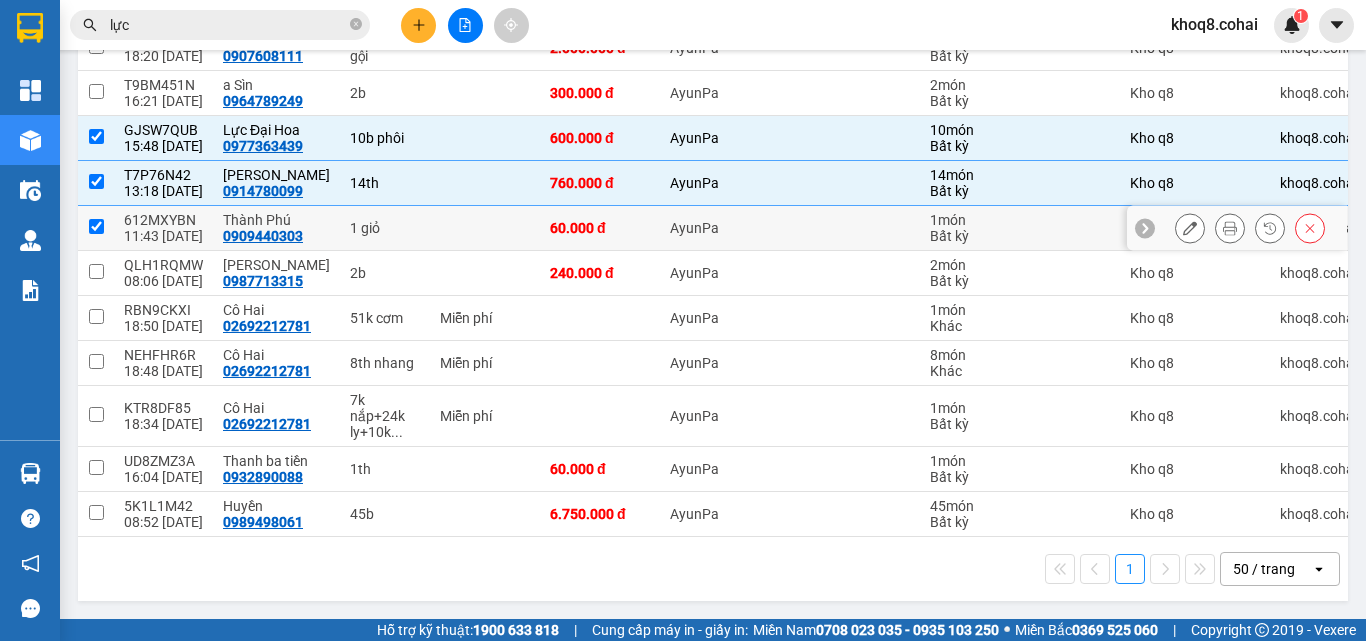checkbox on "true" 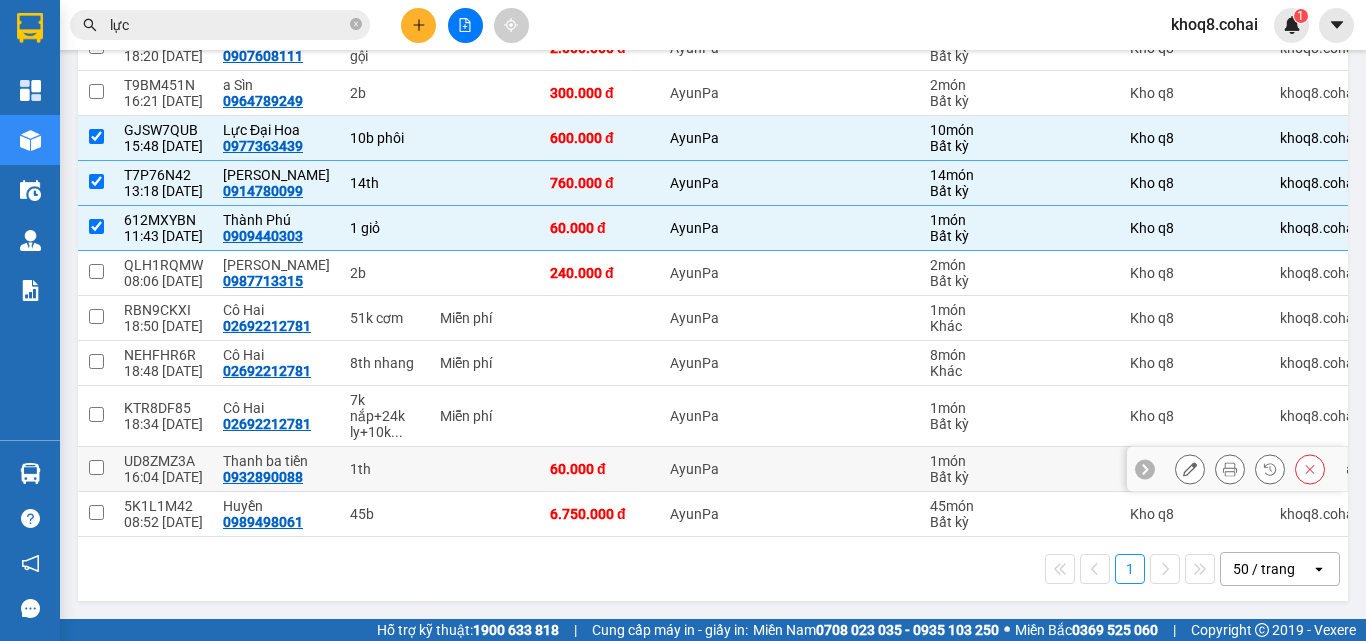 click at bounding box center [485, 469] 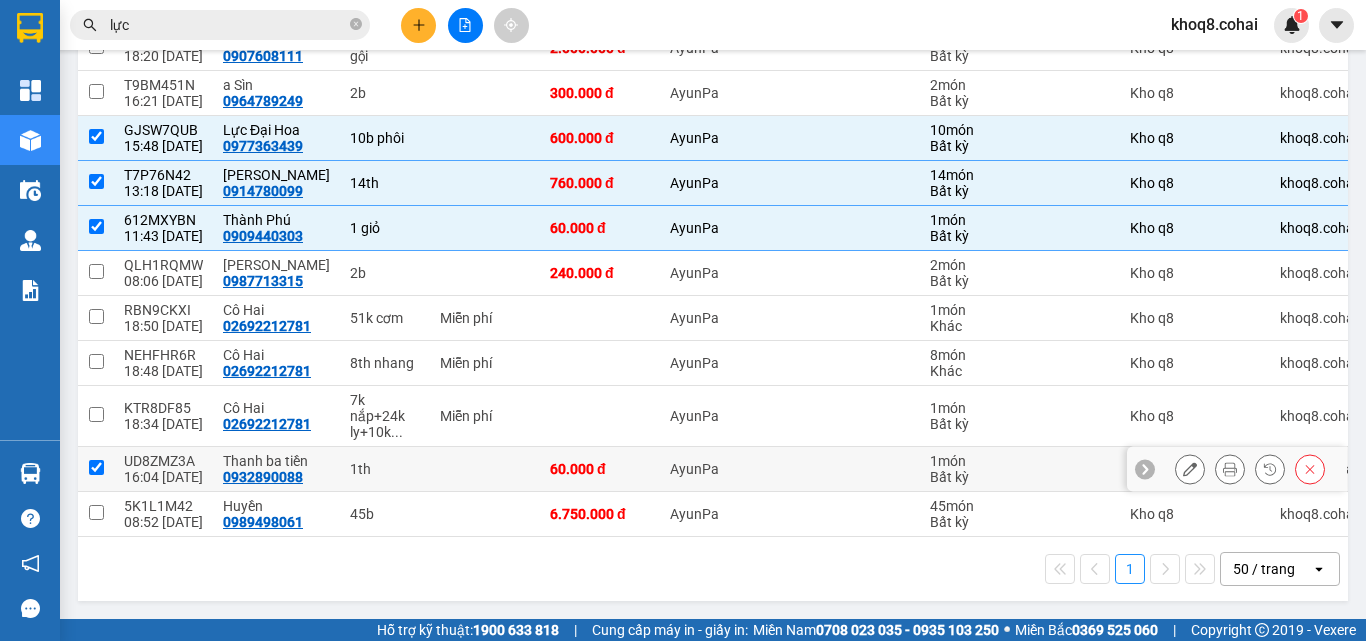 checkbox on "true" 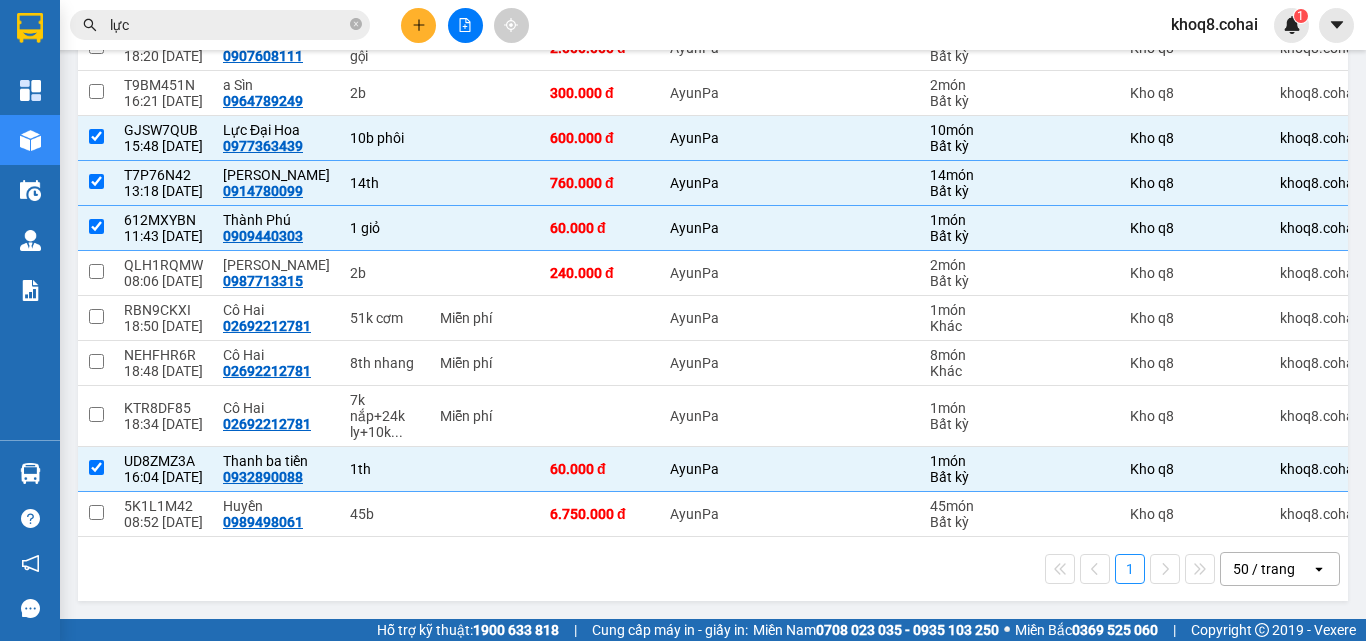scroll, scrollTop: 315, scrollLeft: 0, axis: vertical 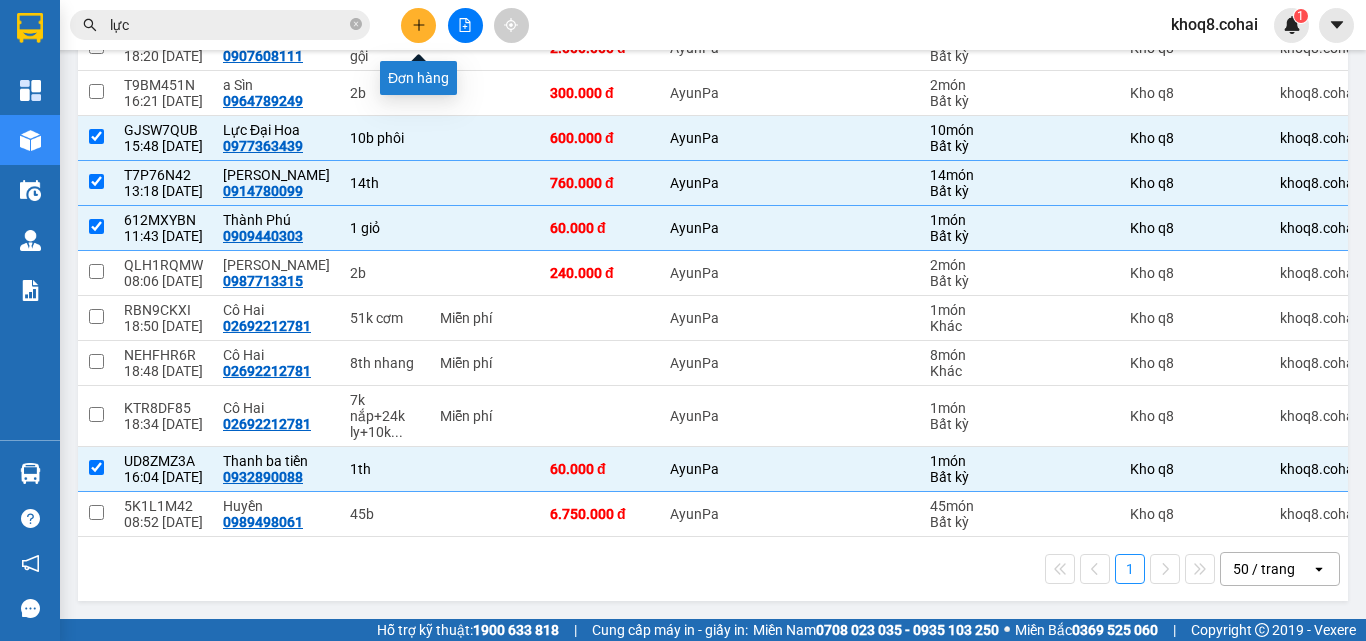 click 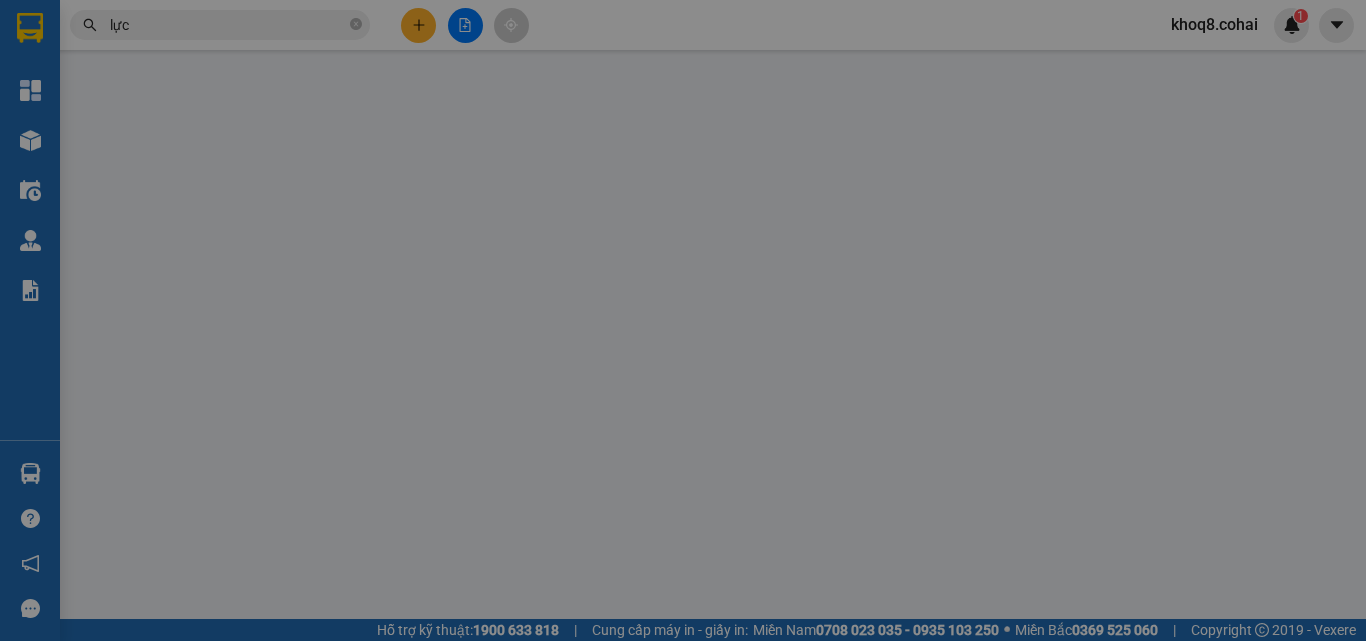 scroll, scrollTop: 0, scrollLeft: 0, axis: both 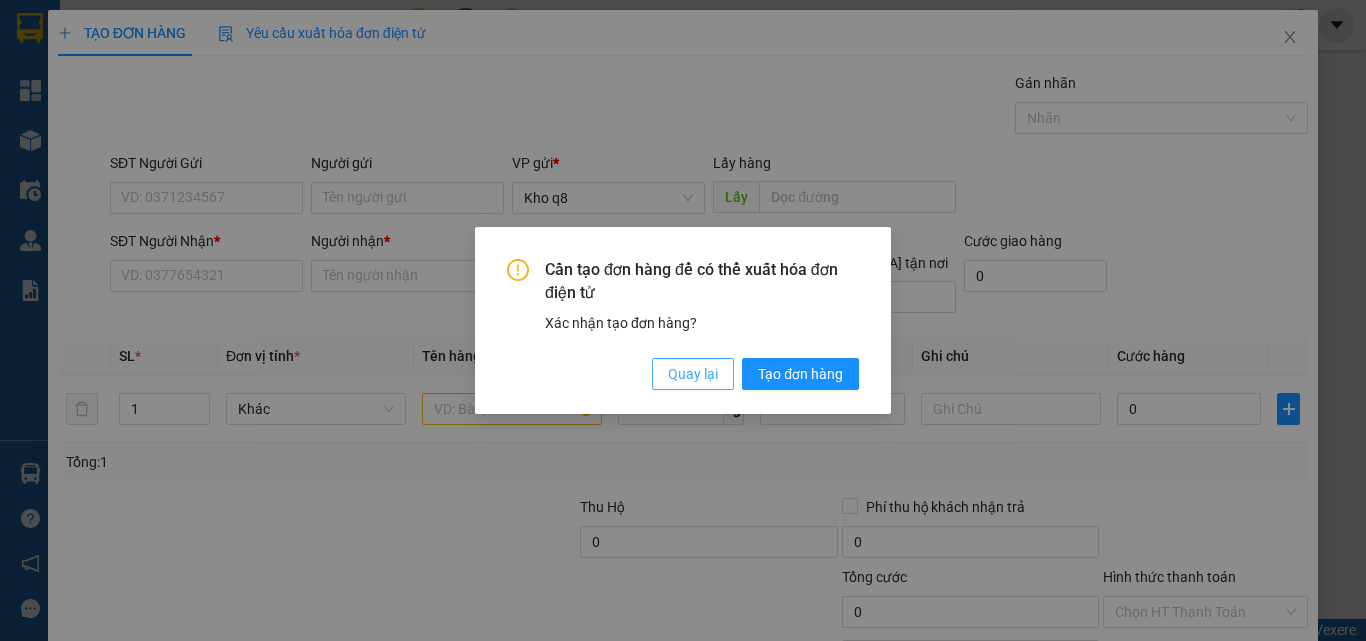 click on "Quay lại" at bounding box center [693, 374] 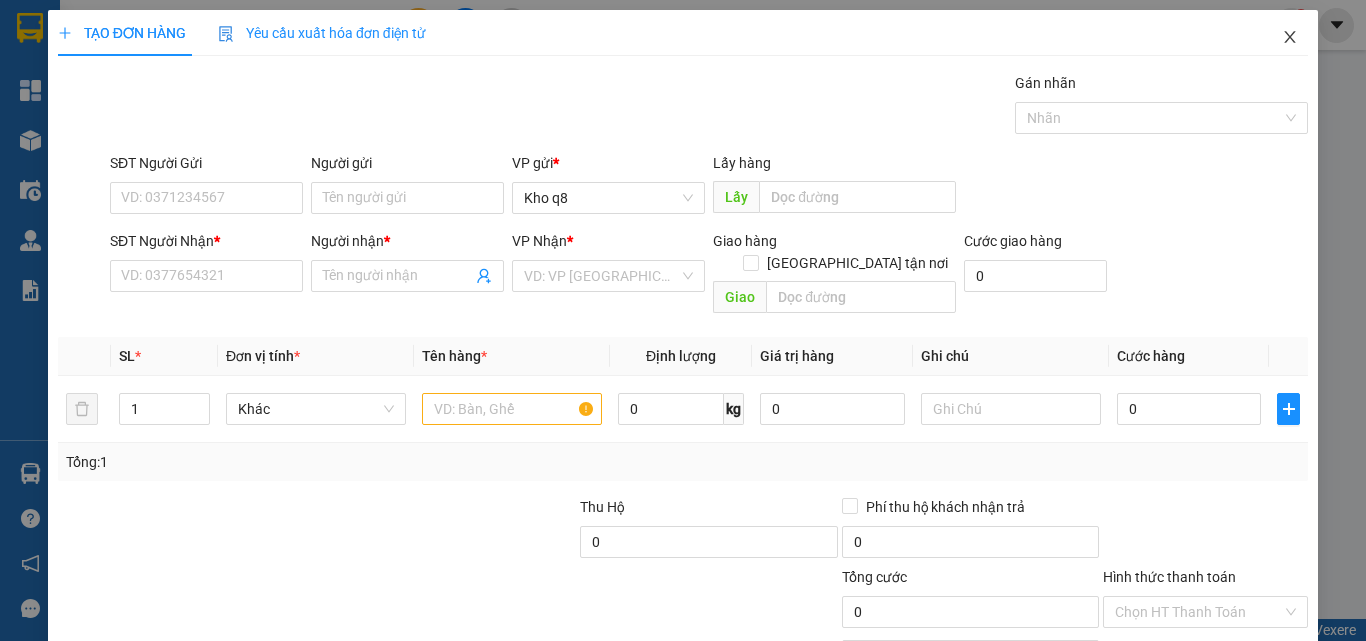 click 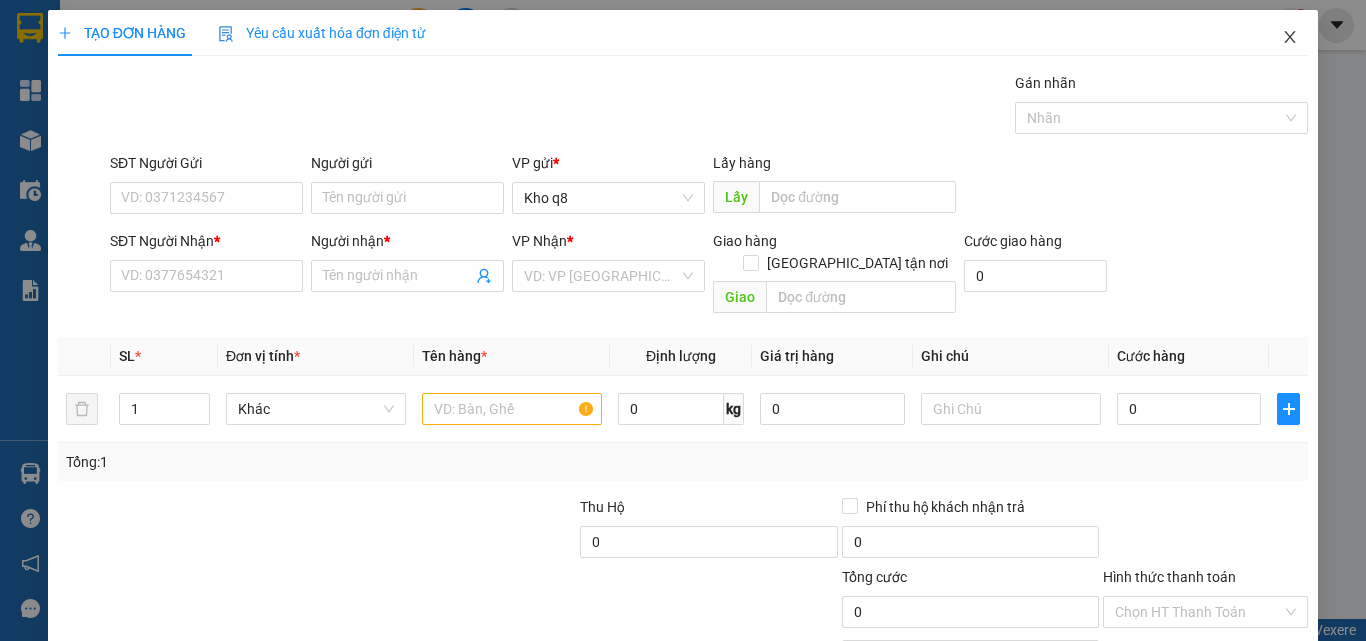 click on "khoq8.cohai 1" at bounding box center [1232, 25] 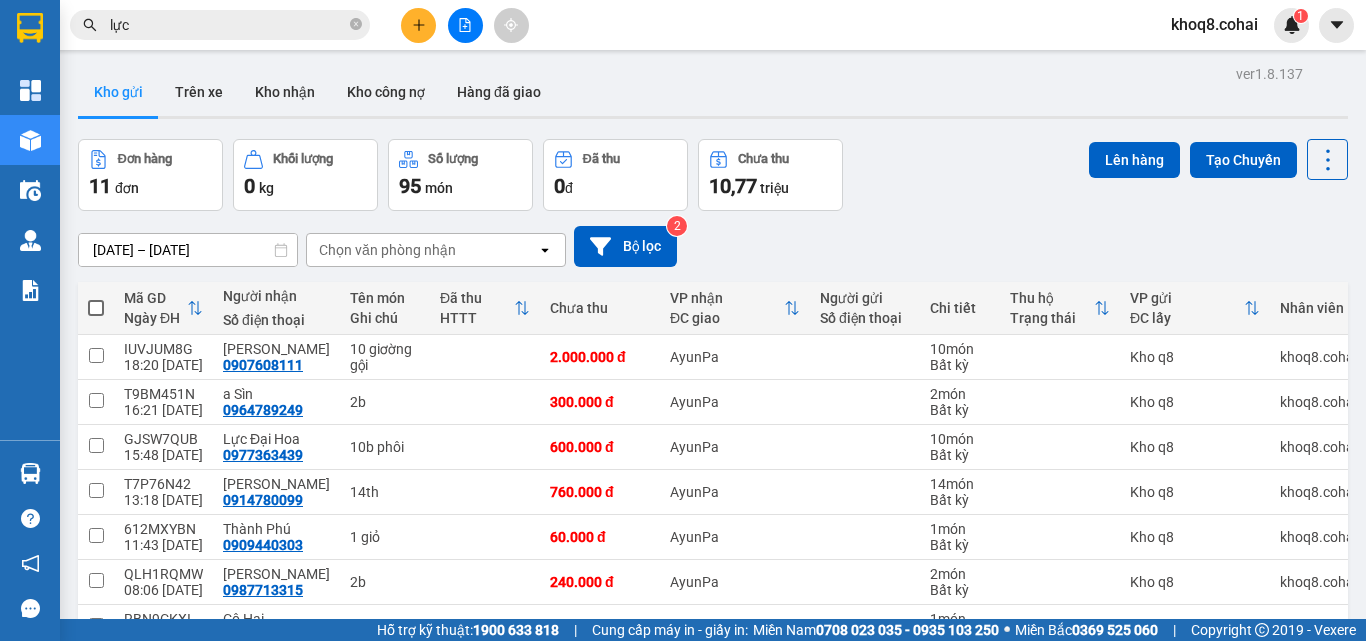 click on "lực" at bounding box center (228, 25) 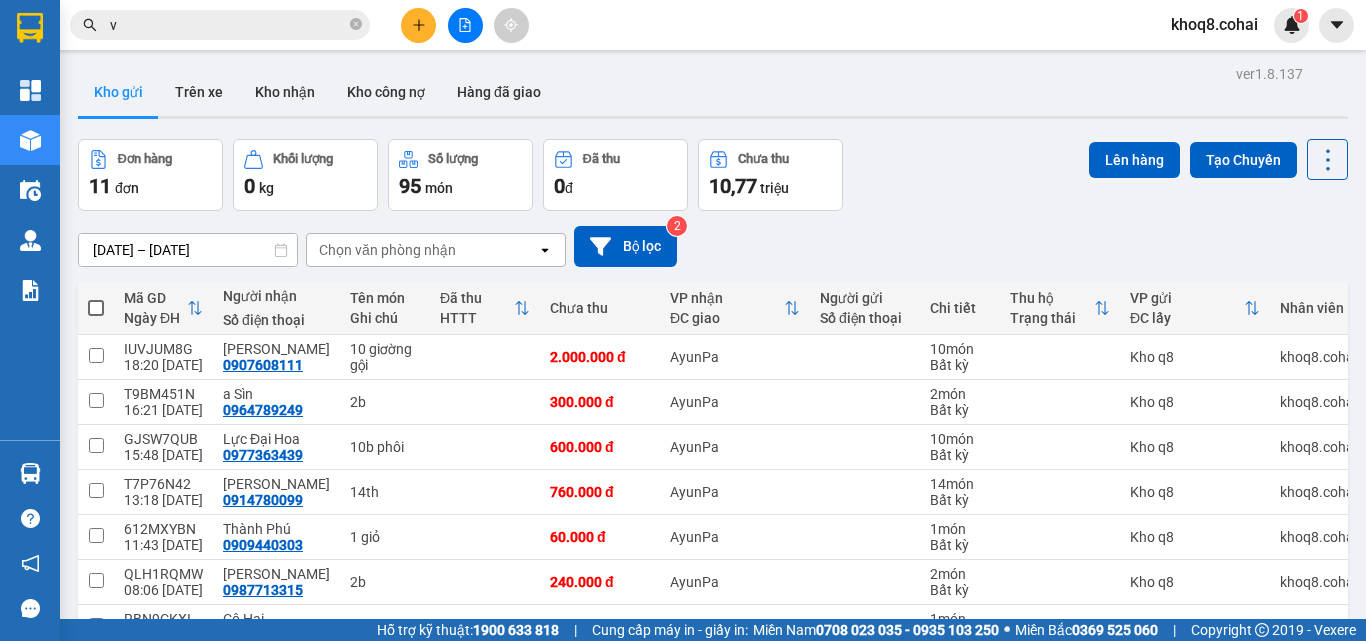 paste on "ă" 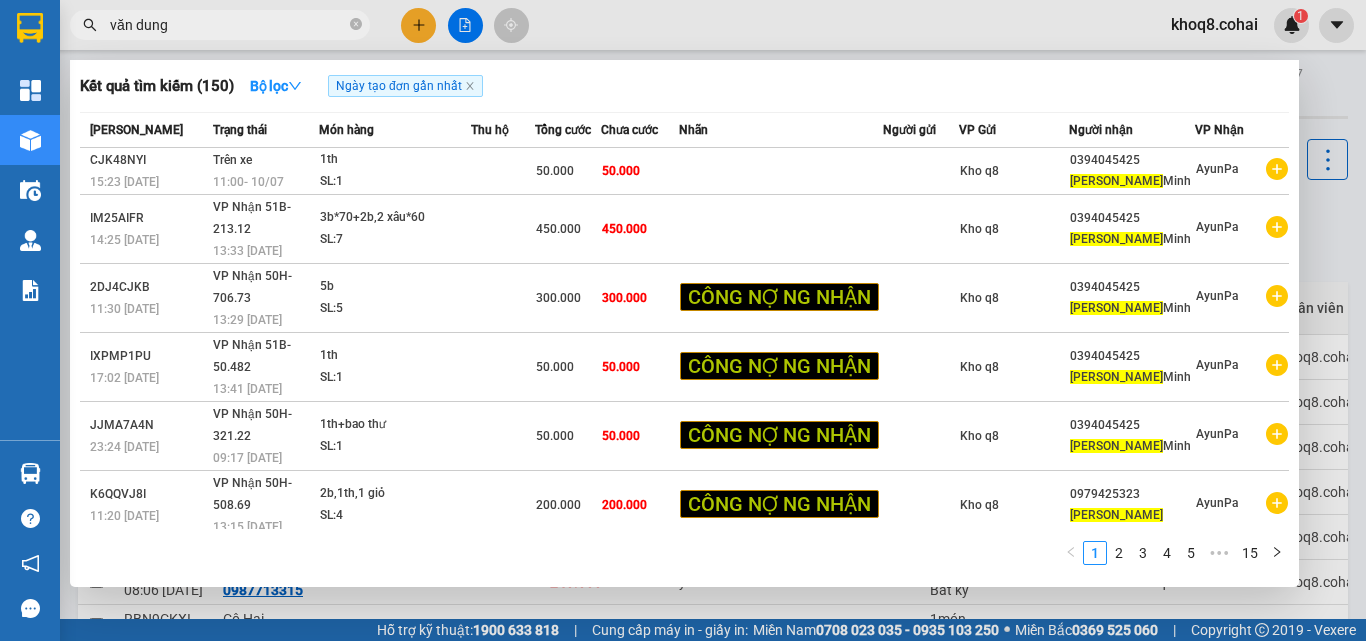 type on "văn dung" 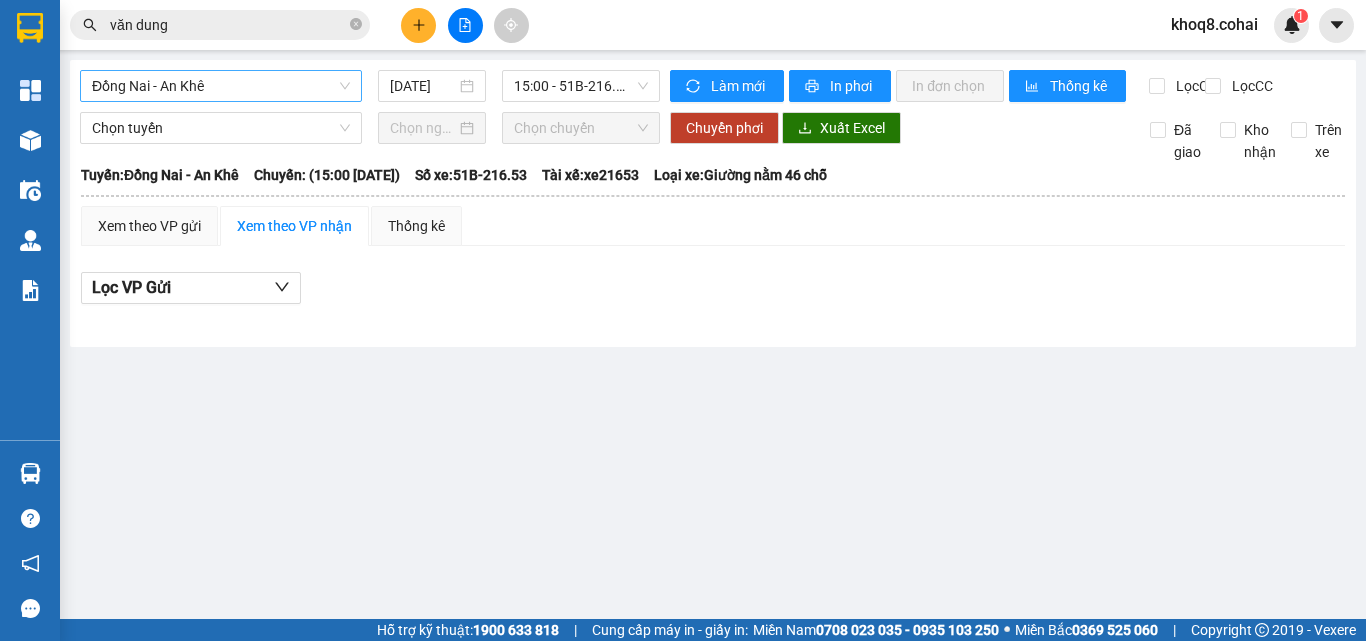 click on "Đồng Nai - An Khê" at bounding box center [221, 86] 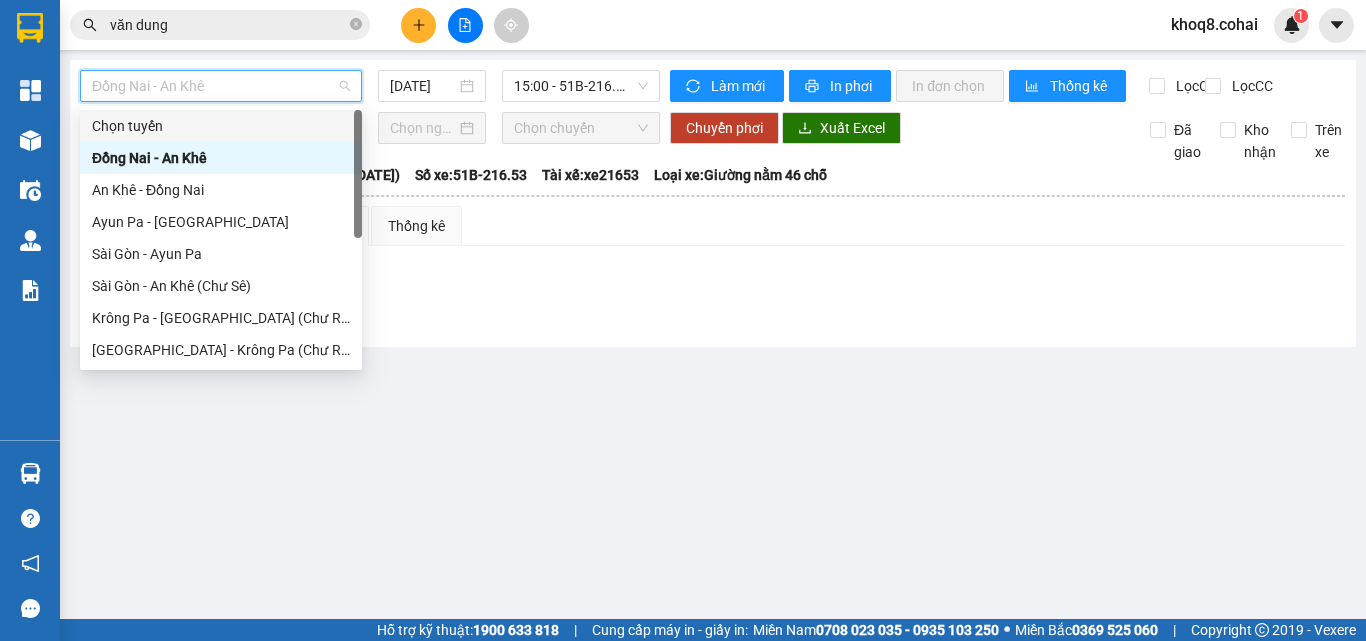 drag, startPoint x: 358, startPoint y: 137, endPoint x: 340, endPoint y: 341, distance: 204.79257 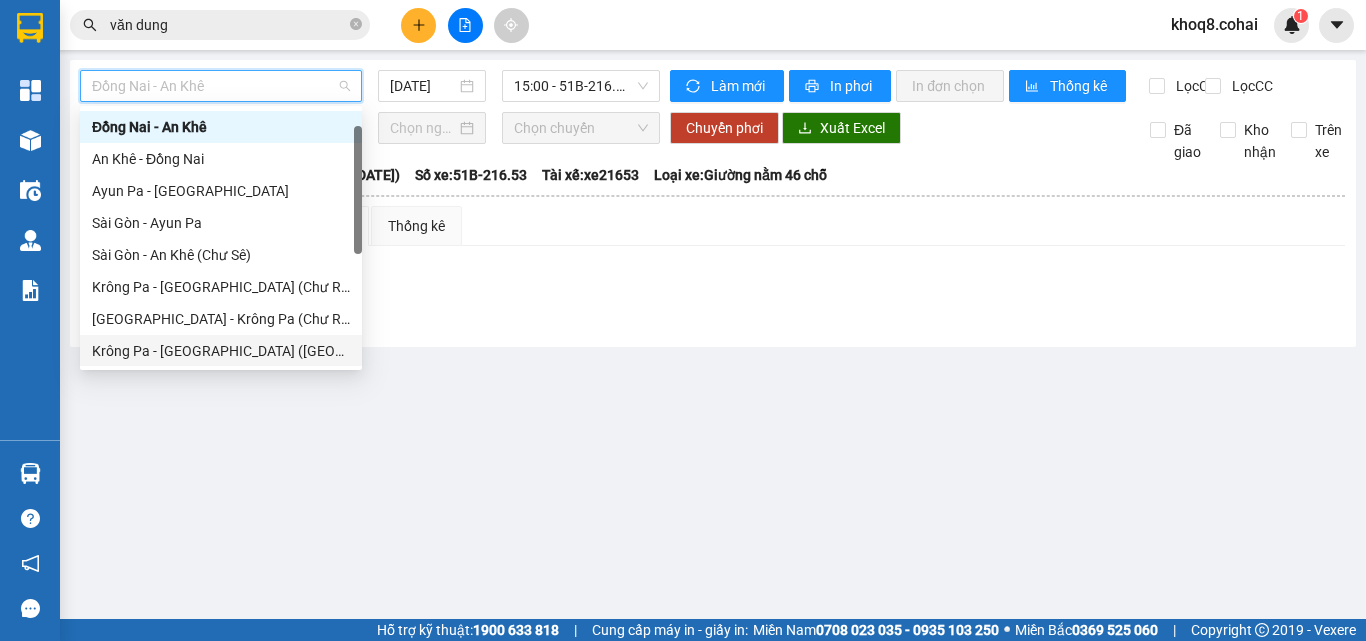 drag, startPoint x: 340, startPoint y: 341, endPoint x: 340, endPoint y: 371, distance: 30 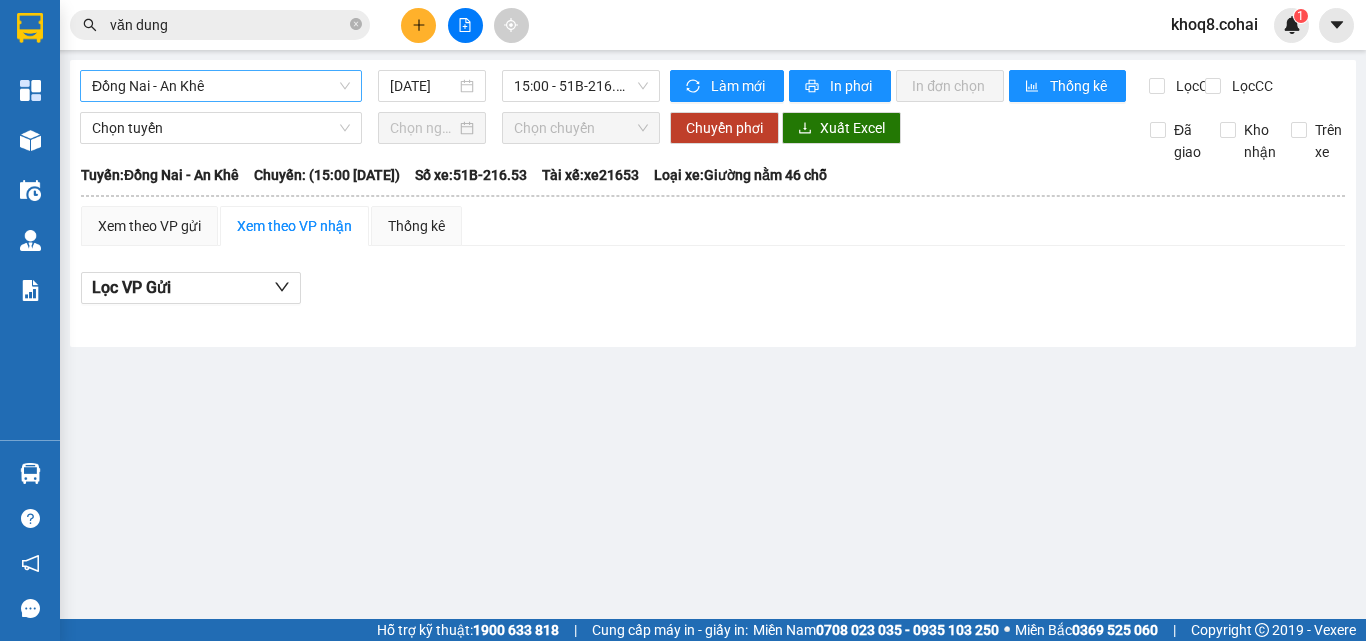 click on "Đồng Nai - An Khê" at bounding box center [221, 86] 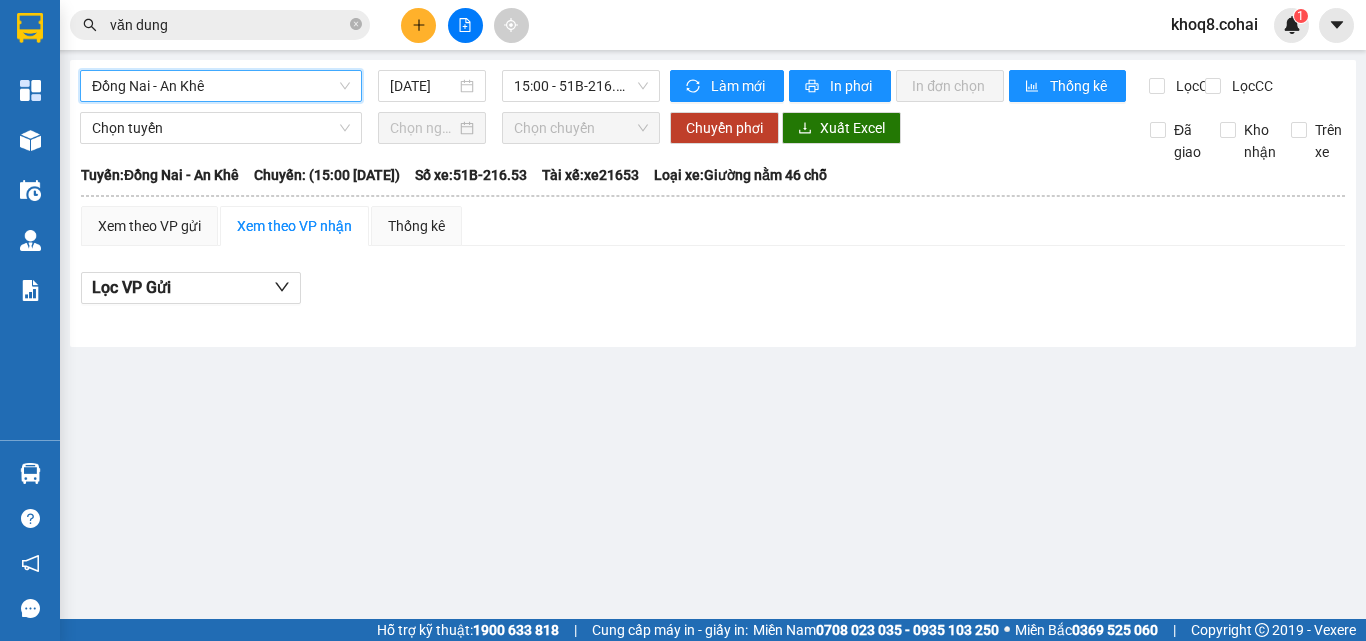 click on "Đồng Nai - An Khê" at bounding box center (221, 86) 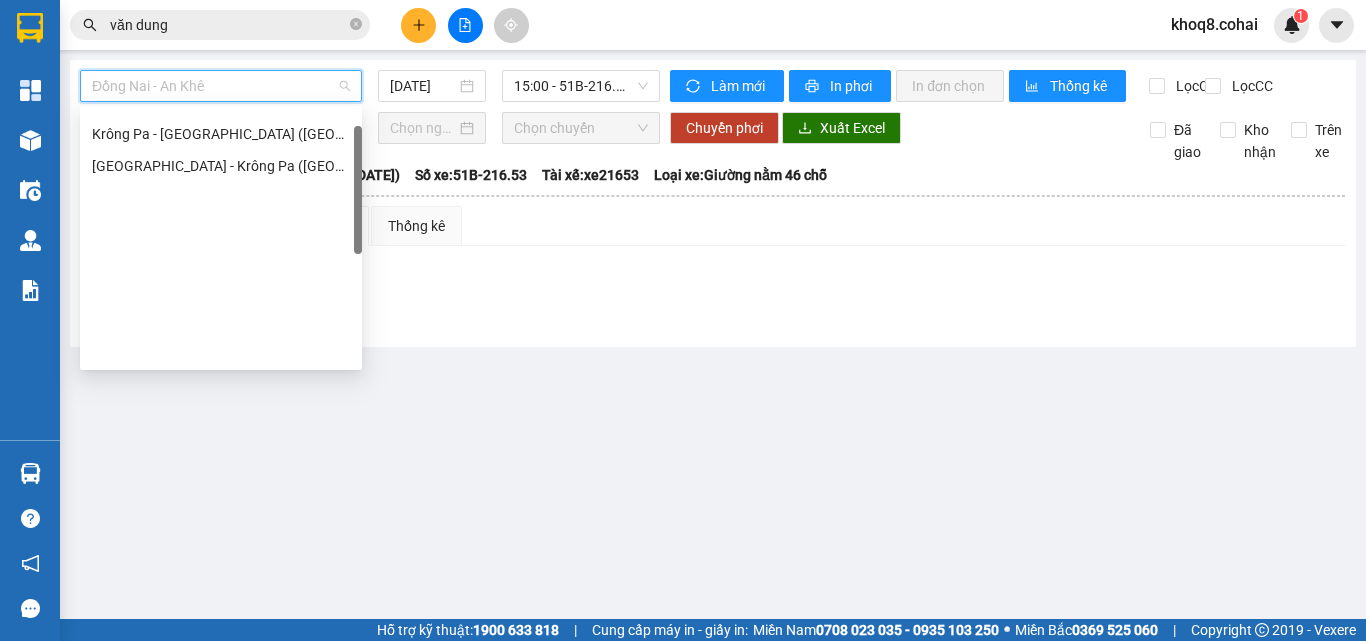scroll, scrollTop: 288, scrollLeft: 0, axis: vertical 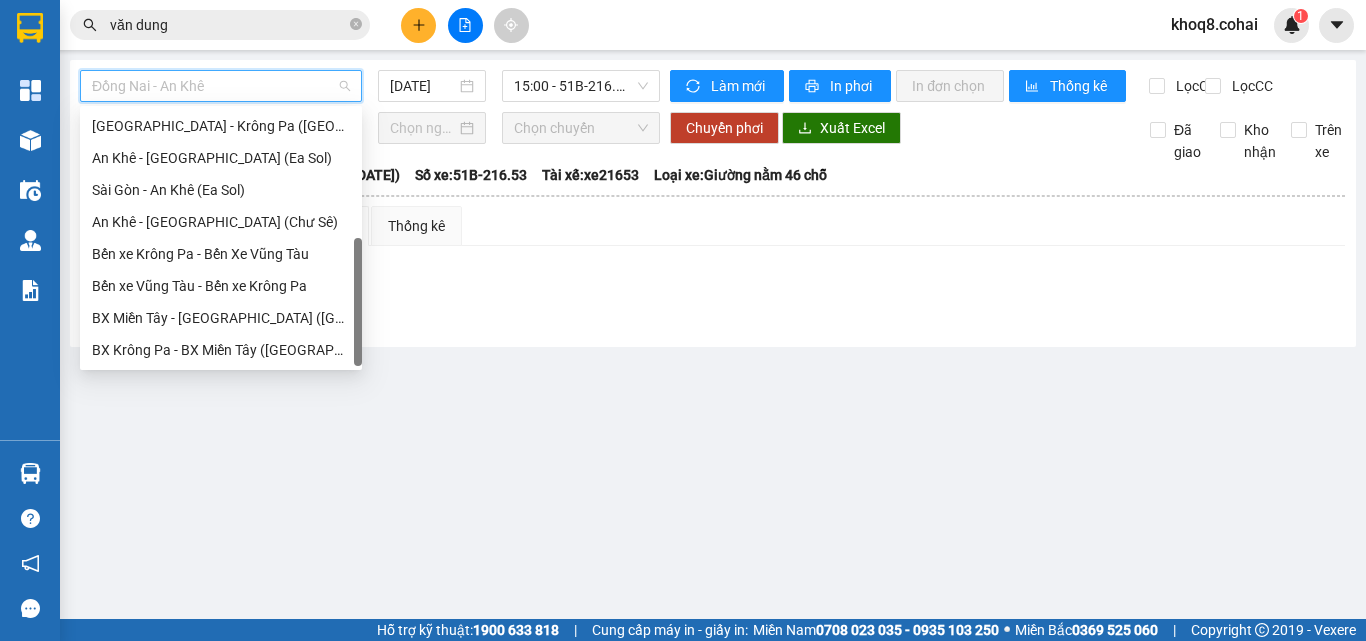 drag, startPoint x: 358, startPoint y: 159, endPoint x: 350, endPoint y: 380, distance: 221.14474 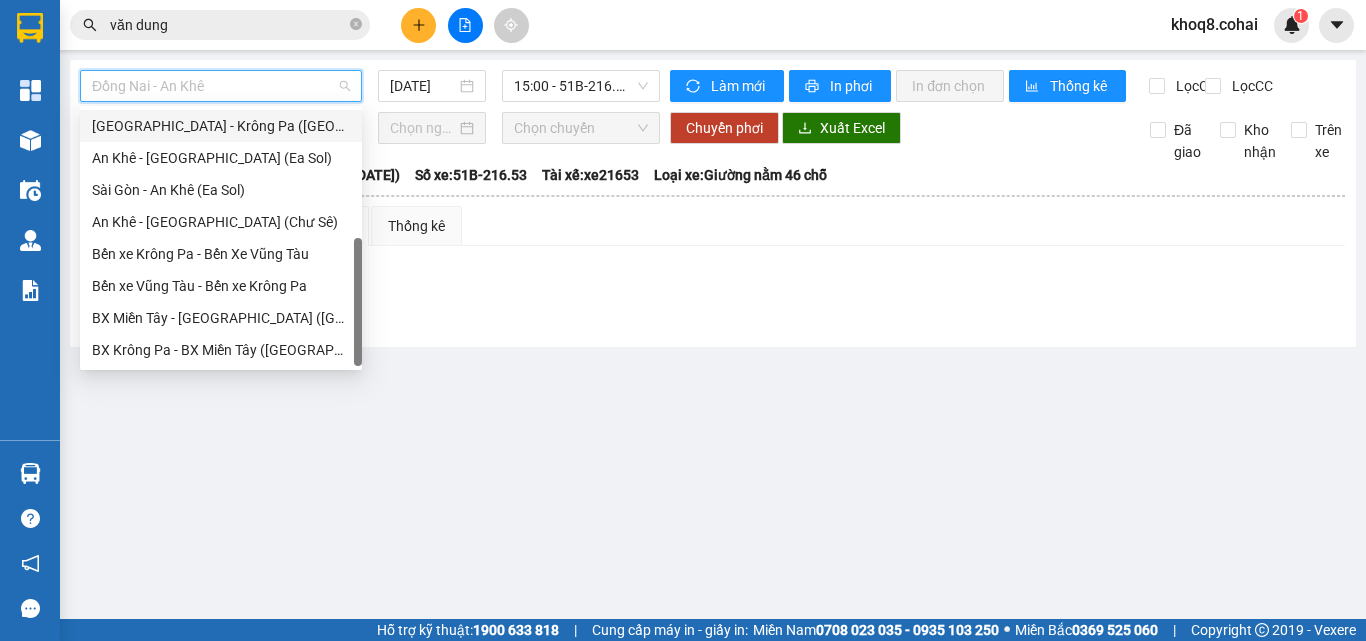 click on "[GEOGRAPHIC_DATA] - Krông Pa ([GEOGRAPHIC_DATA])" at bounding box center [221, 126] 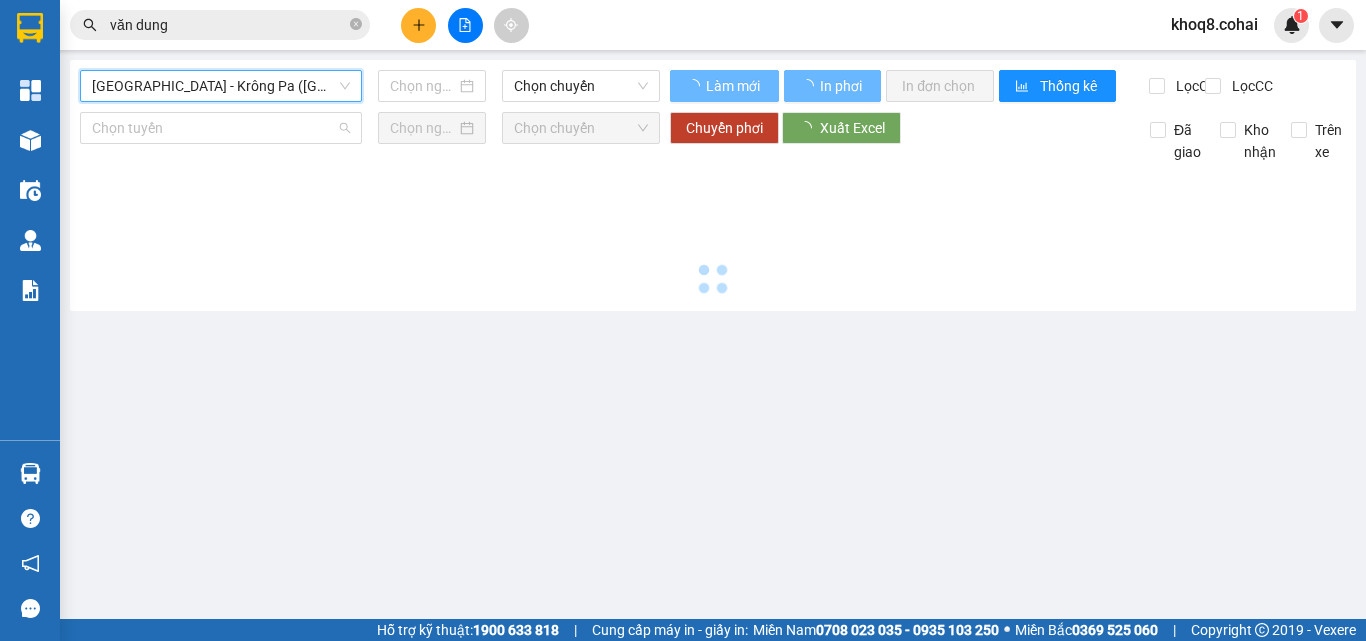 type on "[DATE]" 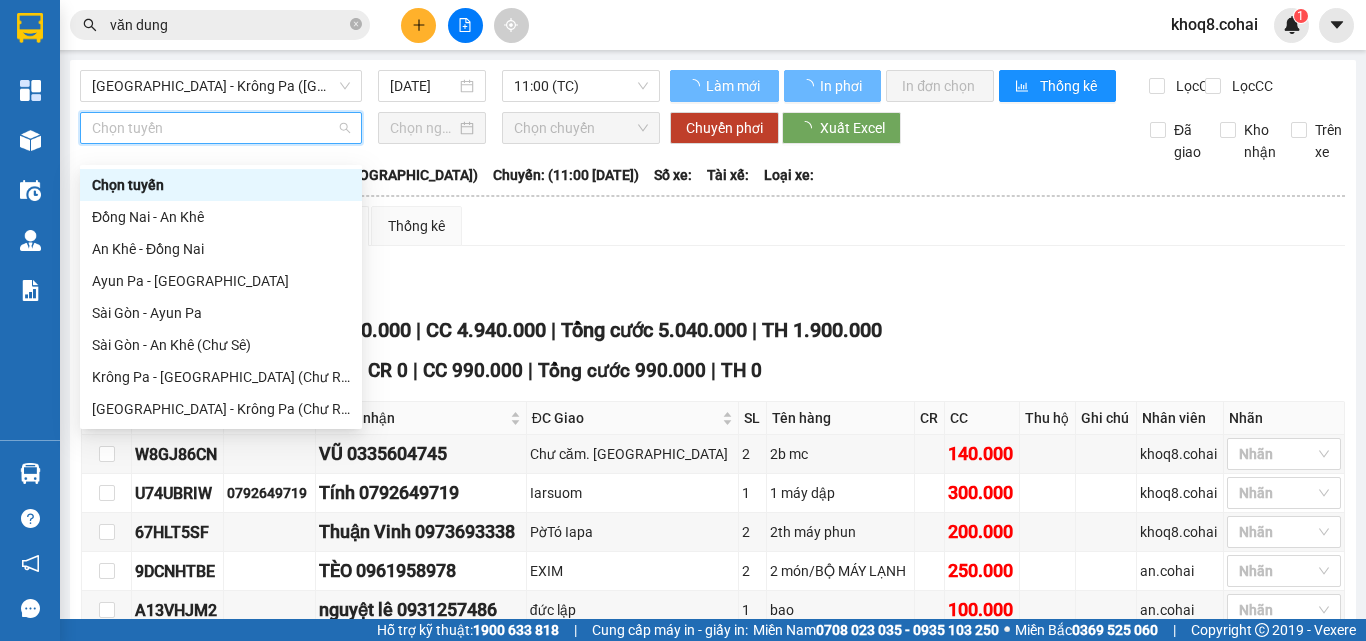 click on "Lọc VP Gửi" at bounding box center (713, 288) 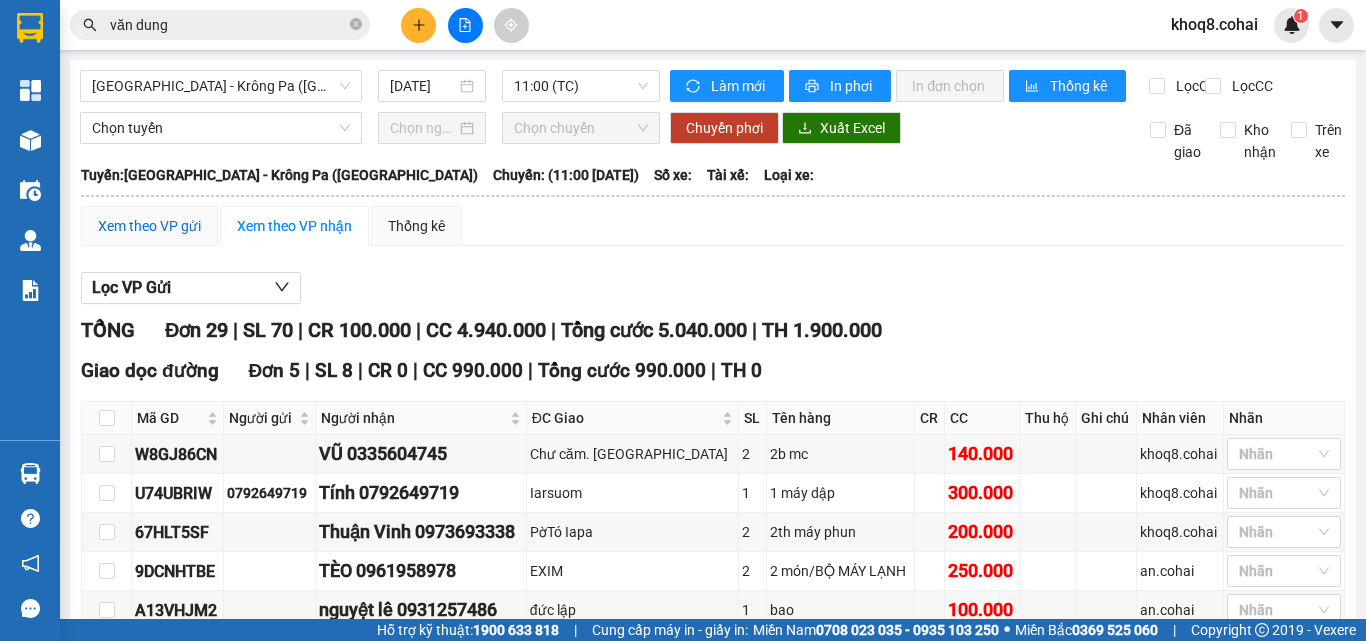 click on "Xem theo VP gửi" at bounding box center [149, 226] 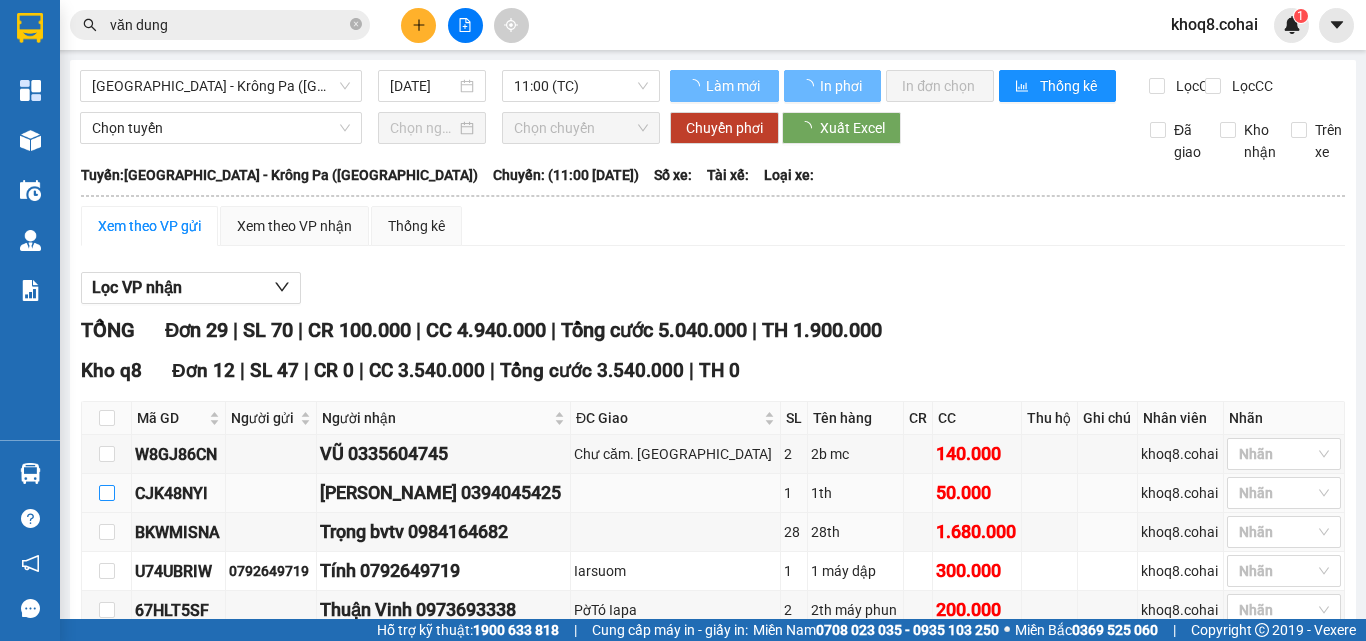 click at bounding box center [107, 493] 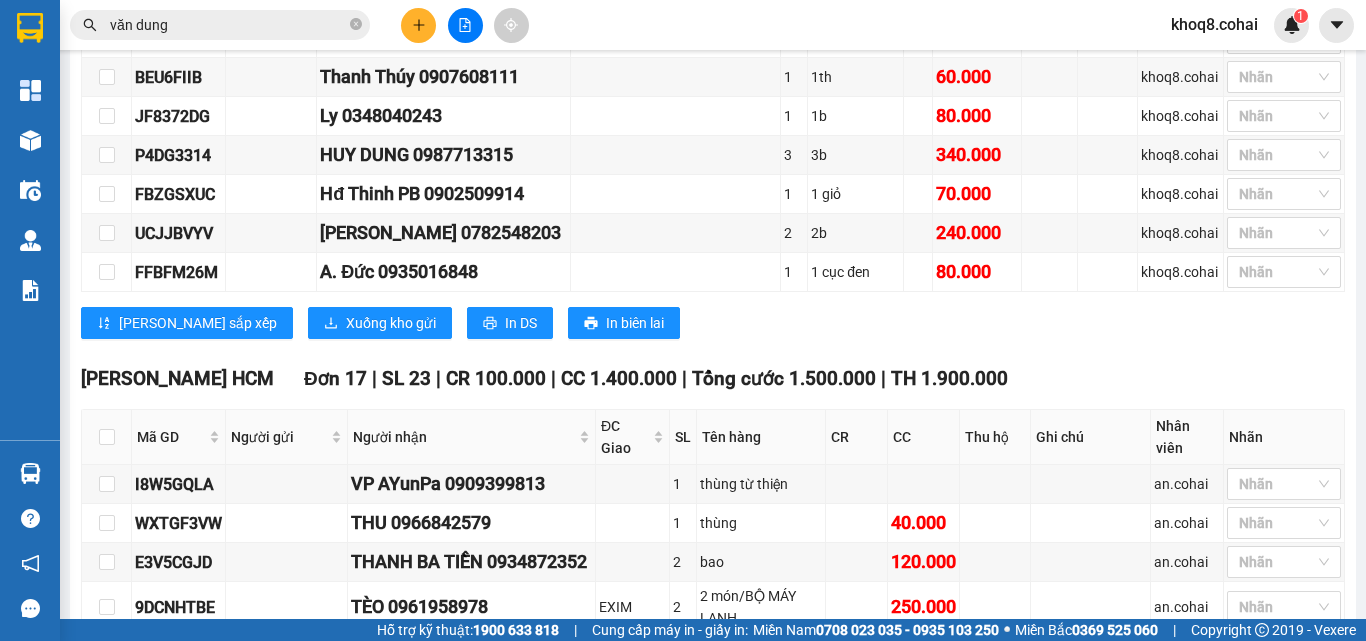 scroll, scrollTop: 672, scrollLeft: 0, axis: vertical 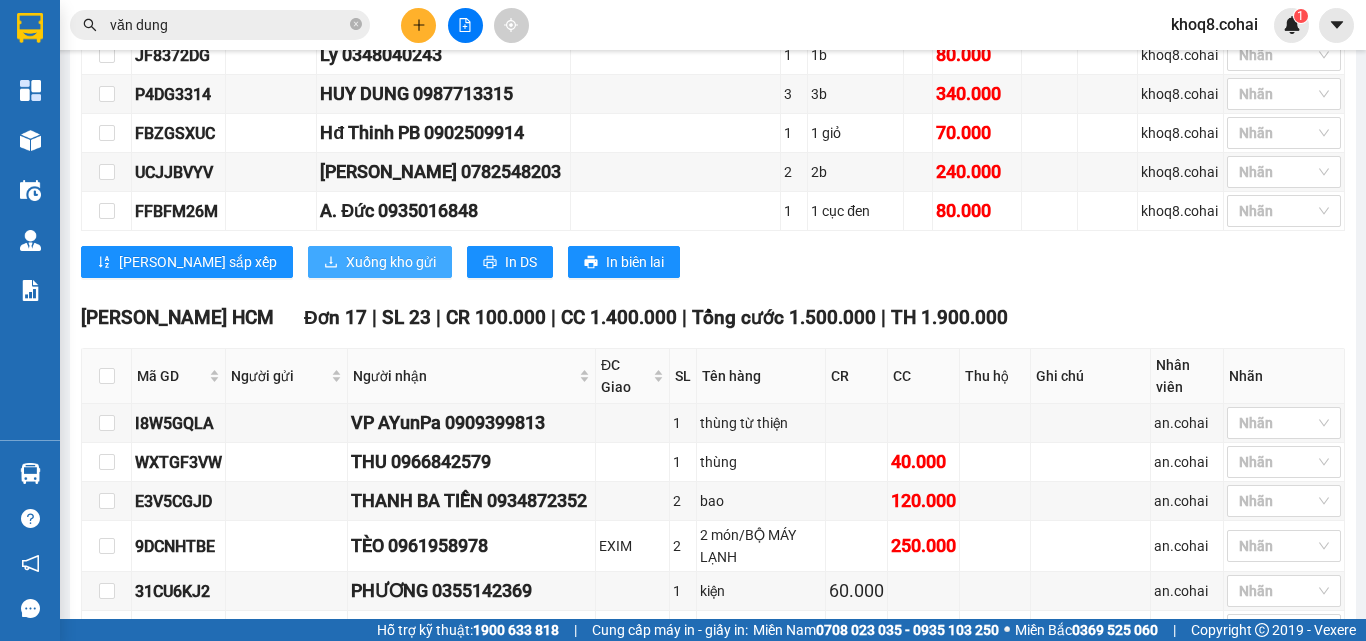 click on "Xuống kho gửi" at bounding box center [391, 262] 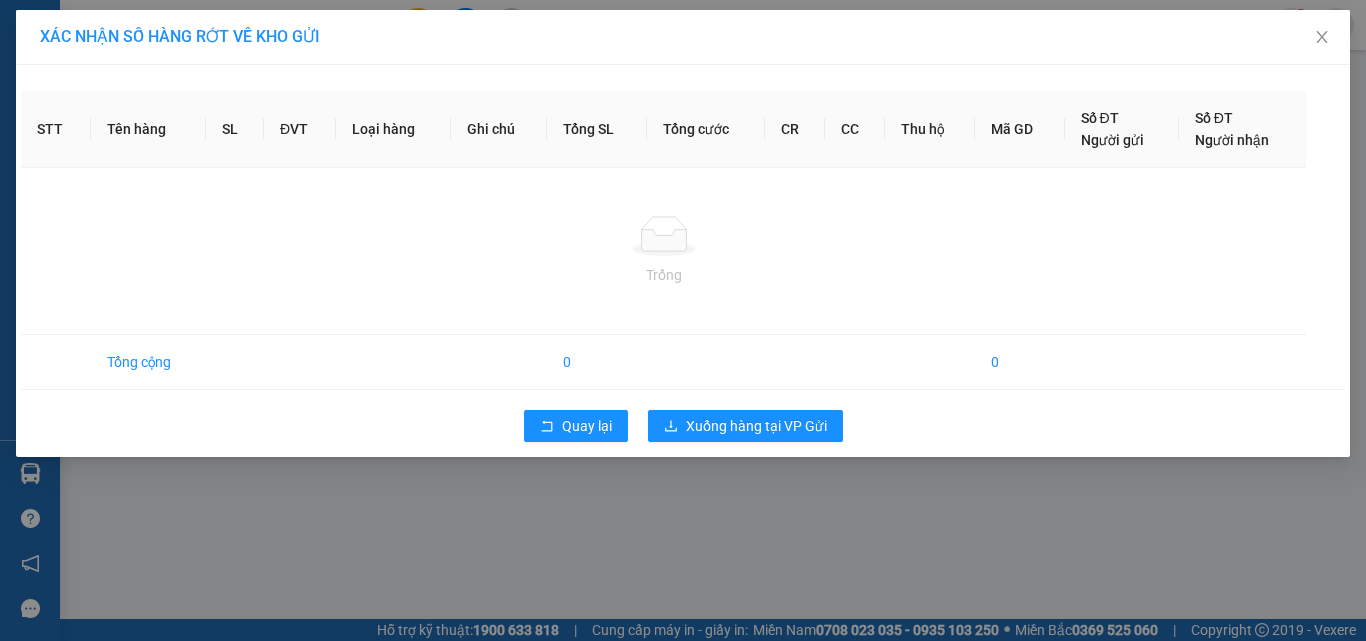 scroll, scrollTop: 0, scrollLeft: 0, axis: both 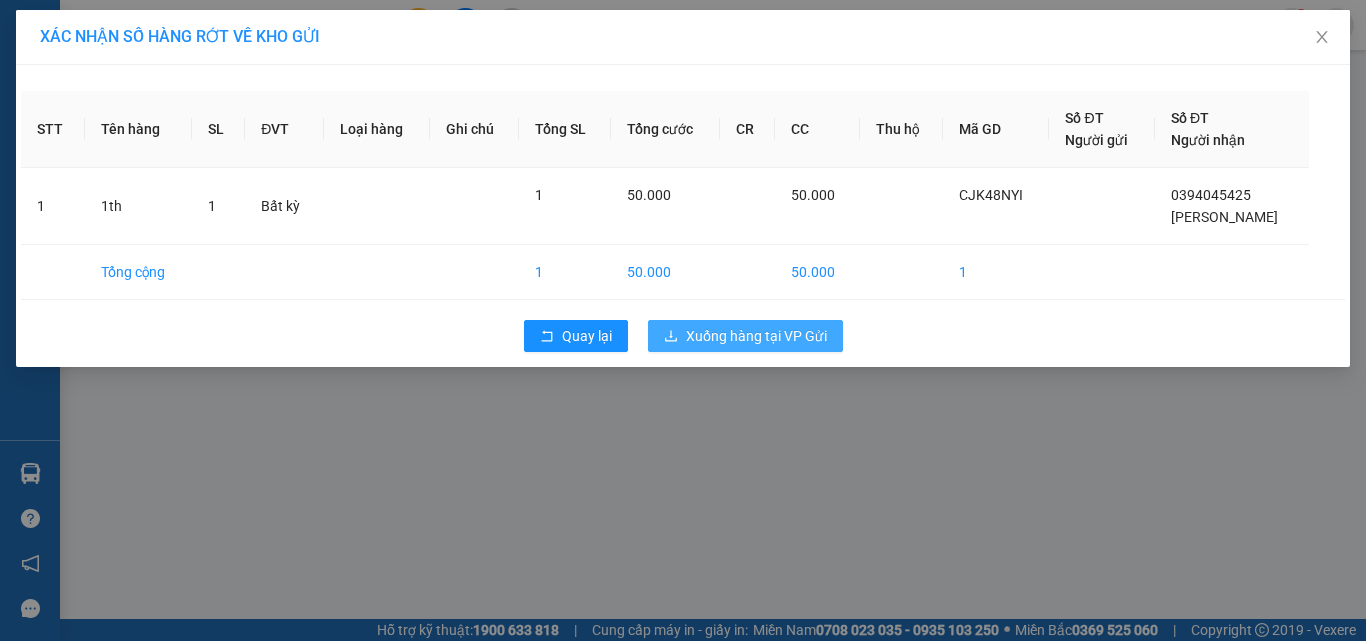 click on "Xuống hàng tại VP Gửi" at bounding box center (756, 336) 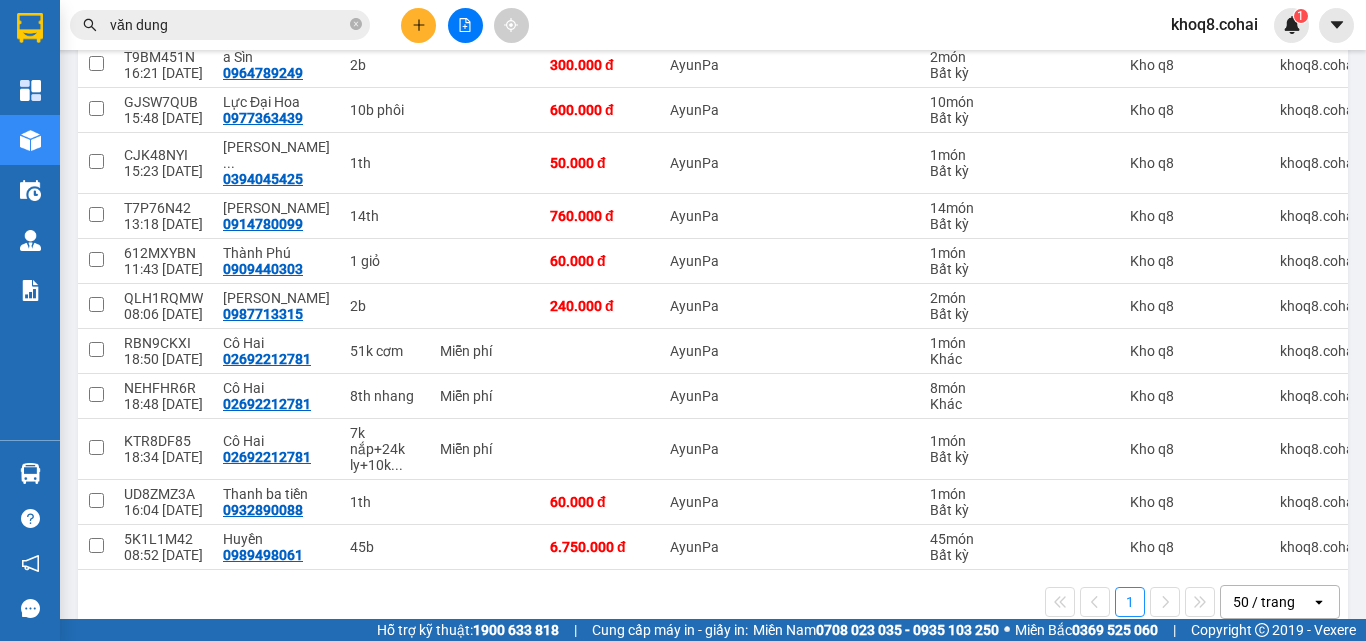 scroll, scrollTop: 350, scrollLeft: 0, axis: vertical 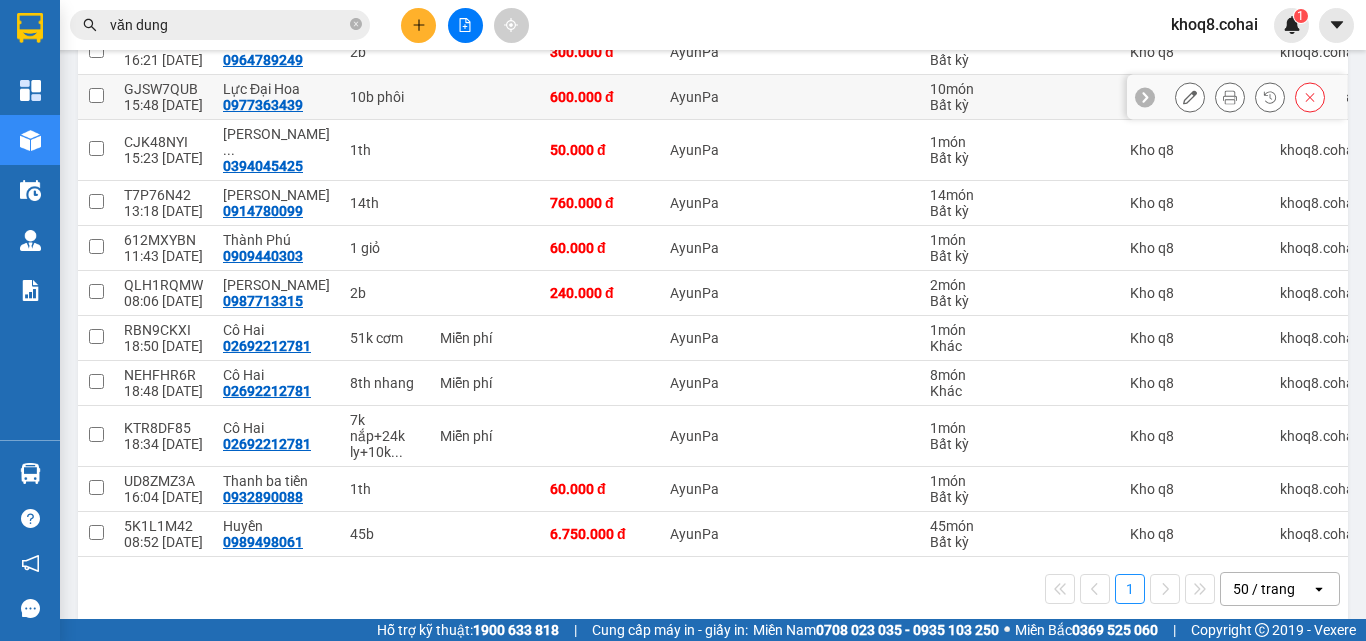 click on "10b phôi" at bounding box center (385, 97) 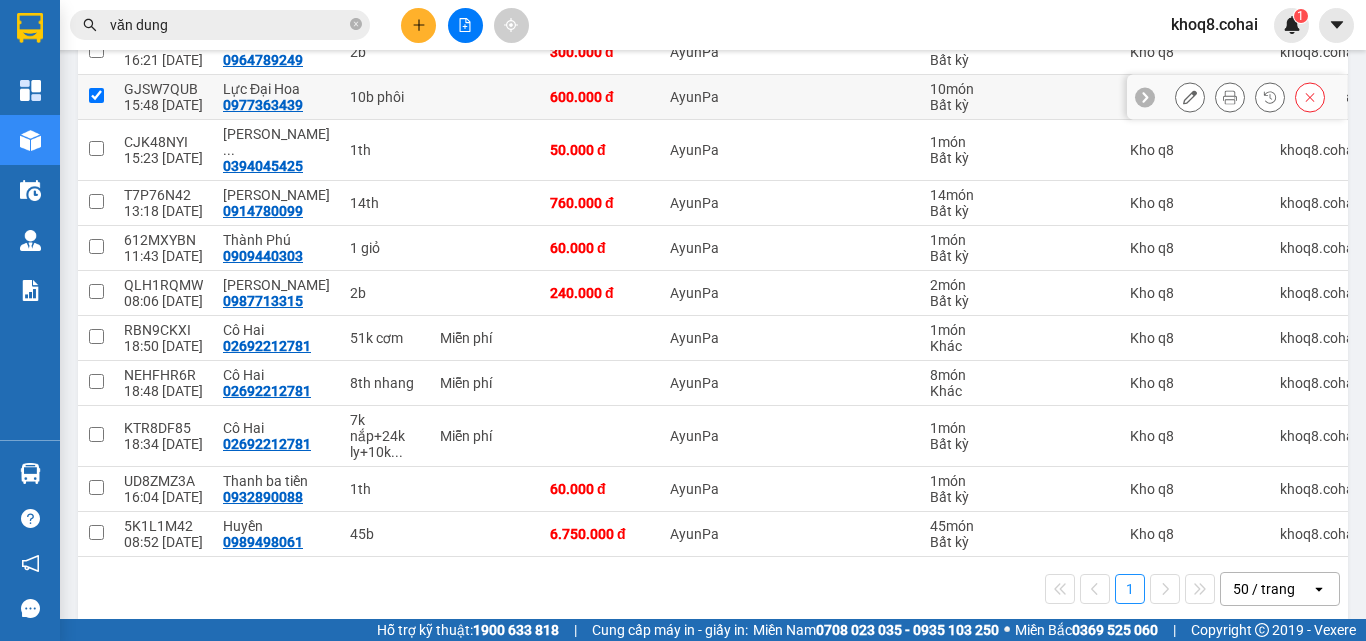 click on "10b phôi" at bounding box center (385, 97) 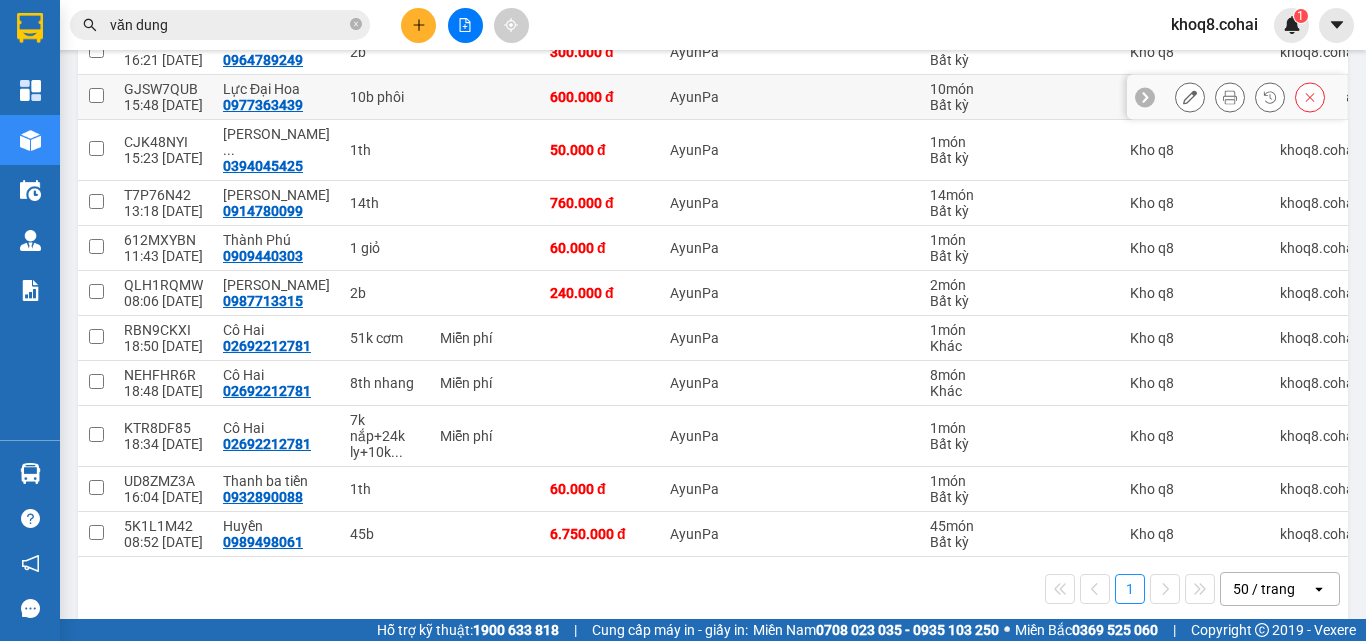 click at bounding box center (96, 95) 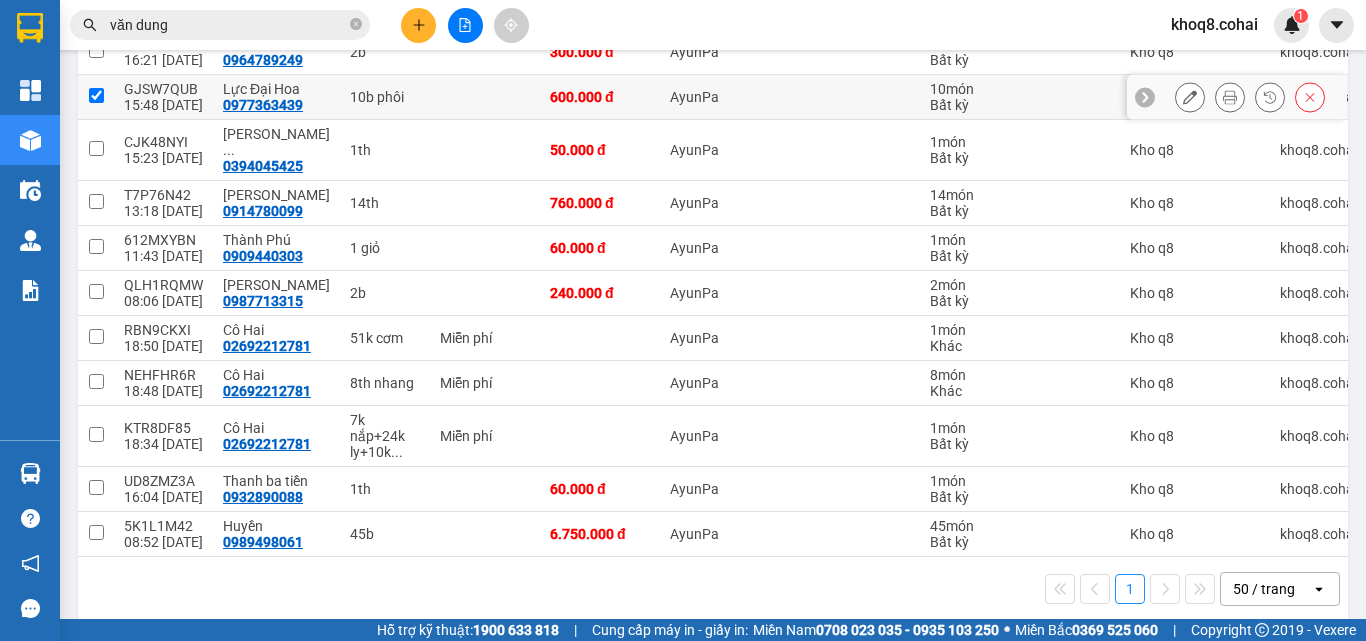 click at bounding box center [96, 95] 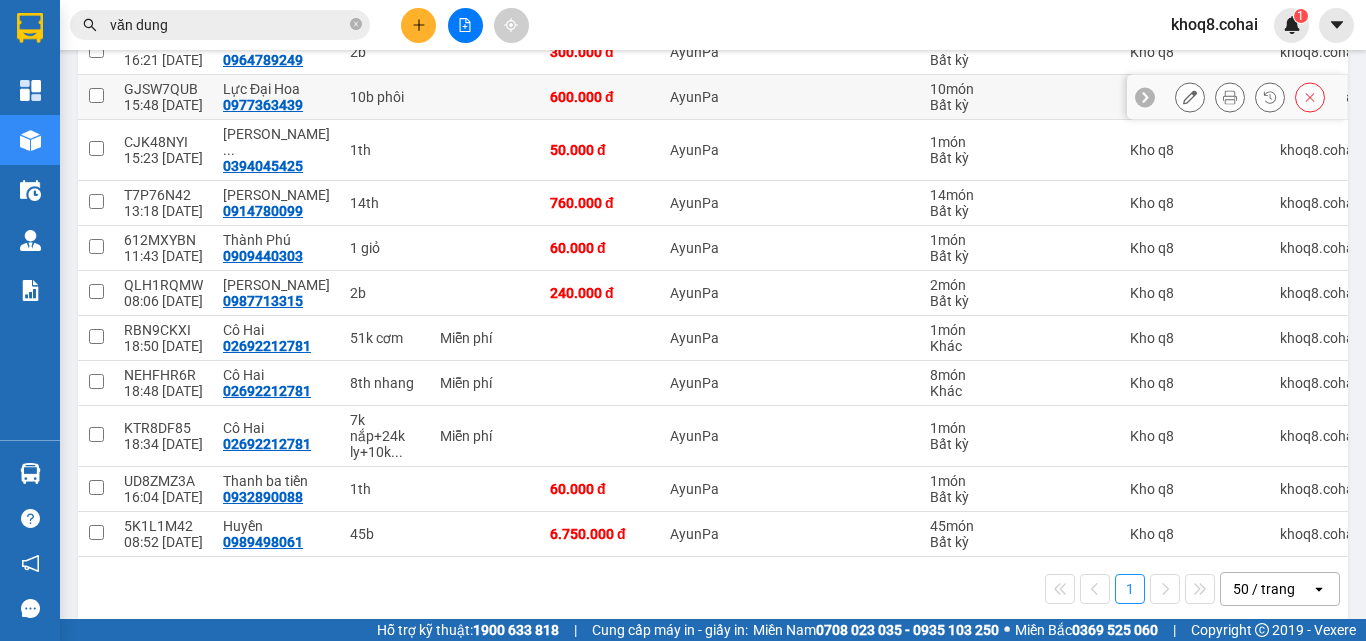 click at bounding box center (96, 95) 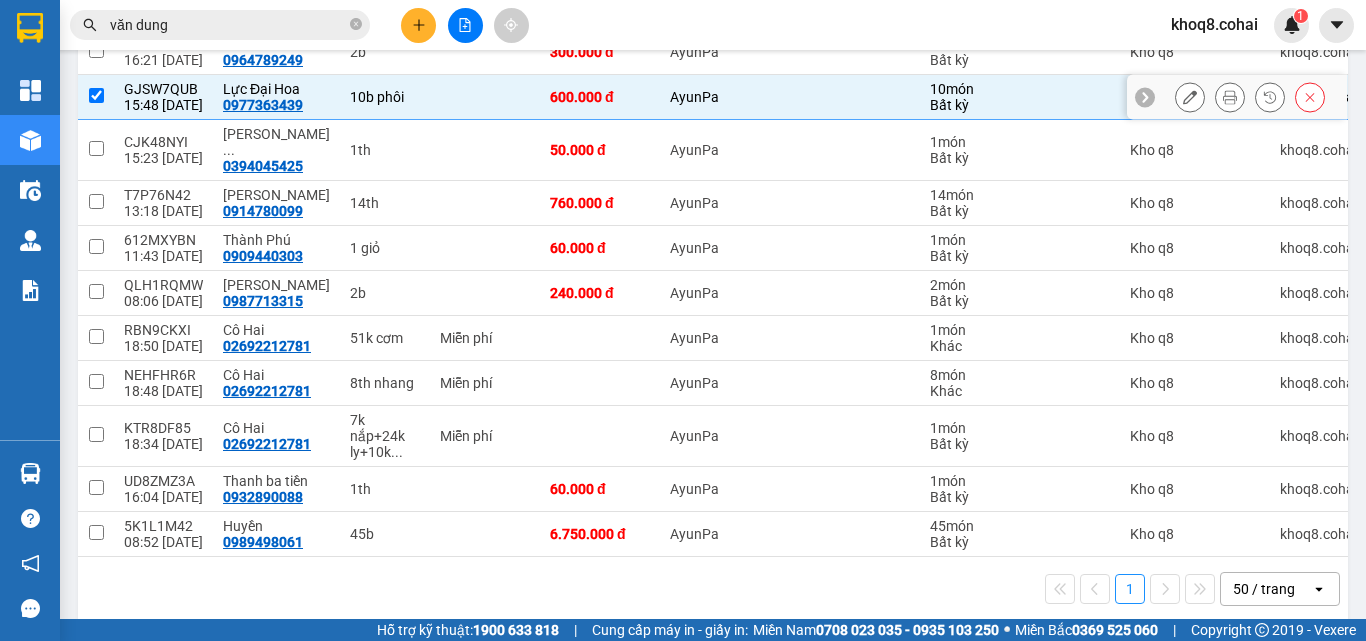 click at bounding box center [96, 95] 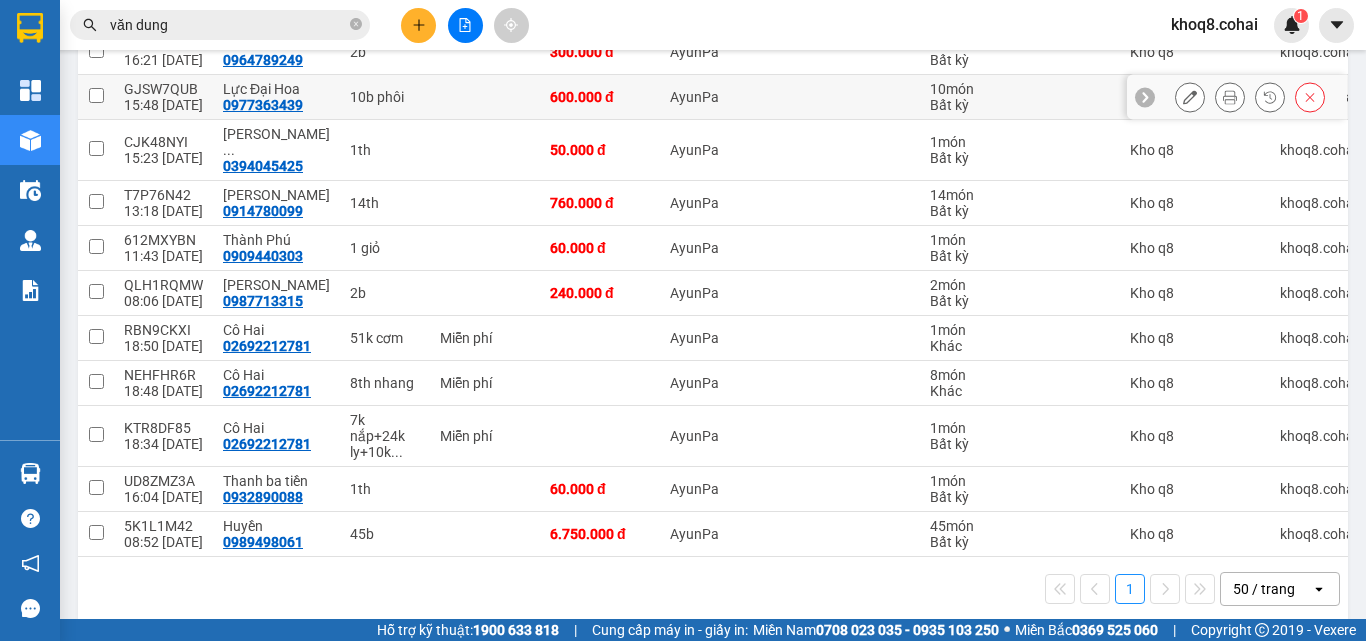 click at bounding box center (96, 95) 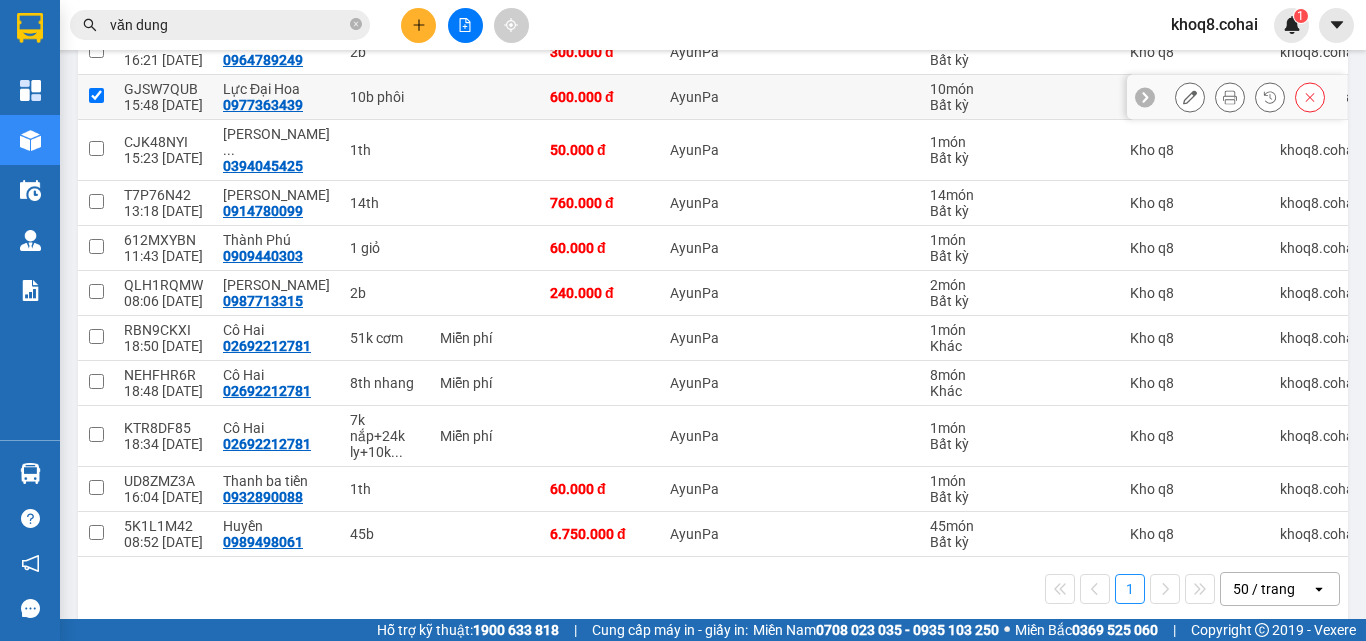 checkbox on "true" 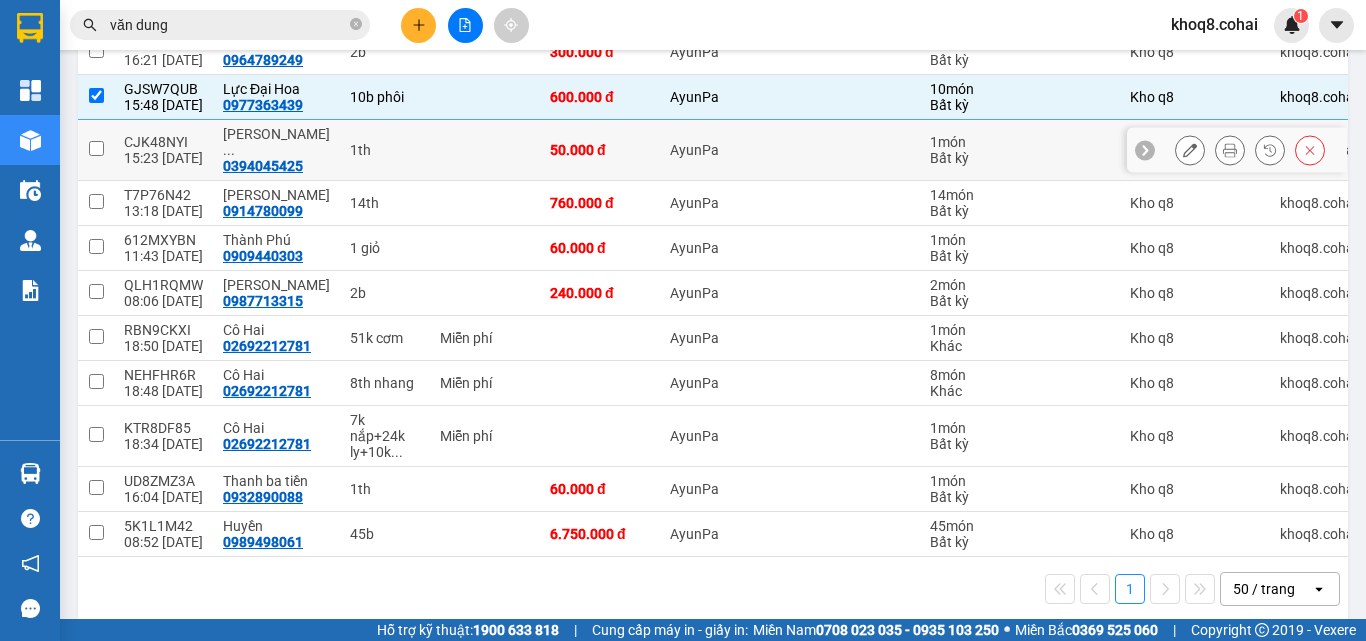 click at bounding box center (96, 148) 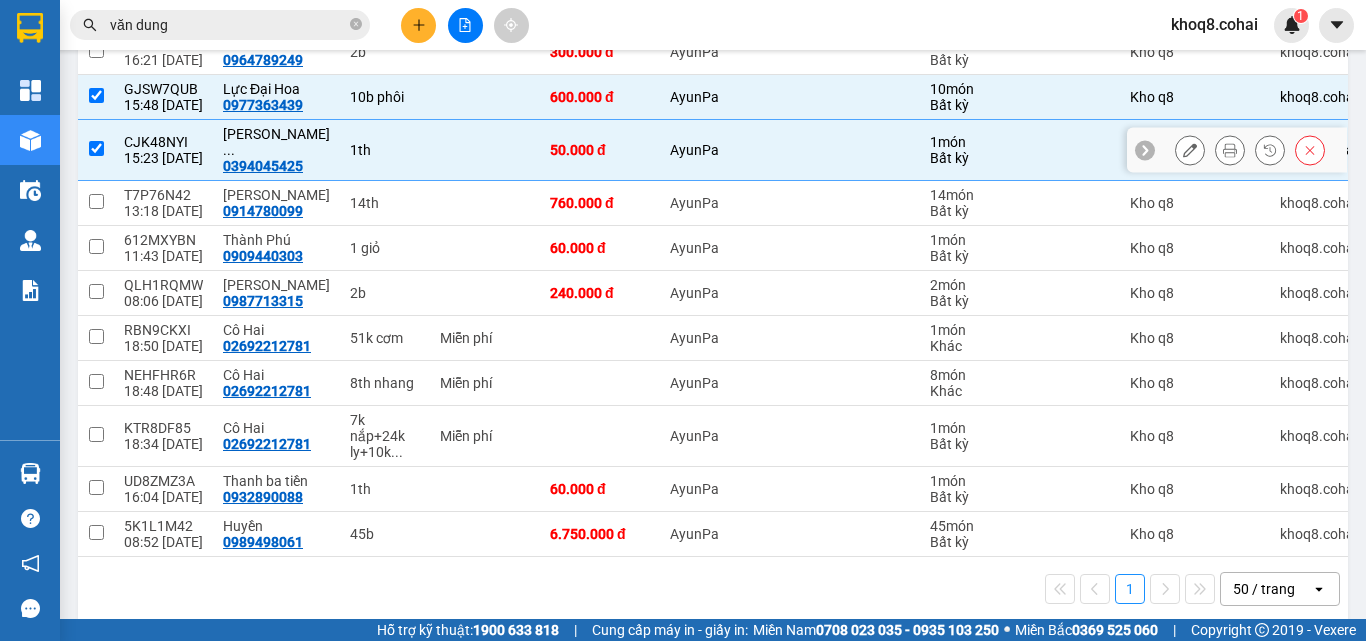 click at bounding box center (96, 148) 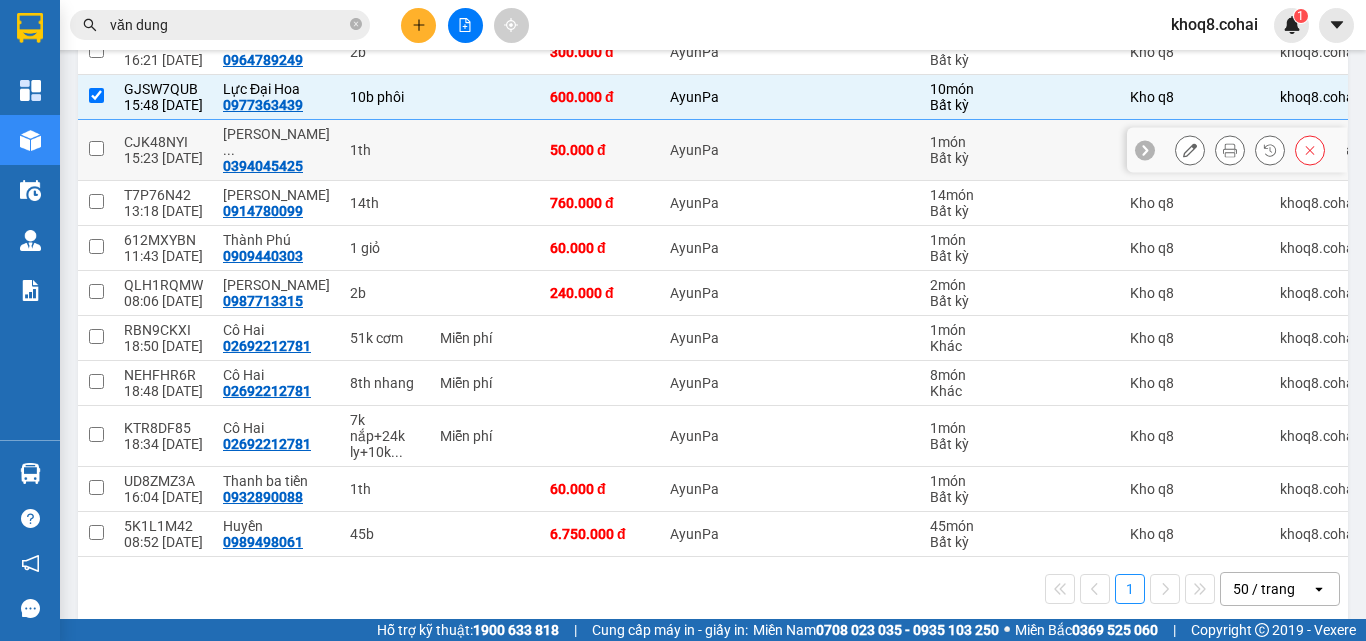 click at bounding box center (96, 148) 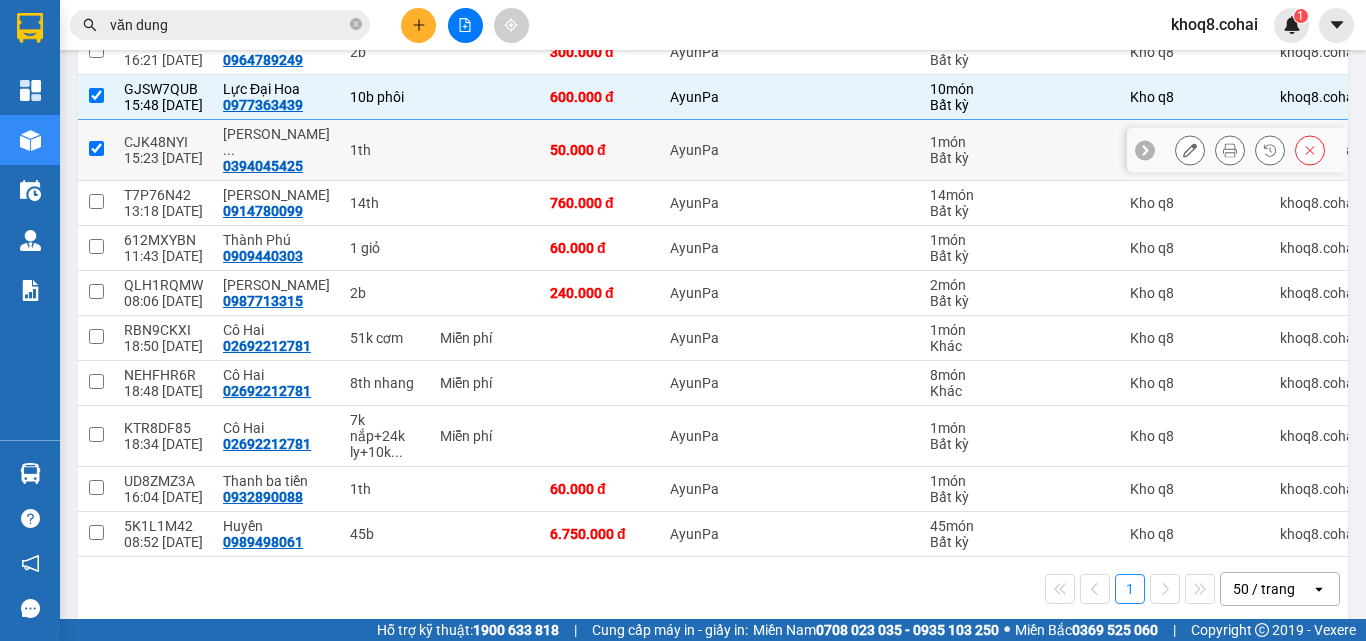 checkbox on "true" 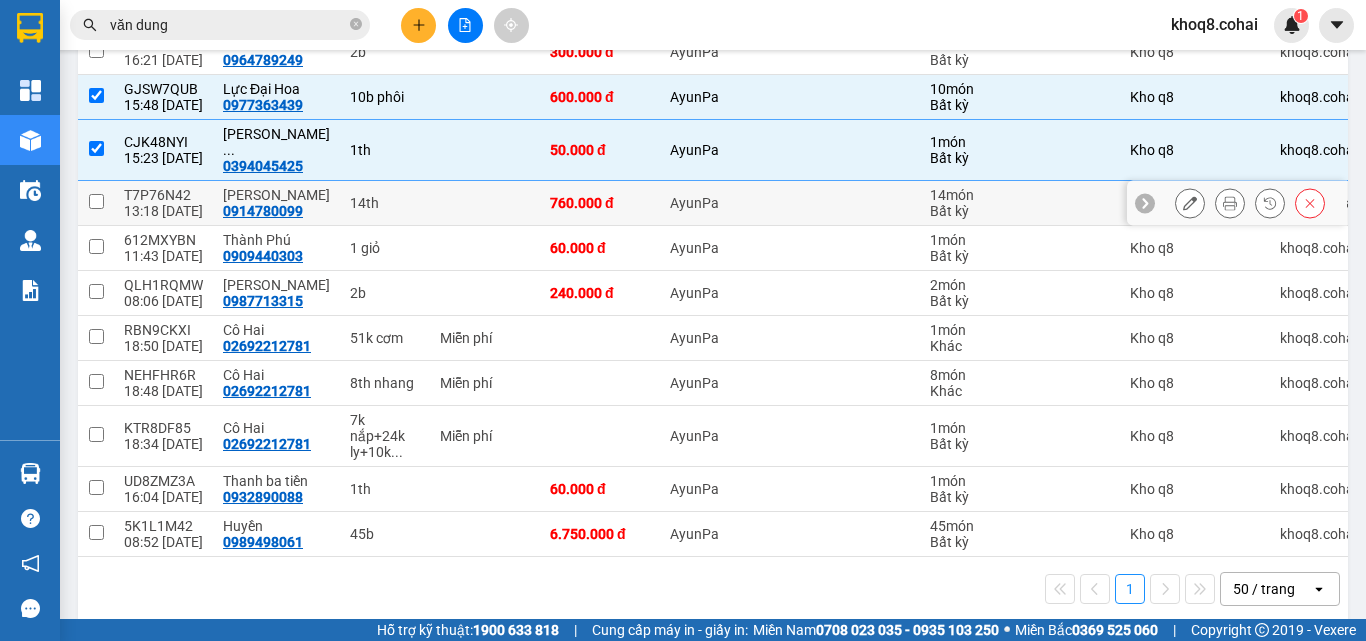 click at bounding box center [96, 201] 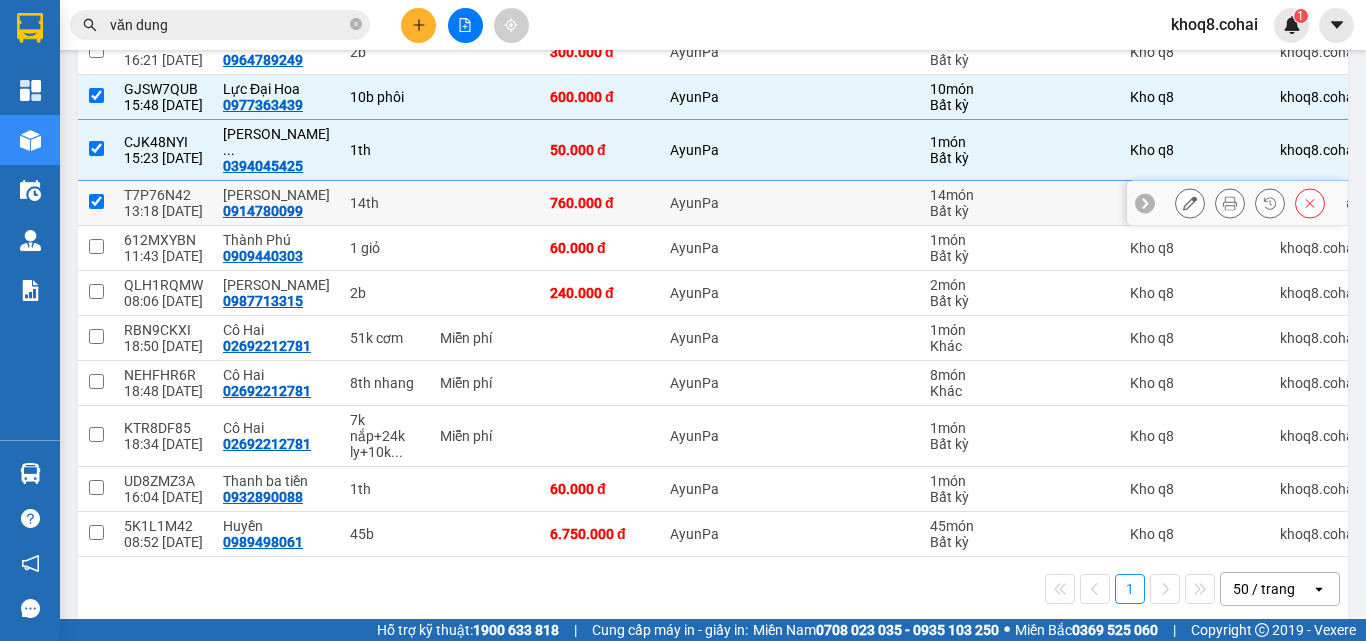 click at bounding box center [96, 201] 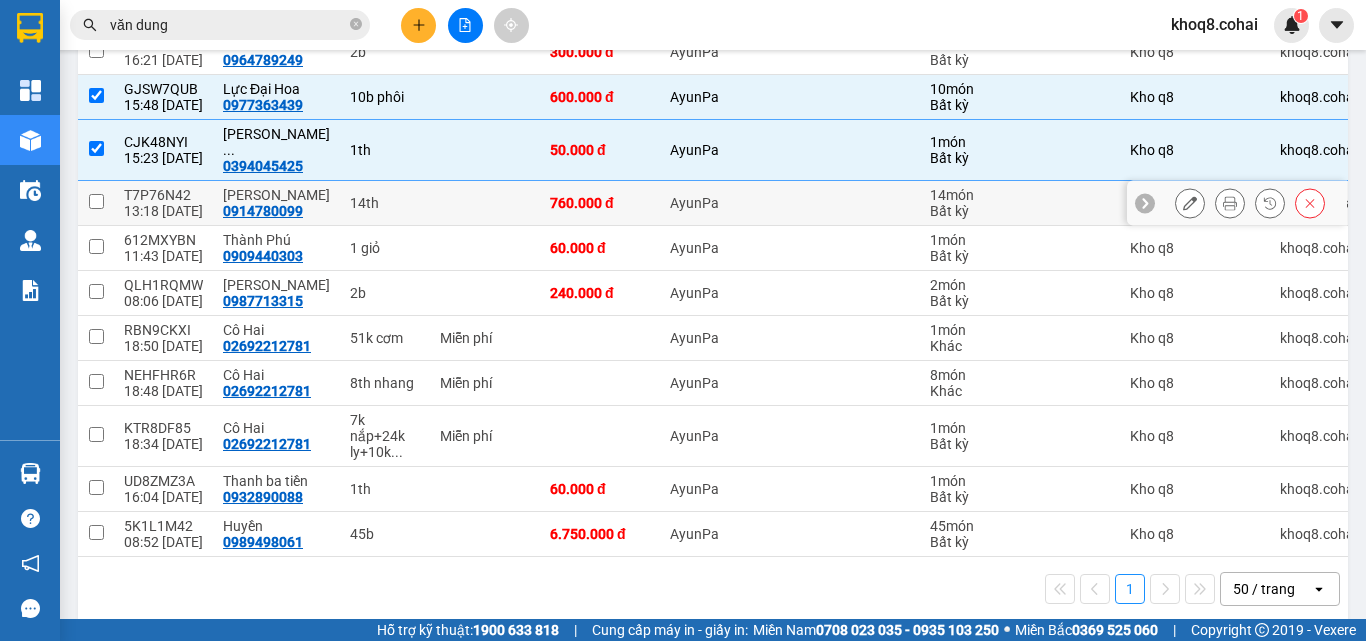 click at bounding box center [96, 201] 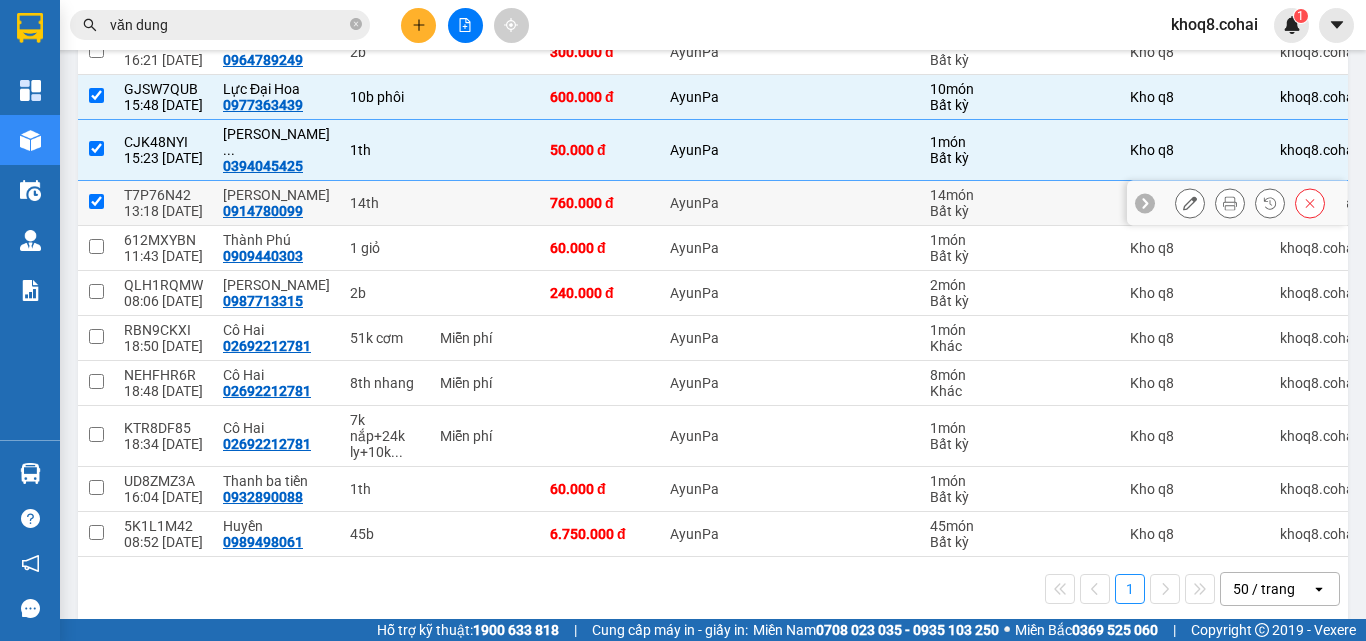checkbox on "true" 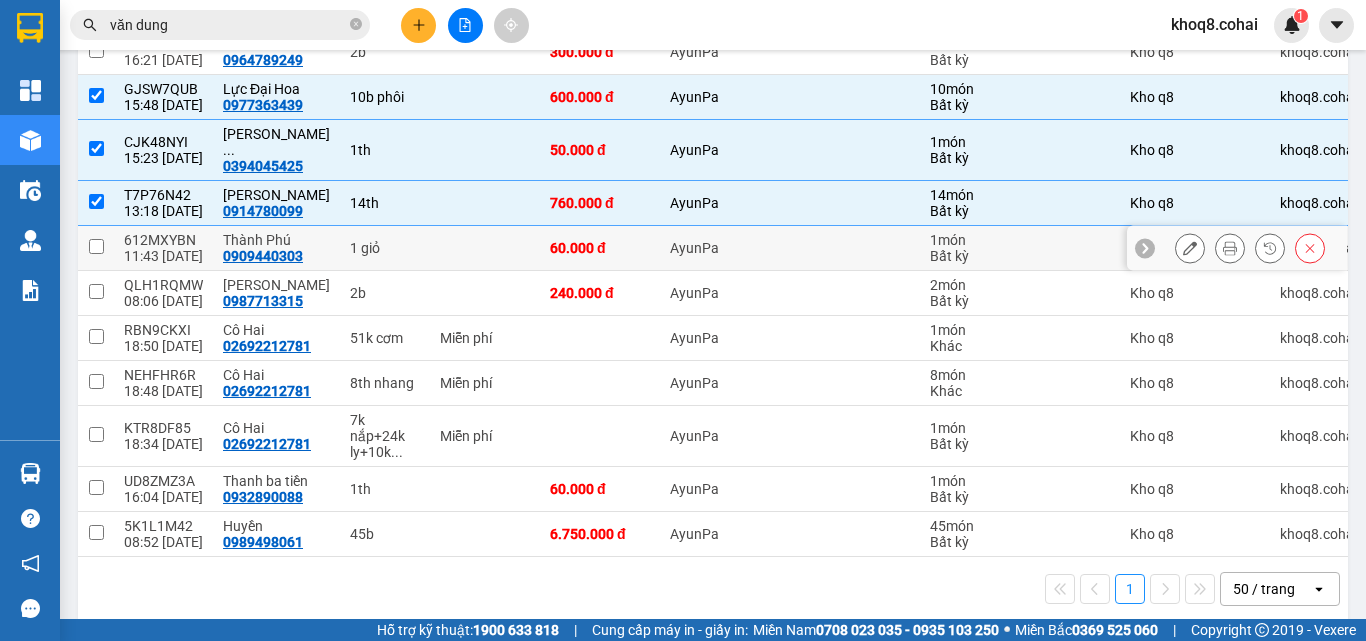click at bounding box center (96, 246) 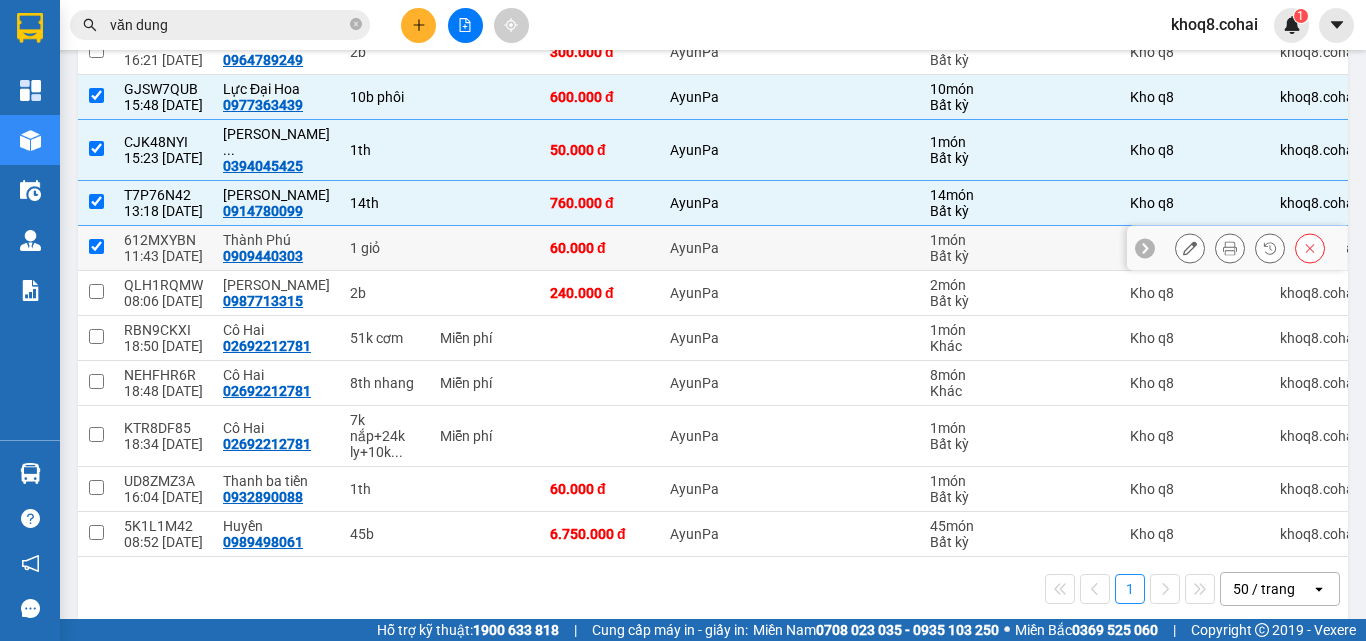 click at bounding box center (96, 246) 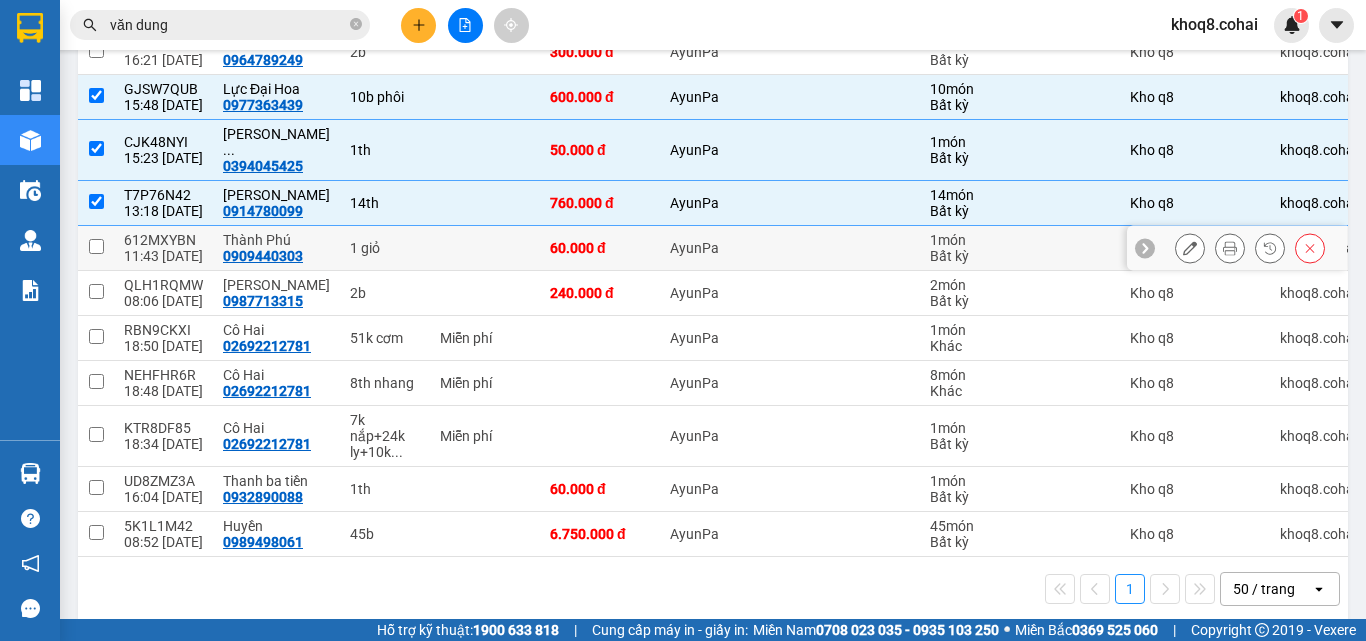 click at bounding box center [96, 246] 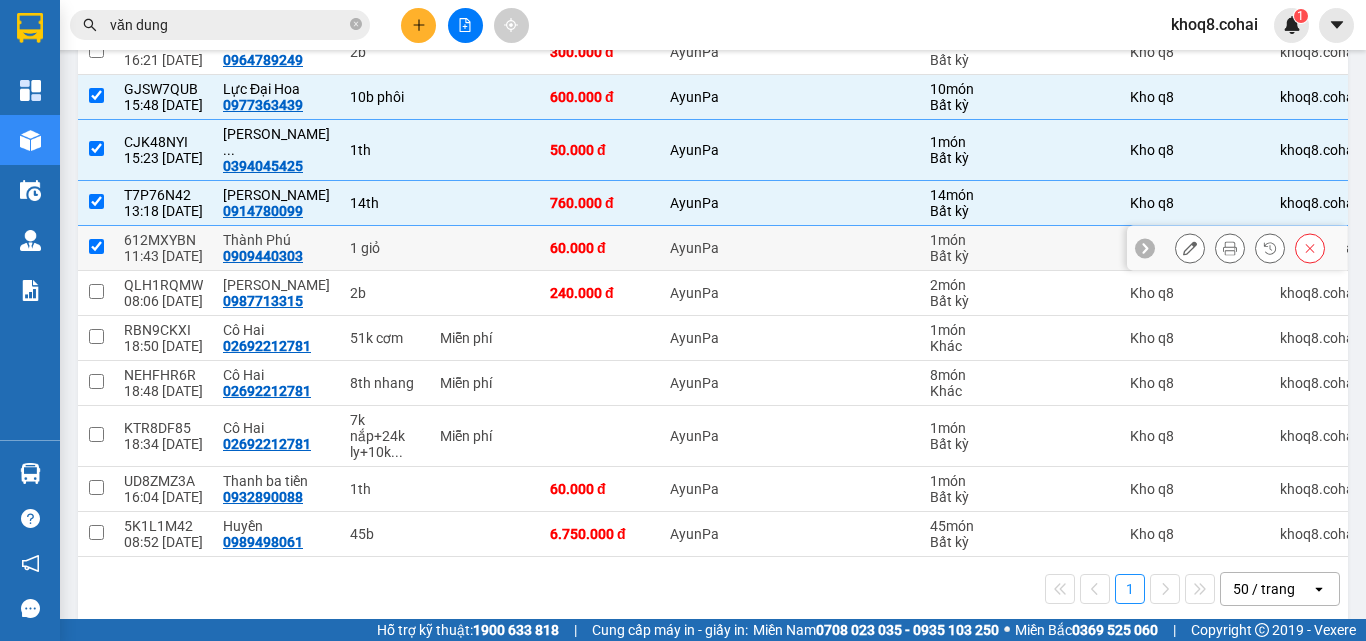 checkbox on "true" 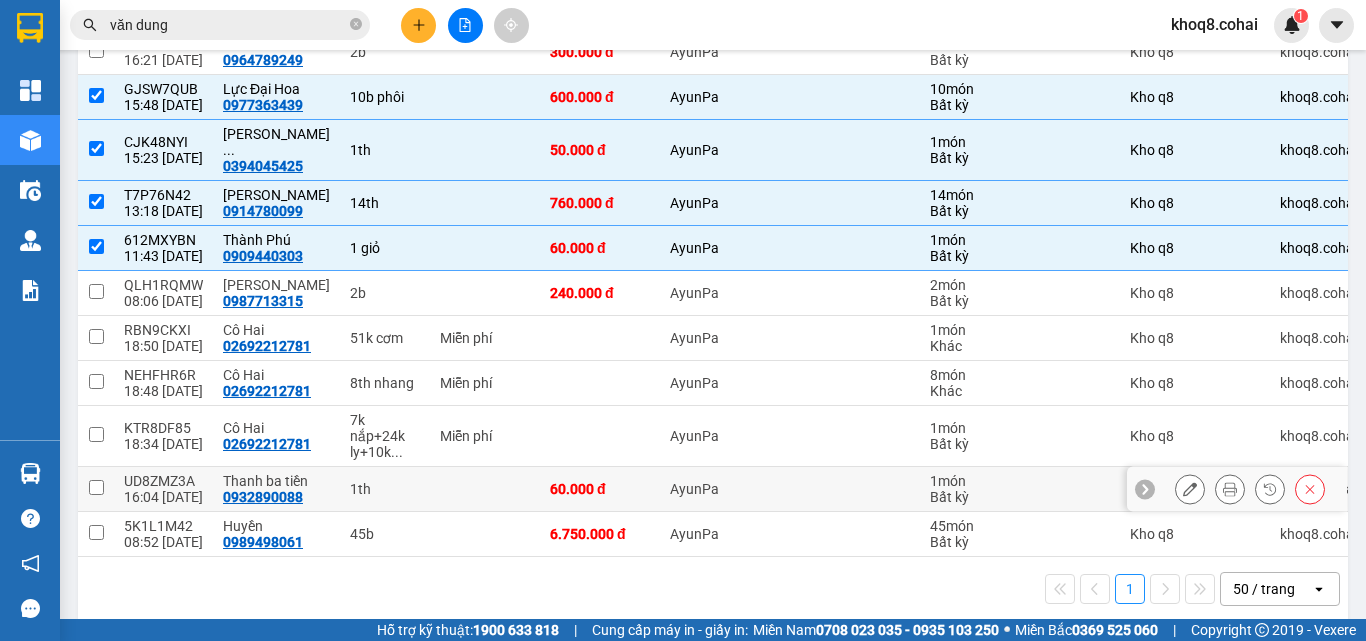 click at bounding box center (96, 487) 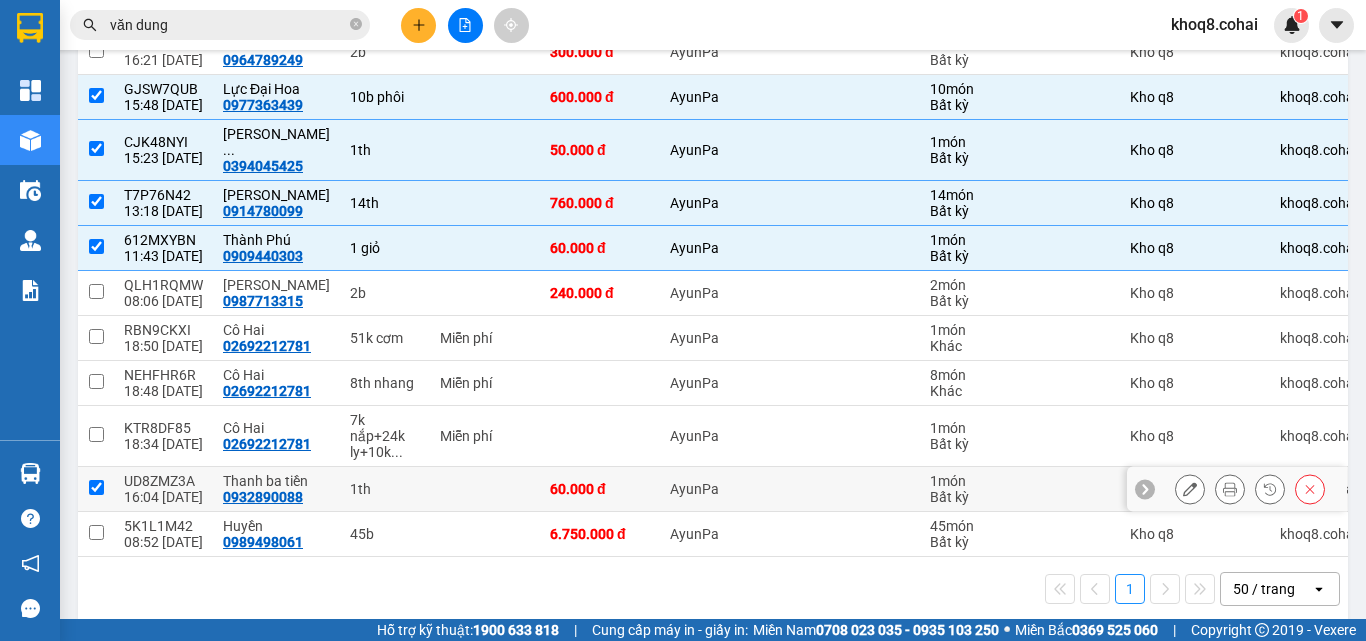 checkbox on "true" 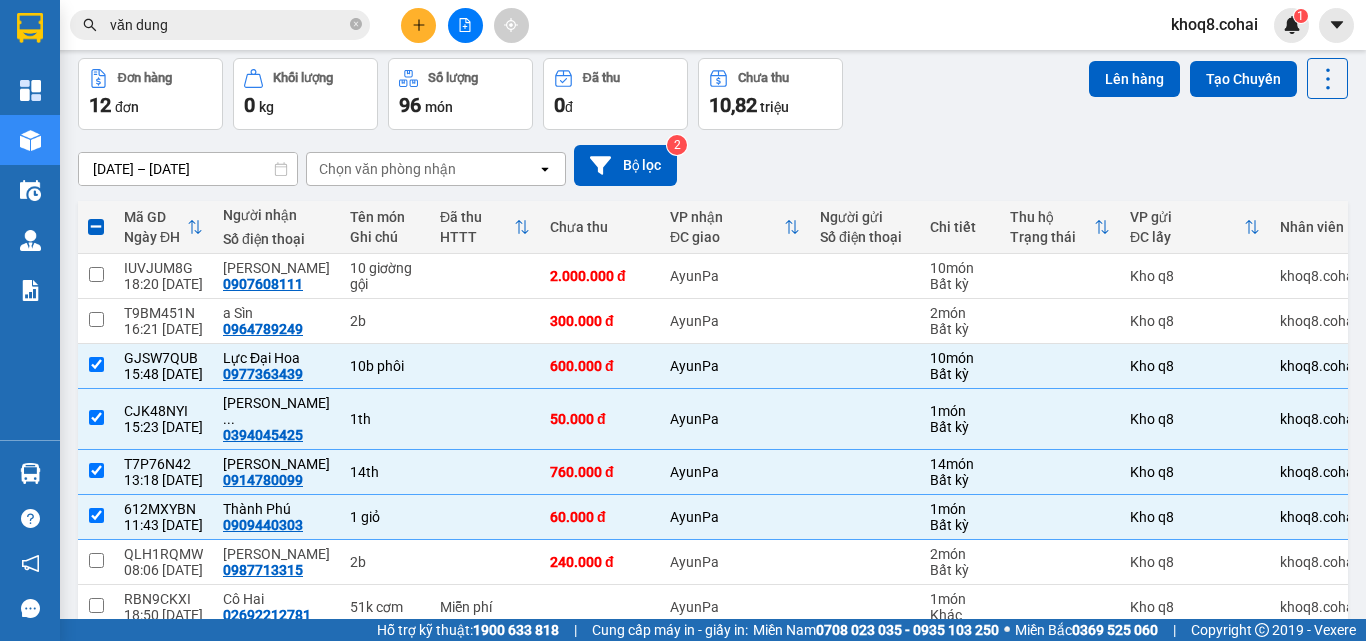 scroll, scrollTop: 0, scrollLeft: 0, axis: both 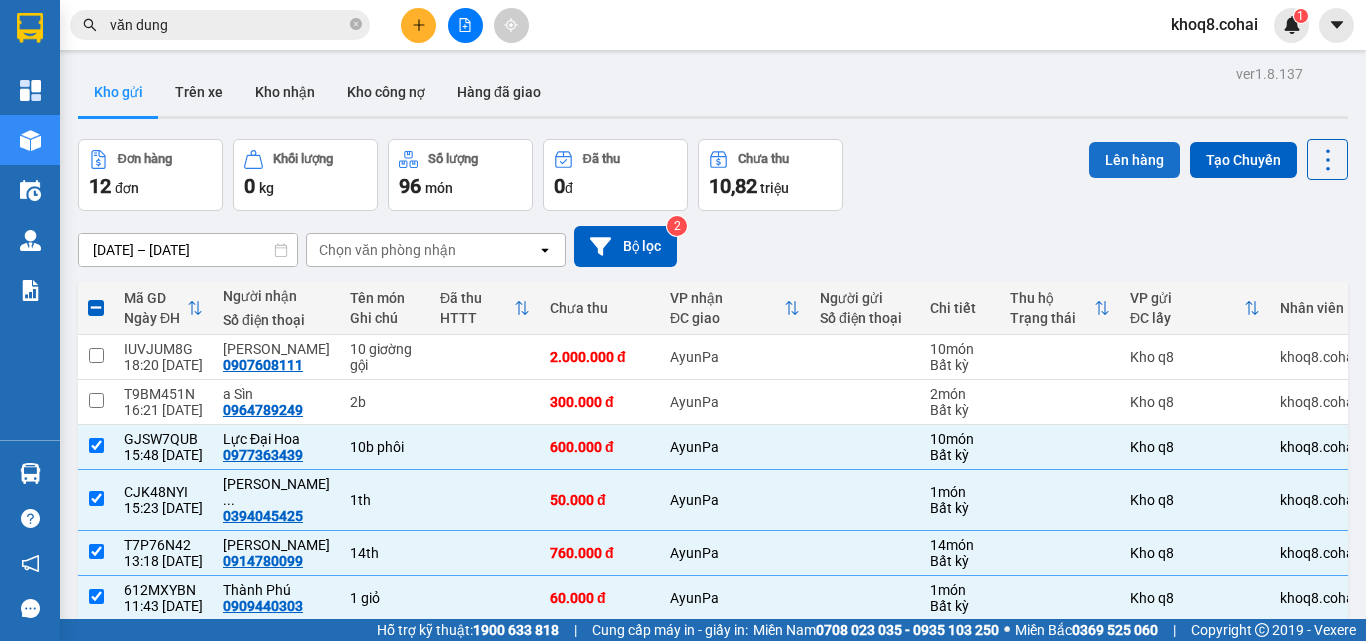 click on "Lên hàng" at bounding box center (1134, 160) 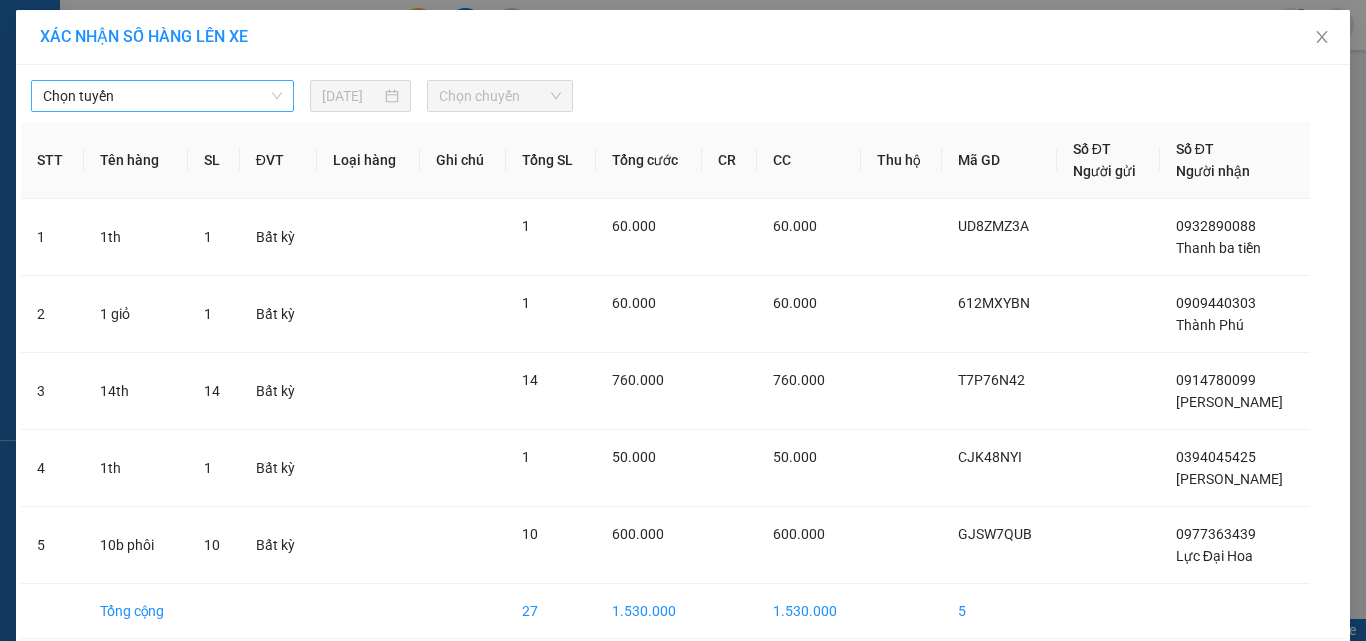 click on "Chọn tuyến" at bounding box center [162, 96] 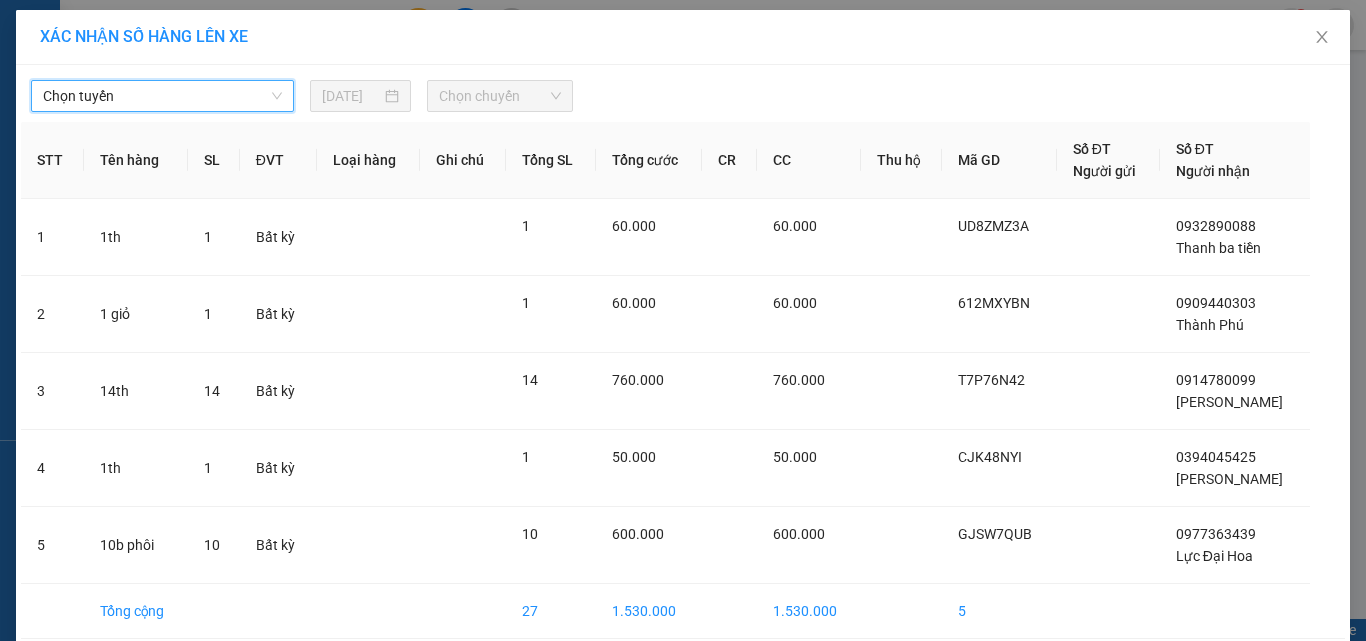 click on "Chọn tuyến" at bounding box center [162, 96] 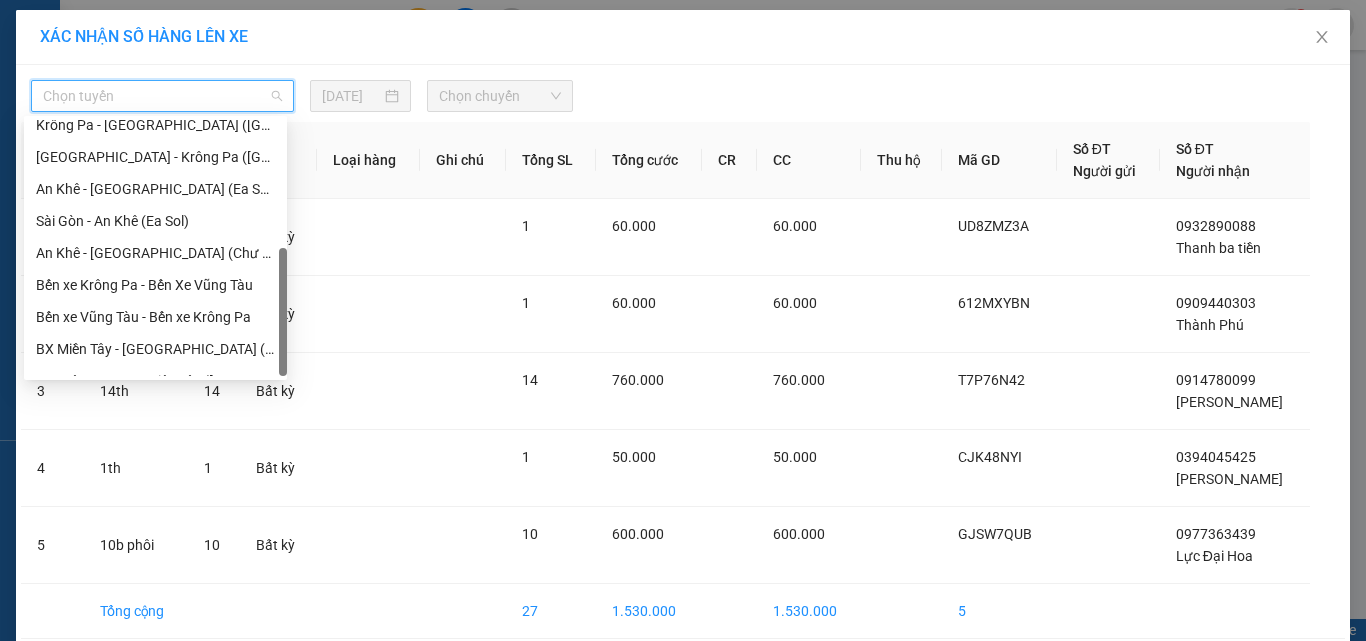 scroll, scrollTop: 288, scrollLeft: 0, axis: vertical 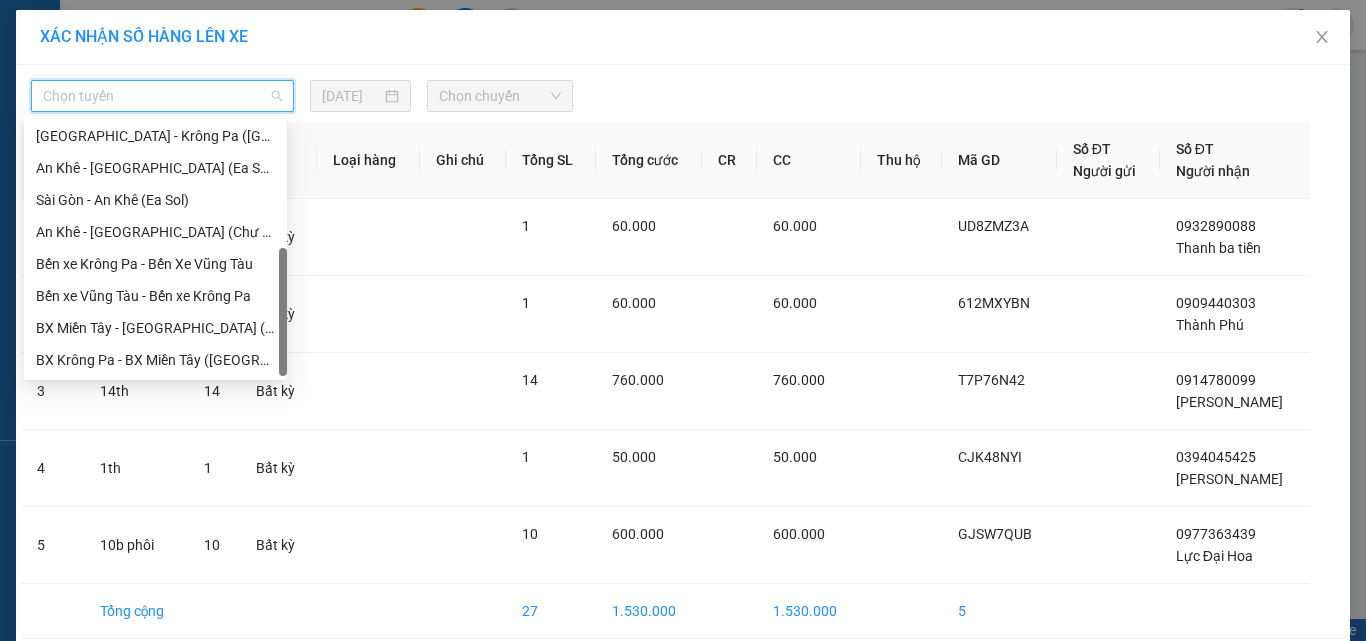 drag, startPoint x: 282, startPoint y: 154, endPoint x: 285, endPoint y: 349, distance: 195.02307 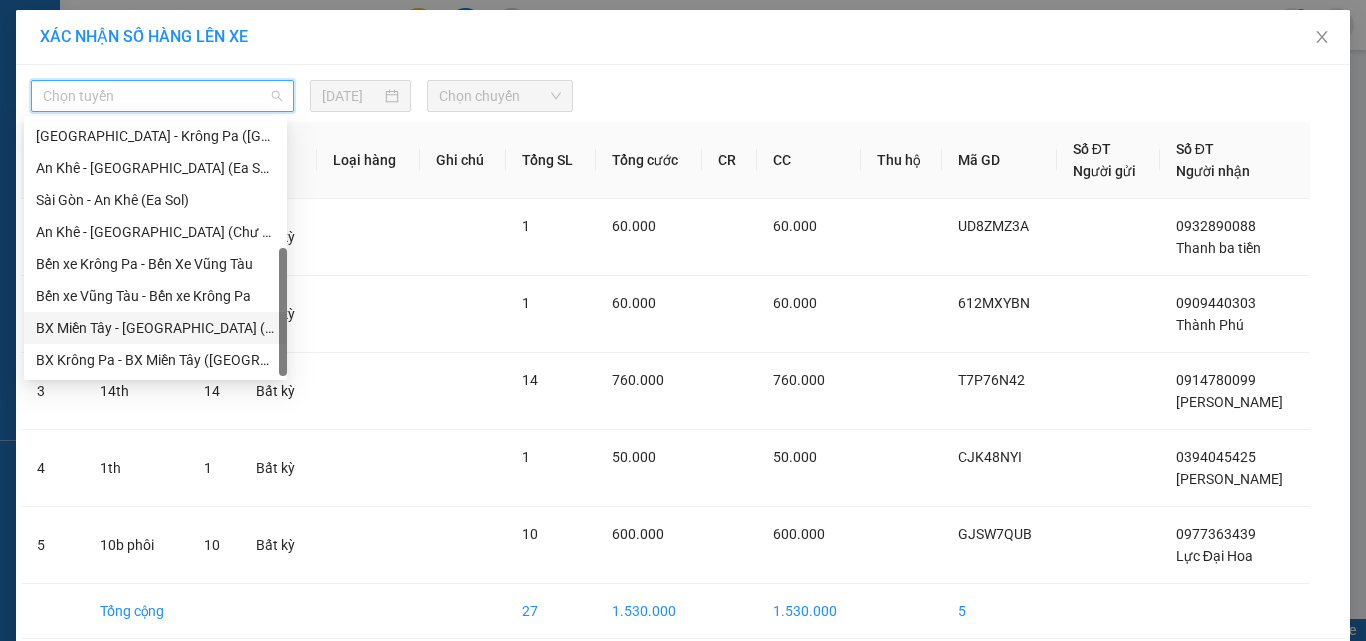 click on "BX Miền Tây - [GEOGRAPHIC_DATA] ([GEOGRAPHIC_DATA] - [GEOGRAPHIC_DATA])" at bounding box center (155, 328) 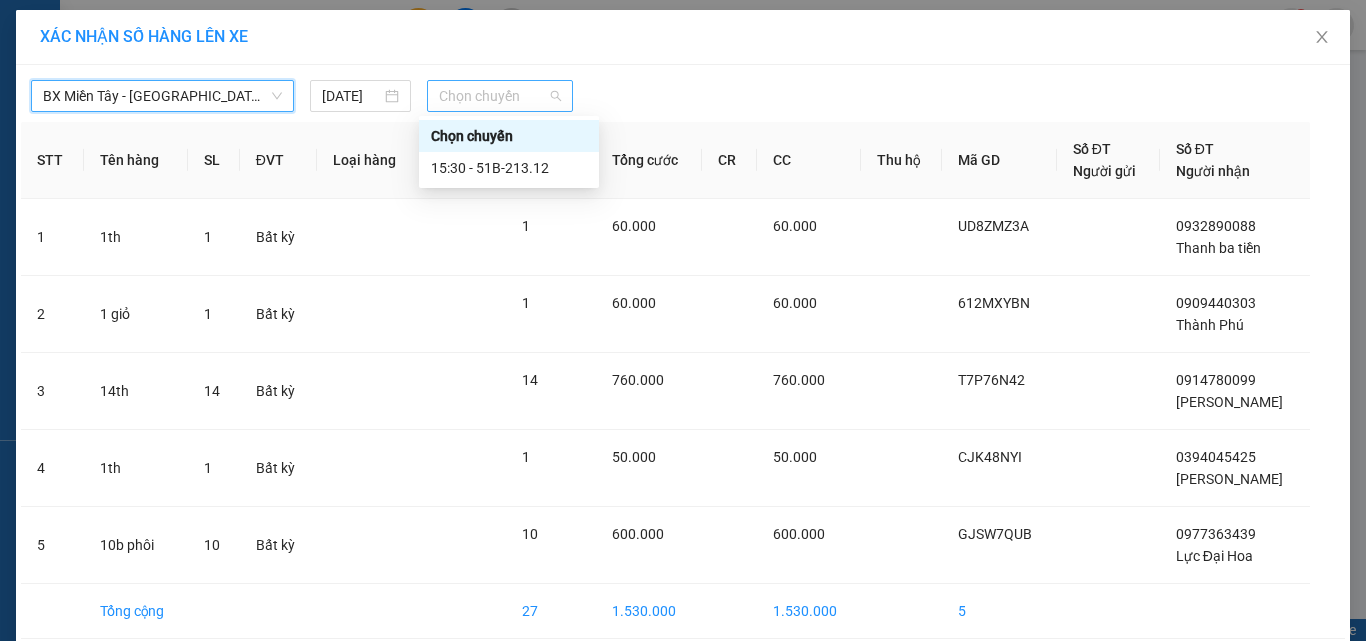 click on "Chọn chuyến" at bounding box center [500, 96] 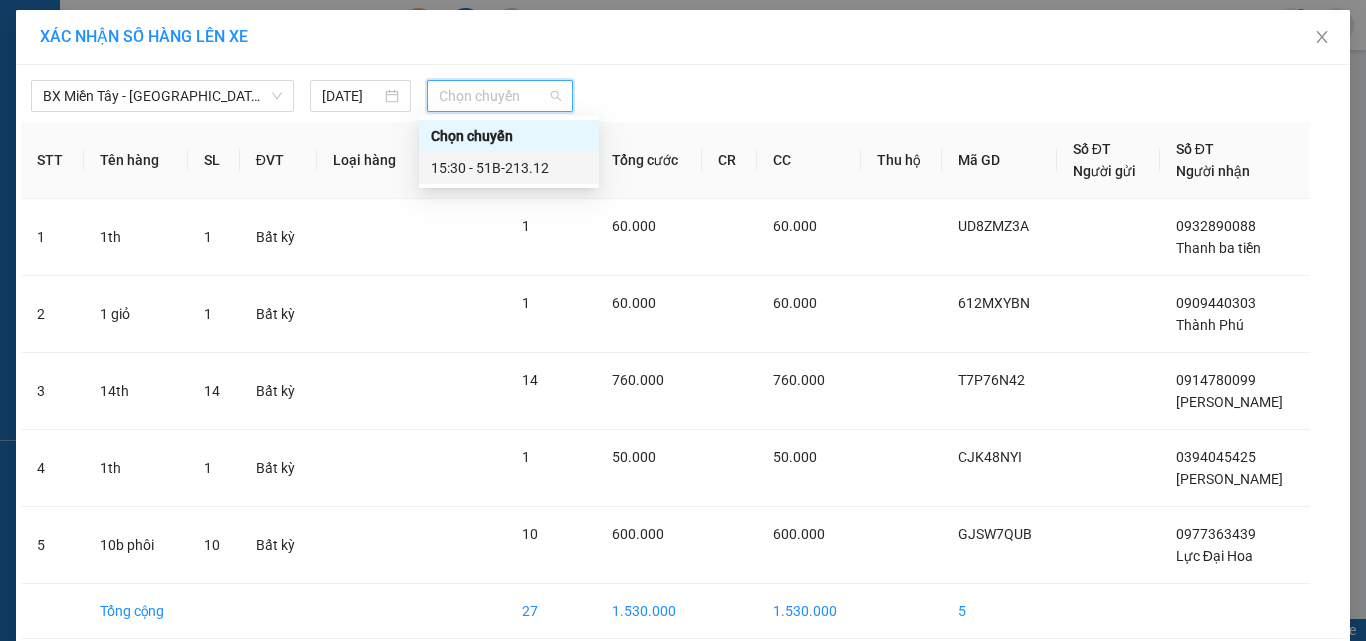 click on "15:30     - 51B-213.12" at bounding box center [509, 168] 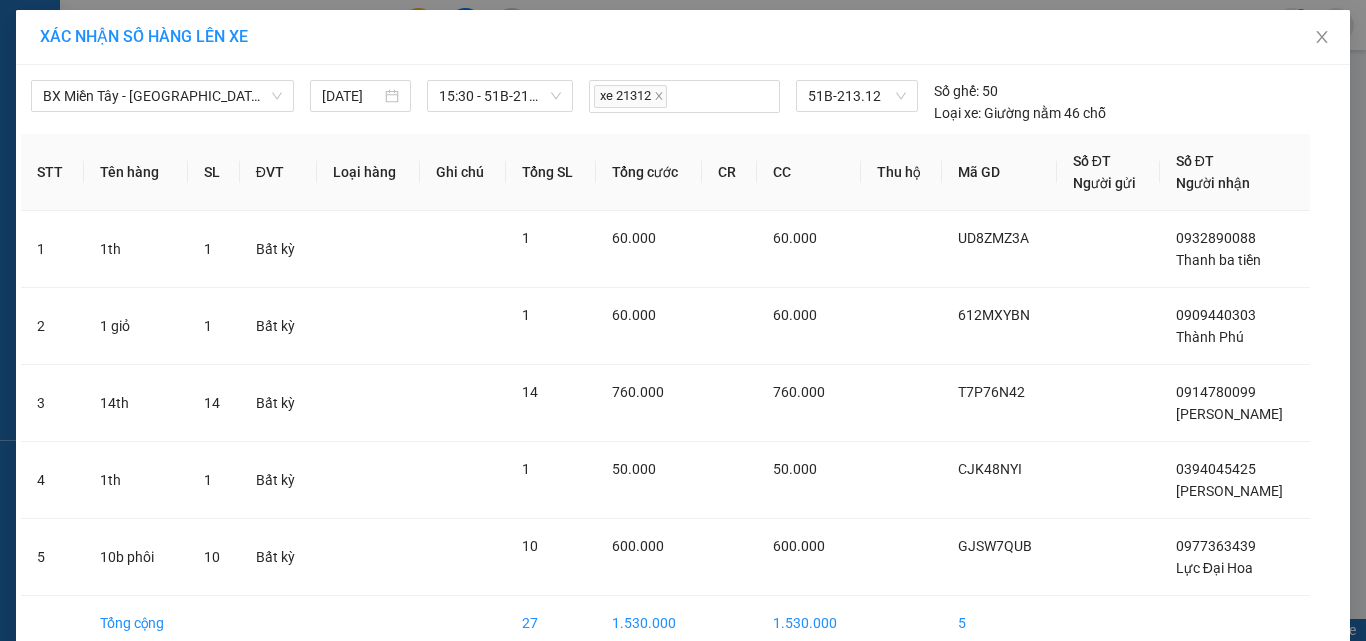 scroll, scrollTop: 101, scrollLeft: 0, axis: vertical 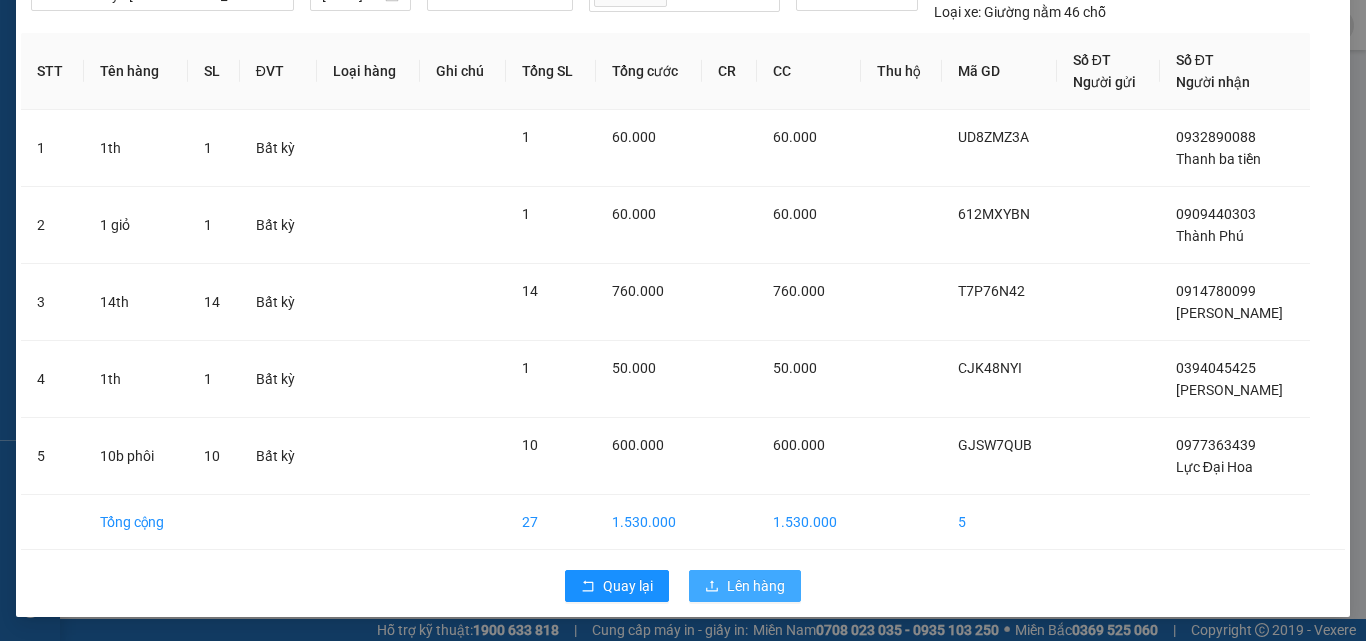 click on "Lên hàng" at bounding box center (756, 586) 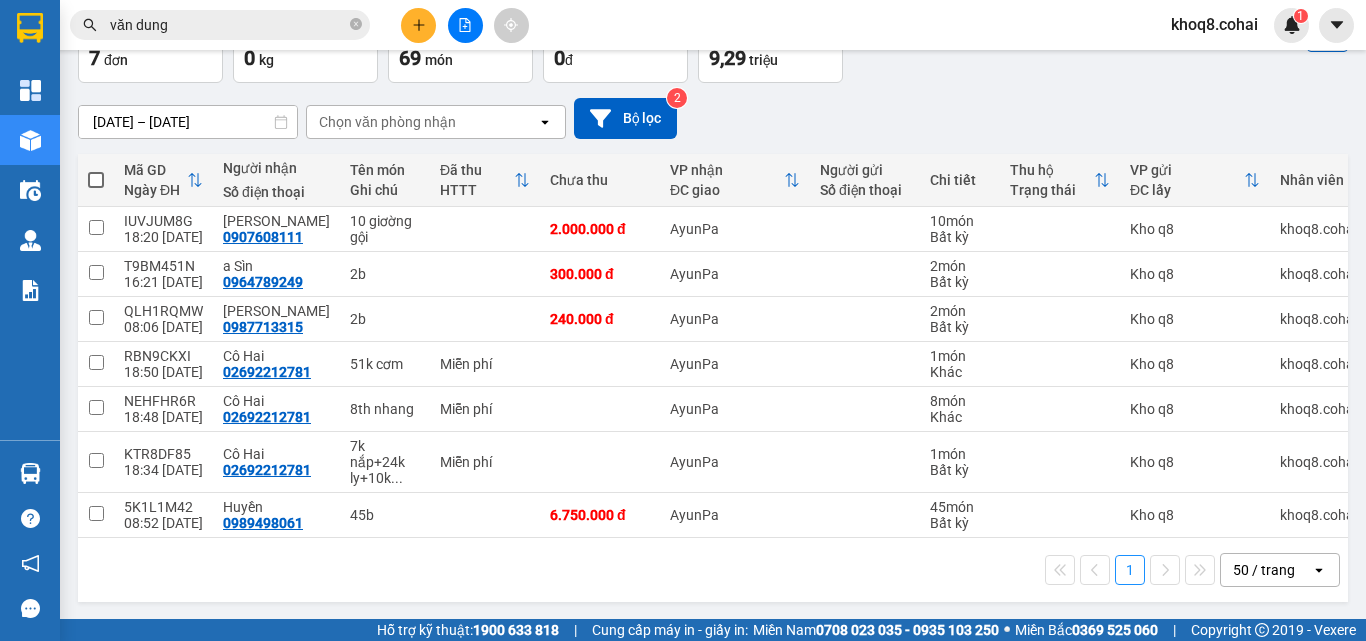 scroll, scrollTop: 137, scrollLeft: 0, axis: vertical 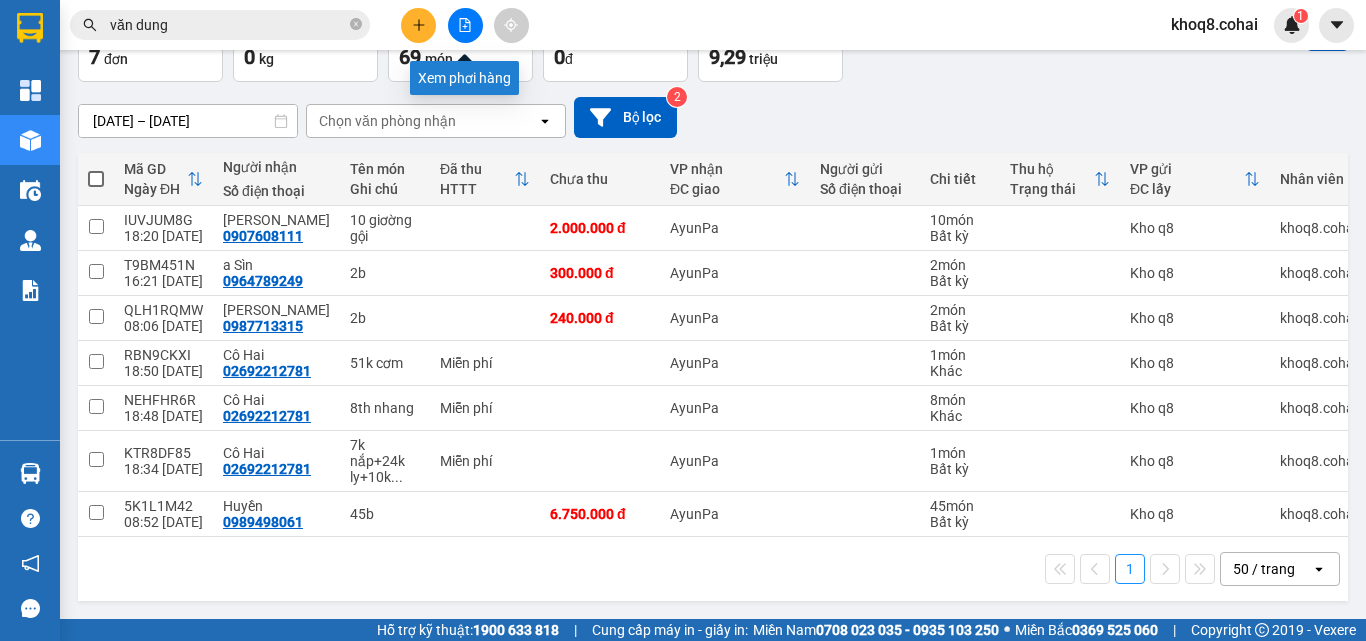 click 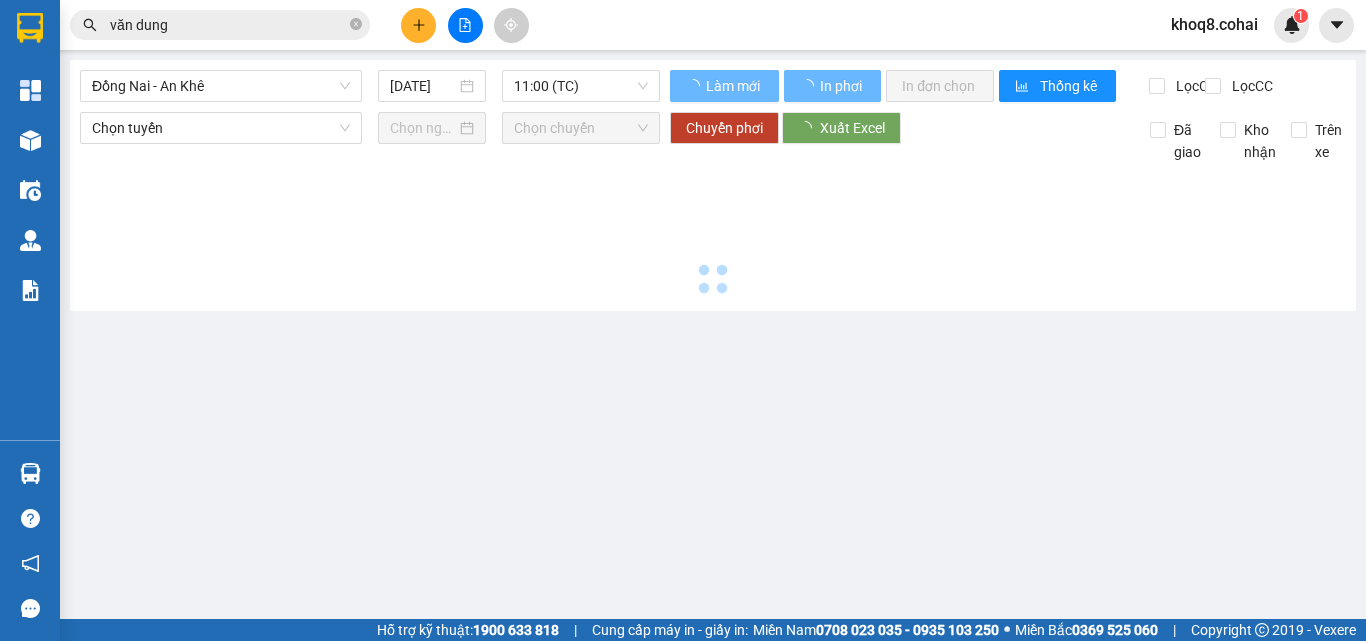scroll, scrollTop: 0, scrollLeft: 0, axis: both 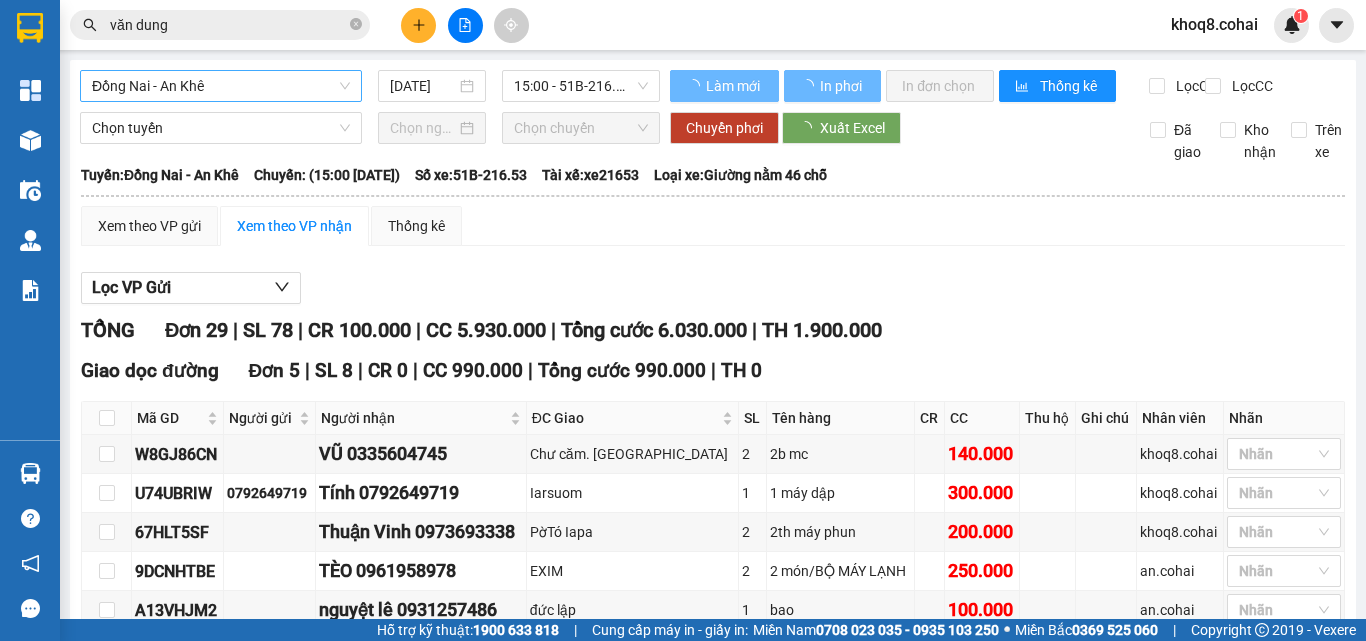 click on "Đồng Nai - An Khê" at bounding box center [221, 86] 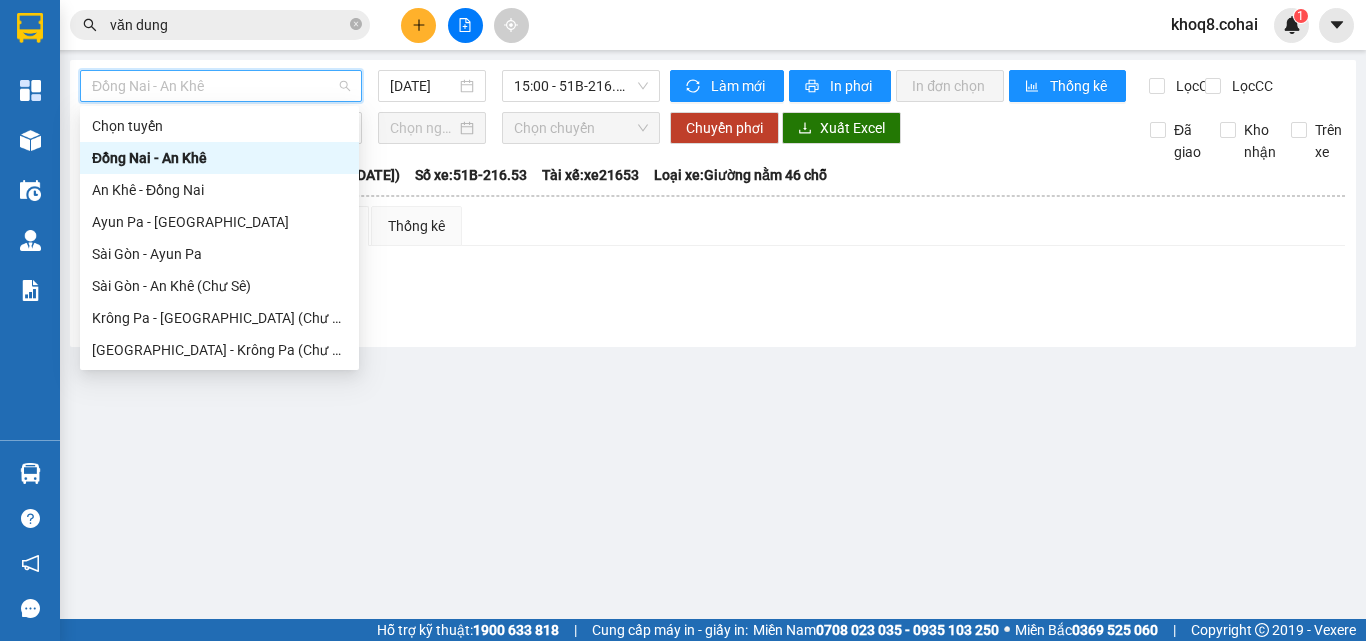 click on "Đồng Nai - An Khê" at bounding box center (219, 158) 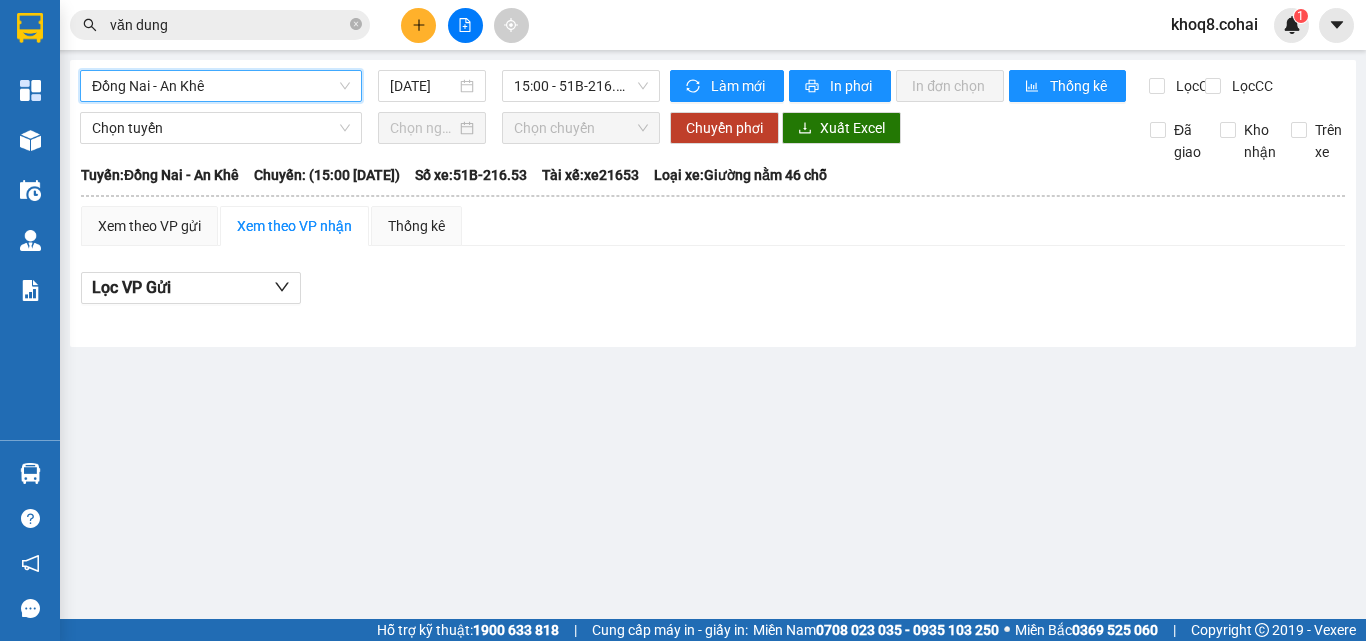 click on "Đồng Nai - An Khê" at bounding box center (221, 86) 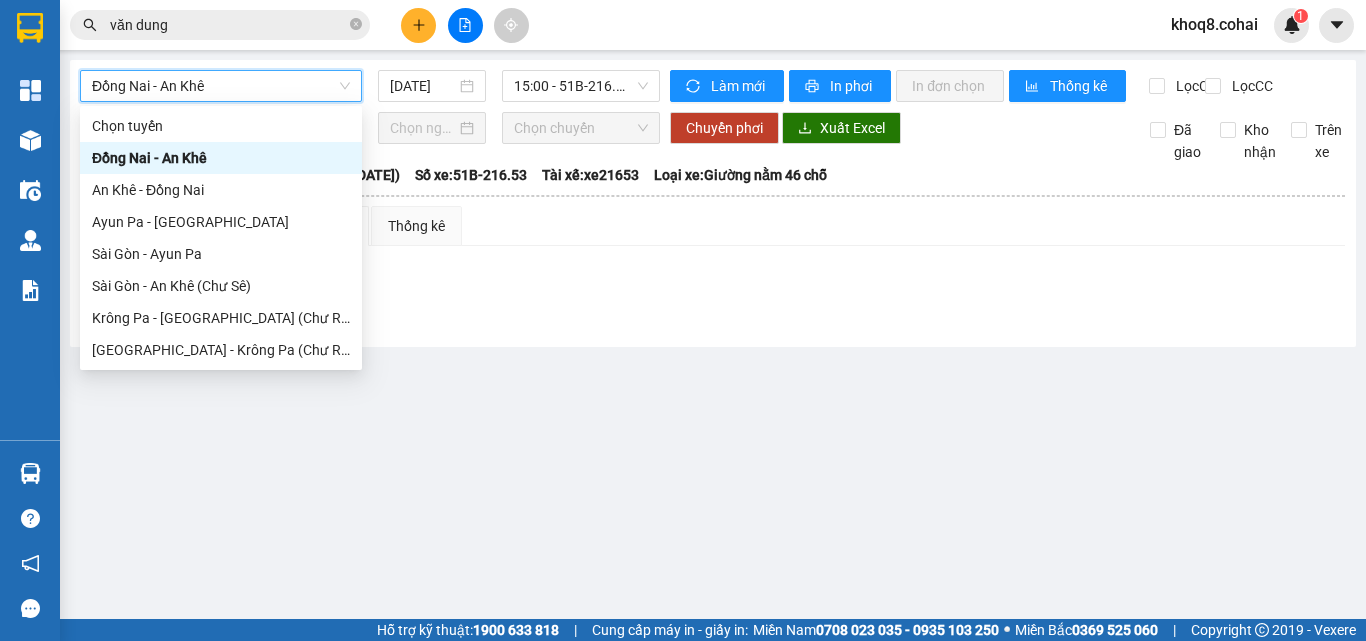 click on "Đồng Nai - An Khê" at bounding box center (221, 86) 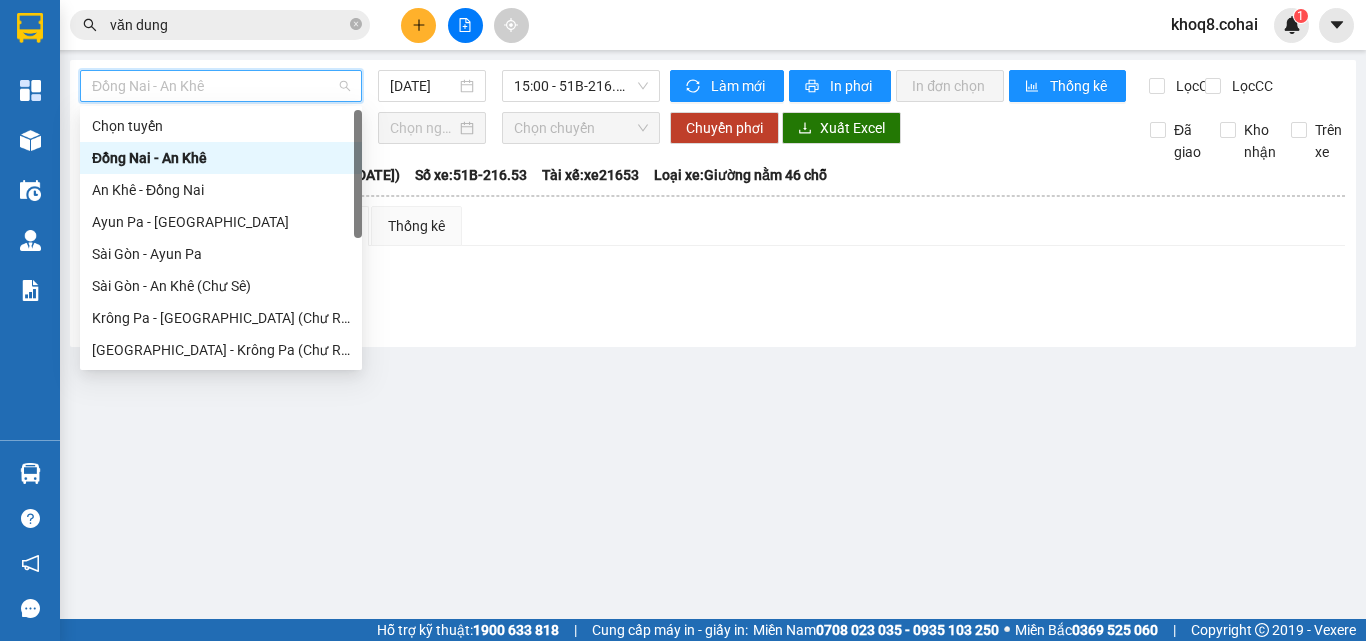 click on "Đồng Nai - An Khê" at bounding box center (221, 86) 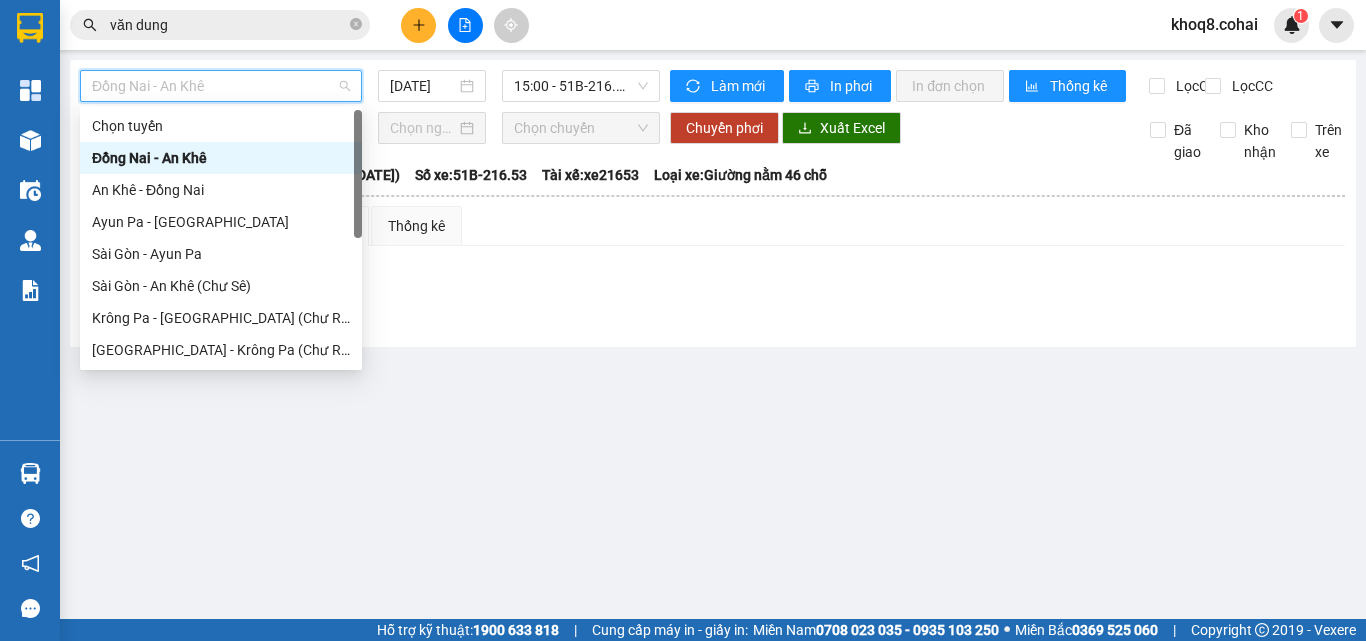 scroll, scrollTop: 288, scrollLeft: 0, axis: vertical 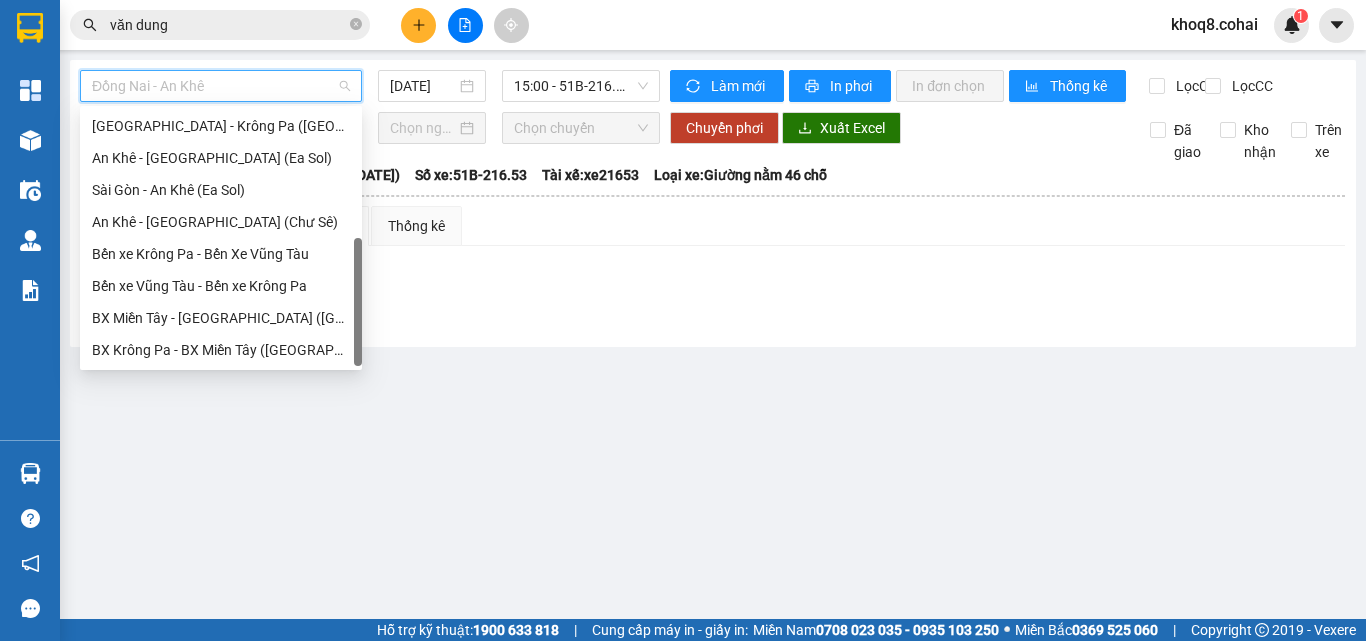 drag, startPoint x: 359, startPoint y: 154, endPoint x: 347, endPoint y: 504, distance: 350.20566 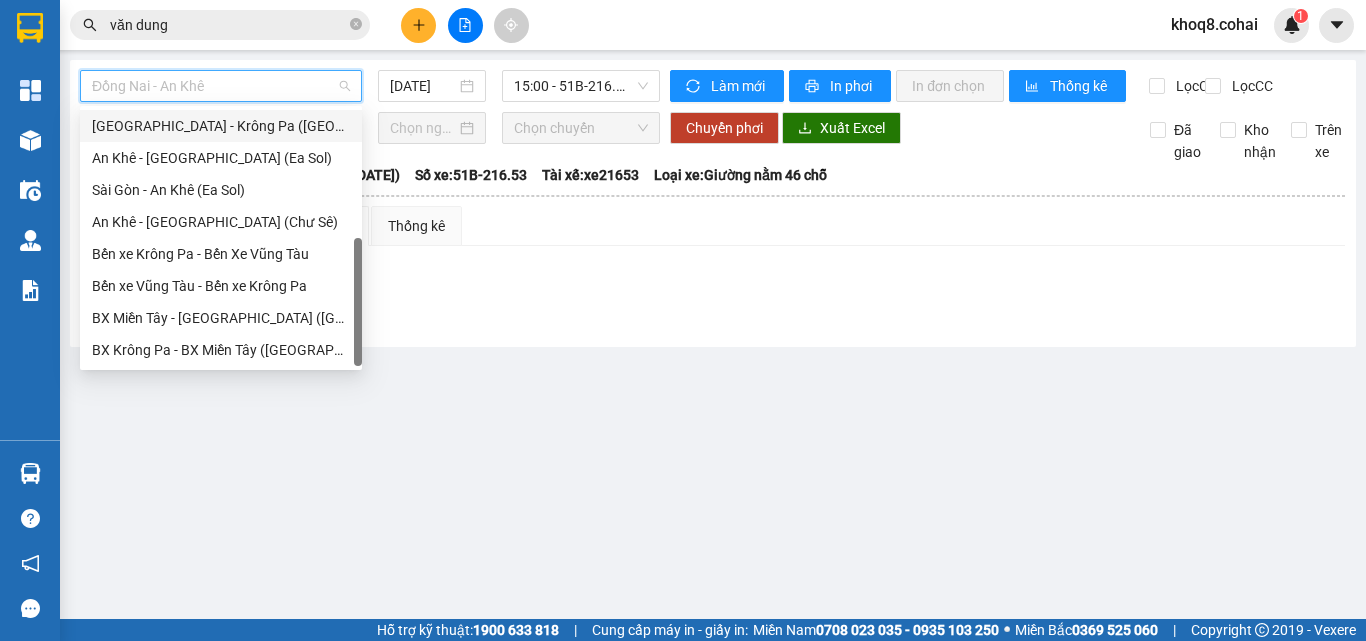 click on "[GEOGRAPHIC_DATA] - Krông Pa ([GEOGRAPHIC_DATA])" at bounding box center (221, 126) 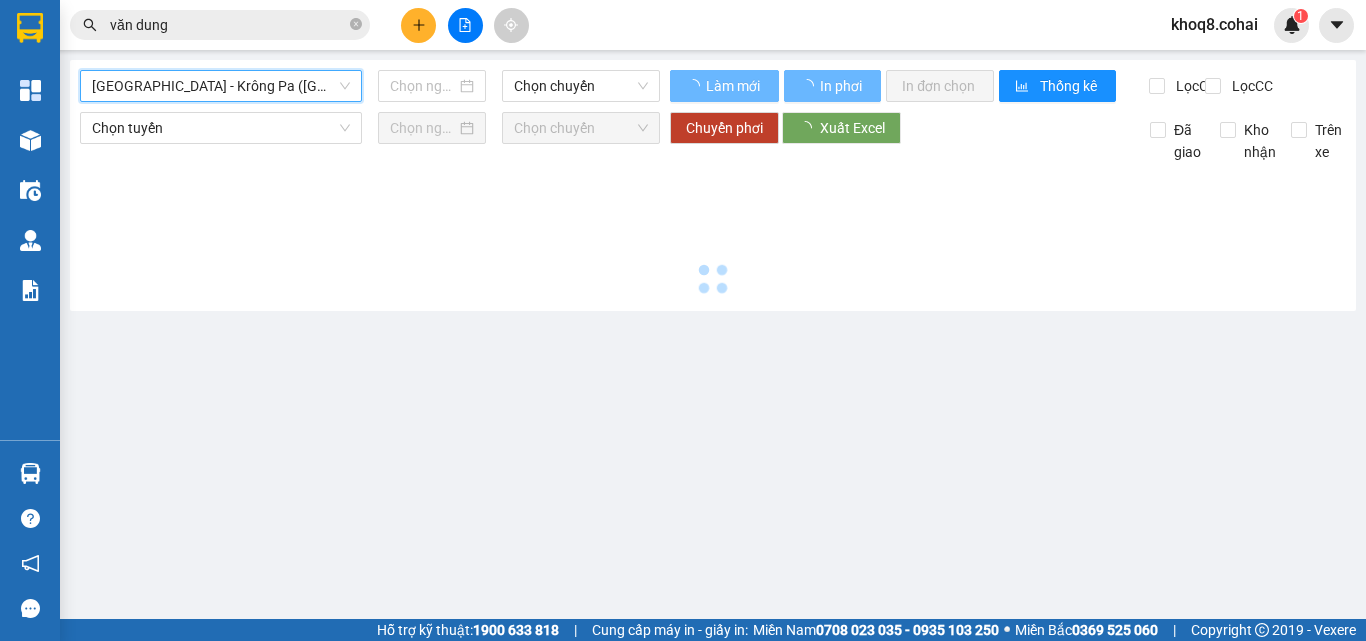 type on "[DATE]" 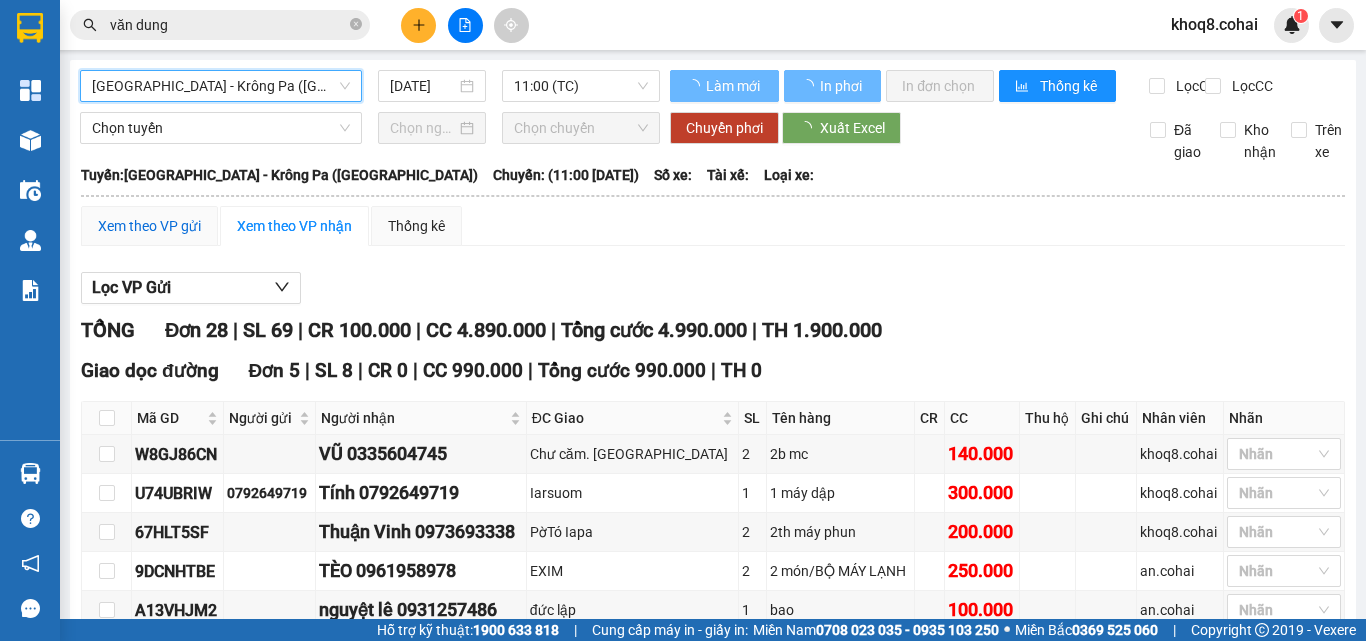 click on "Xem theo VP gửi" at bounding box center [149, 226] 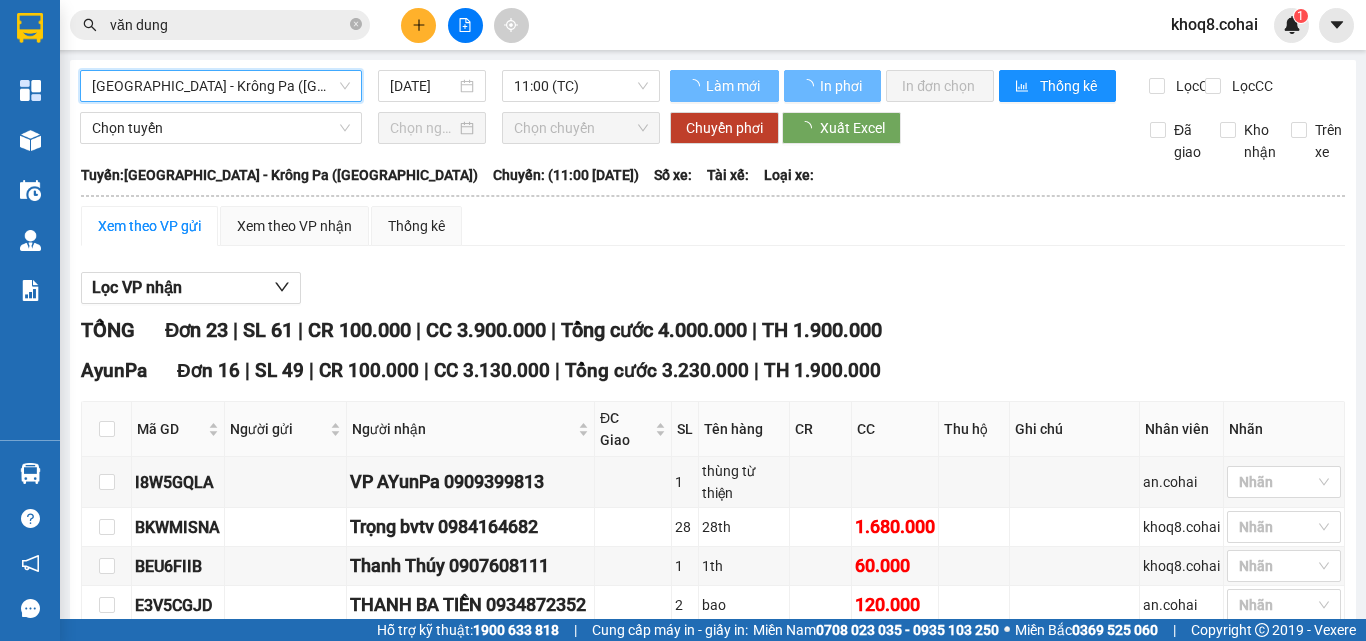 click on "Xem theo VP gửi" at bounding box center [149, 226] 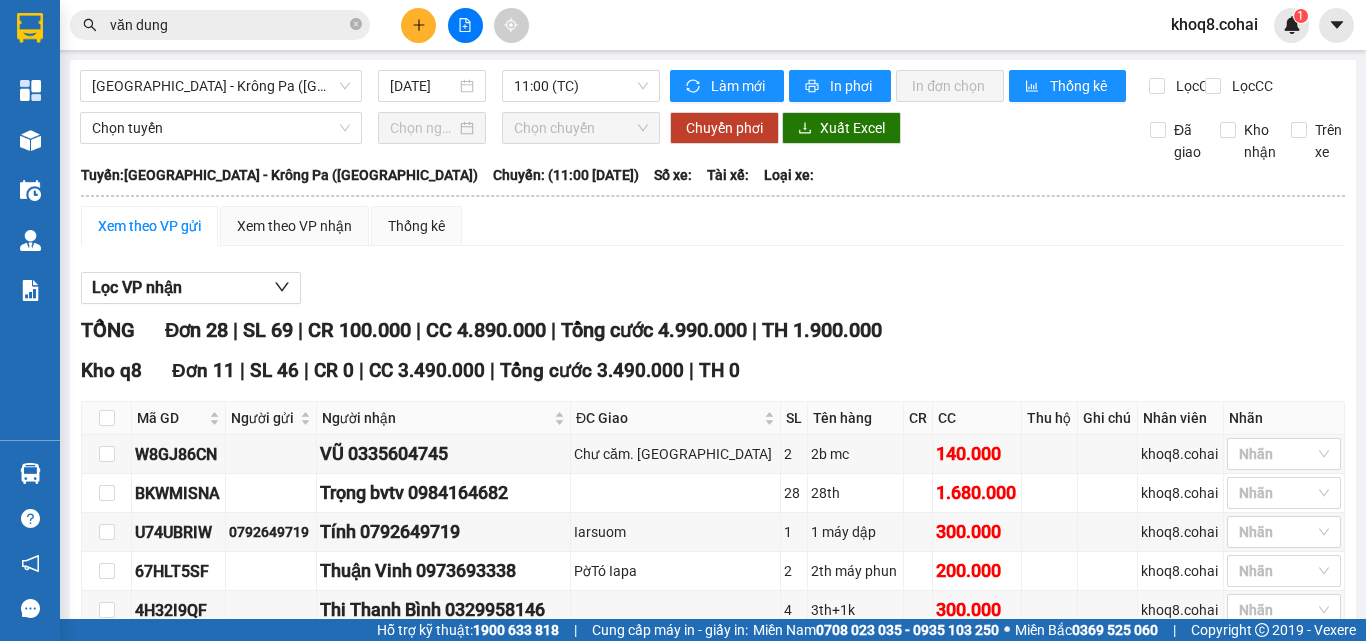 scroll, scrollTop: 500, scrollLeft: 0, axis: vertical 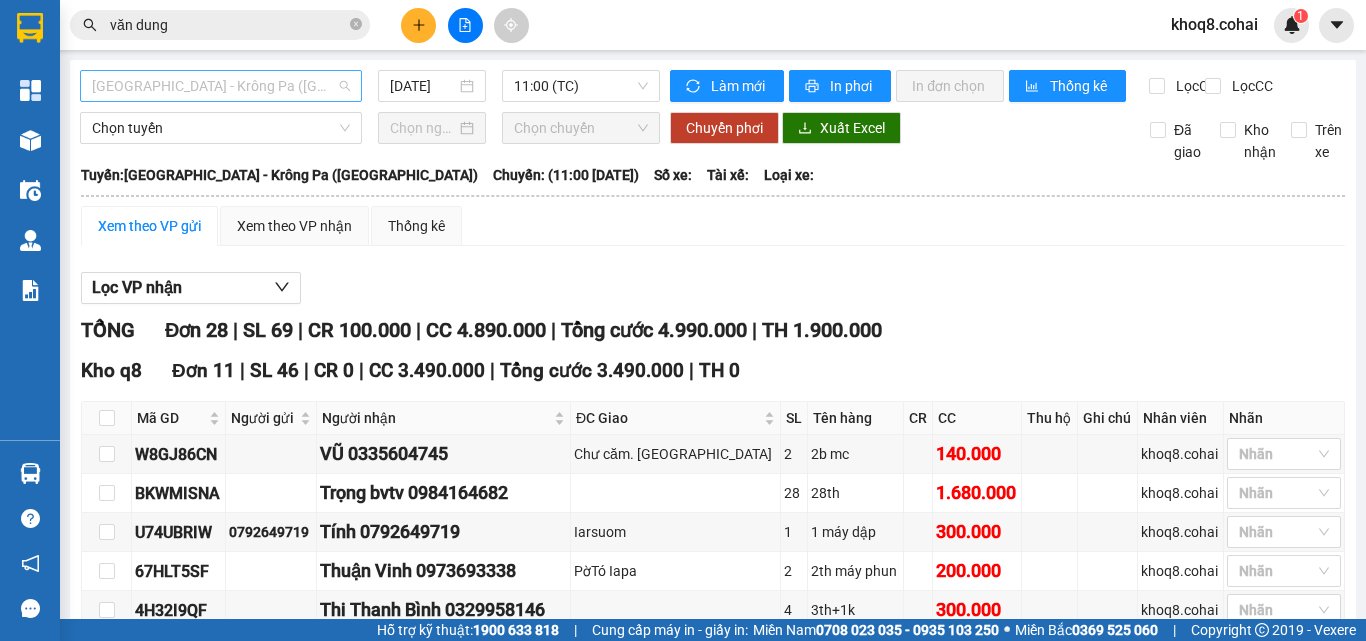 click on "[GEOGRAPHIC_DATA] - Krông Pa ([GEOGRAPHIC_DATA])" at bounding box center (221, 86) 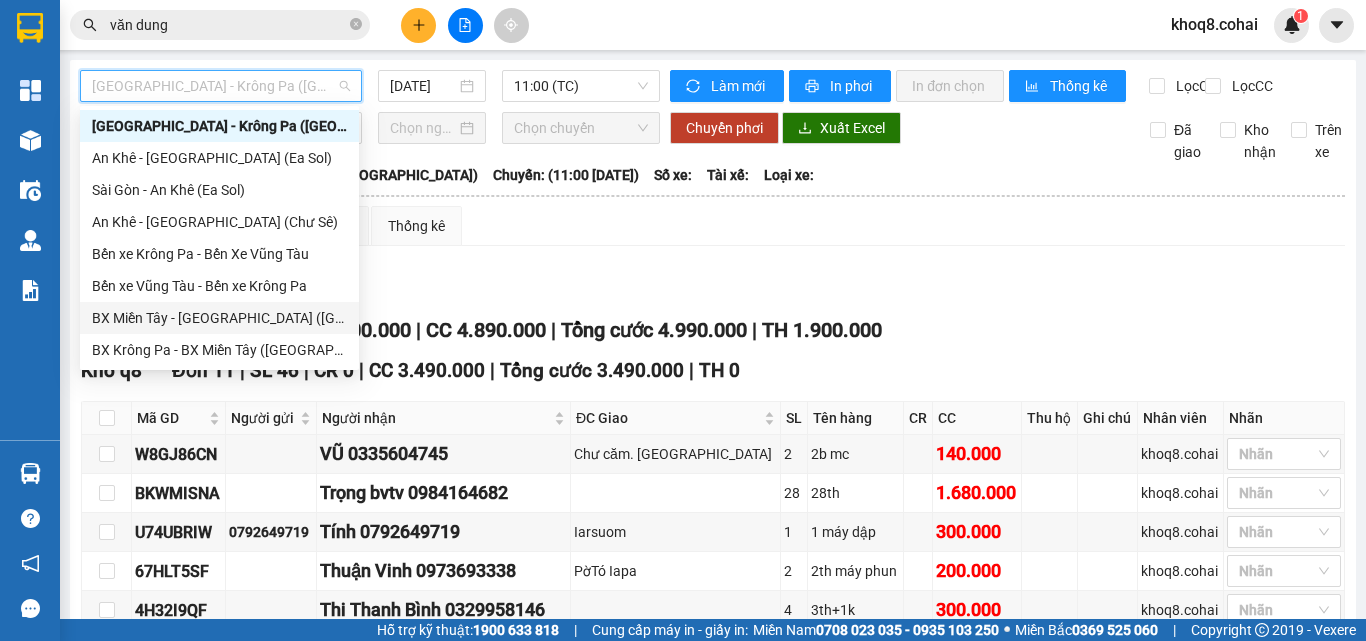 click on "BX Miền Tây - [GEOGRAPHIC_DATA] ([GEOGRAPHIC_DATA] - [GEOGRAPHIC_DATA])" at bounding box center [219, 318] 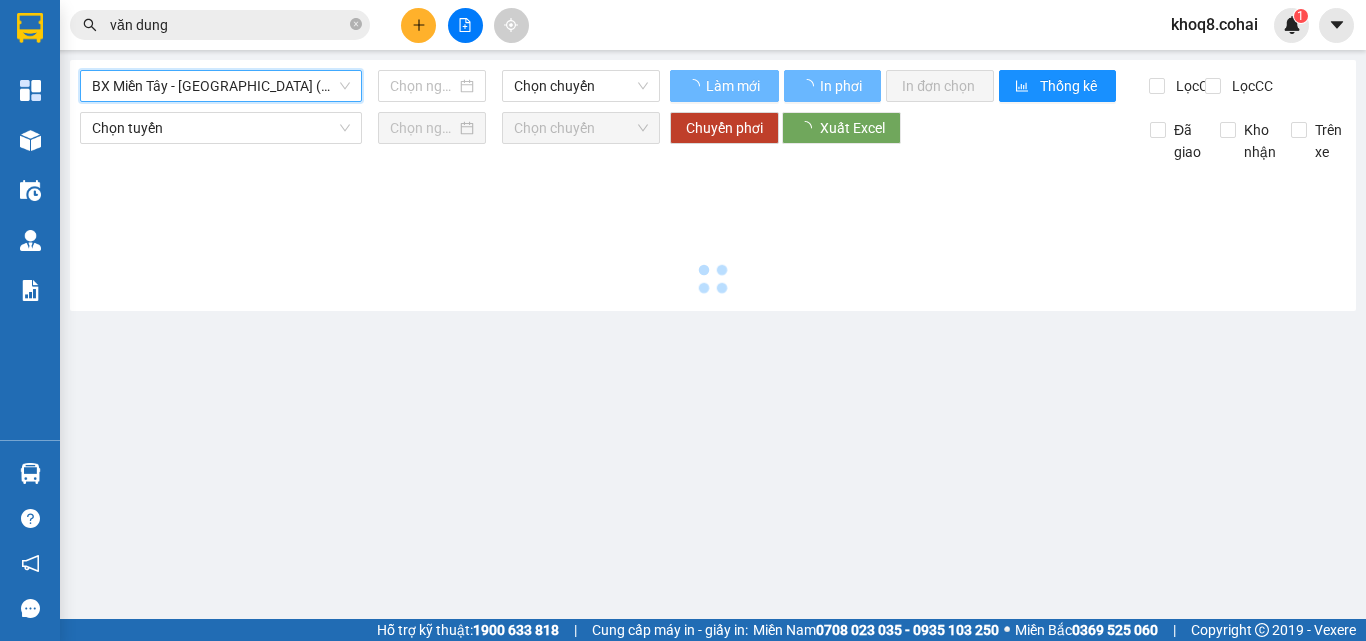 type on "[DATE]" 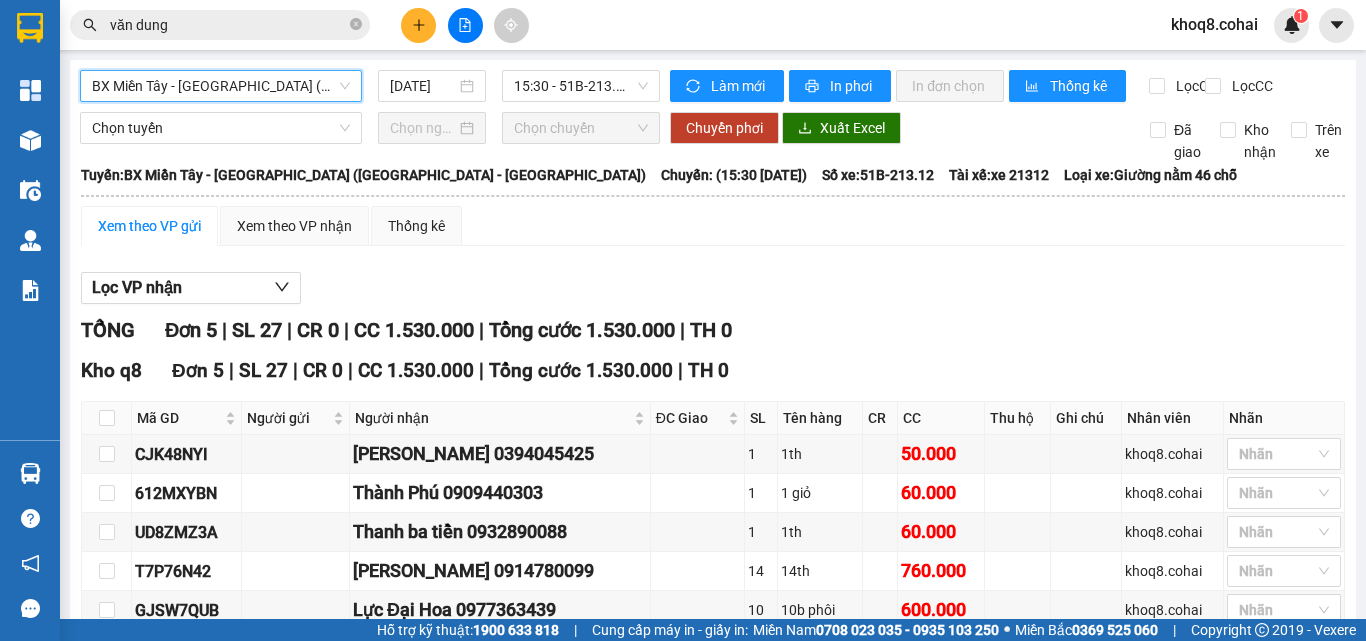scroll, scrollTop: 131, scrollLeft: 0, axis: vertical 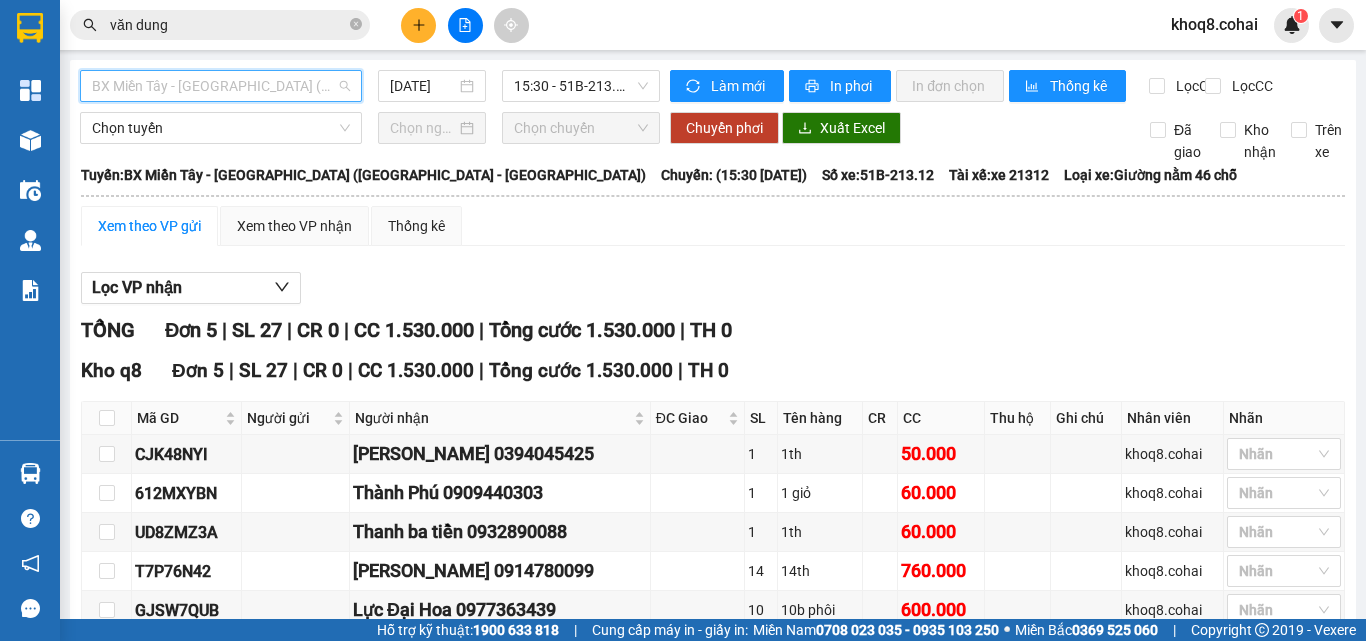 click on "BX Miền Tây - [GEOGRAPHIC_DATA] ([GEOGRAPHIC_DATA] - [GEOGRAPHIC_DATA])" at bounding box center [221, 86] 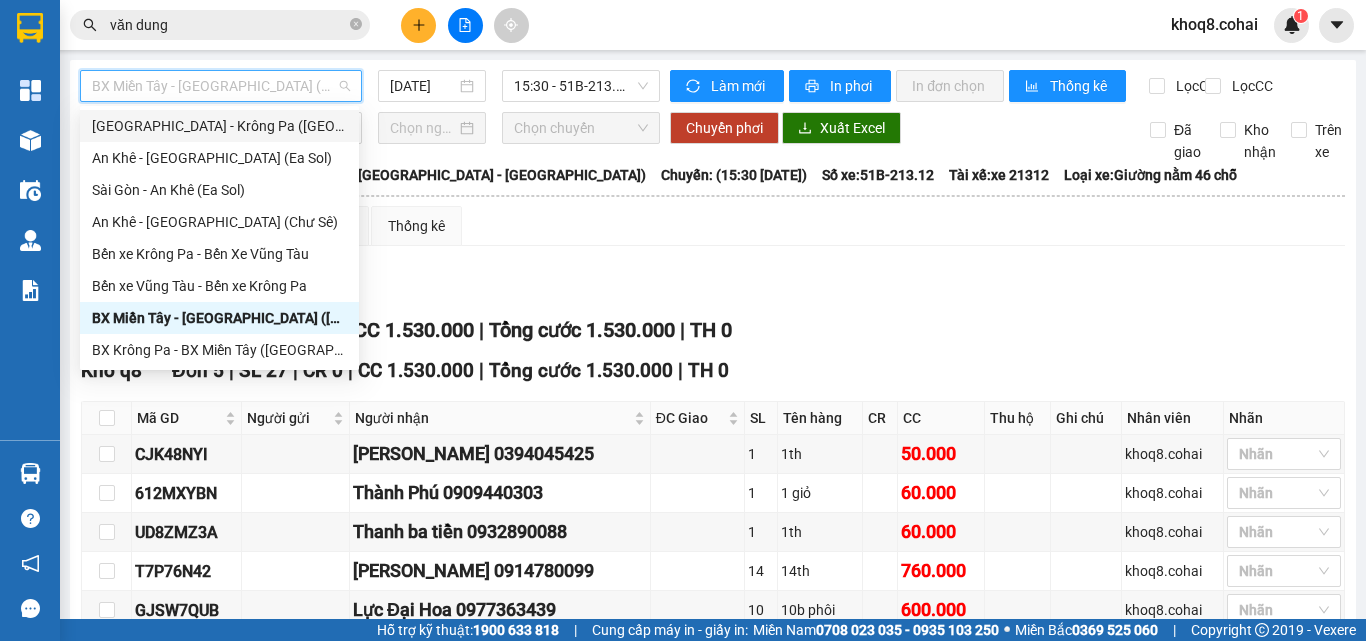 click on "[GEOGRAPHIC_DATA] - Krông Pa ([GEOGRAPHIC_DATA])" at bounding box center [219, 126] 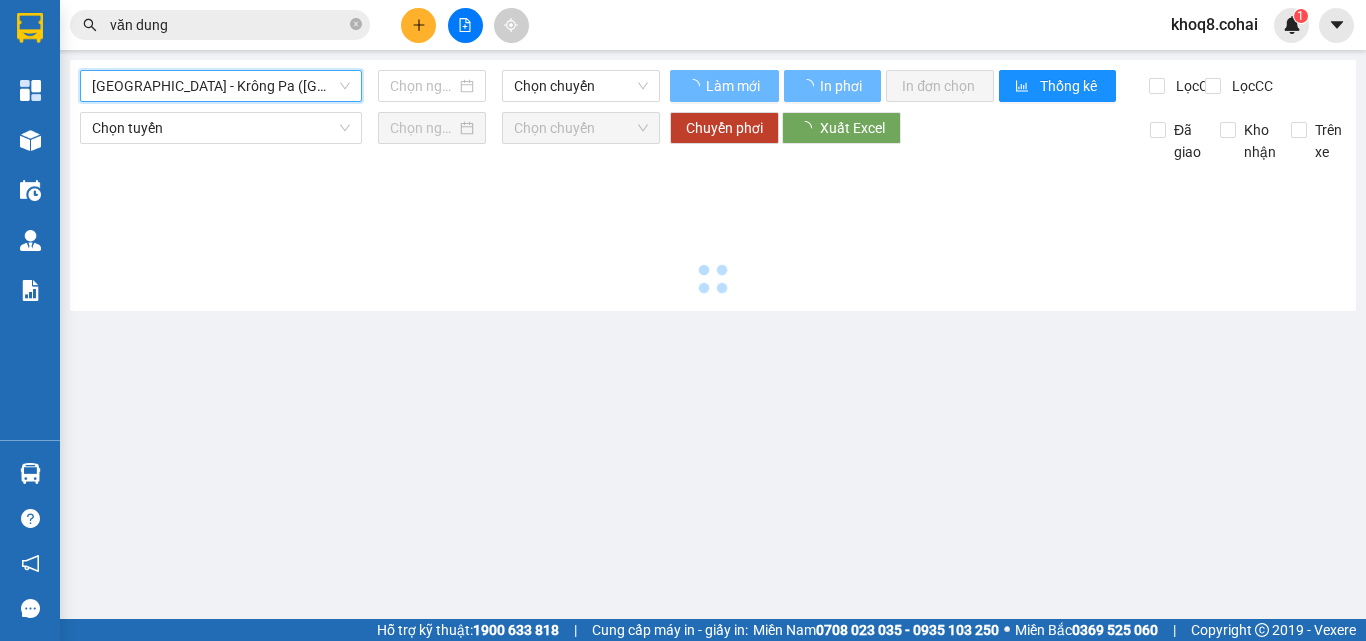 type on "[DATE]" 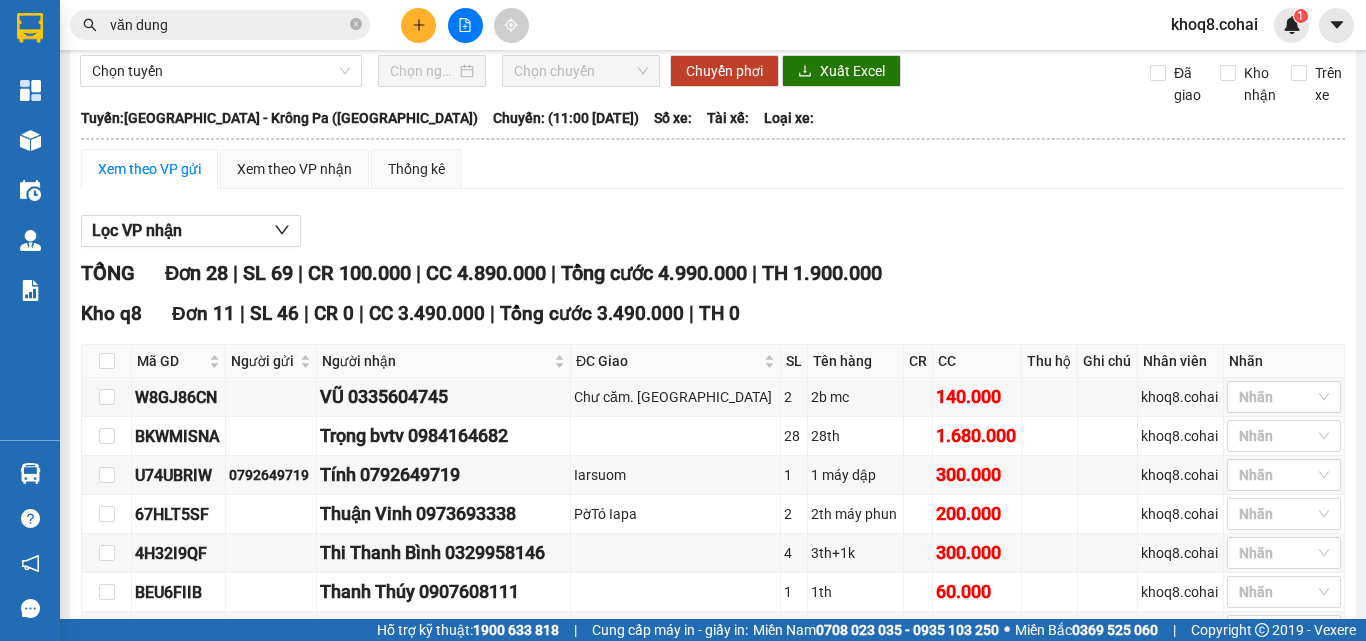 scroll, scrollTop: 0, scrollLeft: 0, axis: both 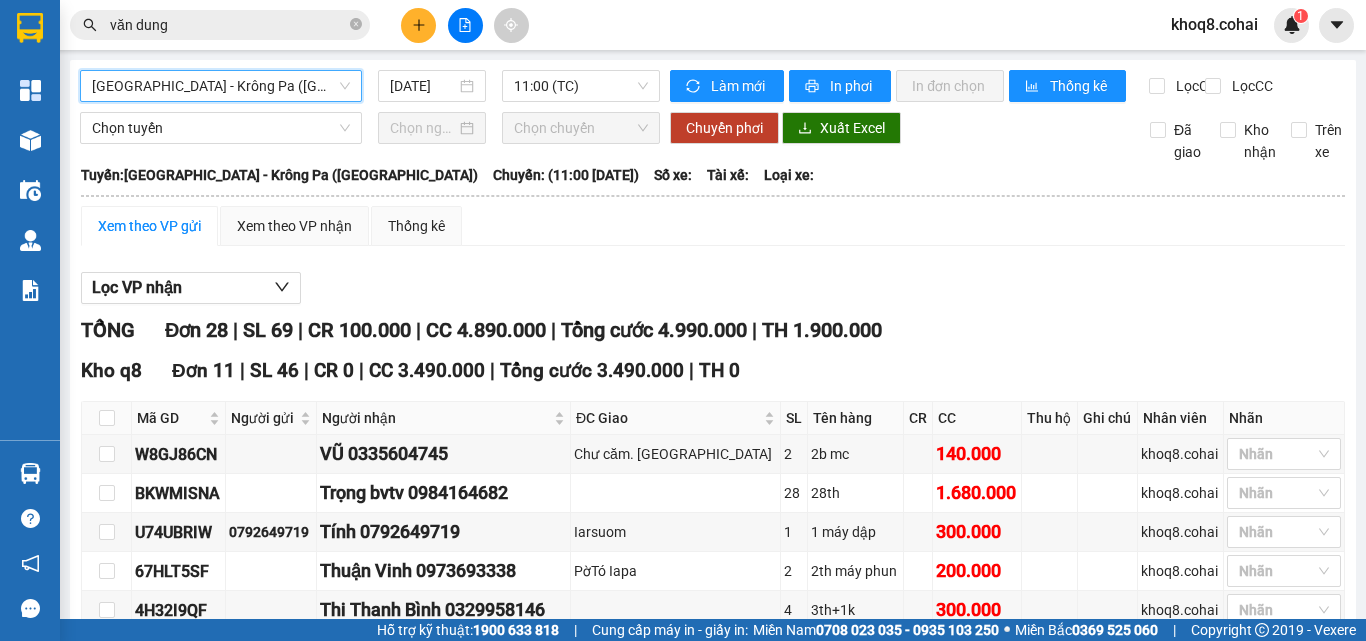 click on "văn dung" at bounding box center (228, 25) 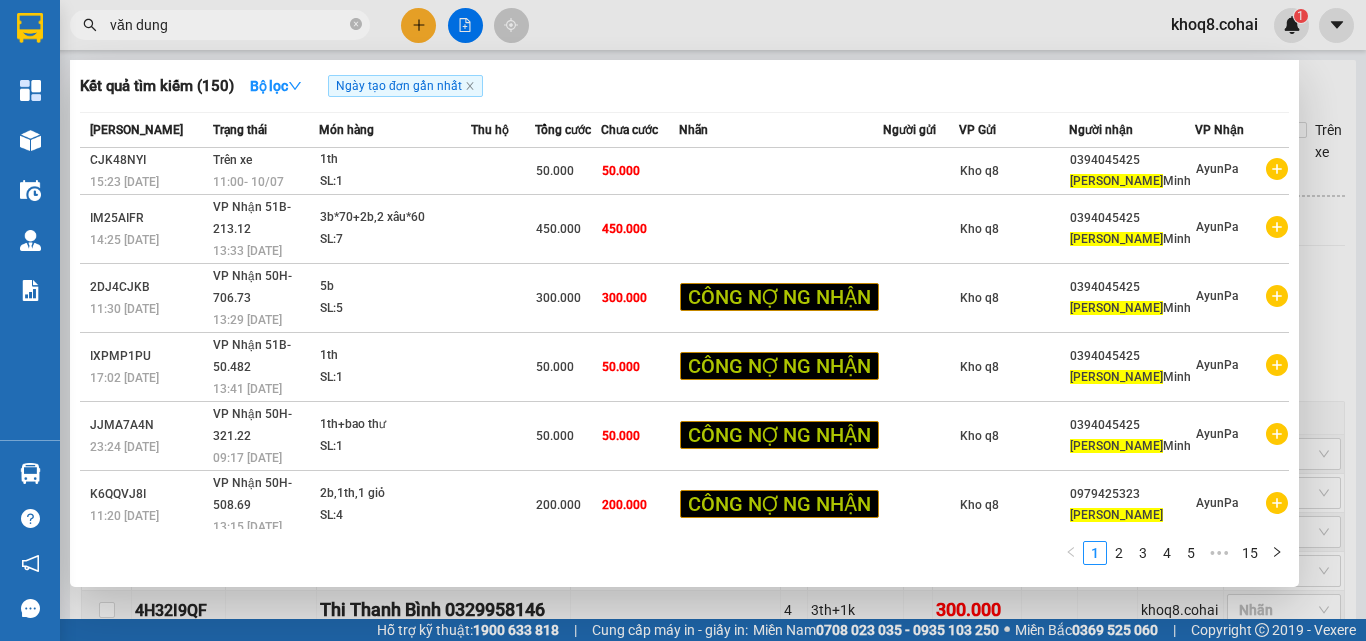 click at bounding box center [683, 320] 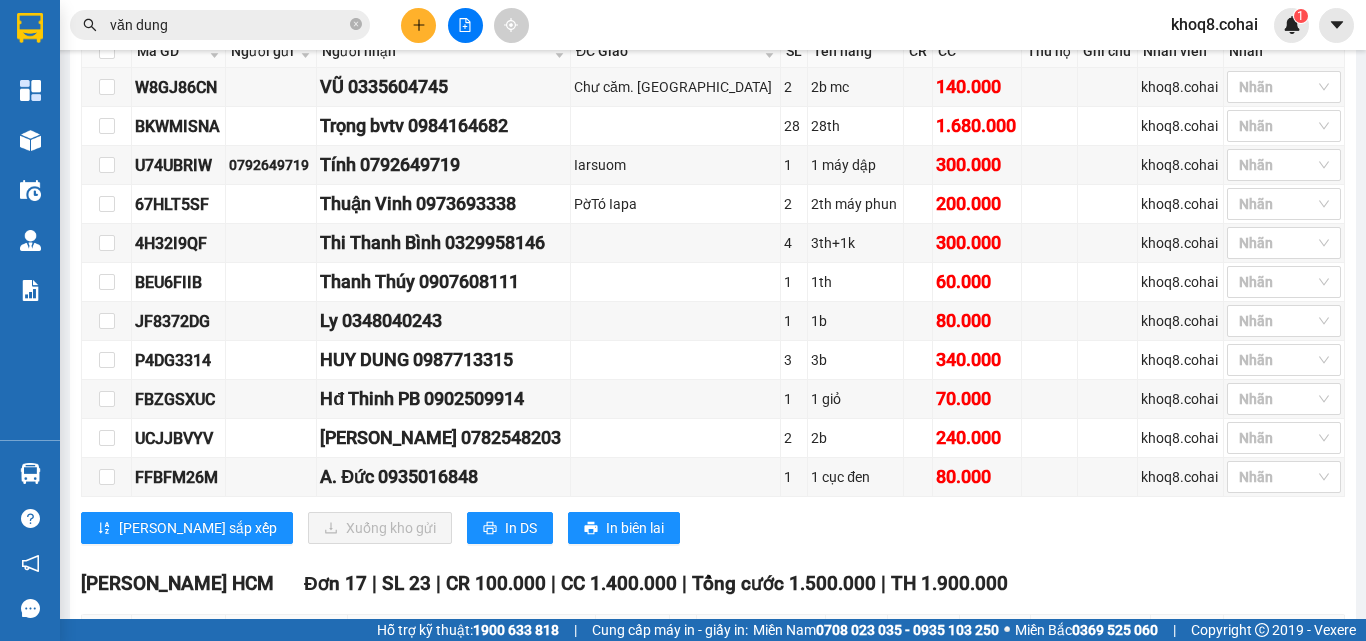 scroll, scrollTop: 0, scrollLeft: 0, axis: both 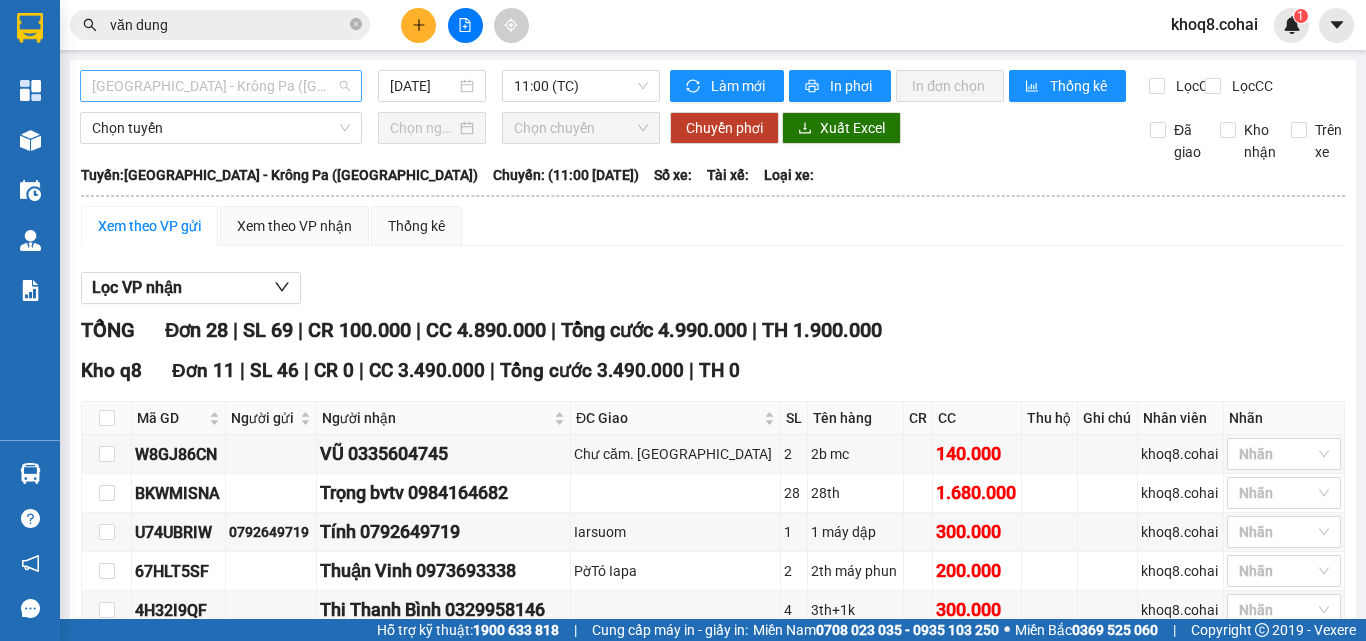 click on "[GEOGRAPHIC_DATA] - Krông Pa ([GEOGRAPHIC_DATA])" at bounding box center [221, 86] 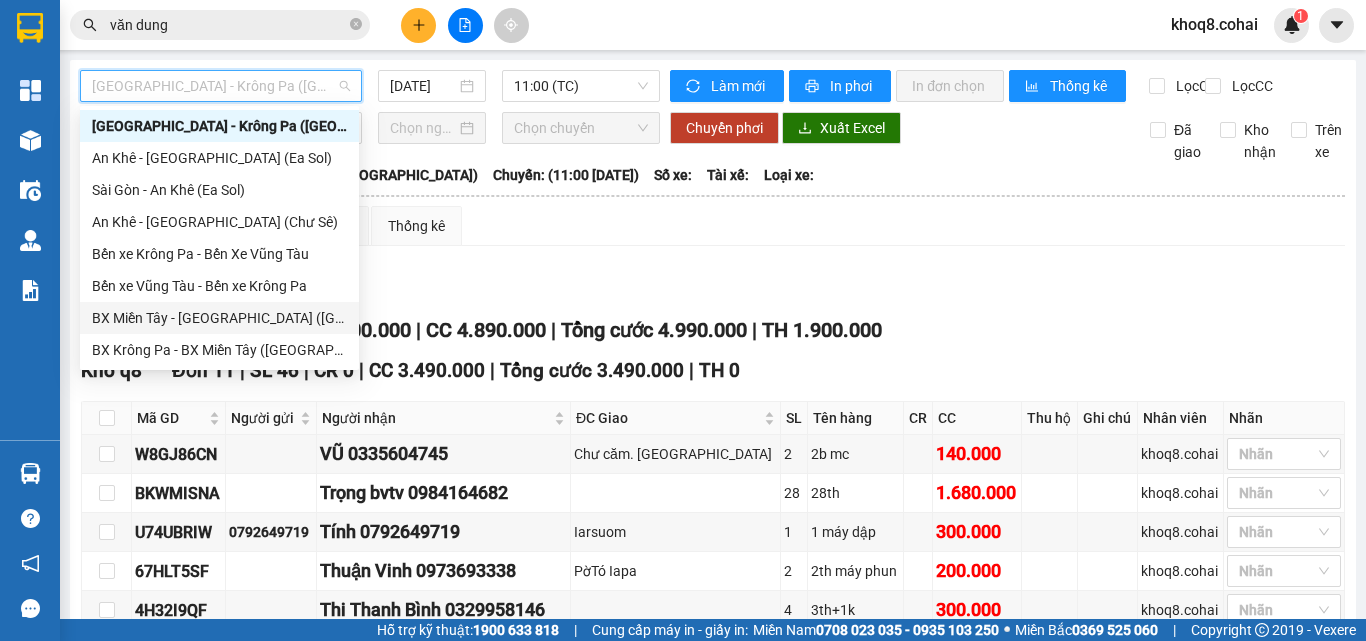 click on "BX Miền Tây - [GEOGRAPHIC_DATA] ([GEOGRAPHIC_DATA] - [GEOGRAPHIC_DATA])" at bounding box center [219, 318] 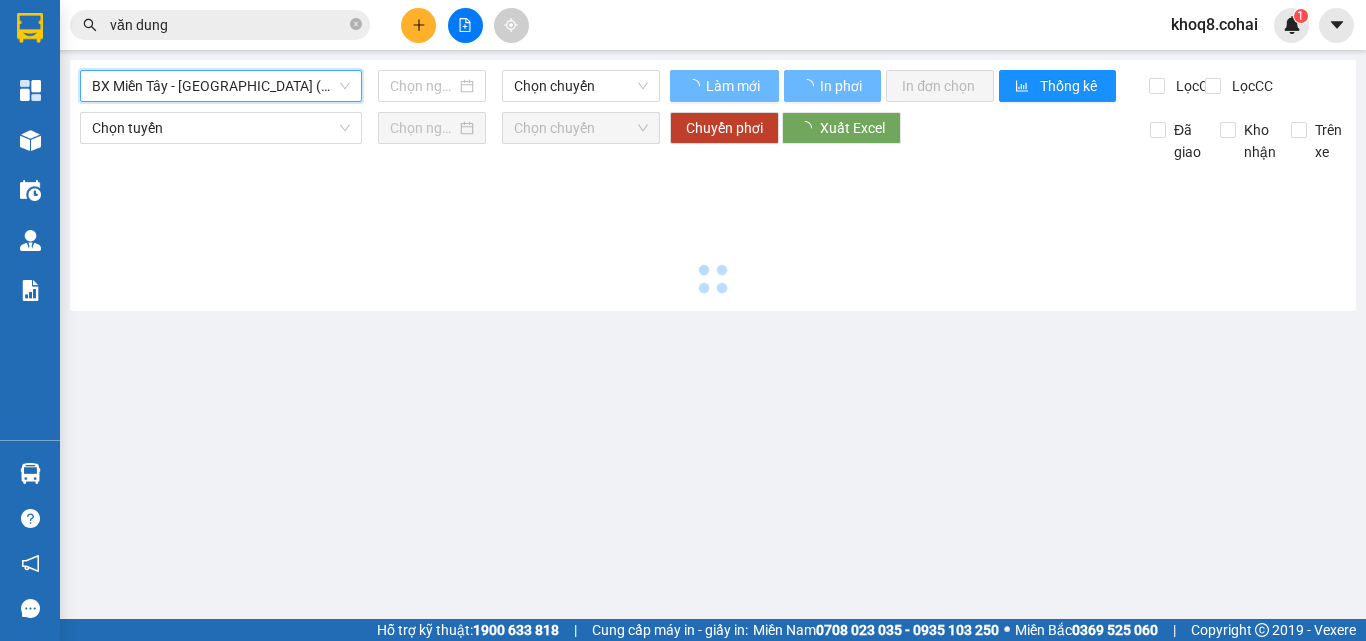 type on "[DATE]" 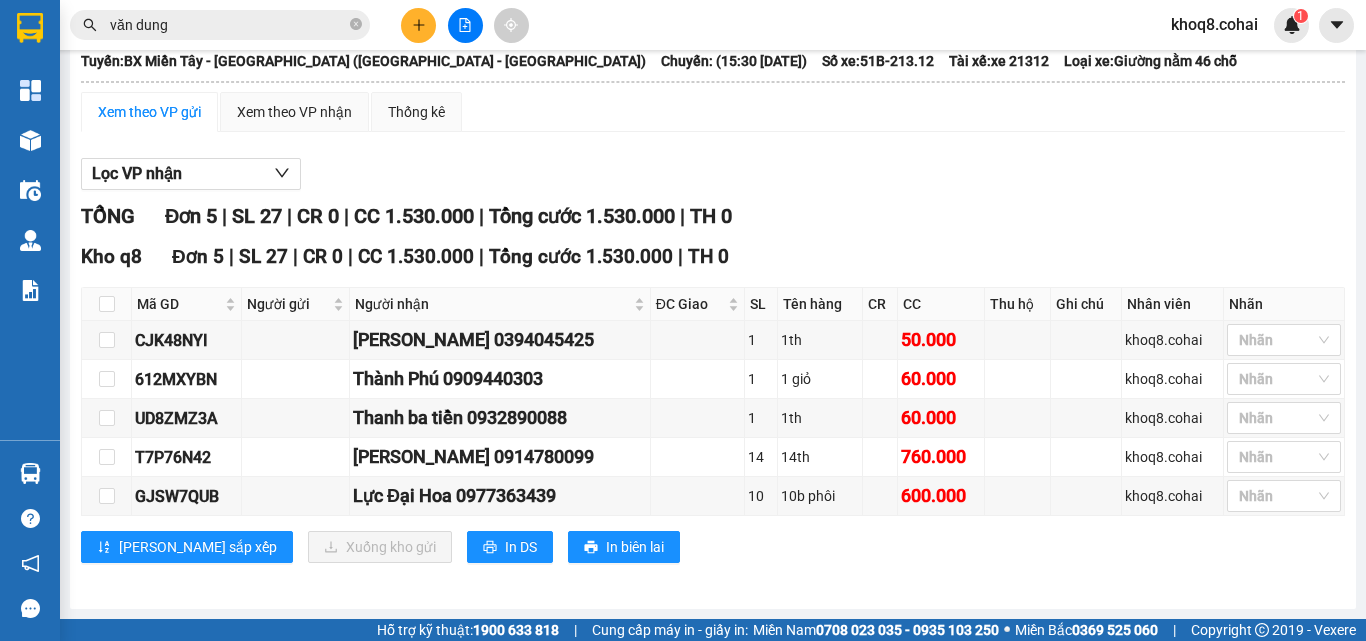scroll, scrollTop: 131, scrollLeft: 0, axis: vertical 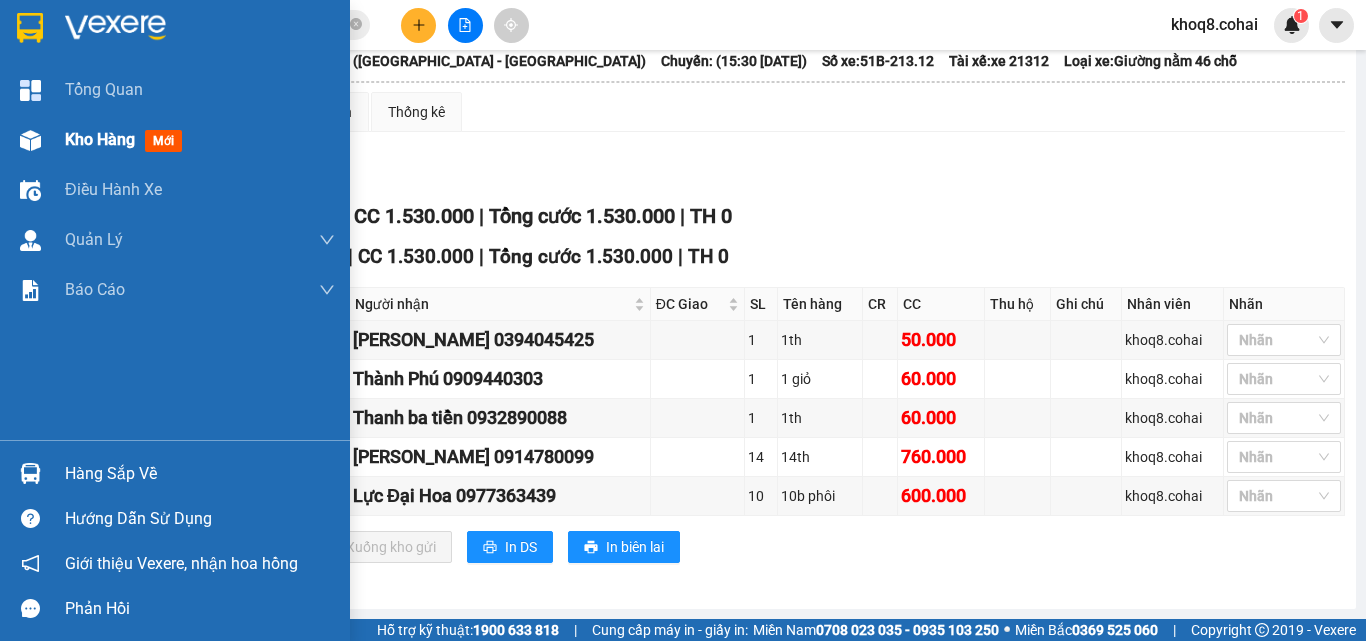 click at bounding box center [30, 140] 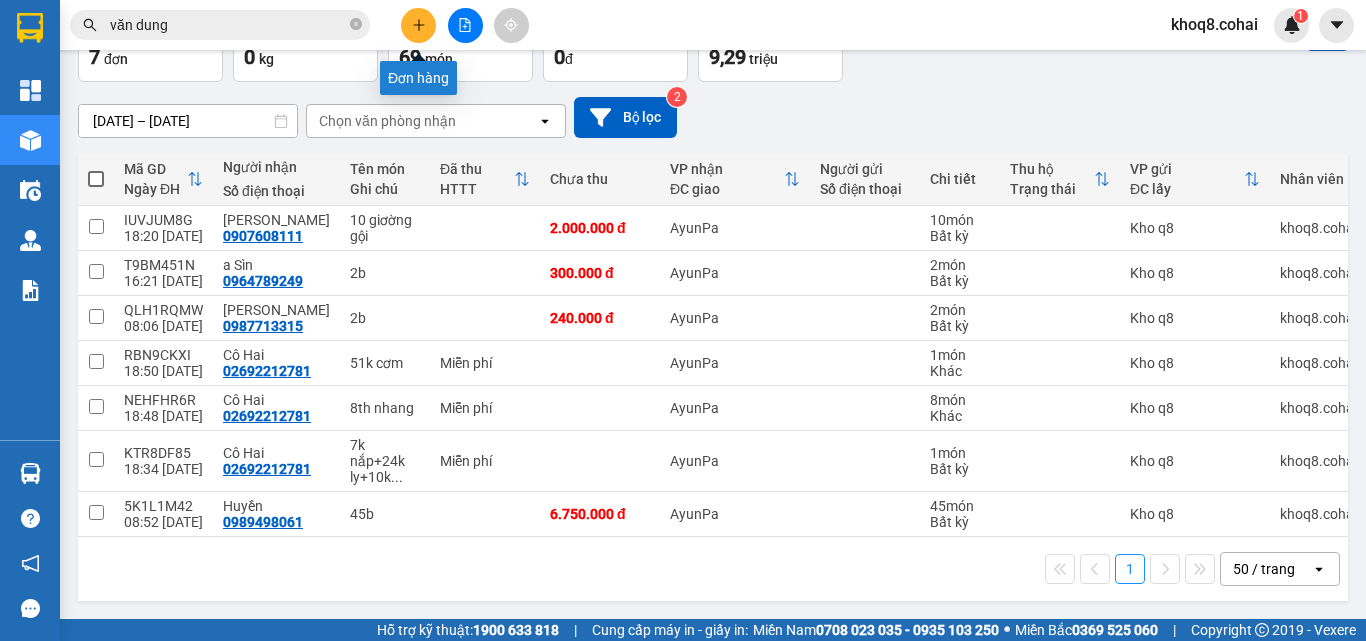 click 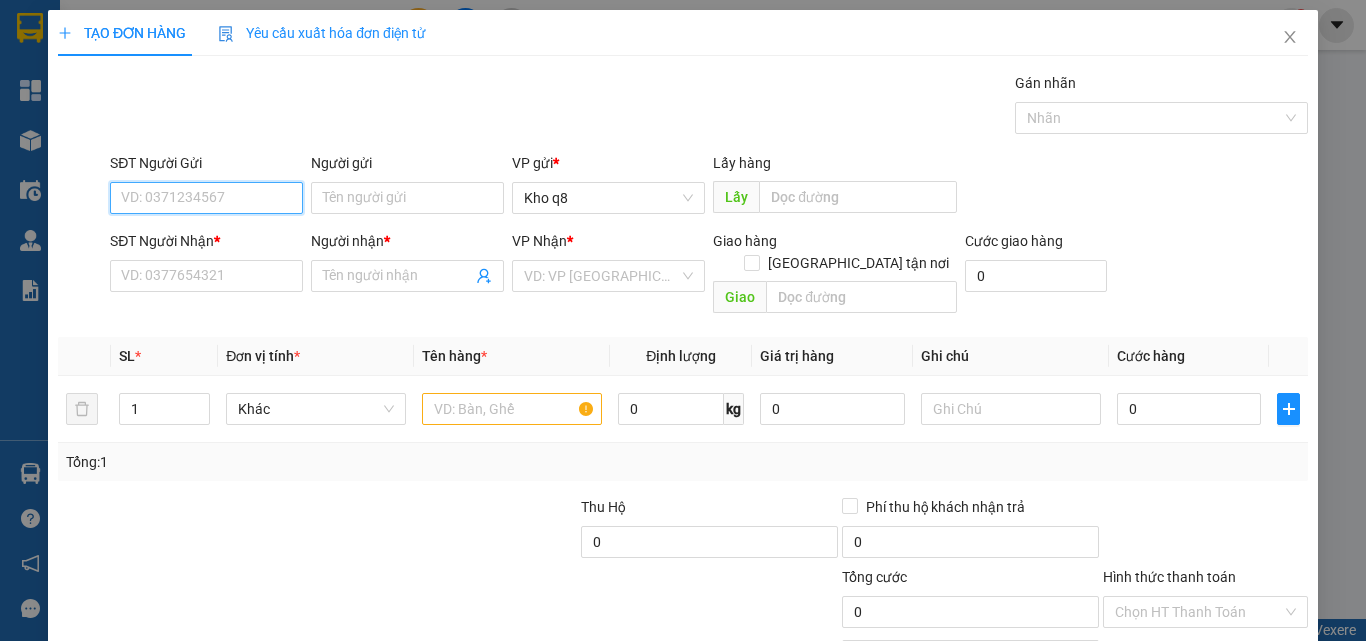 scroll, scrollTop: 0, scrollLeft: 0, axis: both 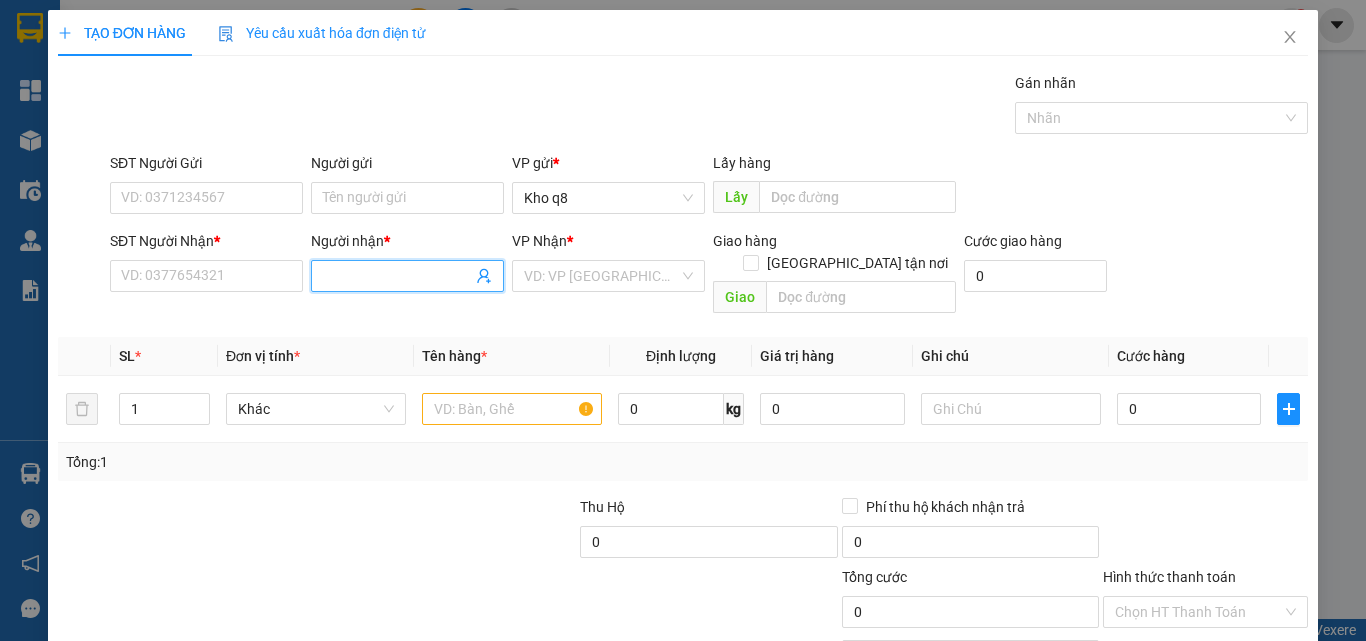 click on "Người nhận  *" at bounding box center [397, 276] 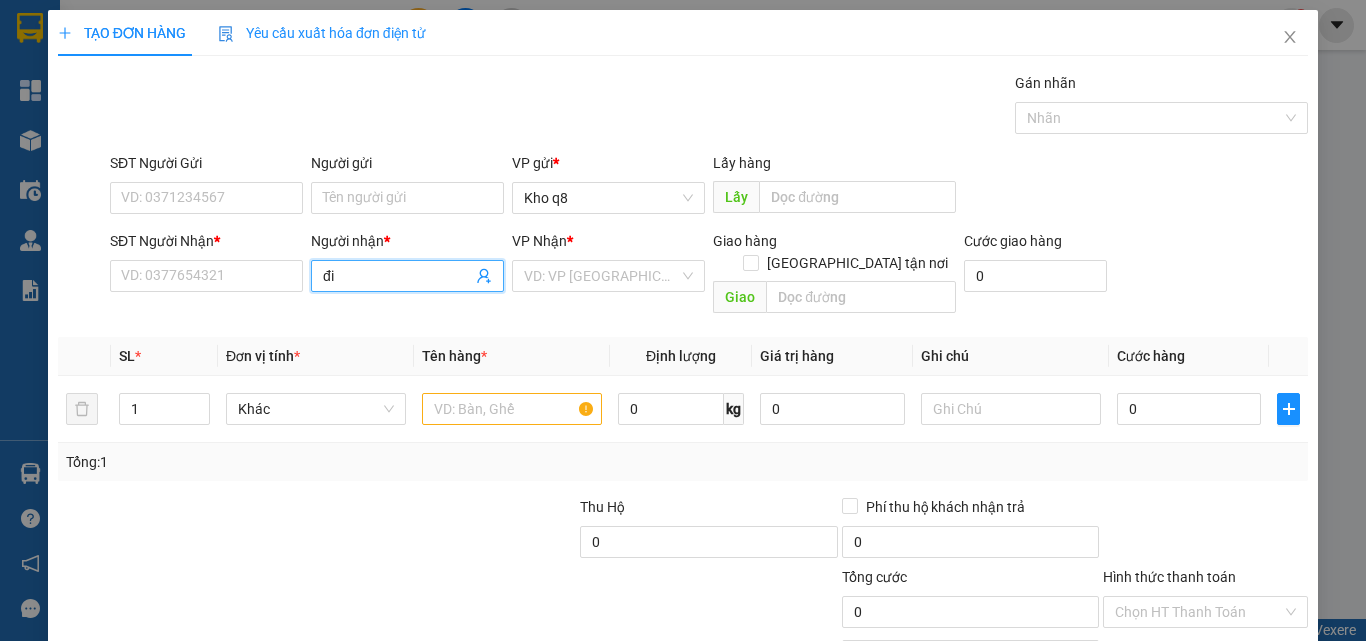 paste on "ê" 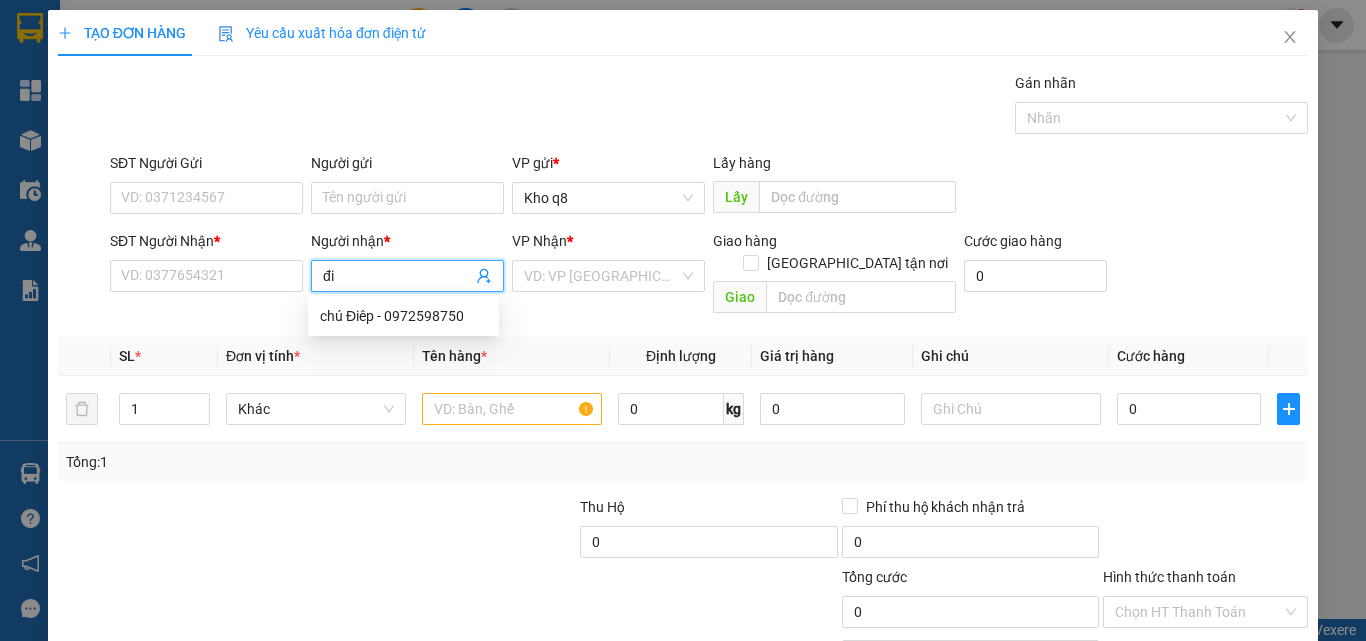 paste on "ệp" 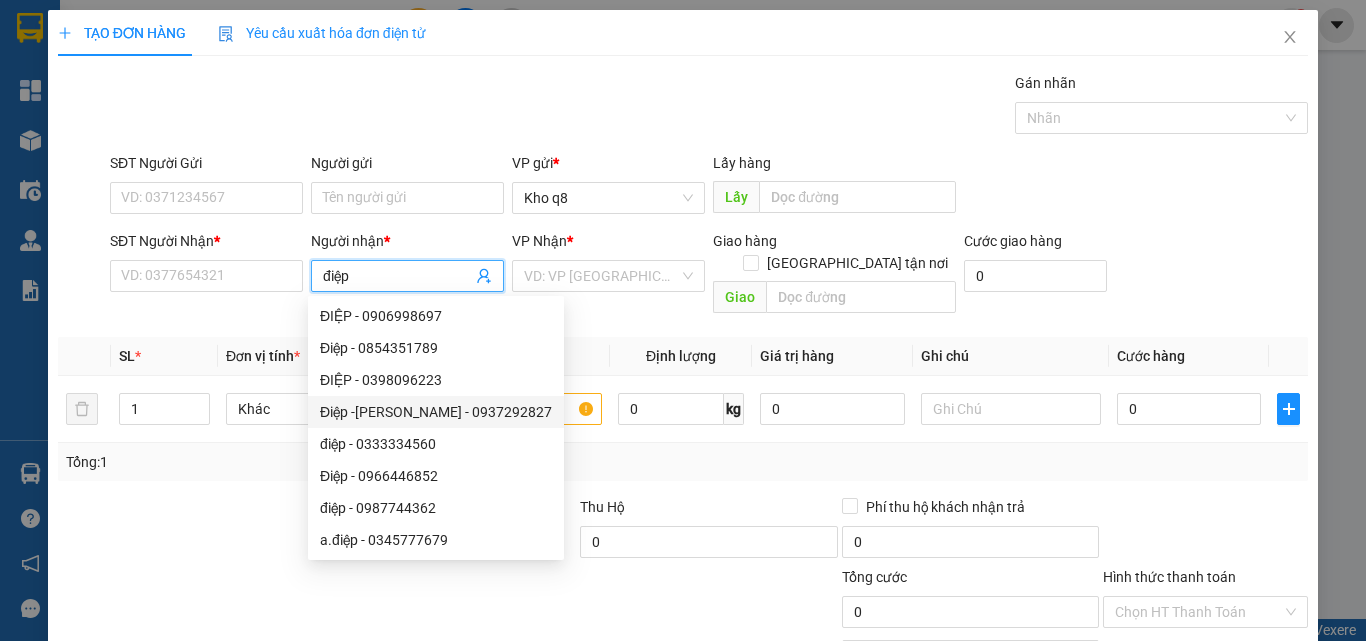 click on "Điệp -[PERSON_NAME] - 0937292827" at bounding box center (436, 412) 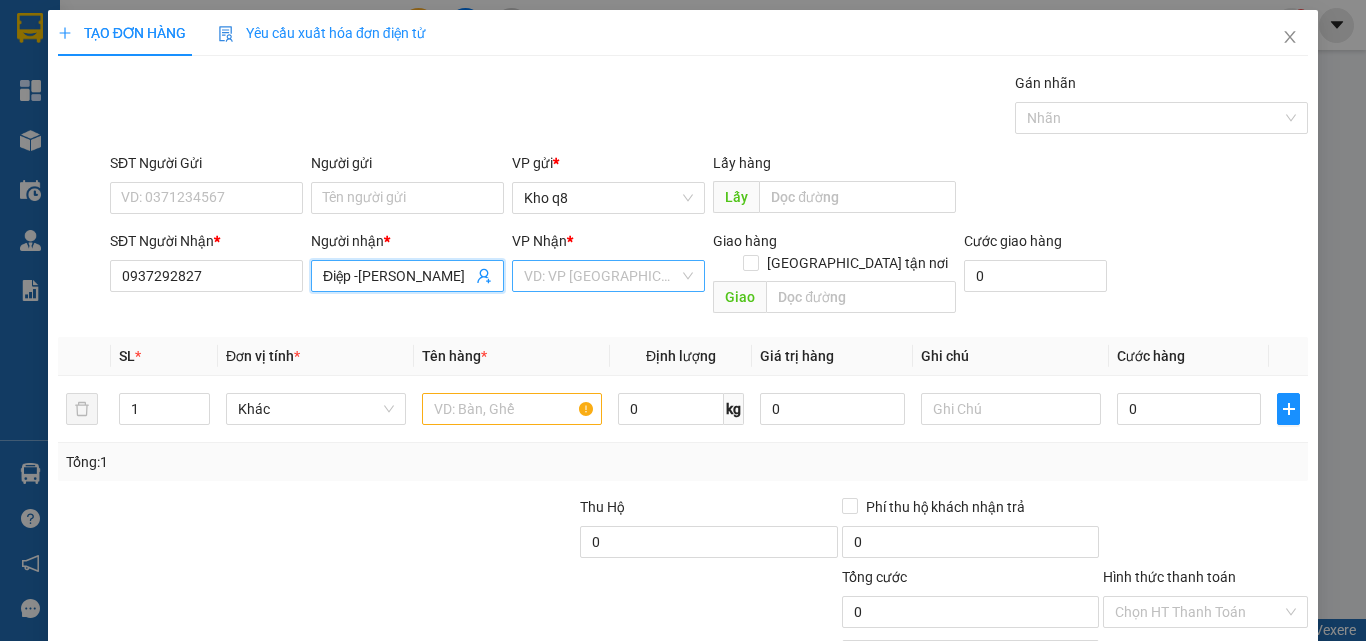 type on "Điệp -[PERSON_NAME]" 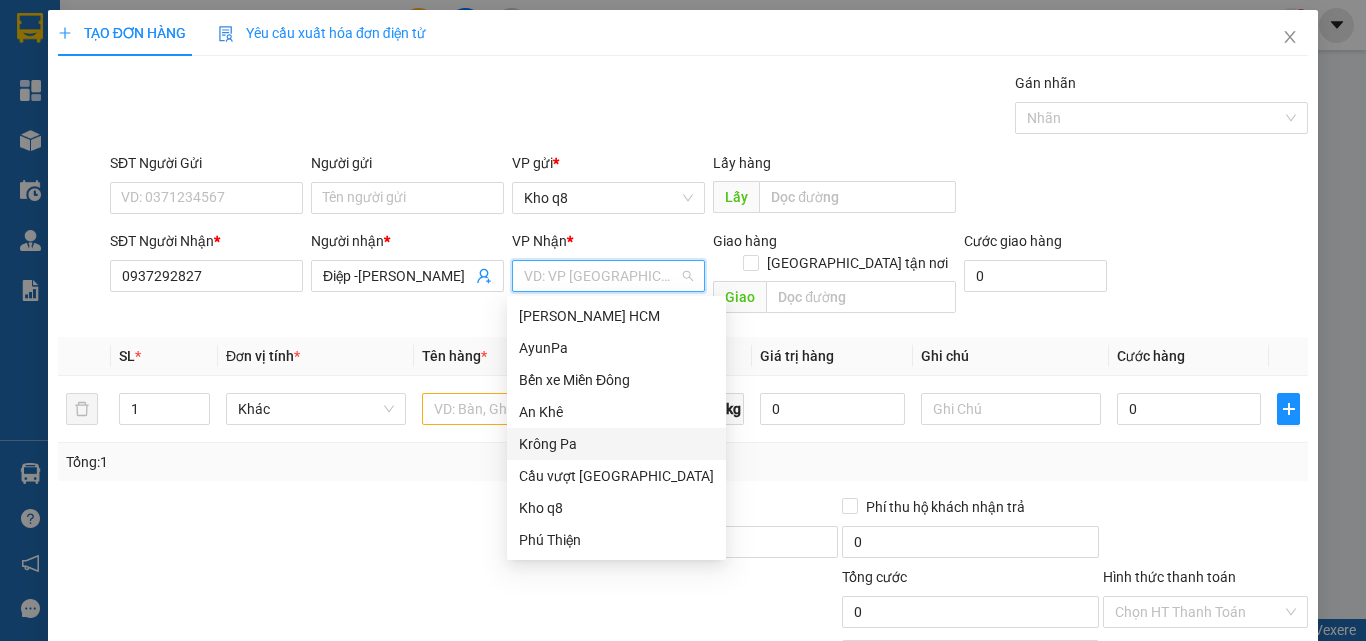 click on "Krông Pa" at bounding box center [616, 444] 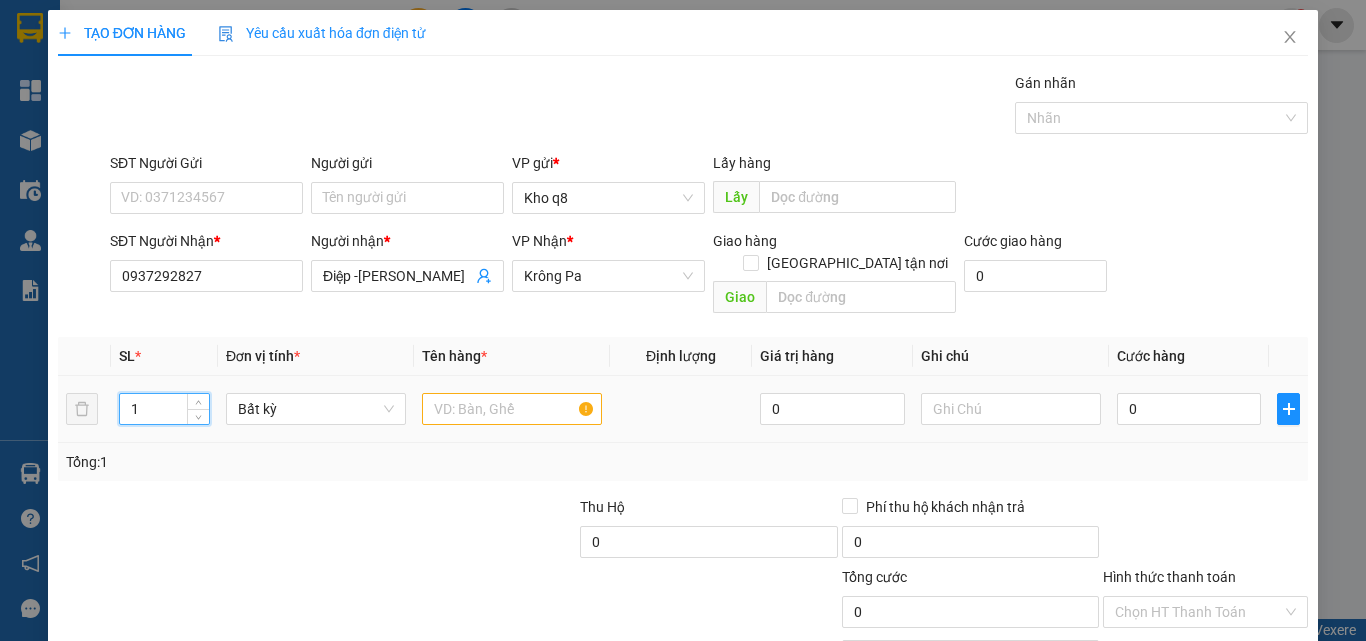 click on "1" at bounding box center [164, 409] 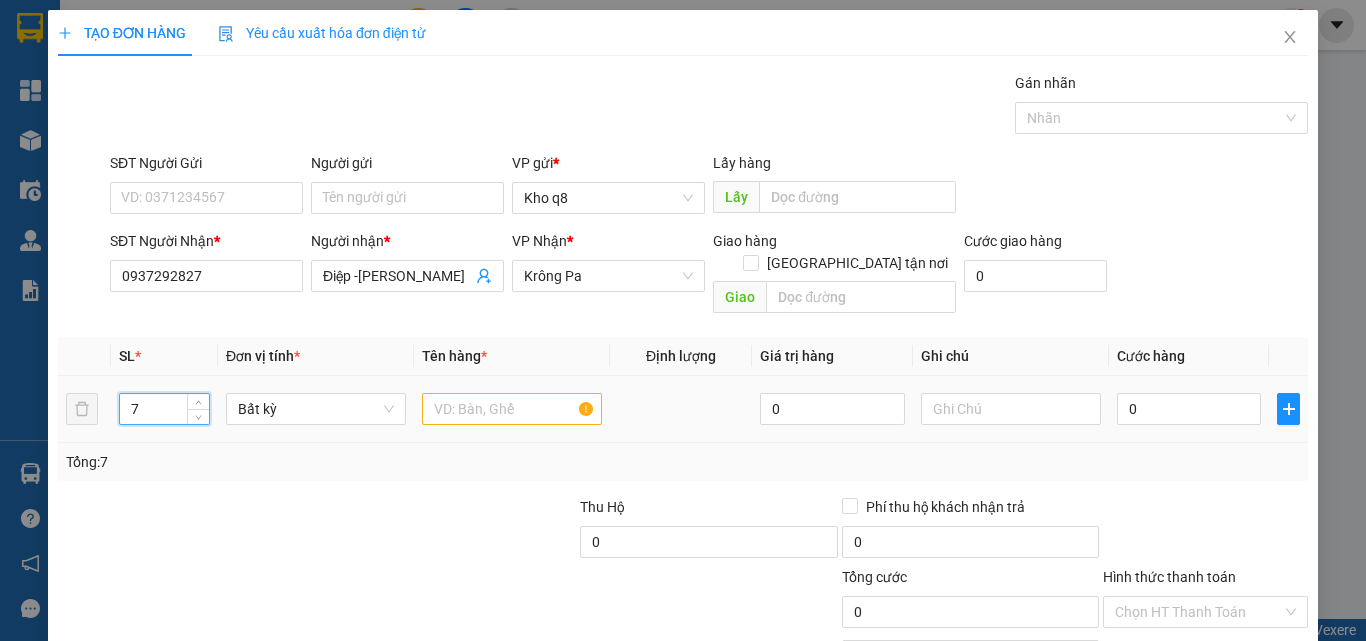 type on "7" 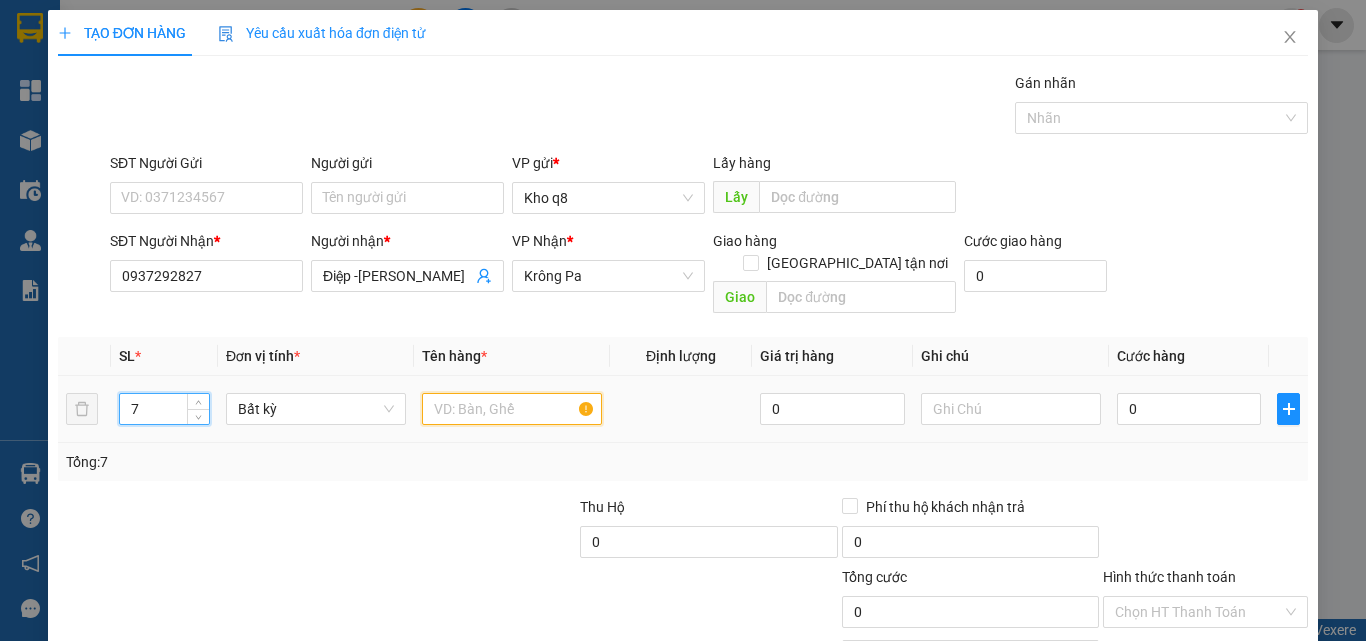 click at bounding box center (512, 409) 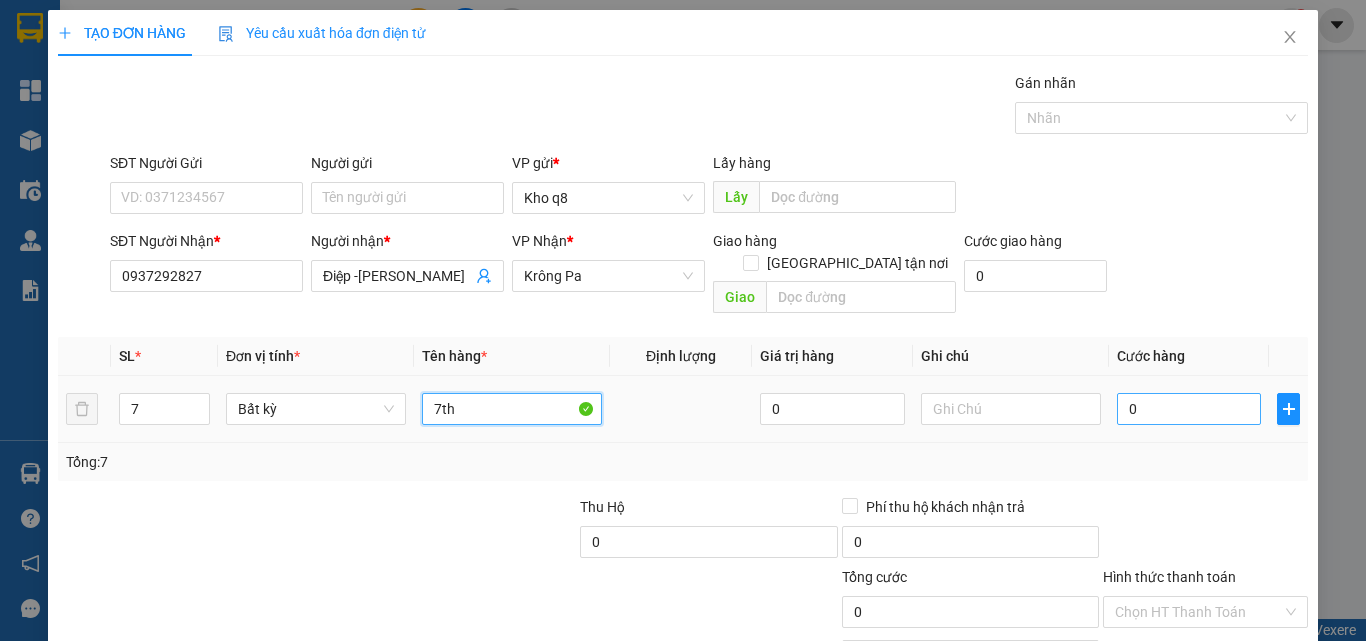 type on "7th" 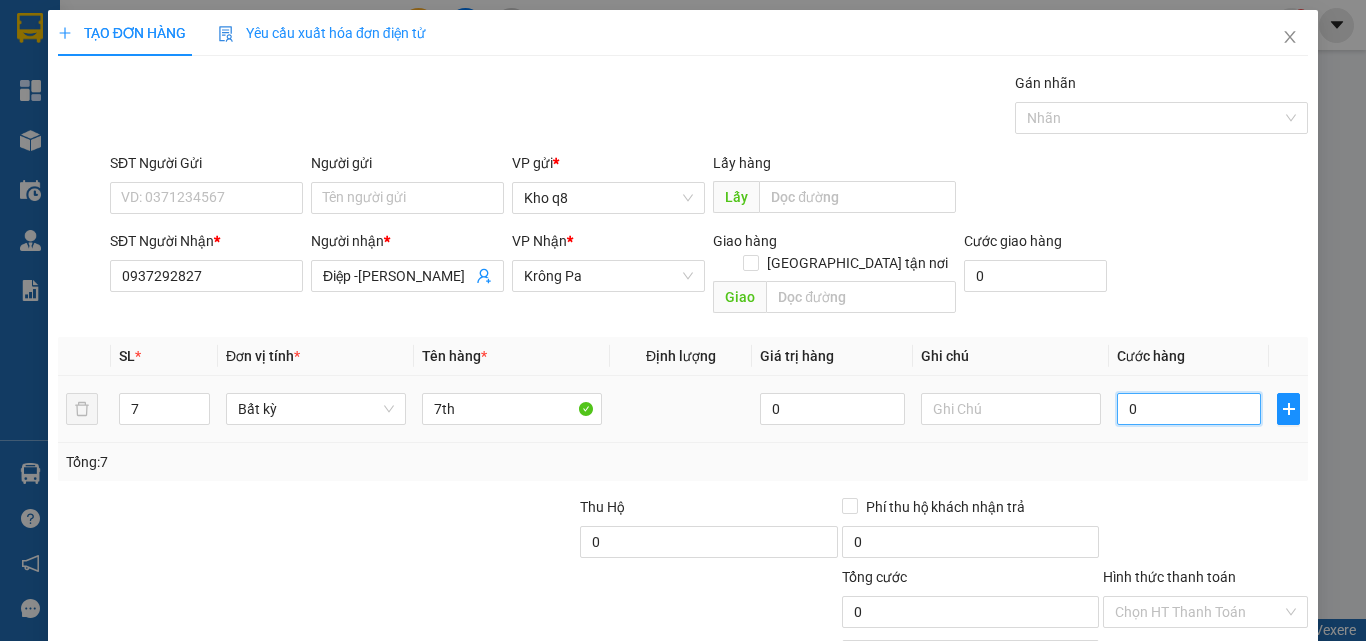 click on "0" at bounding box center [1189, 409] 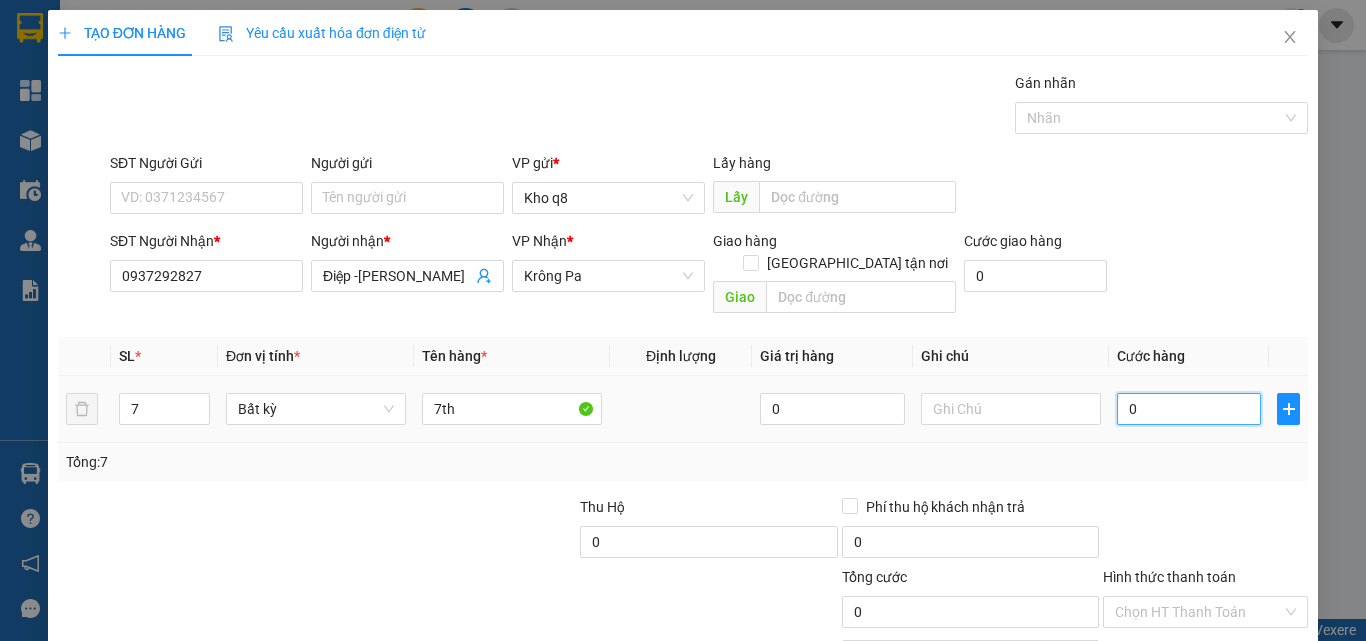 type on "4" 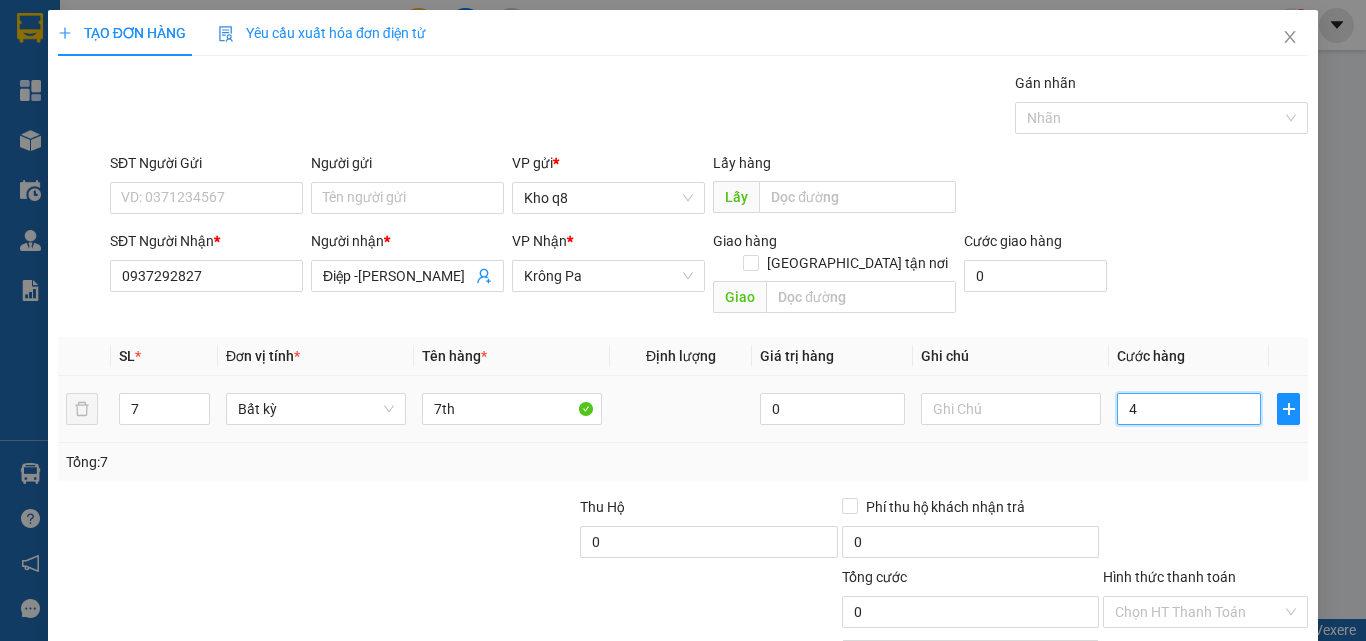 type on "4" 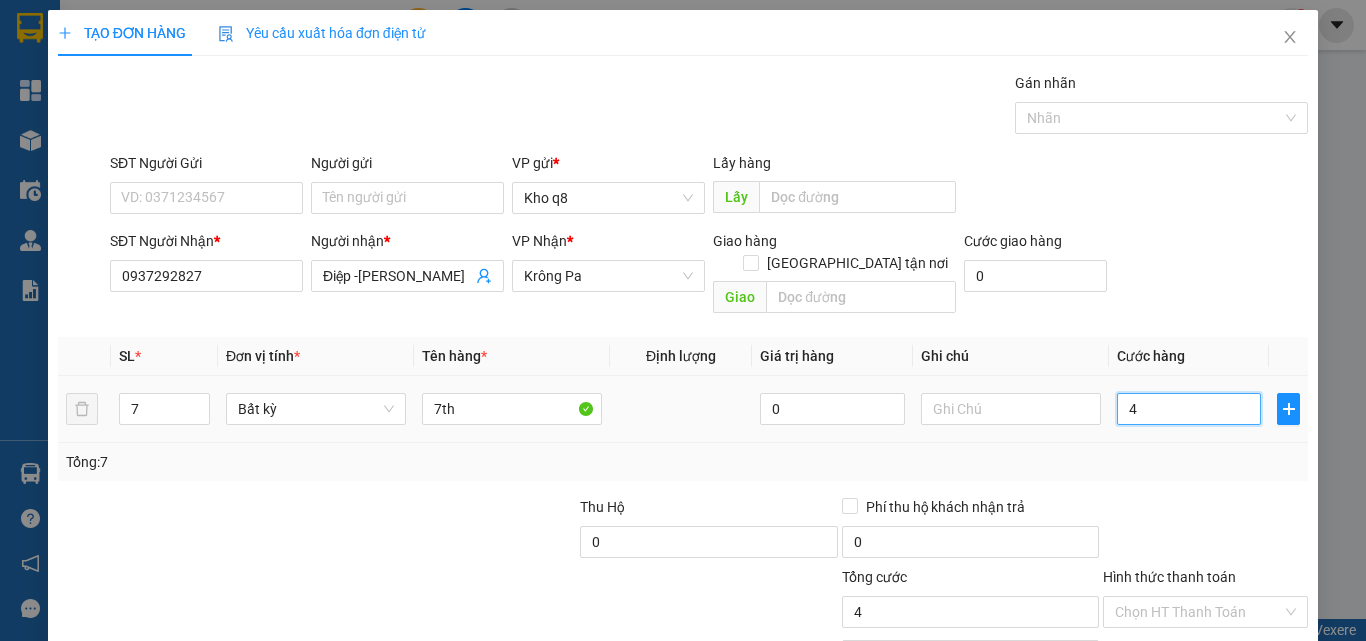 type on "49" 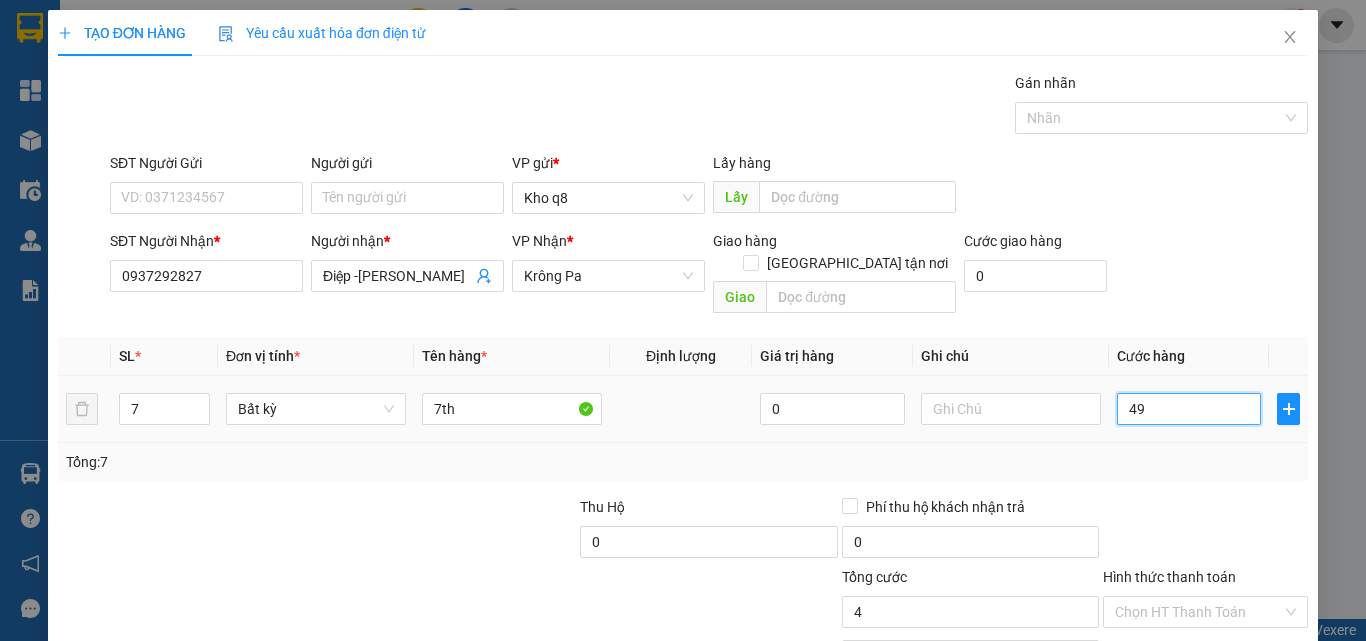 type on "49" 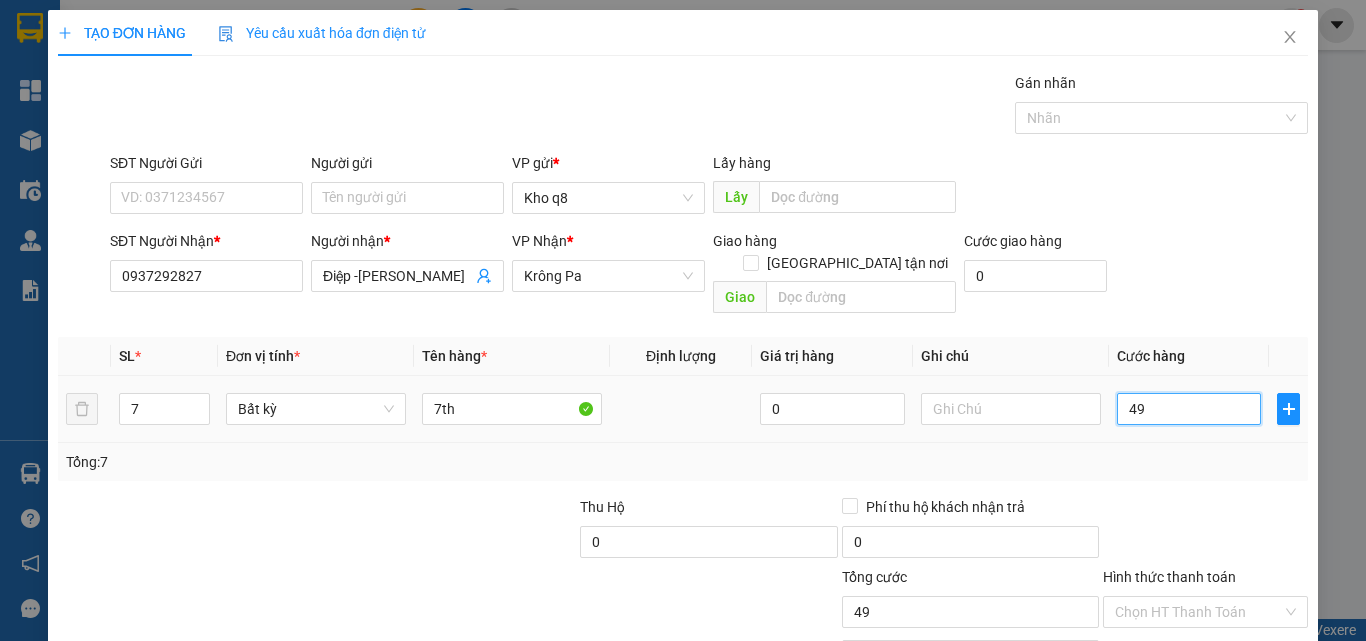 type on "490" 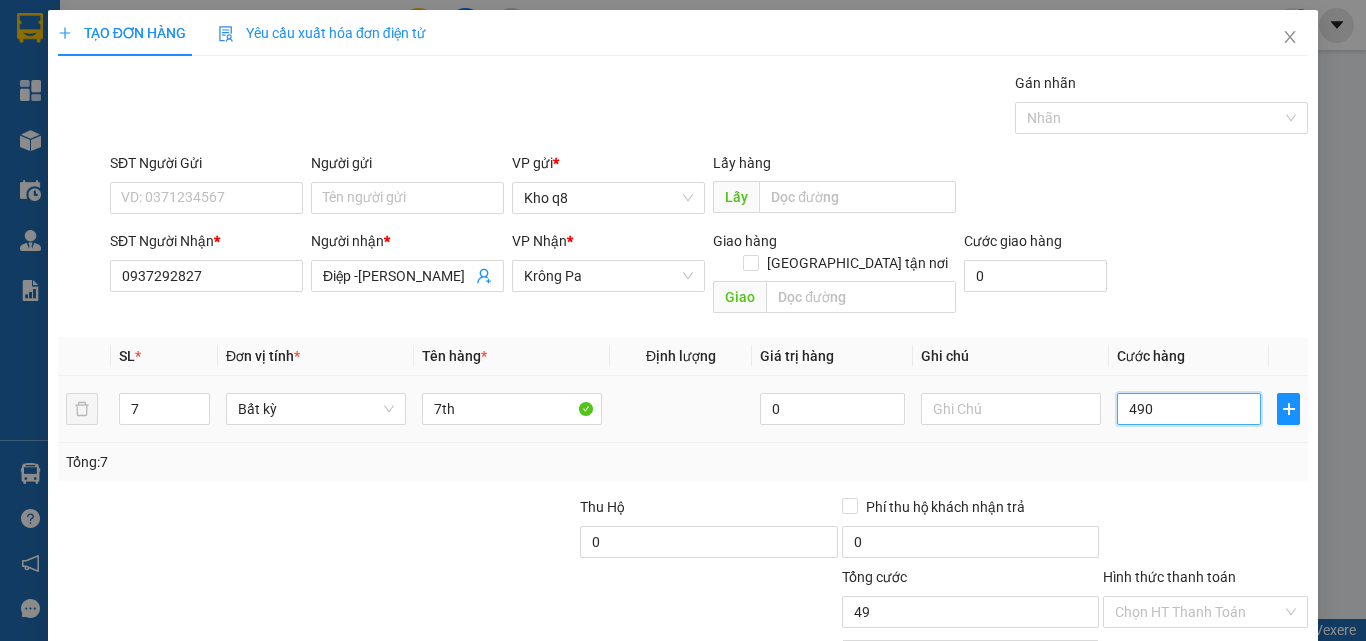 type on "490" 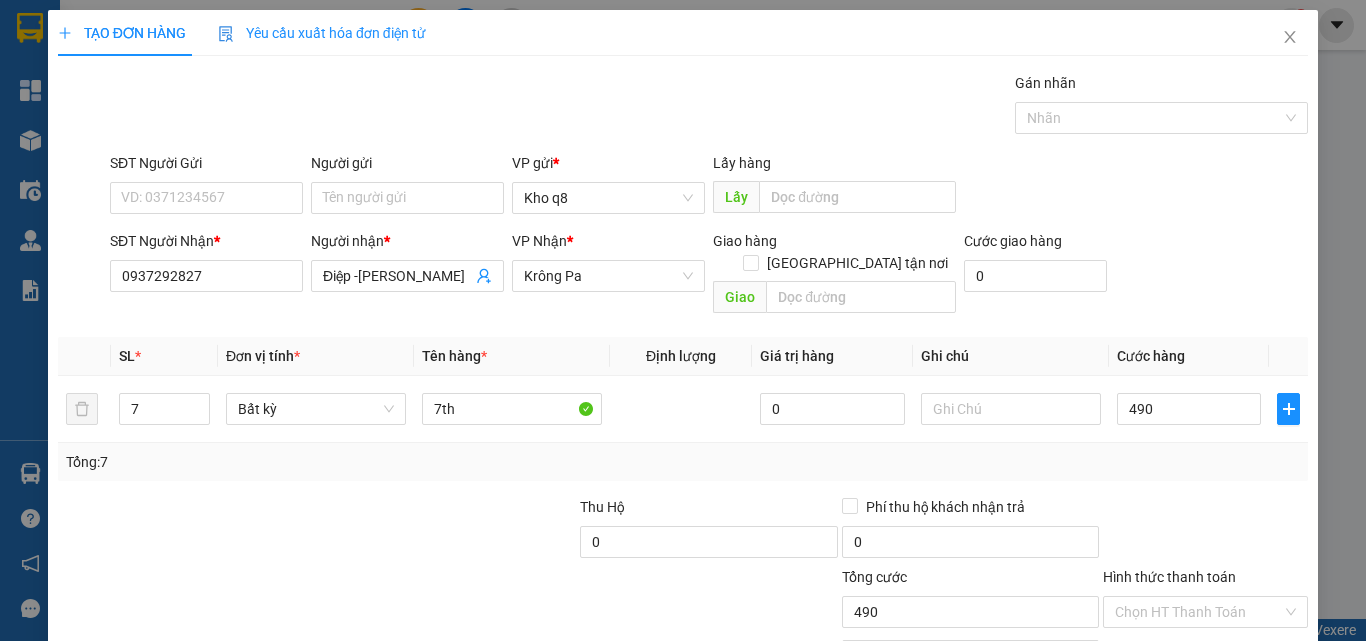 type on "490.000" 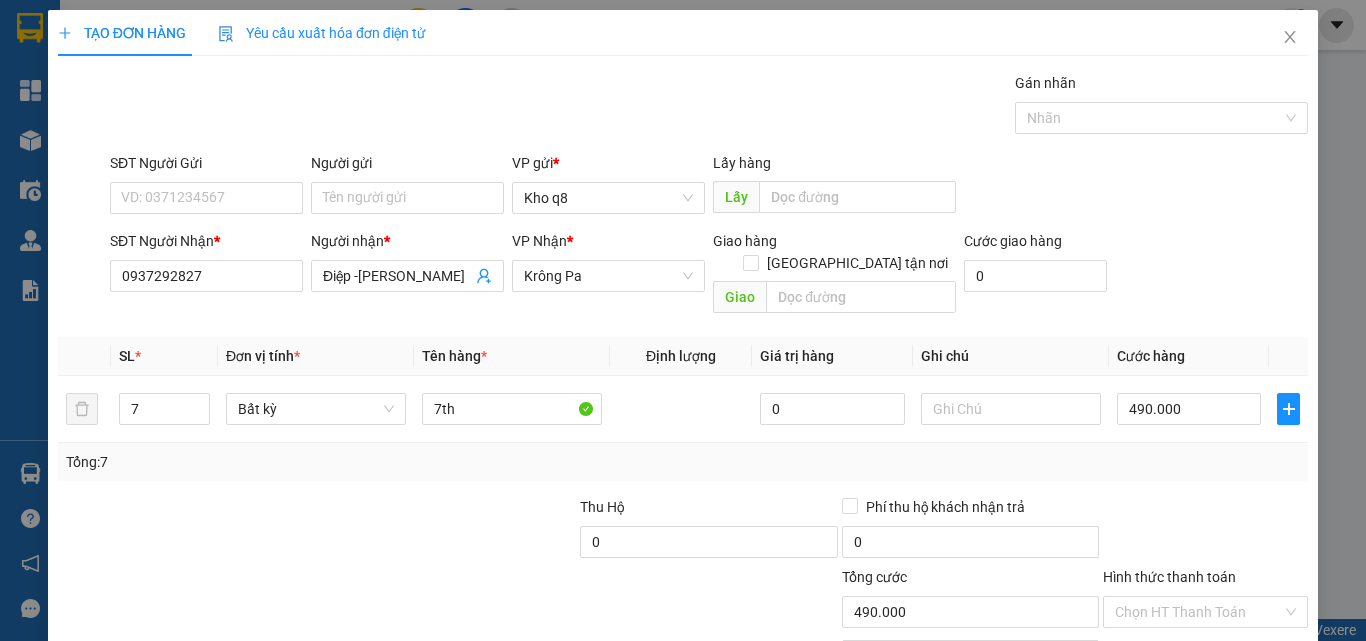 scroll, scrollTop: 99, scrollLeft: 0, axis: vertical 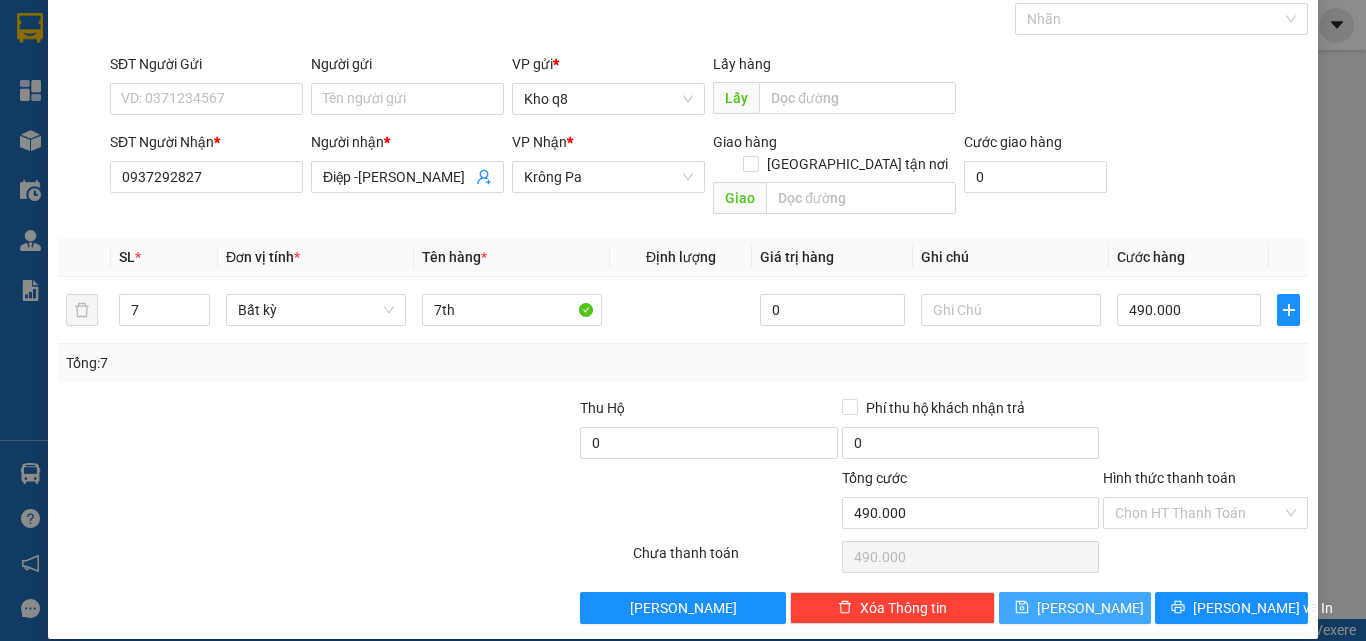 click on "[PERSON_NAME]" at bounding box center [1090, 608] 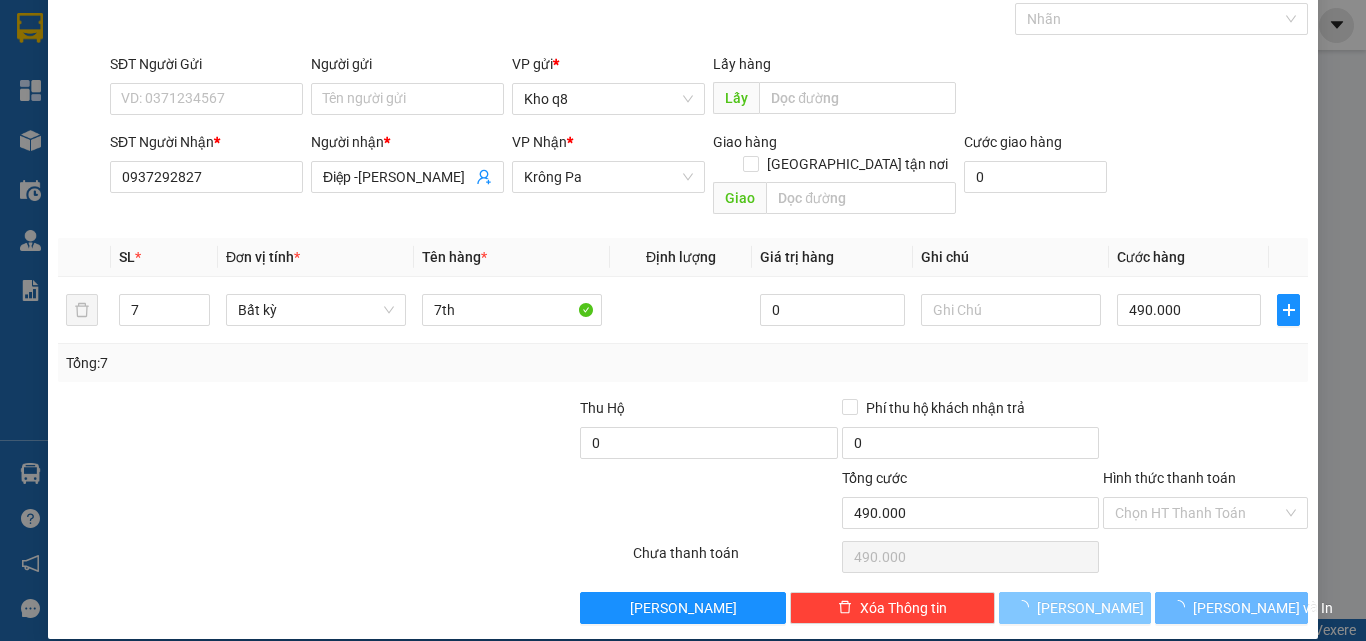type 